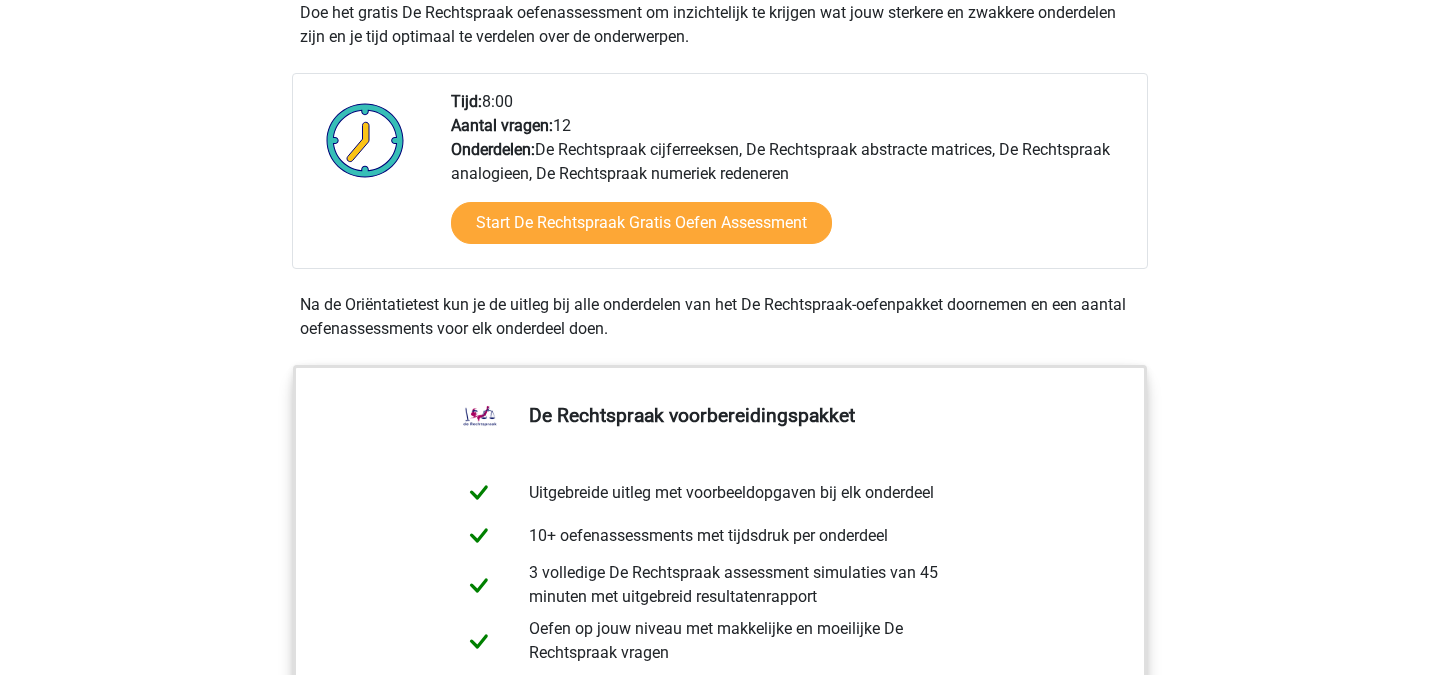 scroll, scrollTop: 667, scrollLeft: 0, axis: vertical 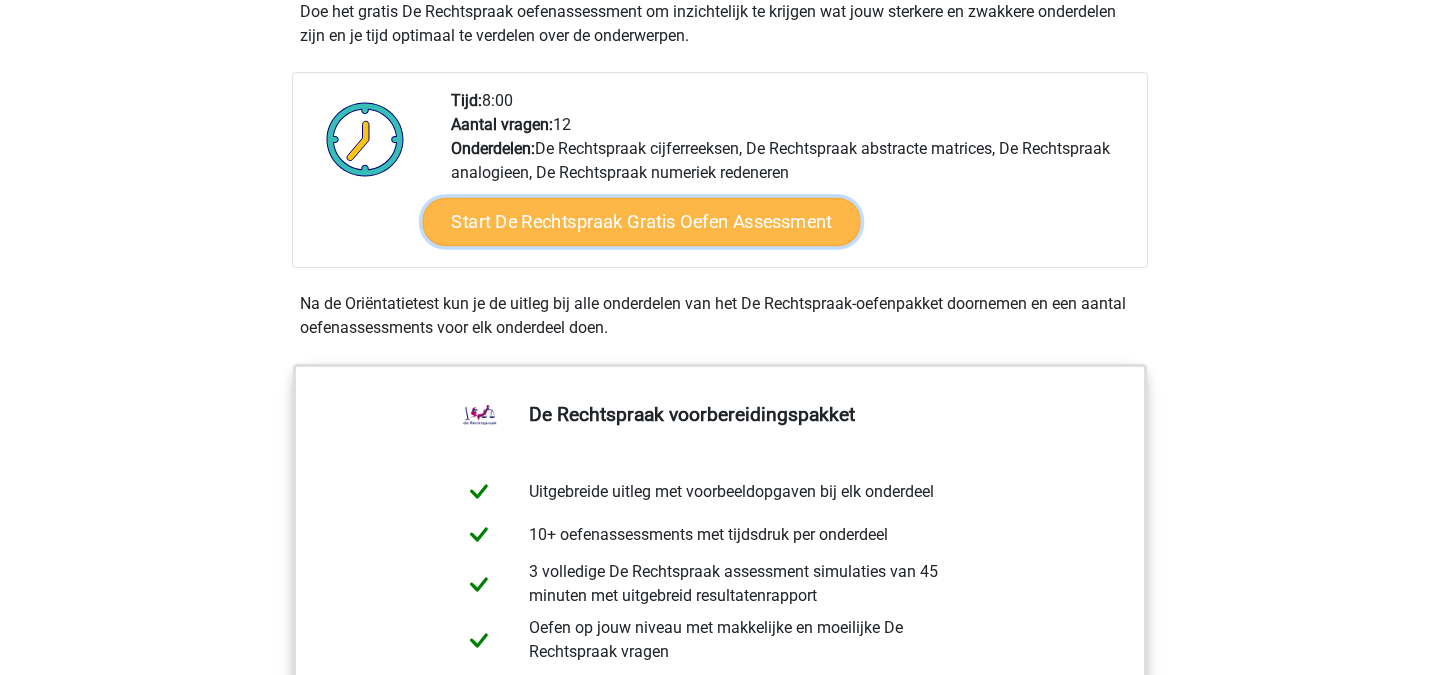 click on "Start De Rechtspraak Gratis Oefen Assessment" at bounding box center (641, 222) 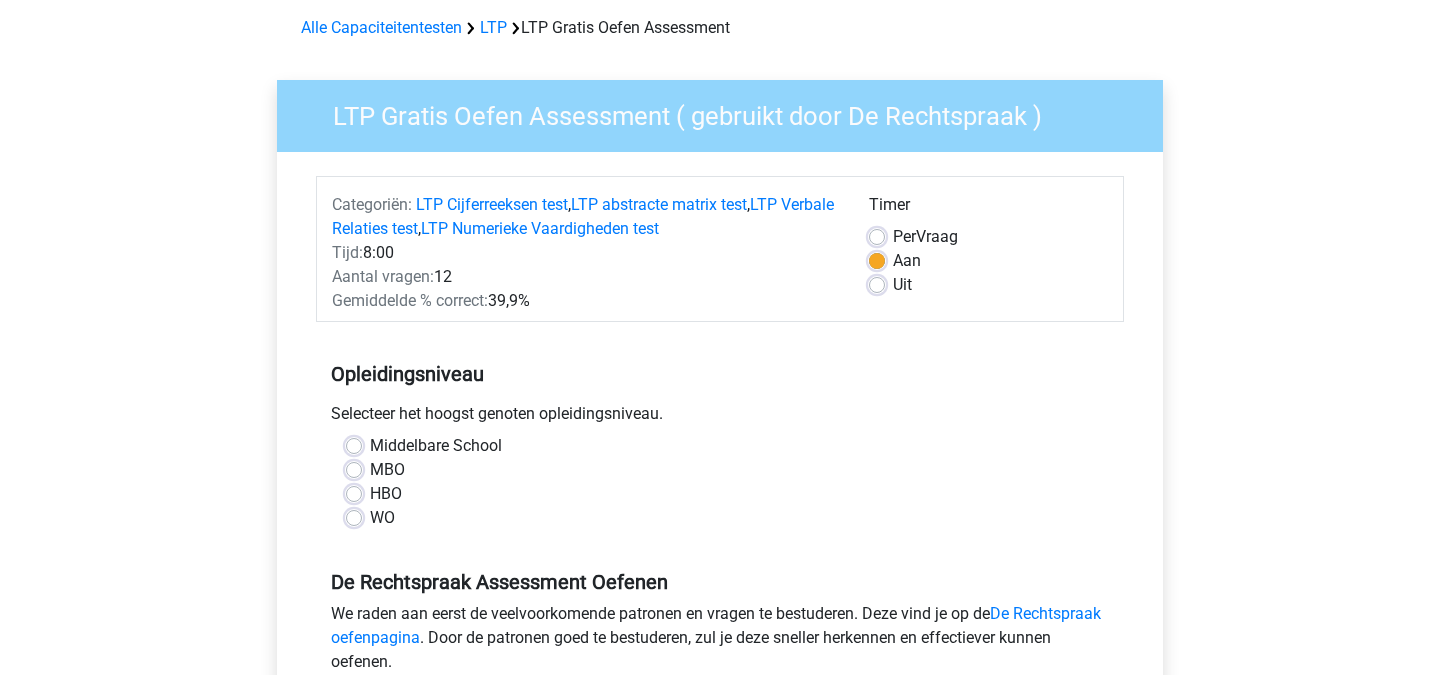 scroll, scrollTop: 217, scrollLeft: 0, axis: vertical 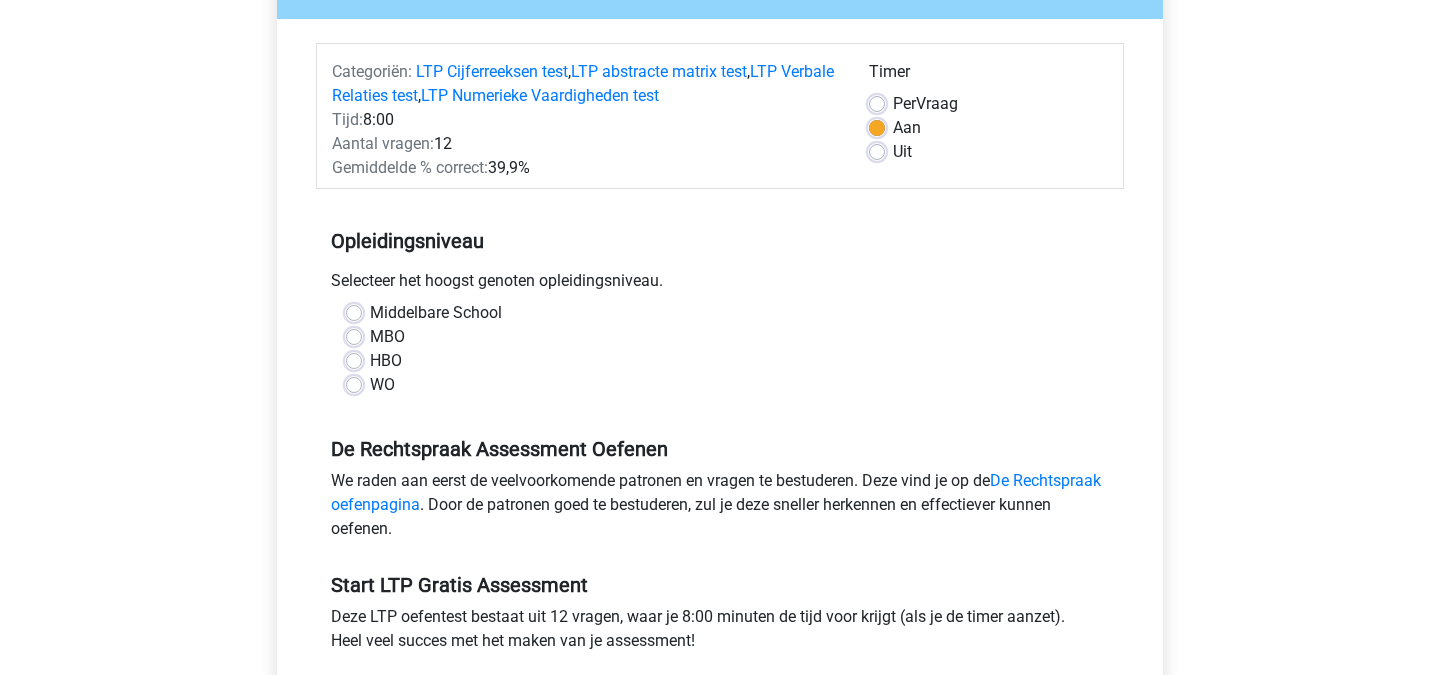 click on "WO" at bounding box center [382, 385] 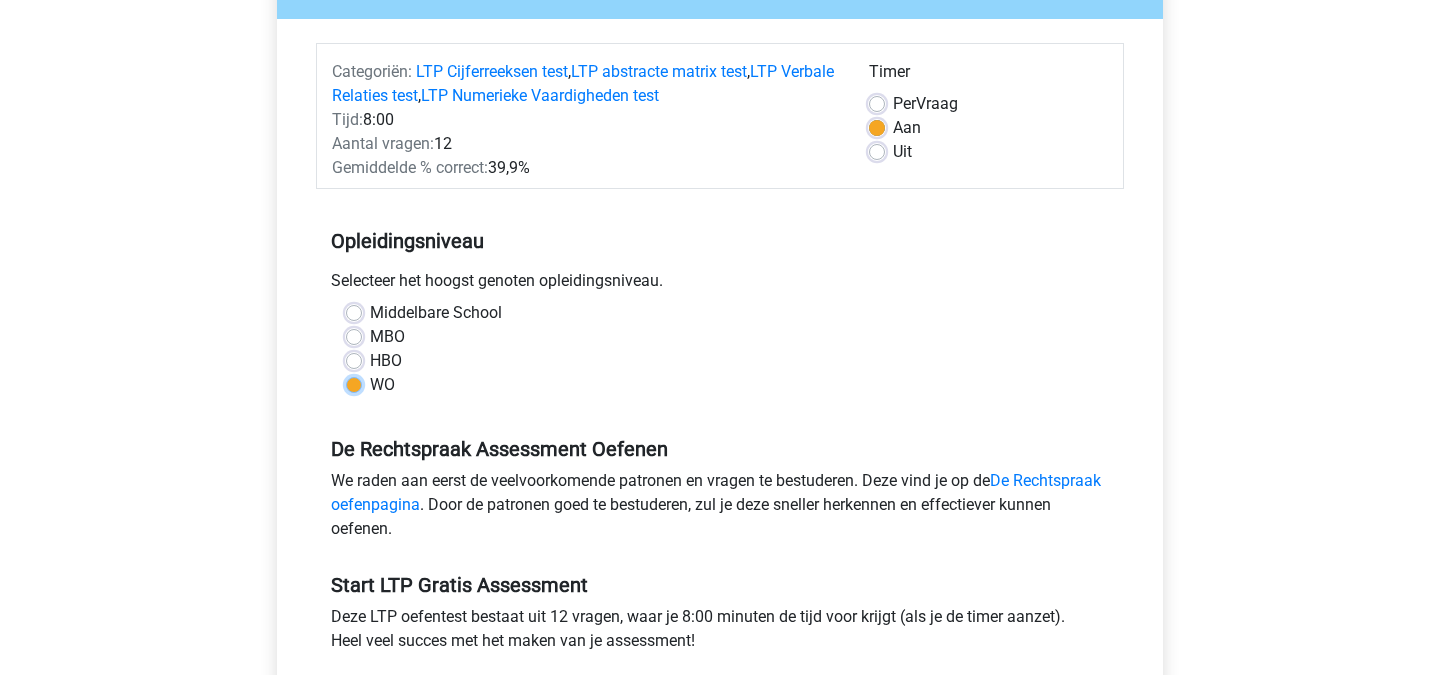 click on "WO" at bounding box center [354, 383] 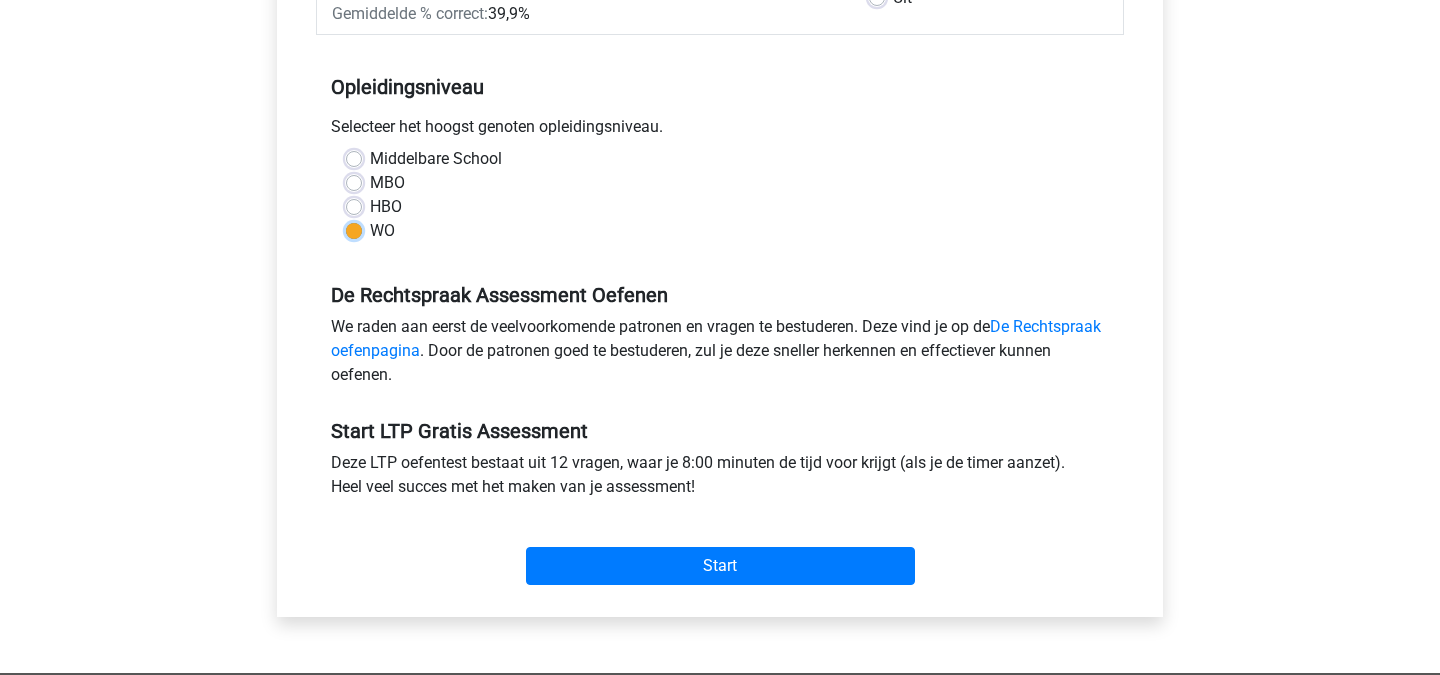 scroll, scrollTop: 374, scrollLeft: 0, axis: vertical 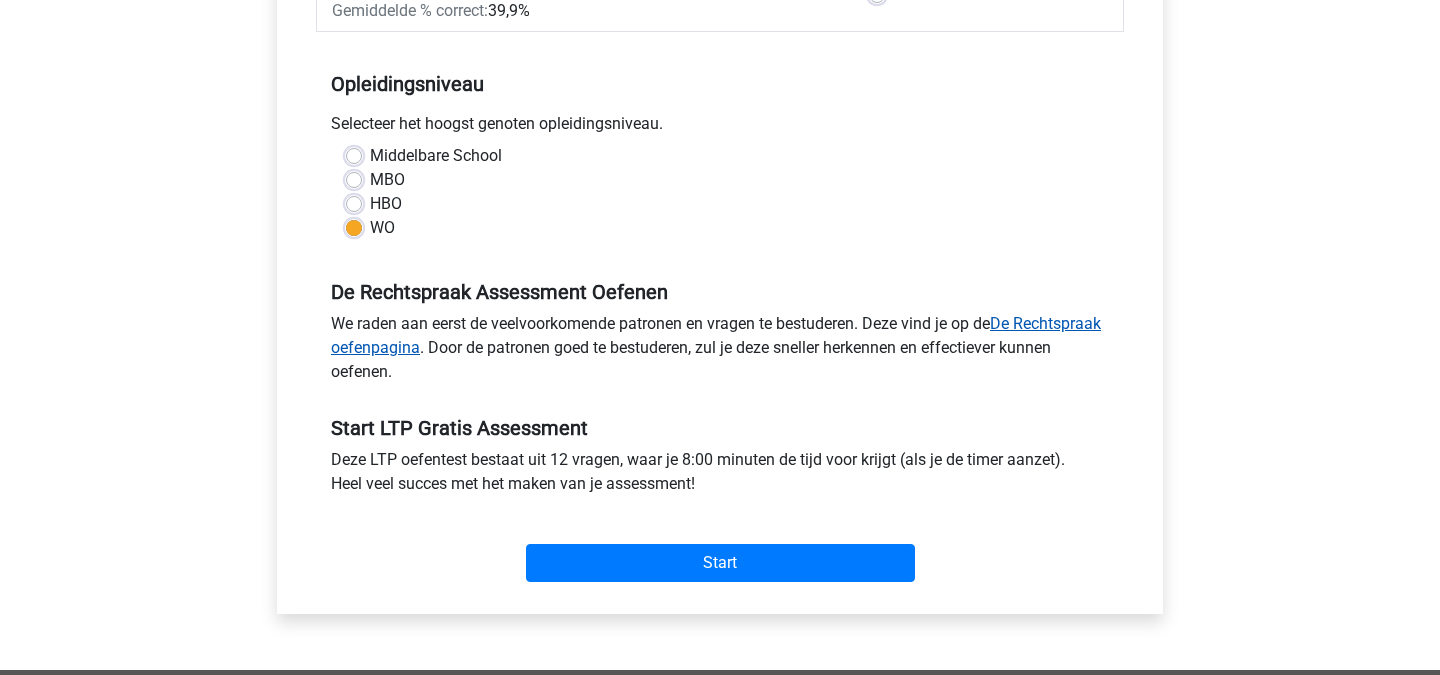 click on "De Rechtspraak
oefenpagina" at bounding box center (716, 335) 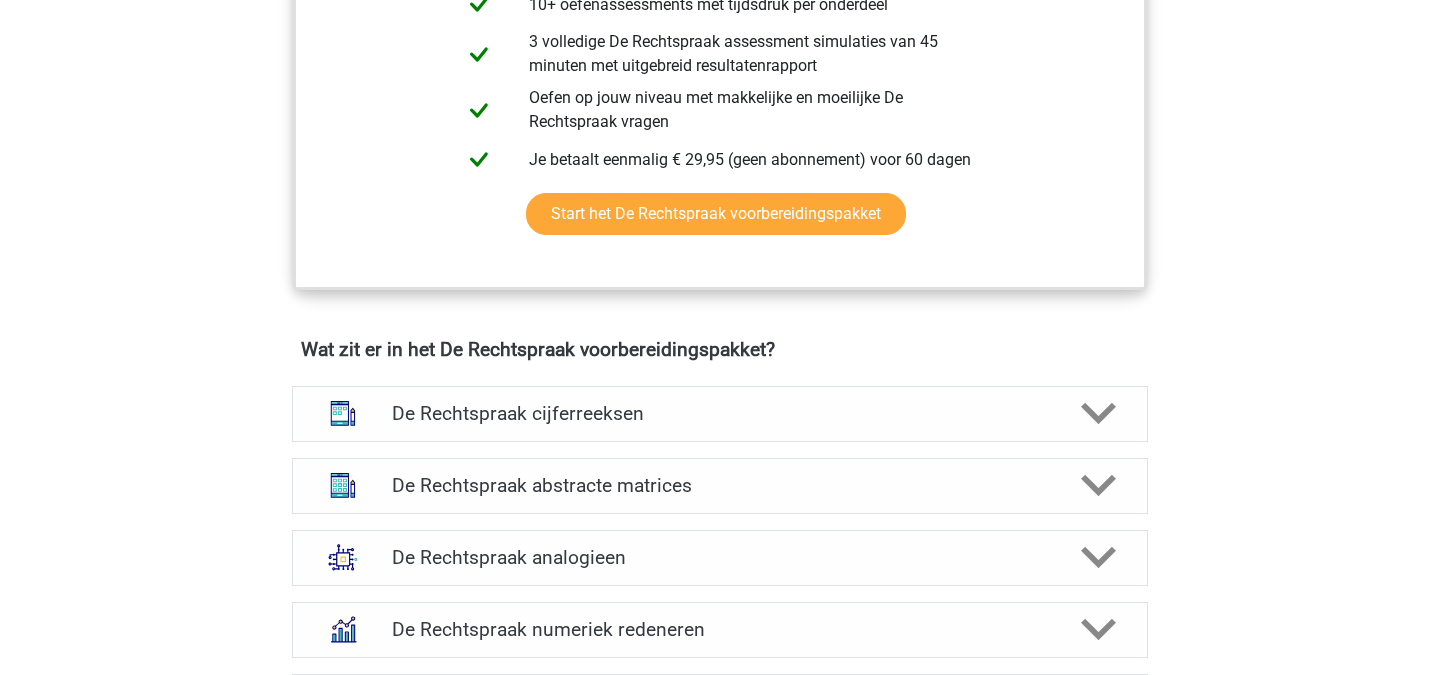 scroll, scrollTop: 1320, scrollLeft: 0, axis: vertical 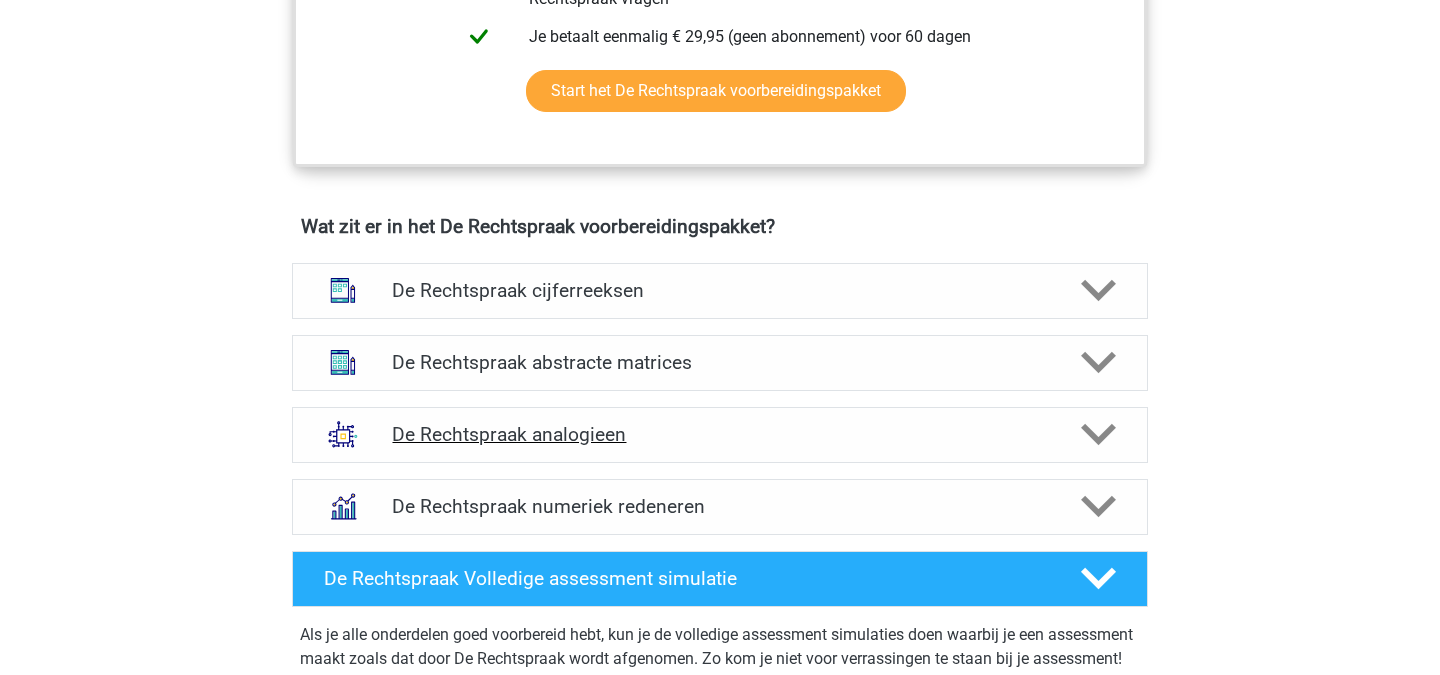 click 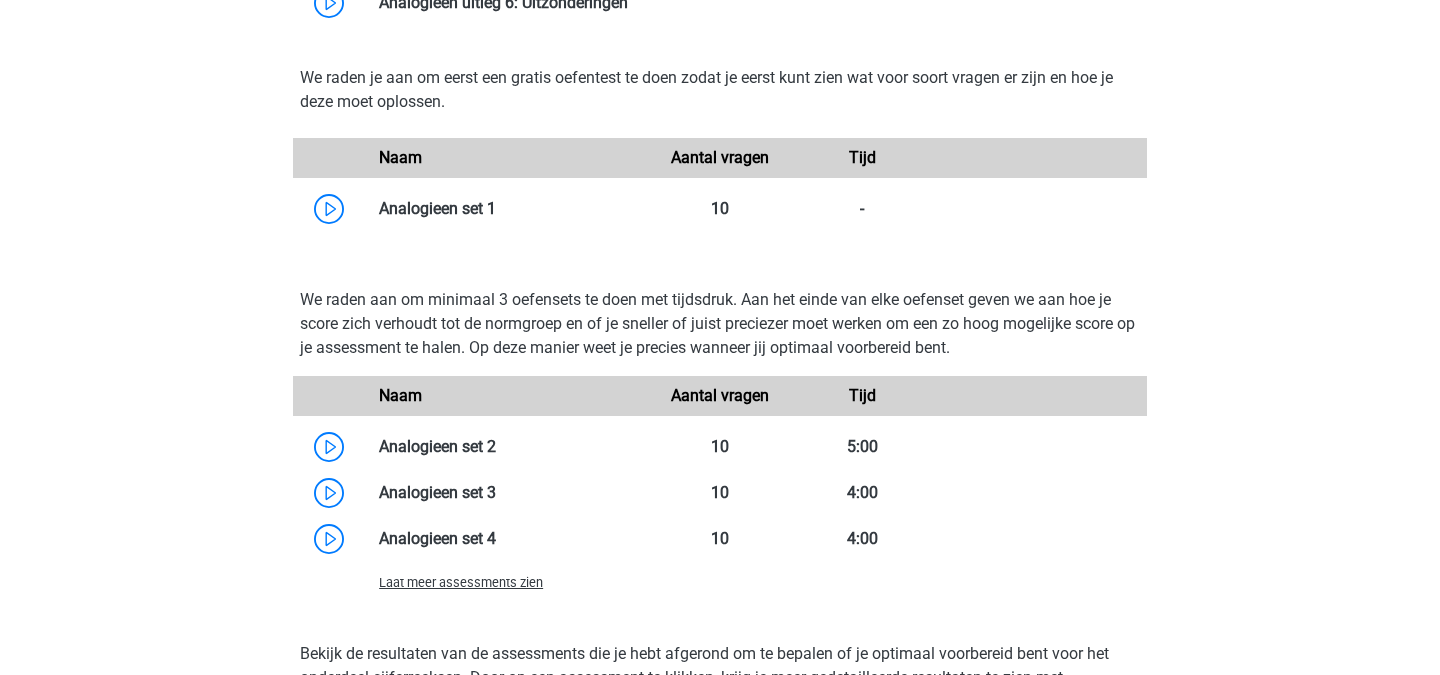 scroll, scrollTop: 2364, scrollLeft: 0, axis: vertical 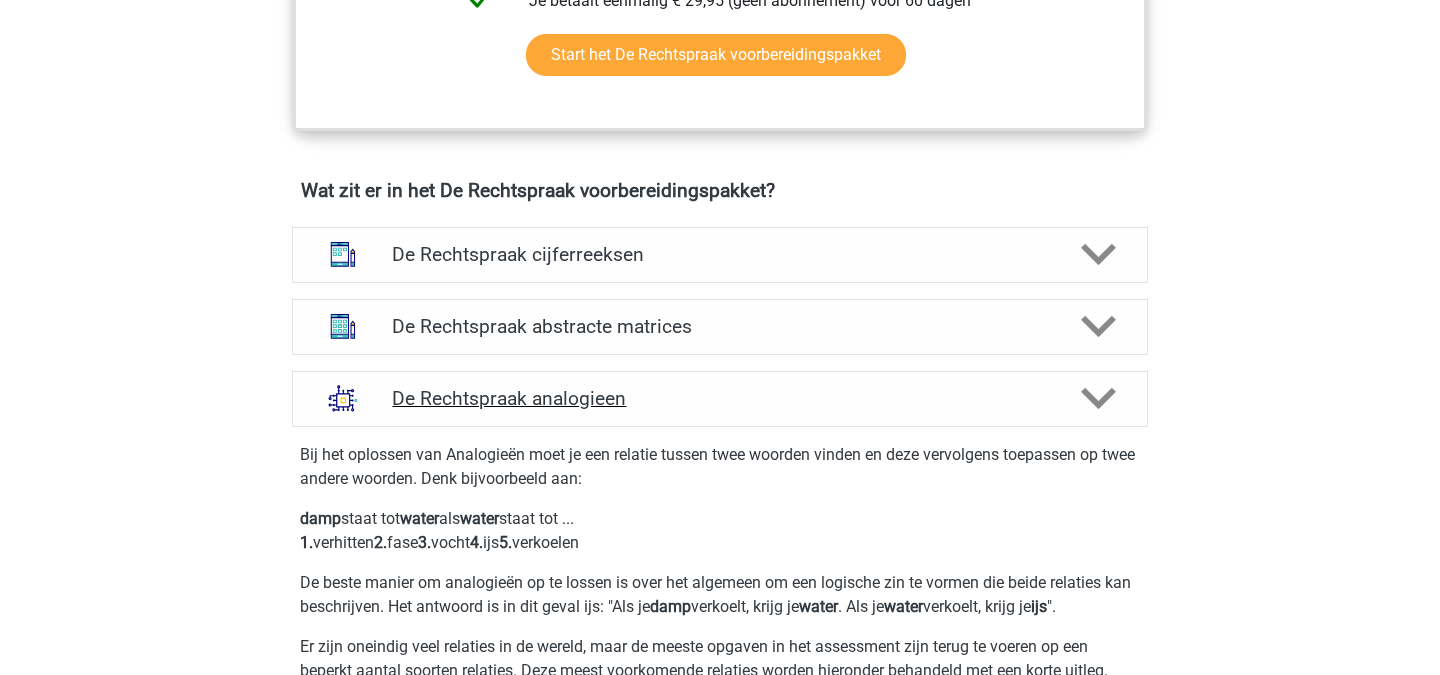 click 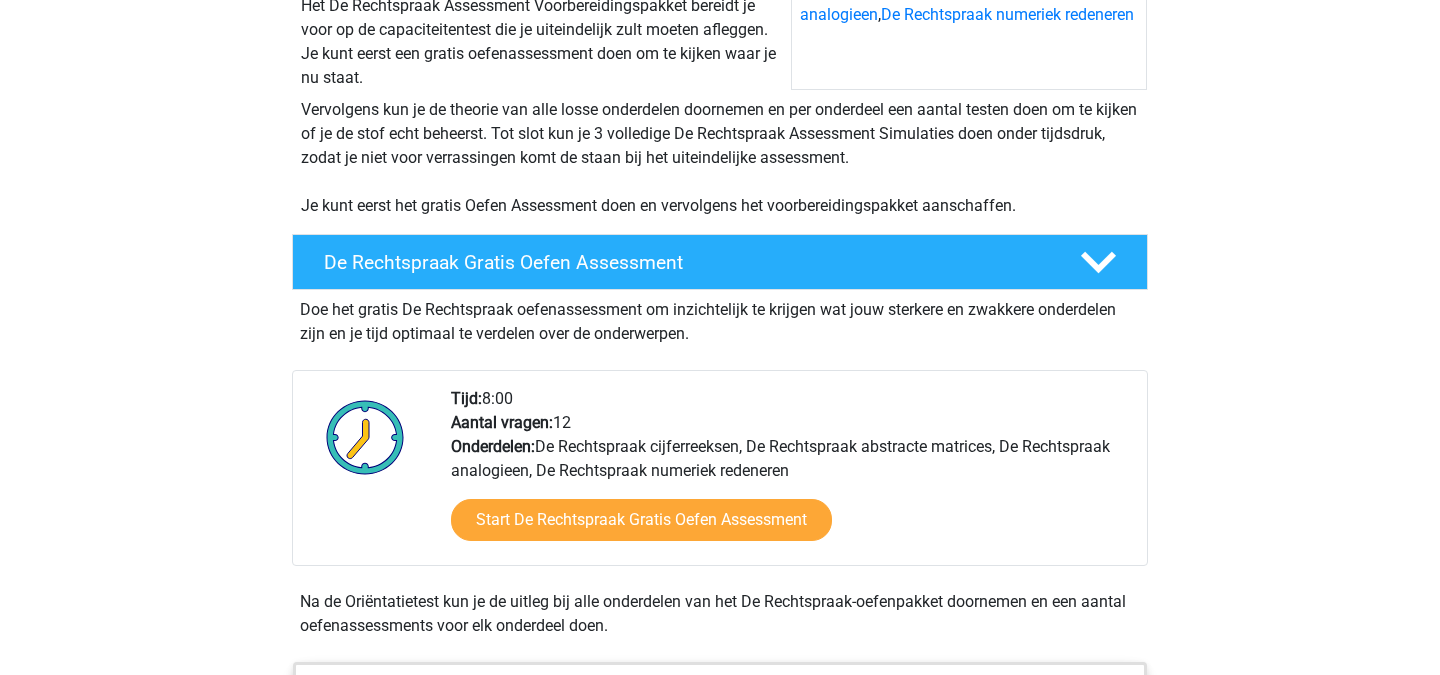 scroll, scrollTop: 361, scrollLeft: 0, axis: vertical 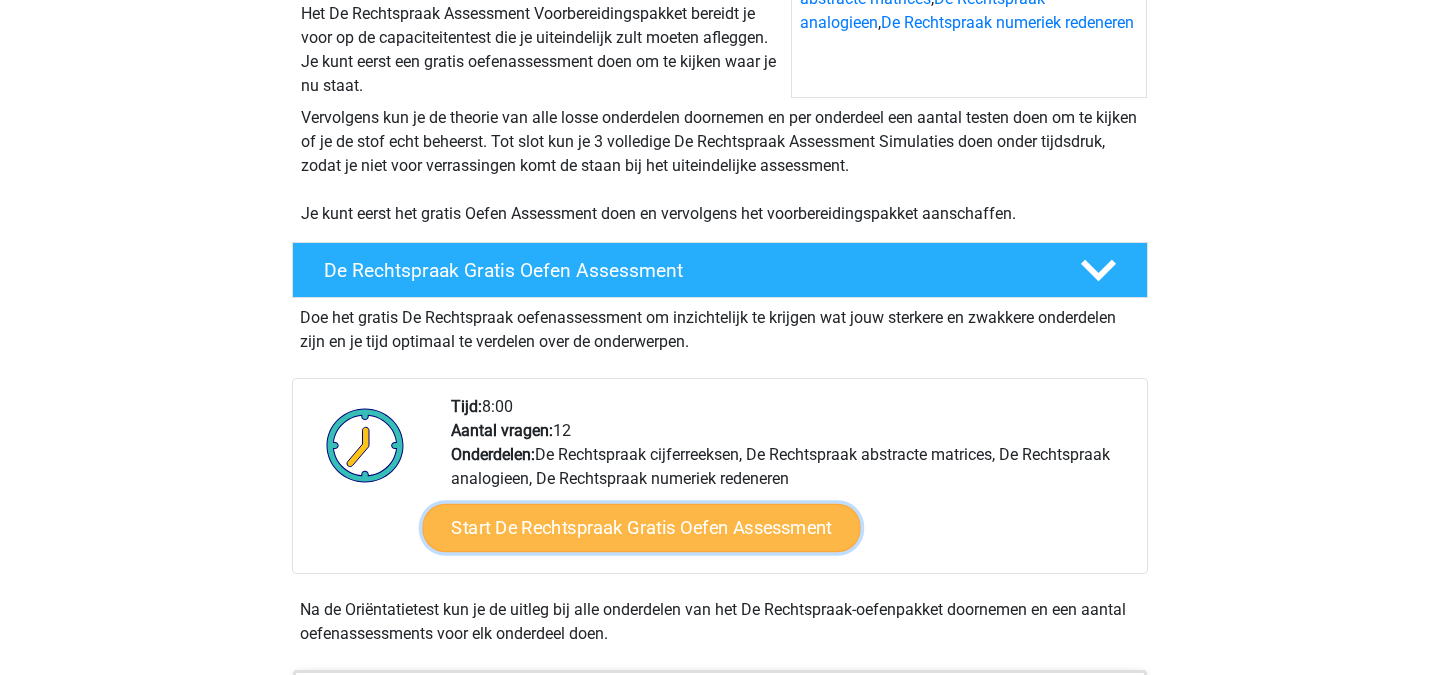 click on "Start De Rechtspraak Gratis Oefen Assessment" at bounding box center [641, 528] 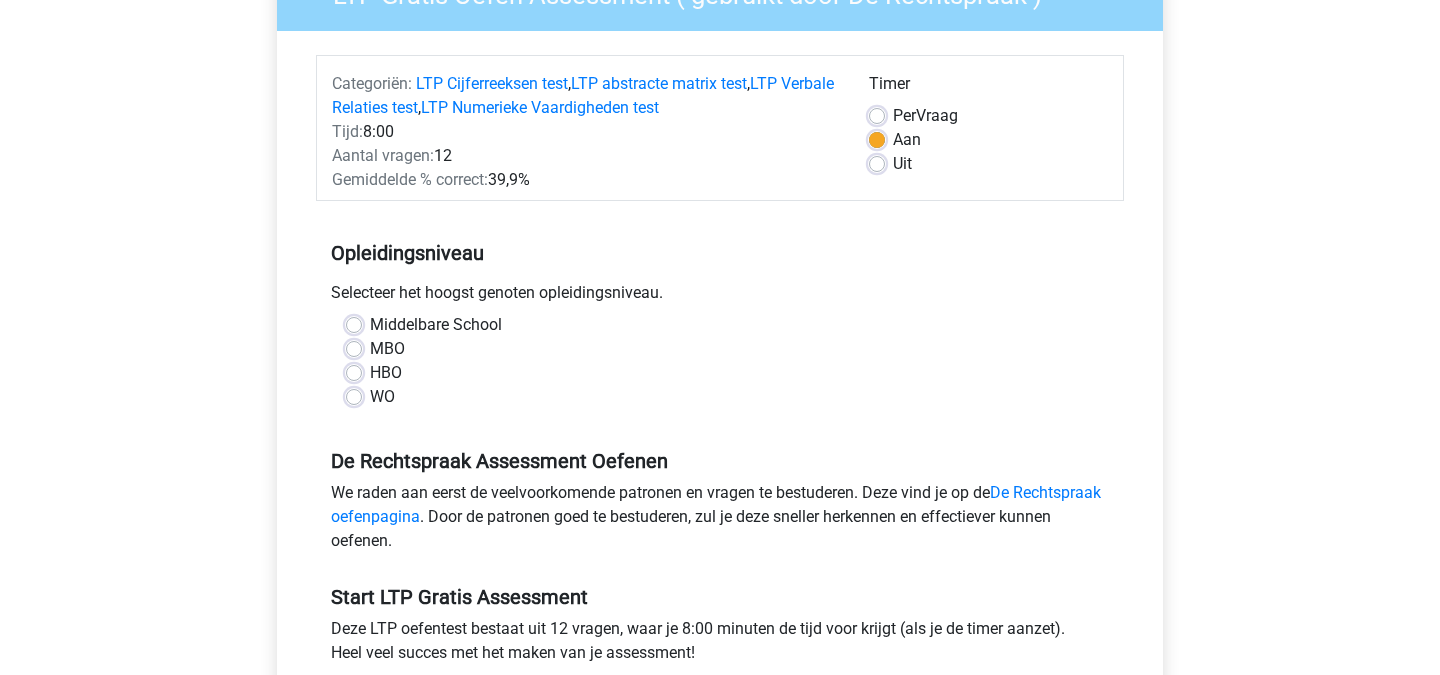 scroll, scrollTop: 322, scrollLeft: 0, axis: vertical 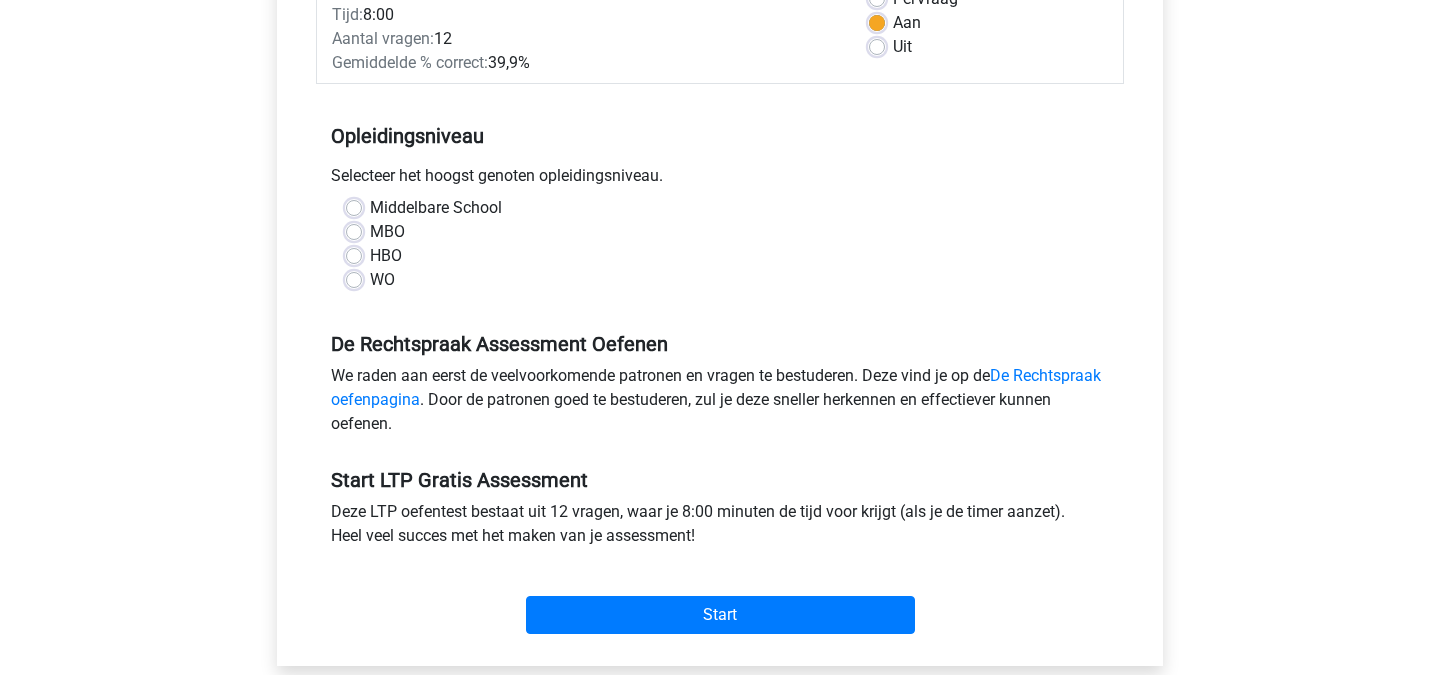 click on "WO" at bounding box center (382, 280) 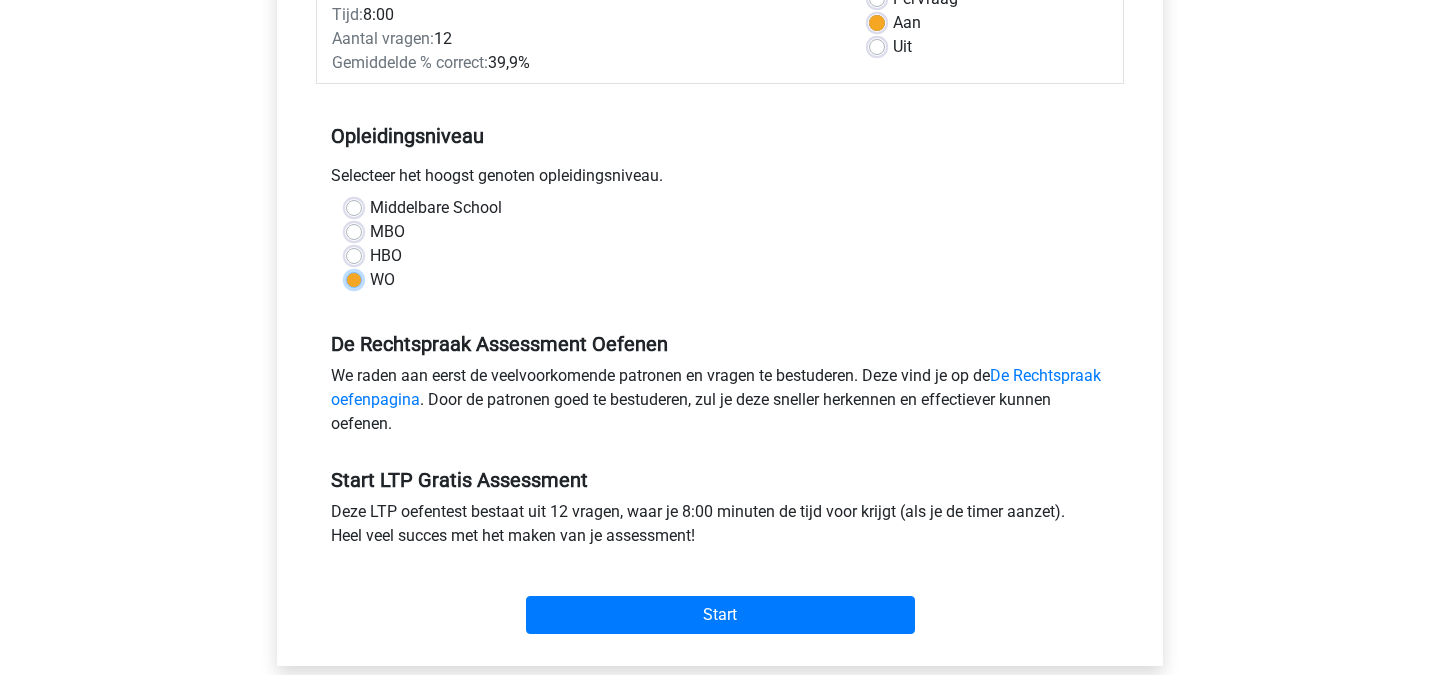 click on "WO" at bounding box center (354, 278) 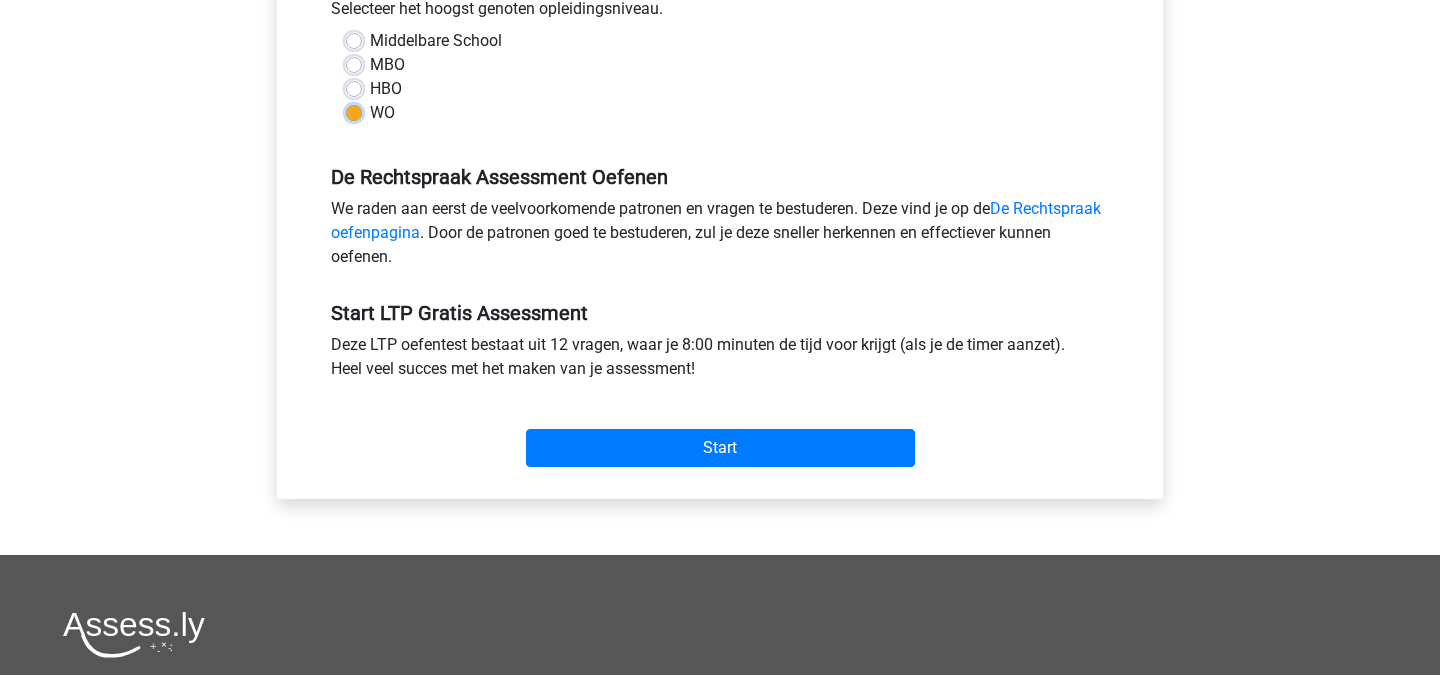 scroll, scrollTop: 496, scrollLeft: 0, axis: vertical 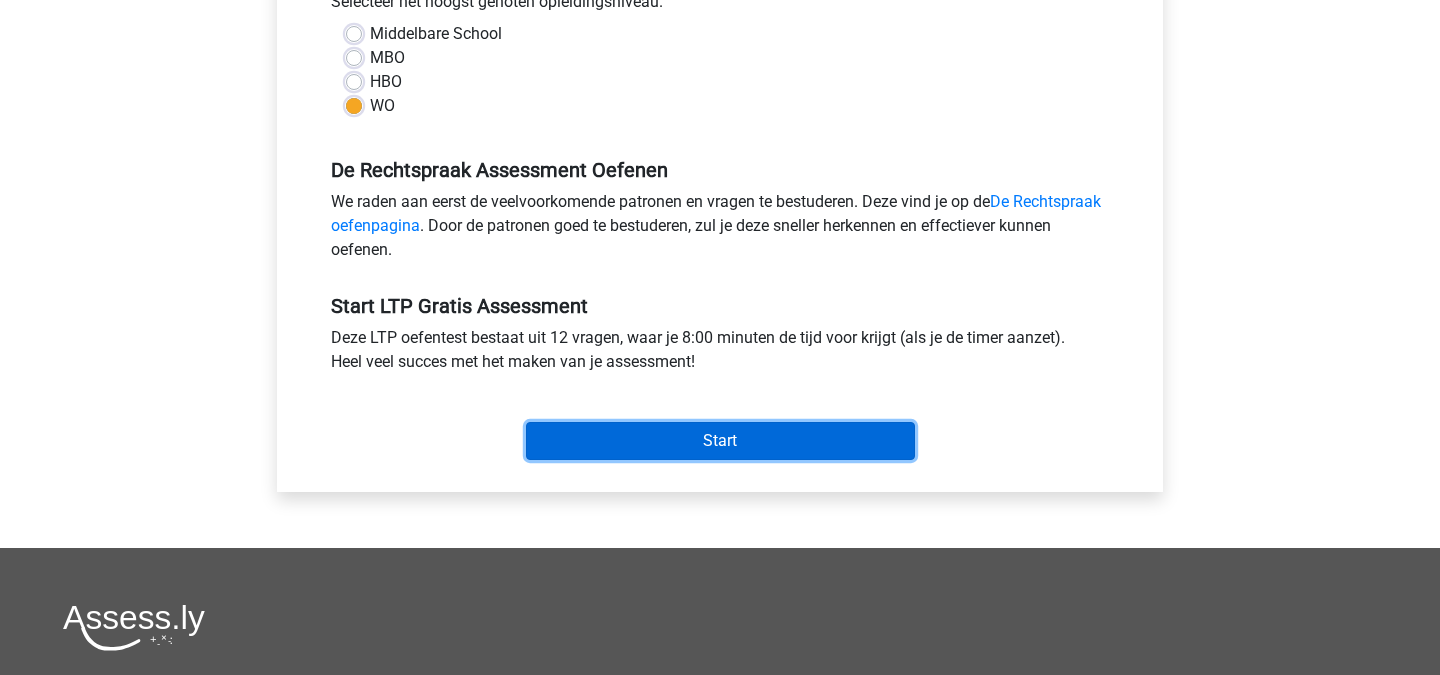 click on "Start" at bounding box center [720, 441] 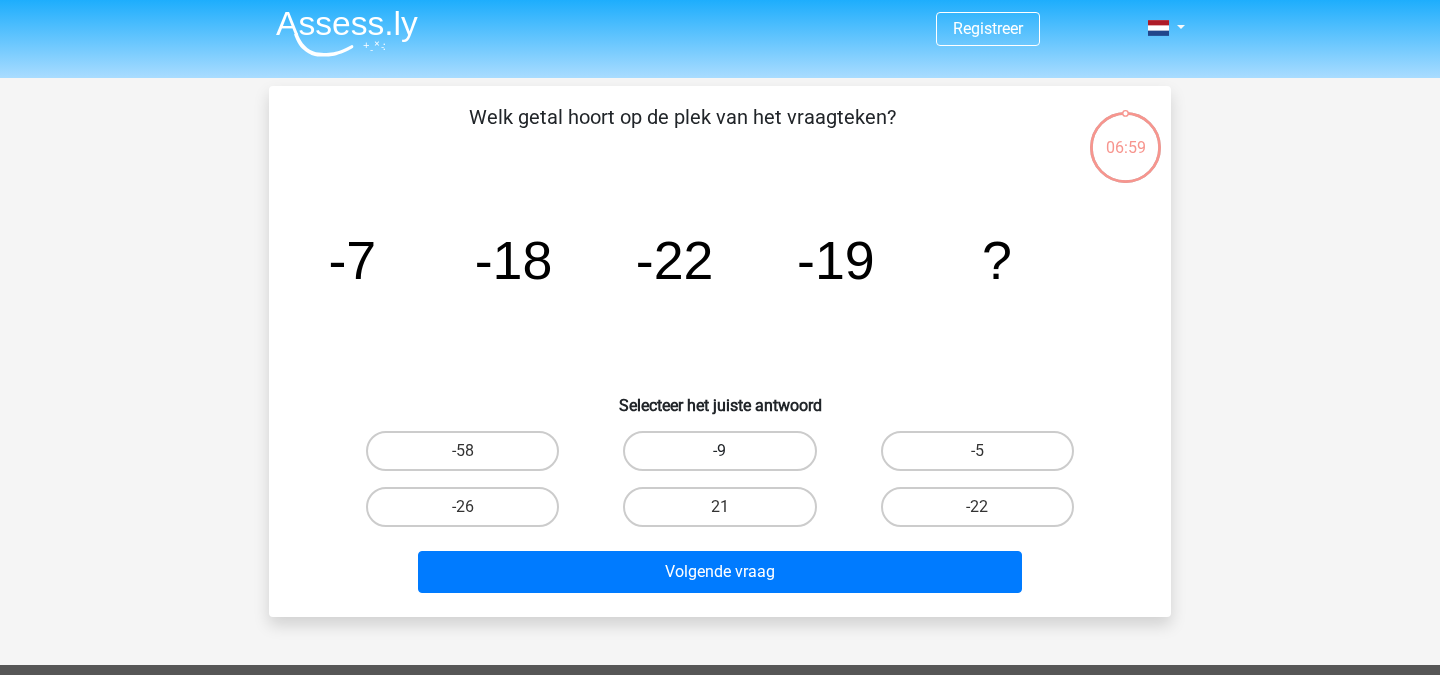 scroll, scrollTop: 4, scrollLeft: 0, axis: vertical 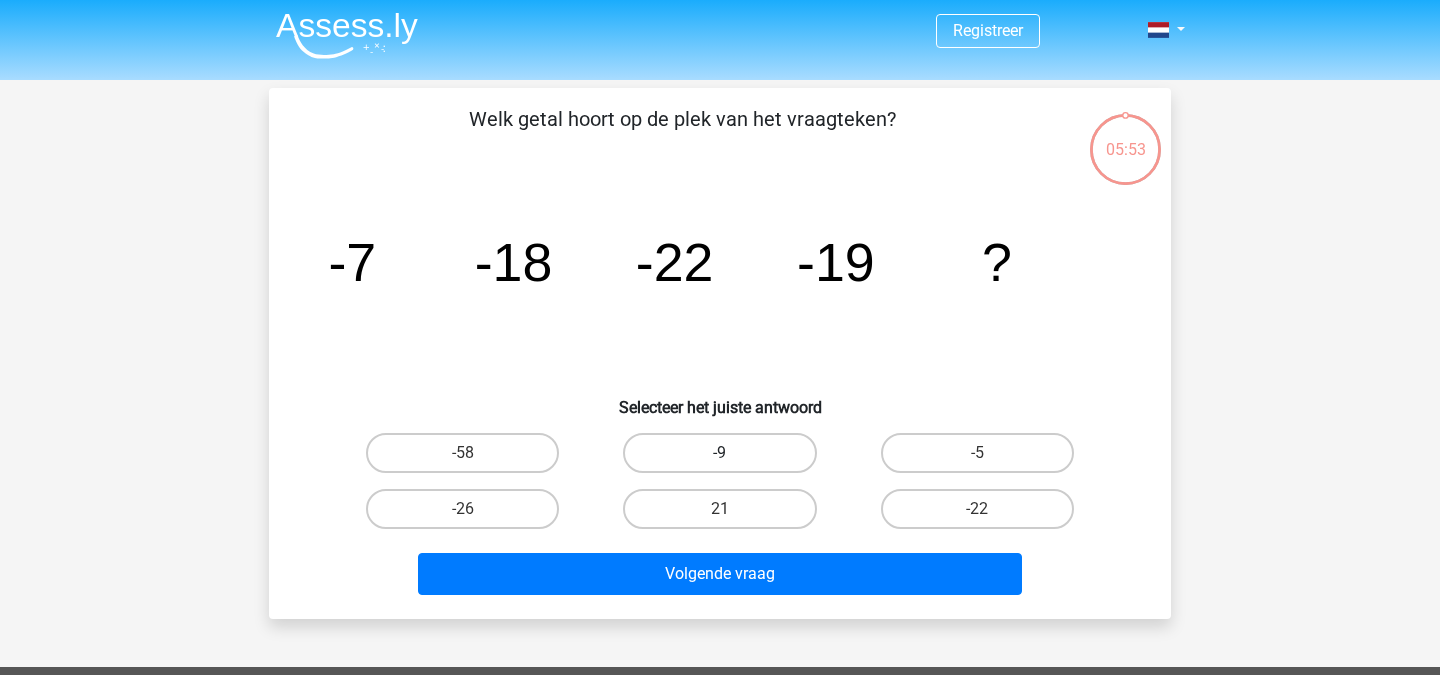 drag, startPoint x: 756, startPoint y: 440, endPoint x: 756, endPoint y: 451, distance: 11 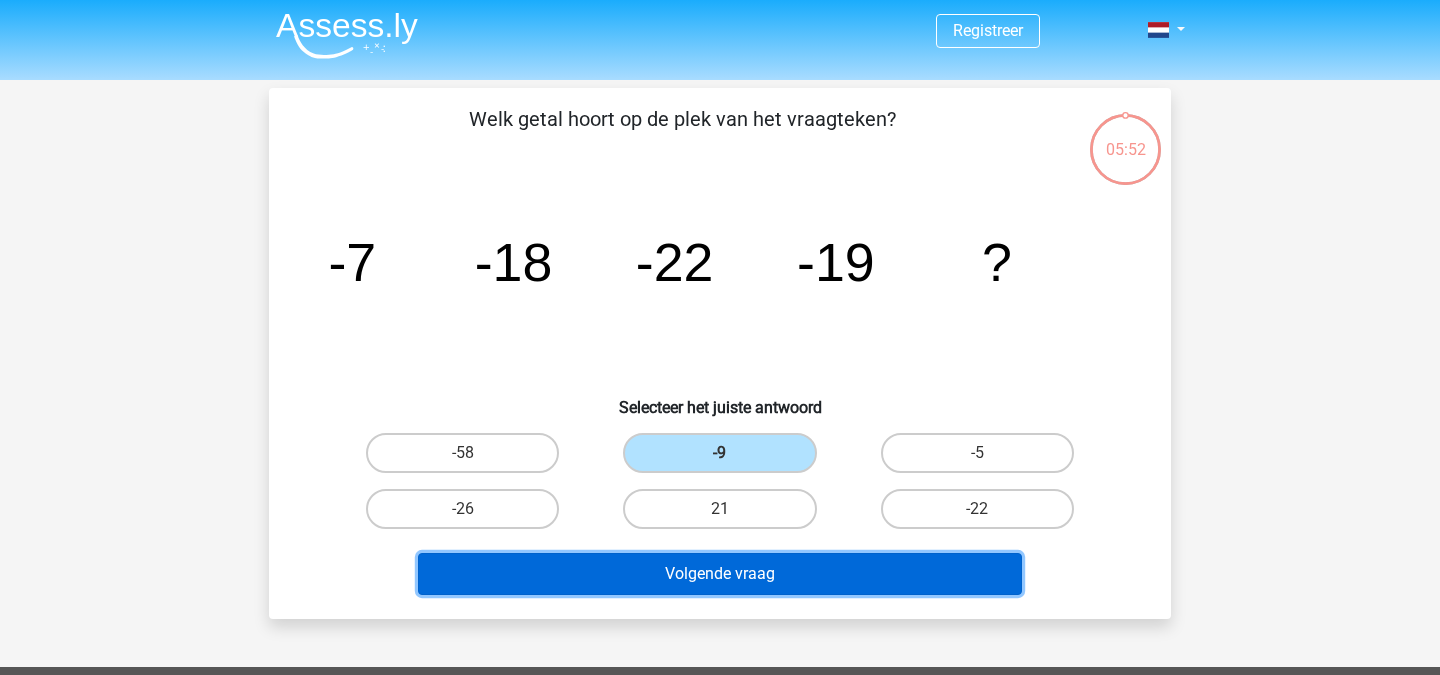 click on "Volgende vraag" at bounding box center (720, 574) 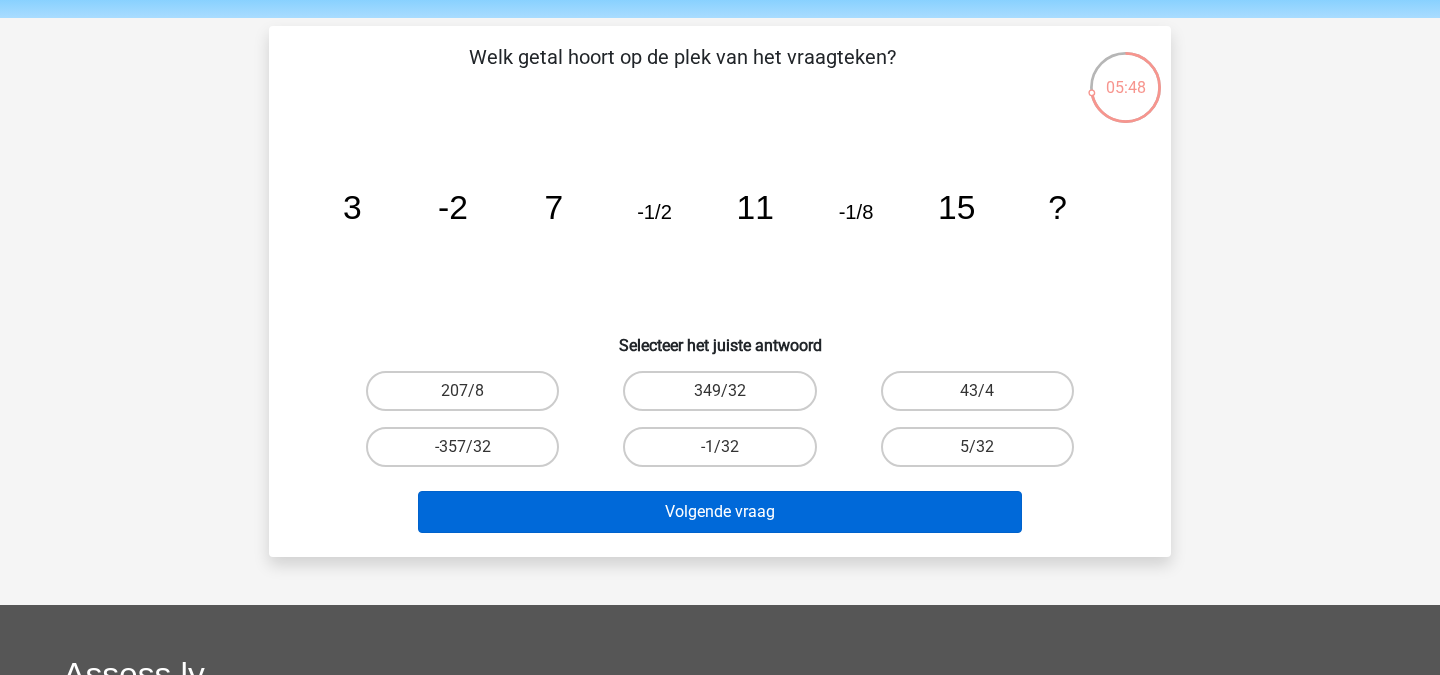scroll, scrollTop: 61, scrollLeft: 0, axis: vertical 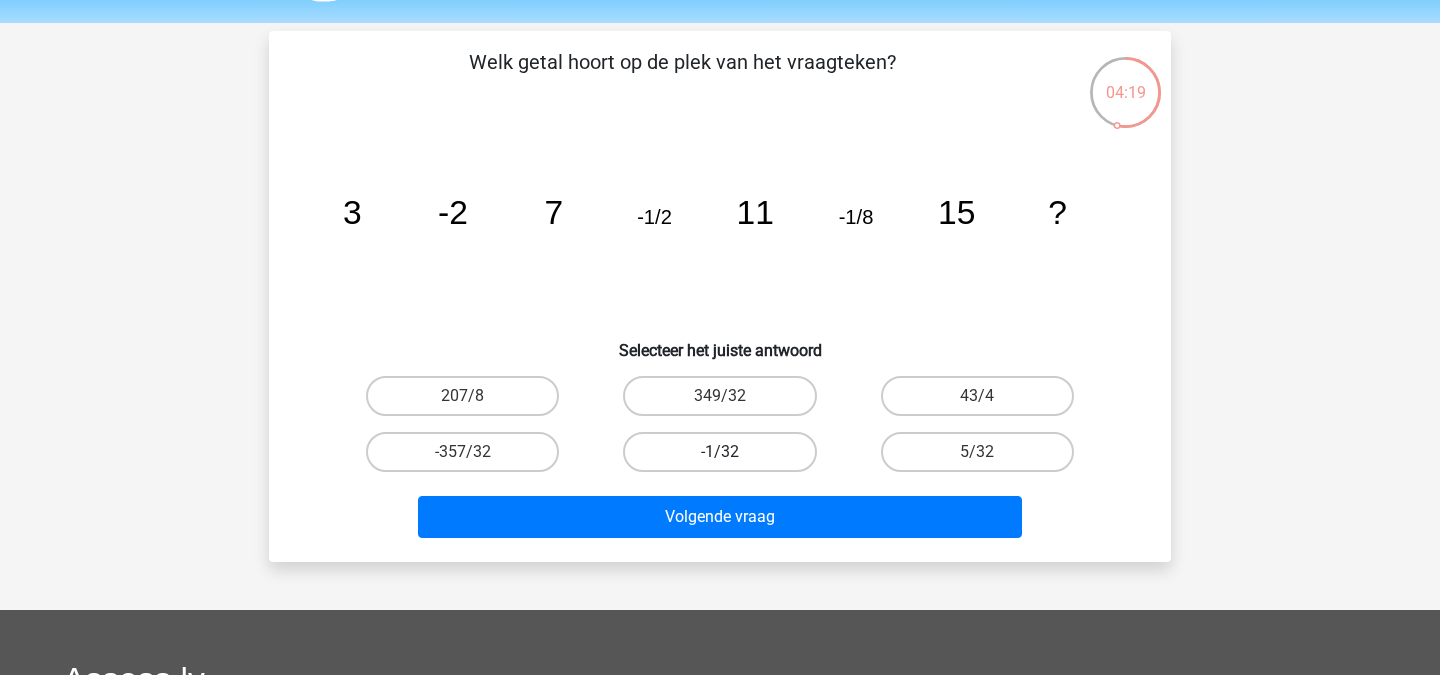 click on "-1/32" at bounding box center (719, 452) 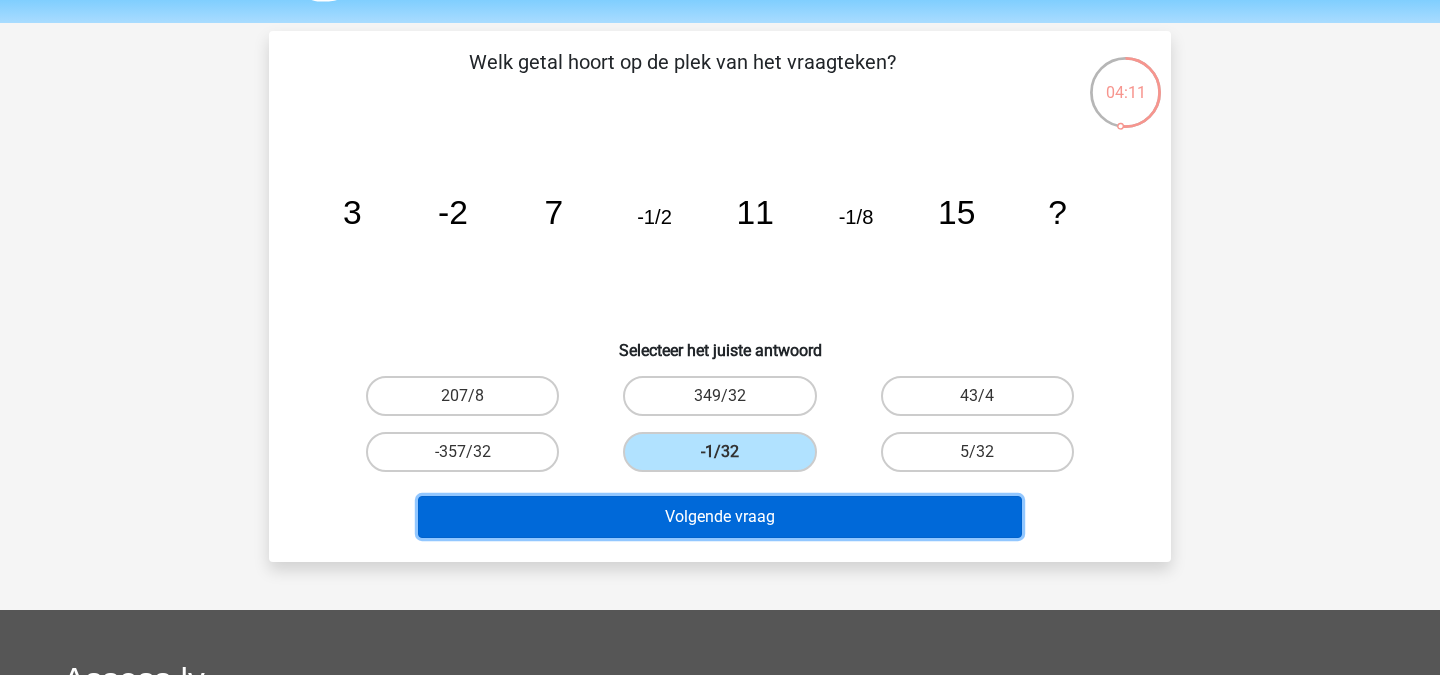 click on "Volgende vraag" at bounding box center [720, 517] 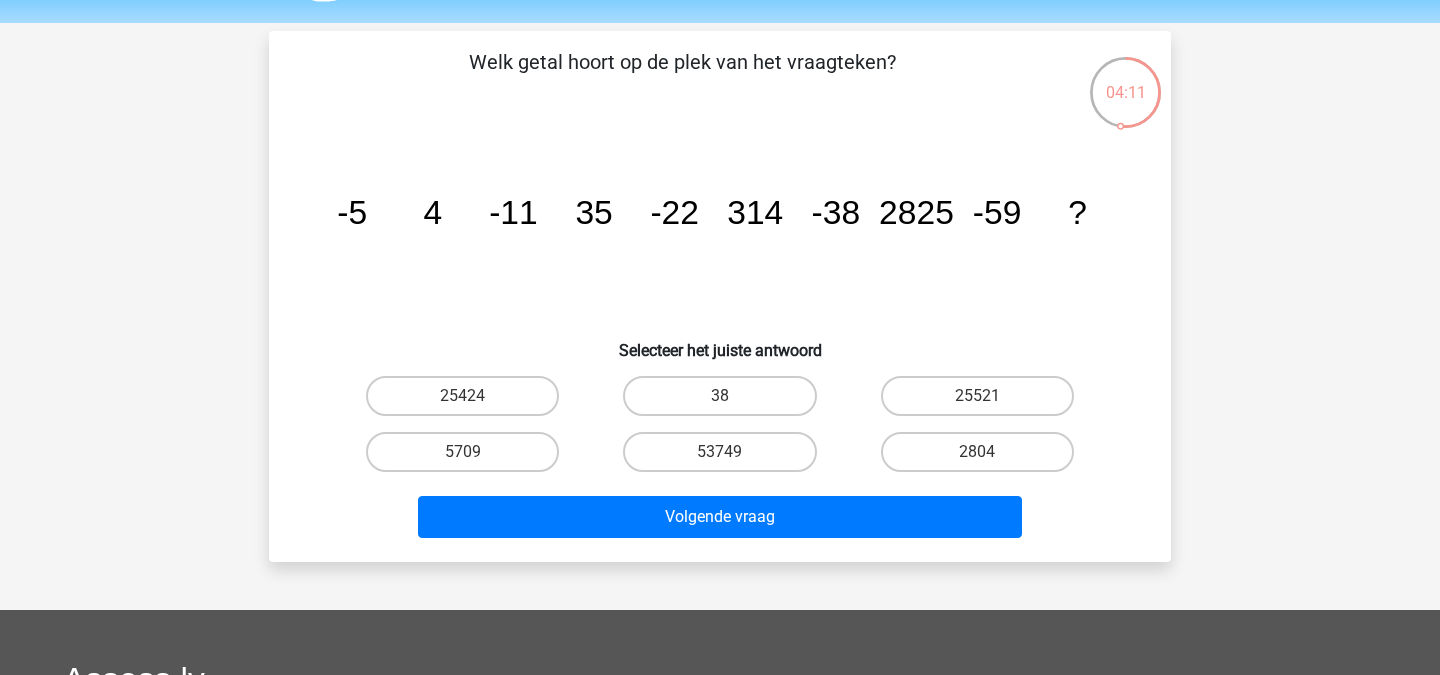scroll, scrollTop: 92, scrollLeft: 0, axis: vertical 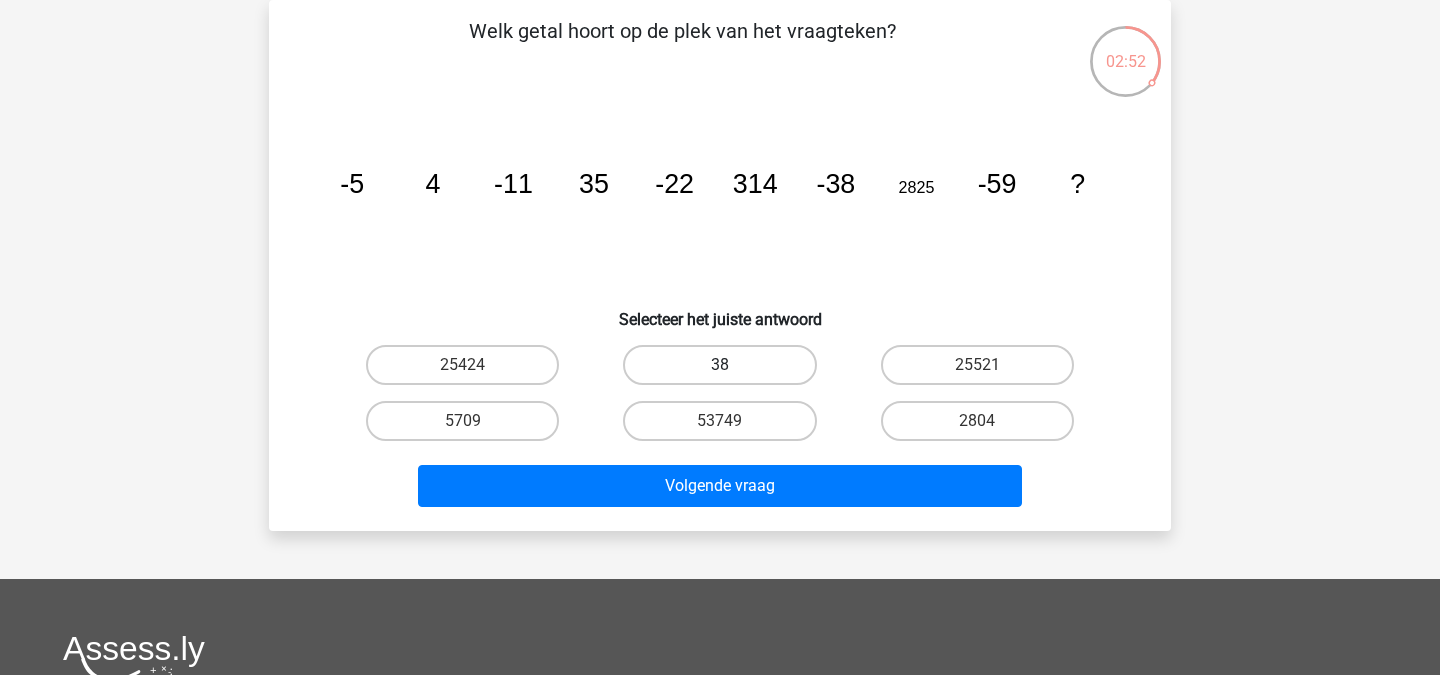 click on "38" at bounding box center [719, 365] 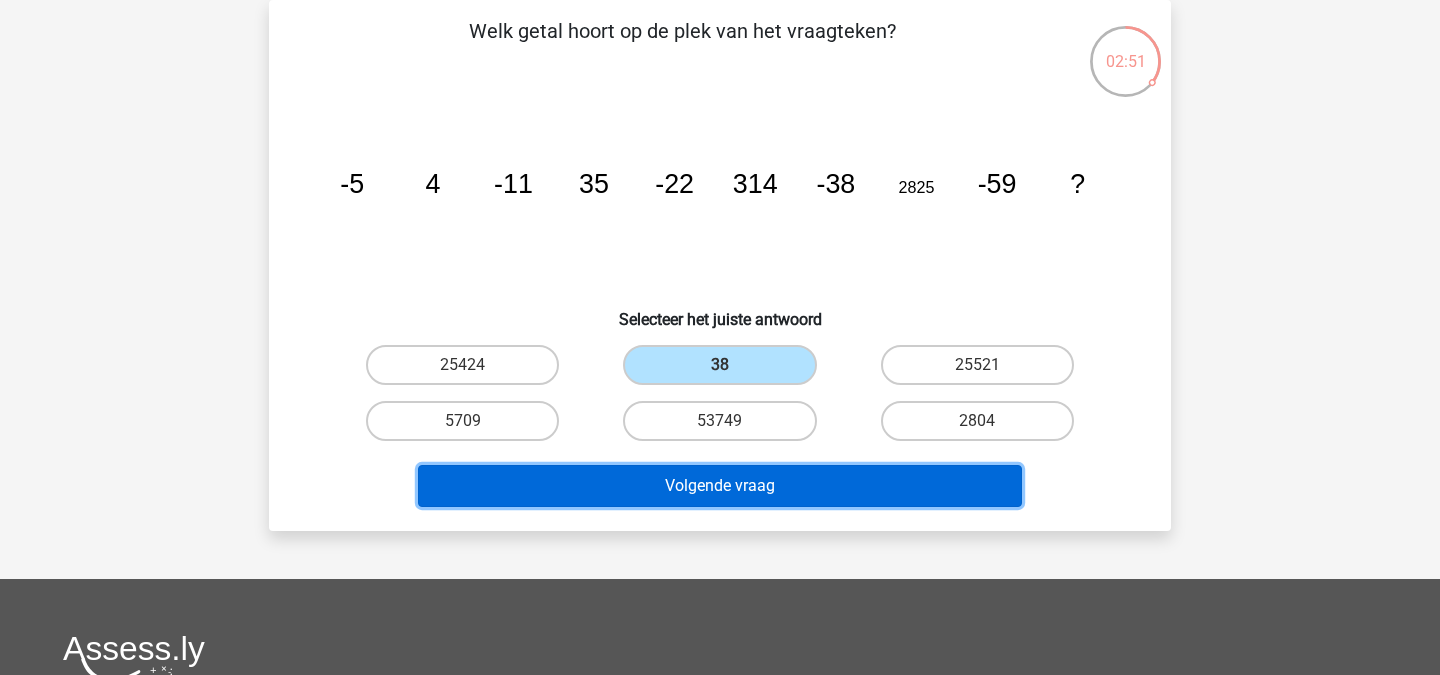 click on "Volgende vraag" at bounding box center (720, 486) 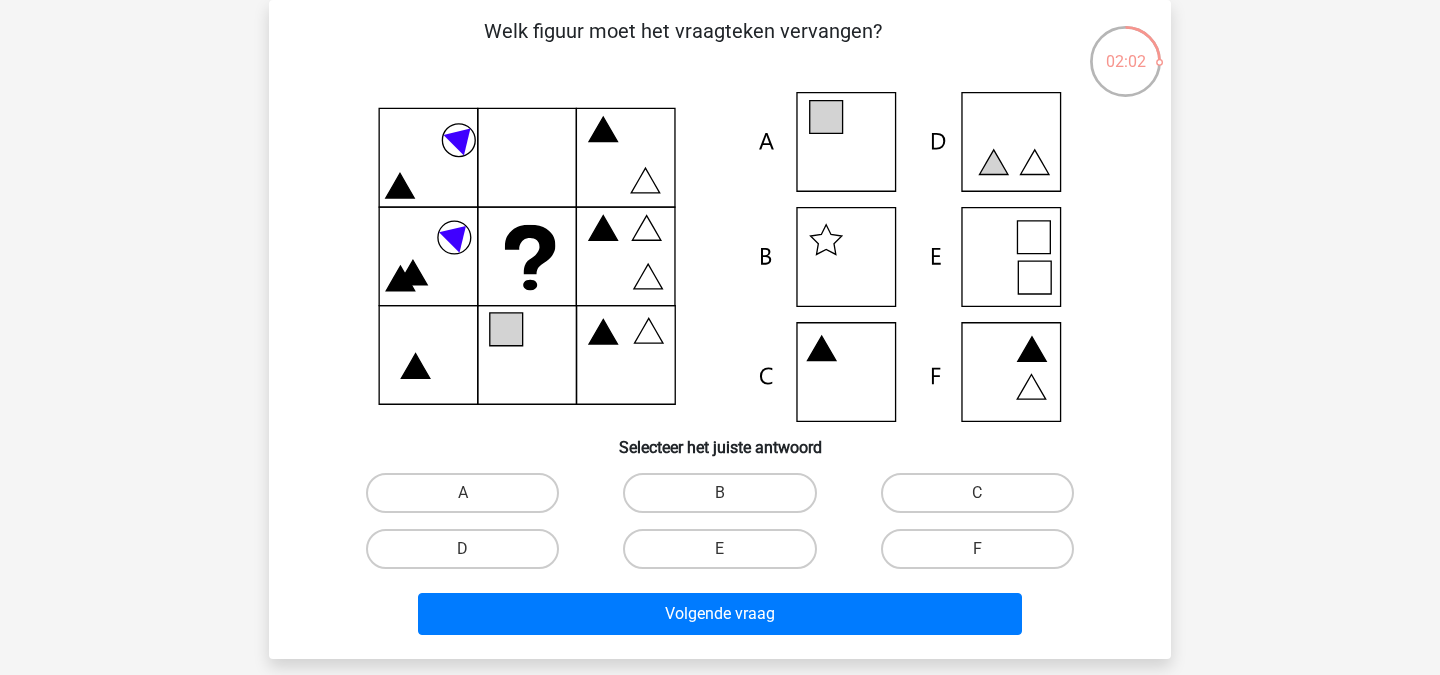 click 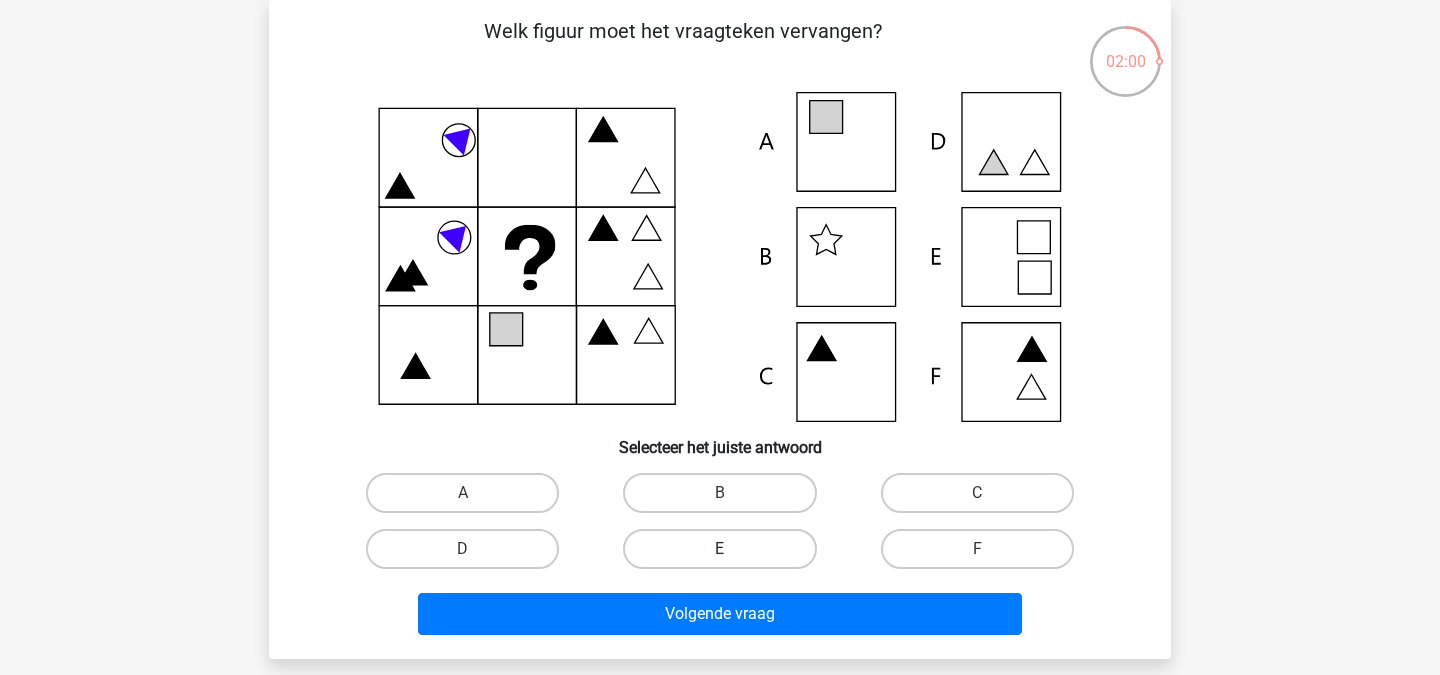 click on "E" at bounding box center [719, 549] 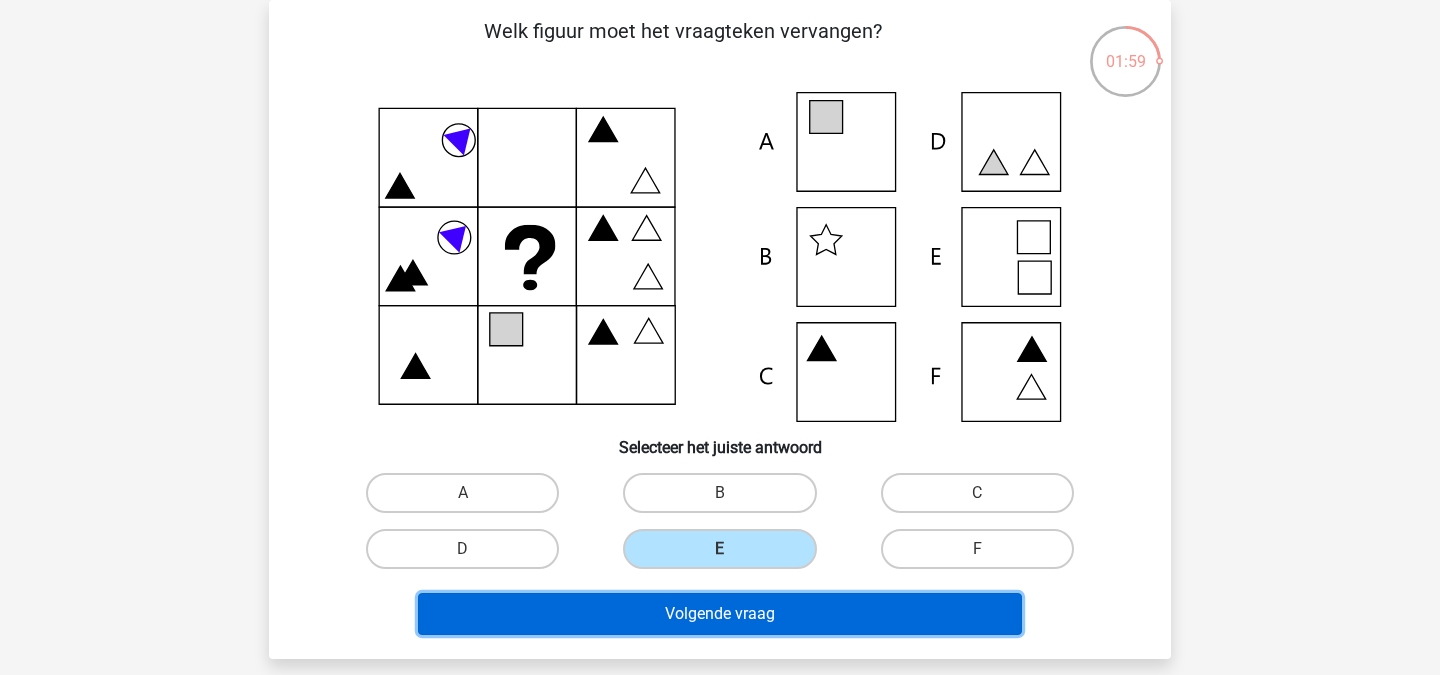 click on "Volgende vraag" at bounding box center [720, 614] 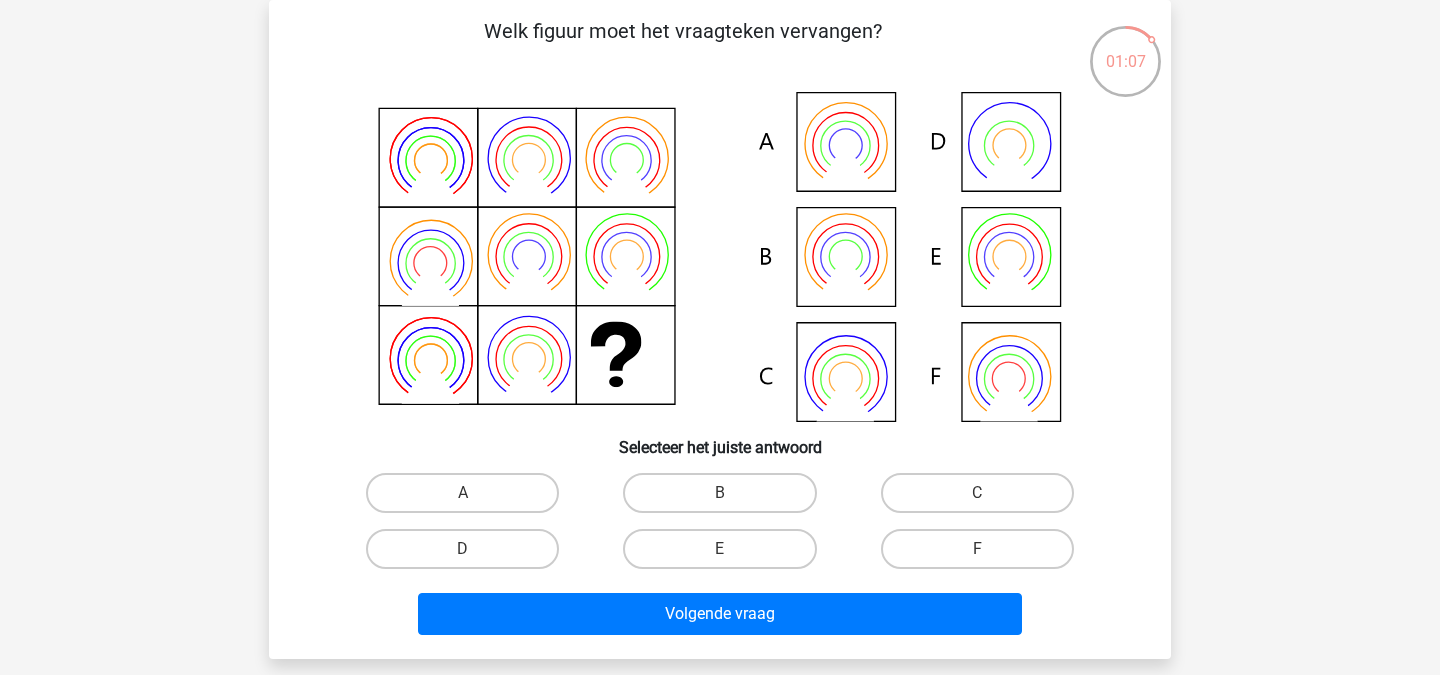 click 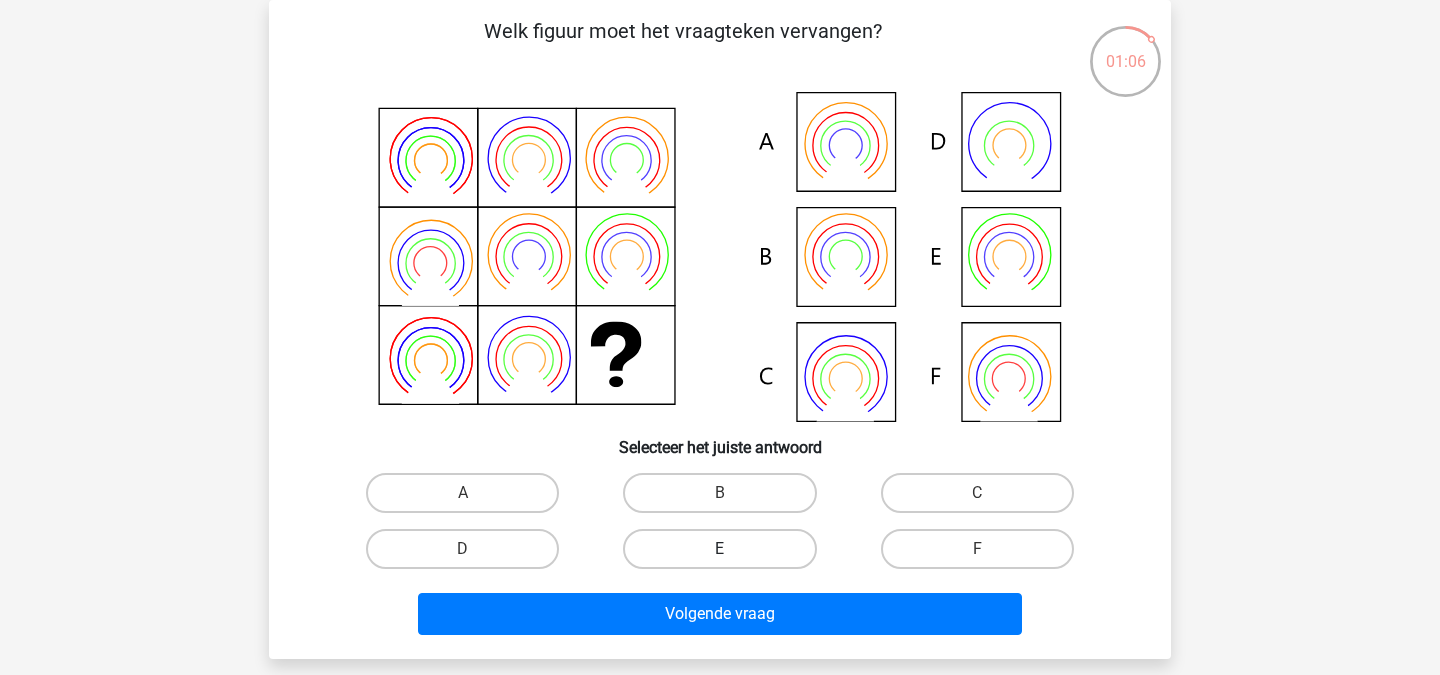 click on "E" at bounding box center [719, 549] 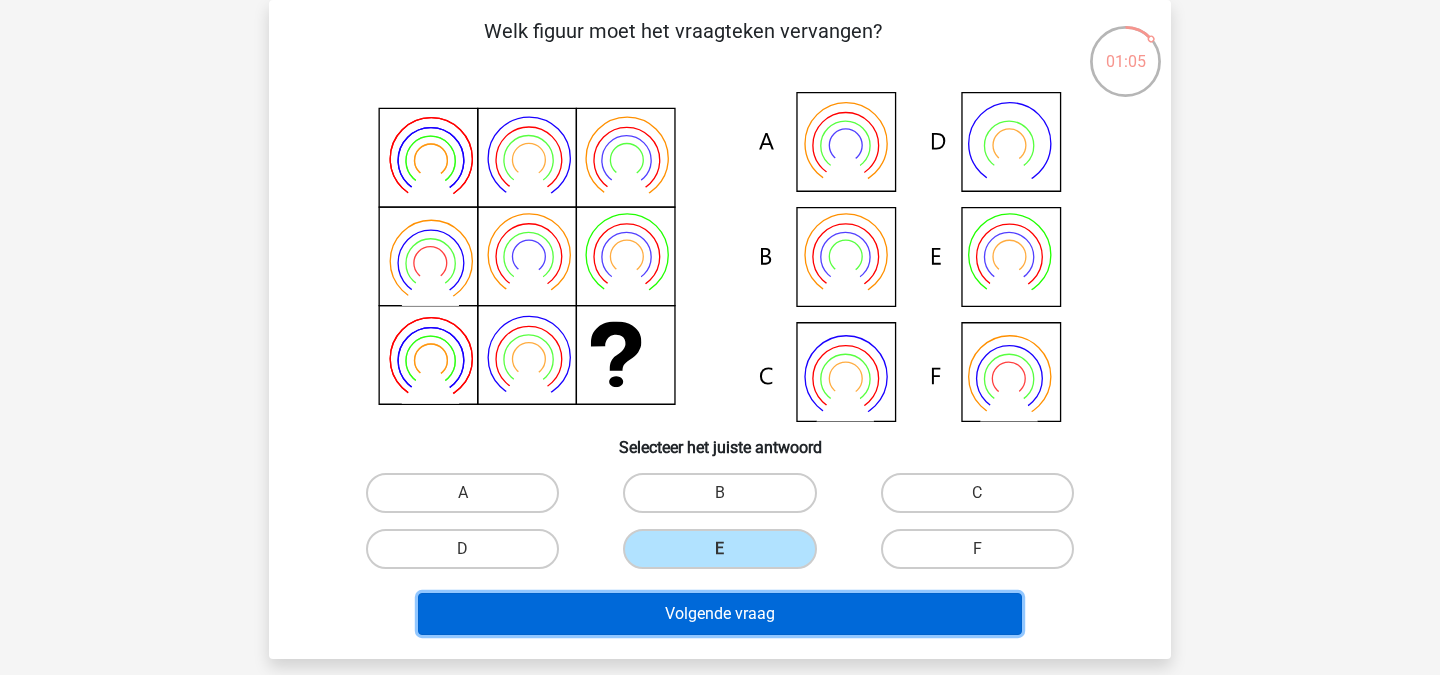 click on "Volgende vraag" at bounding box center (720, 614) 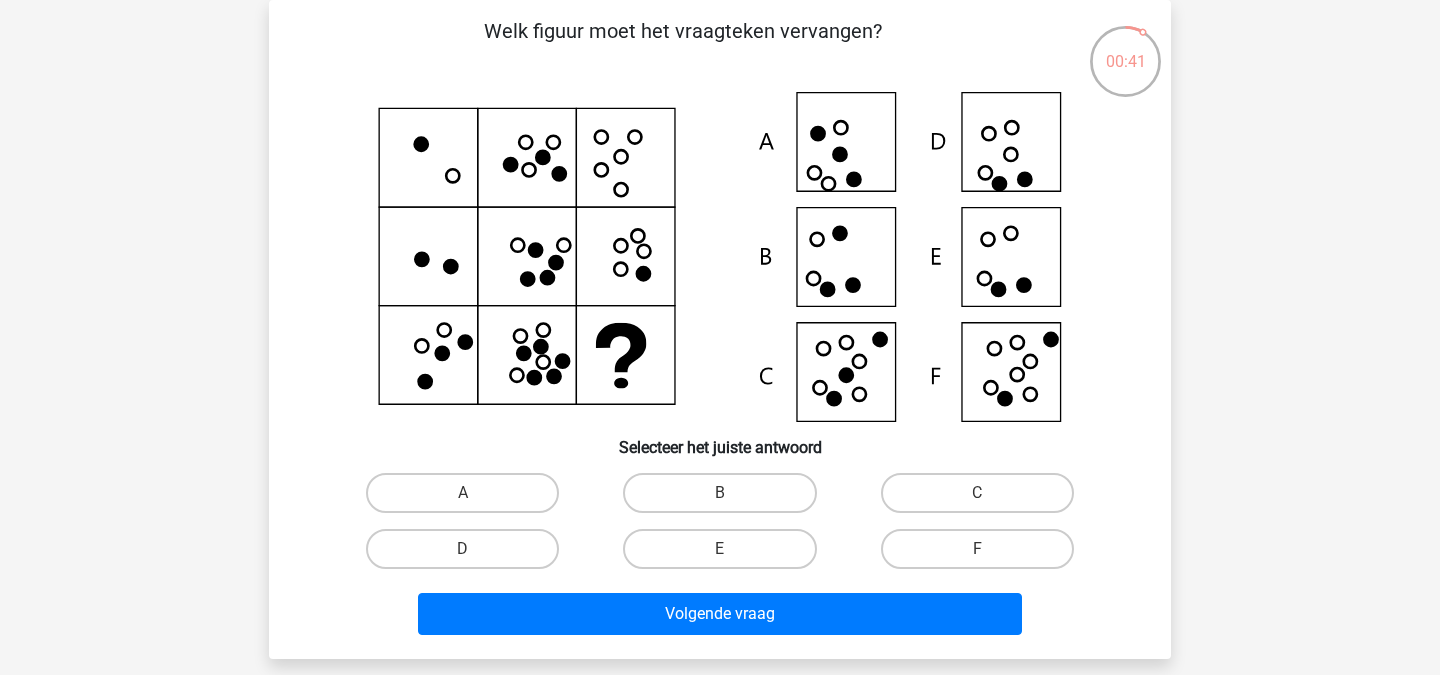 click 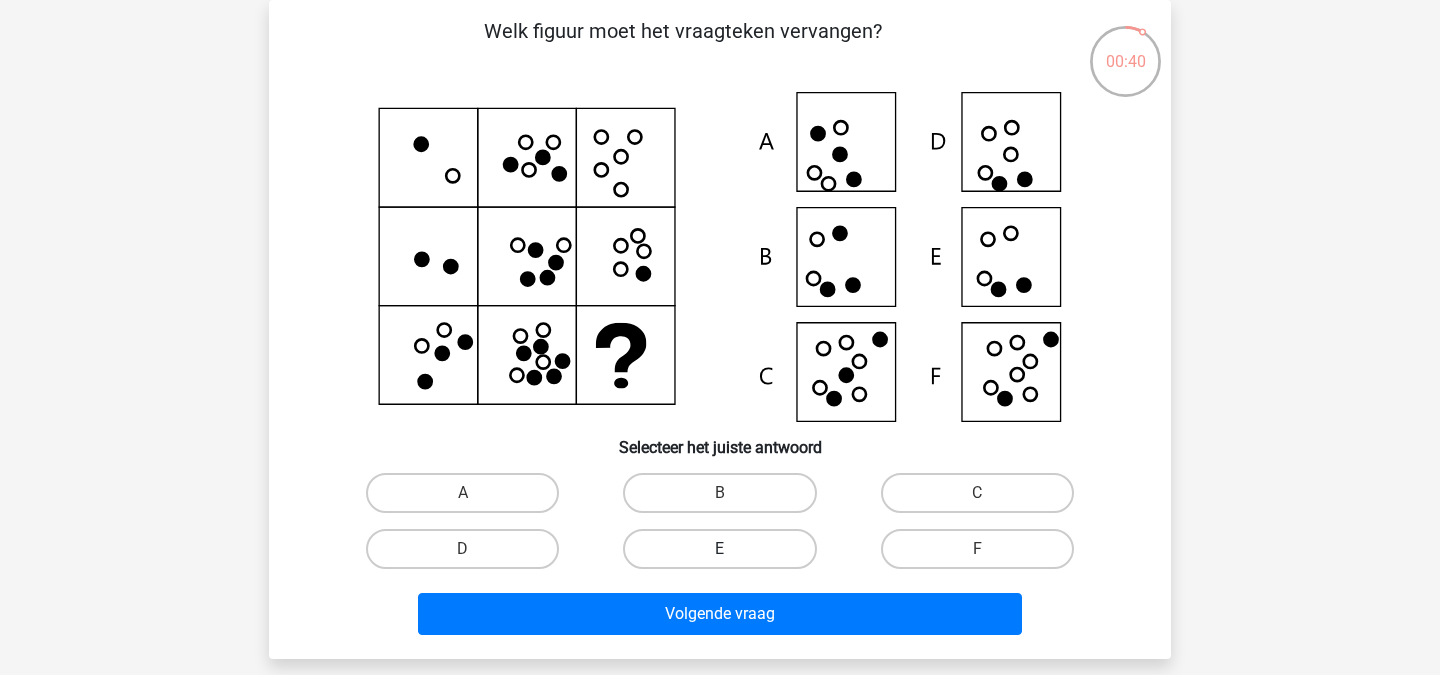 click on "E" at bounding box center [719, 549] 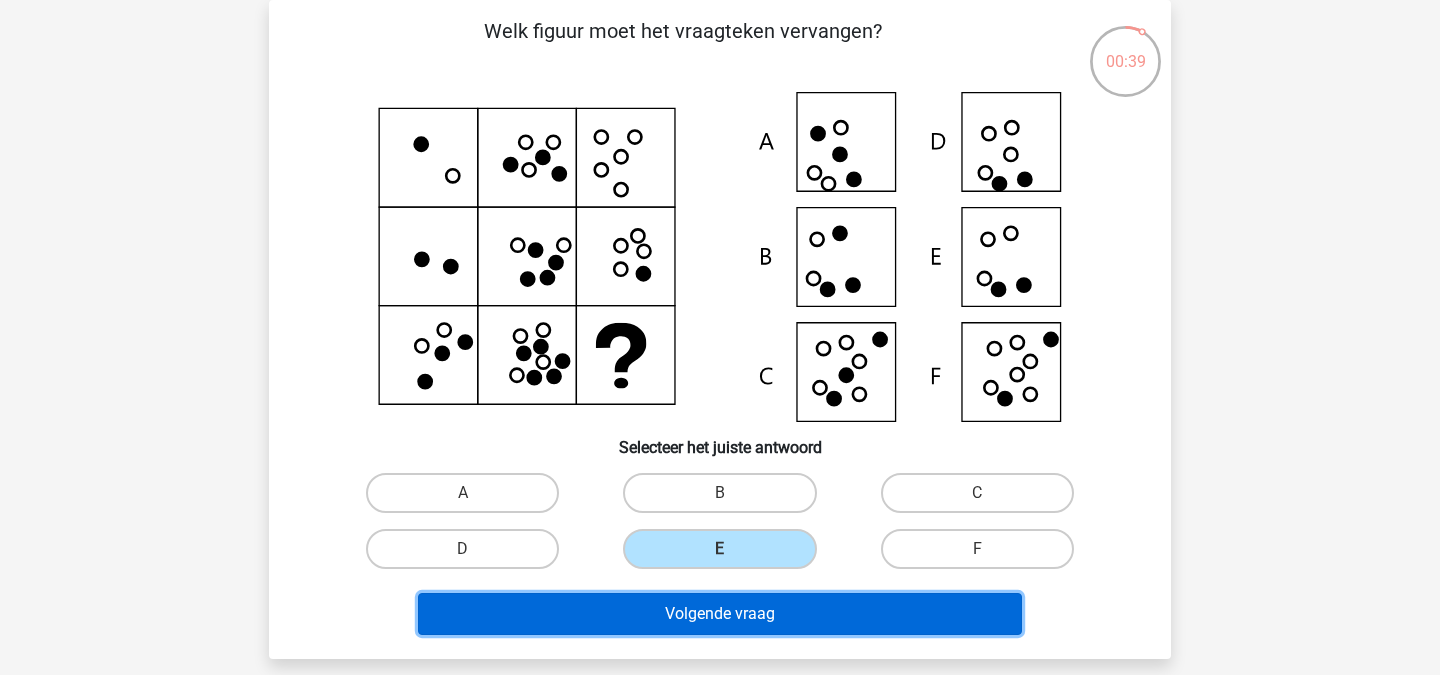 click on "Volgende vraag" at bounding box center (720, 614) 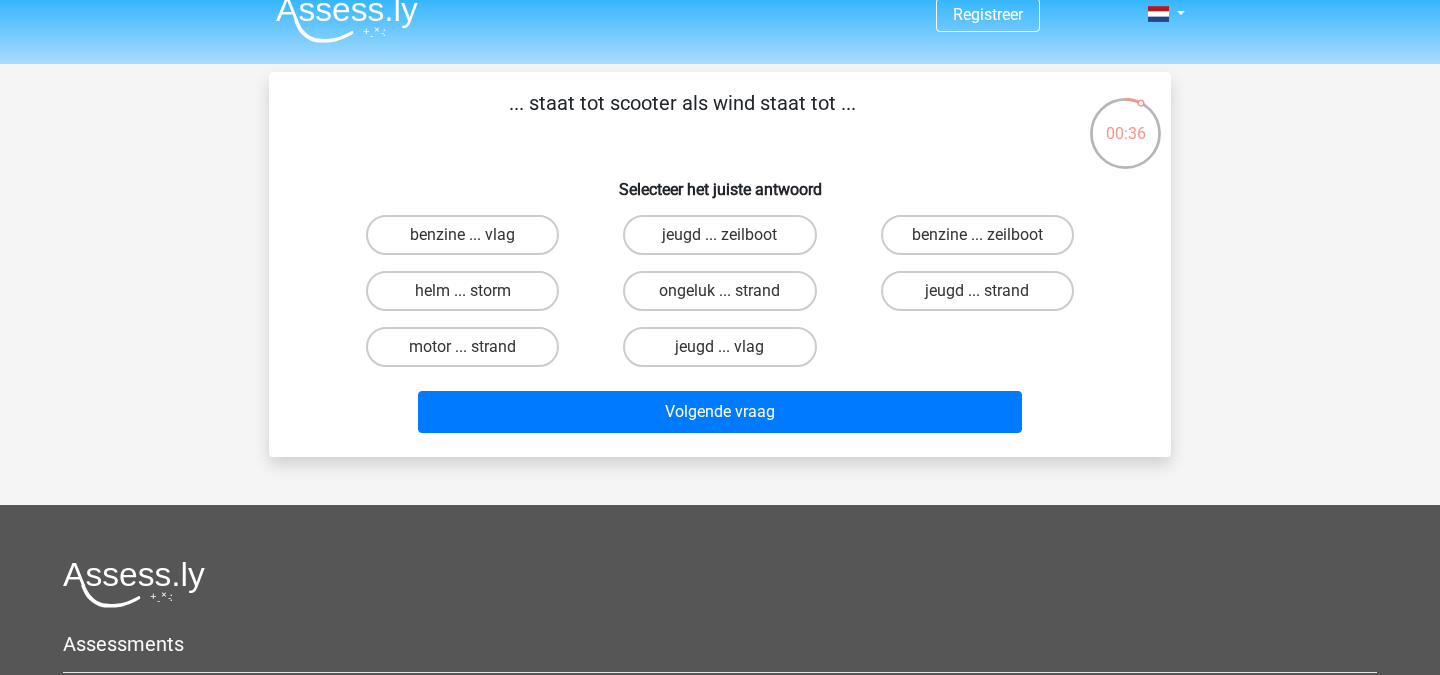scroll, scrollTop: 0, scrollLeft: 0, axis: both 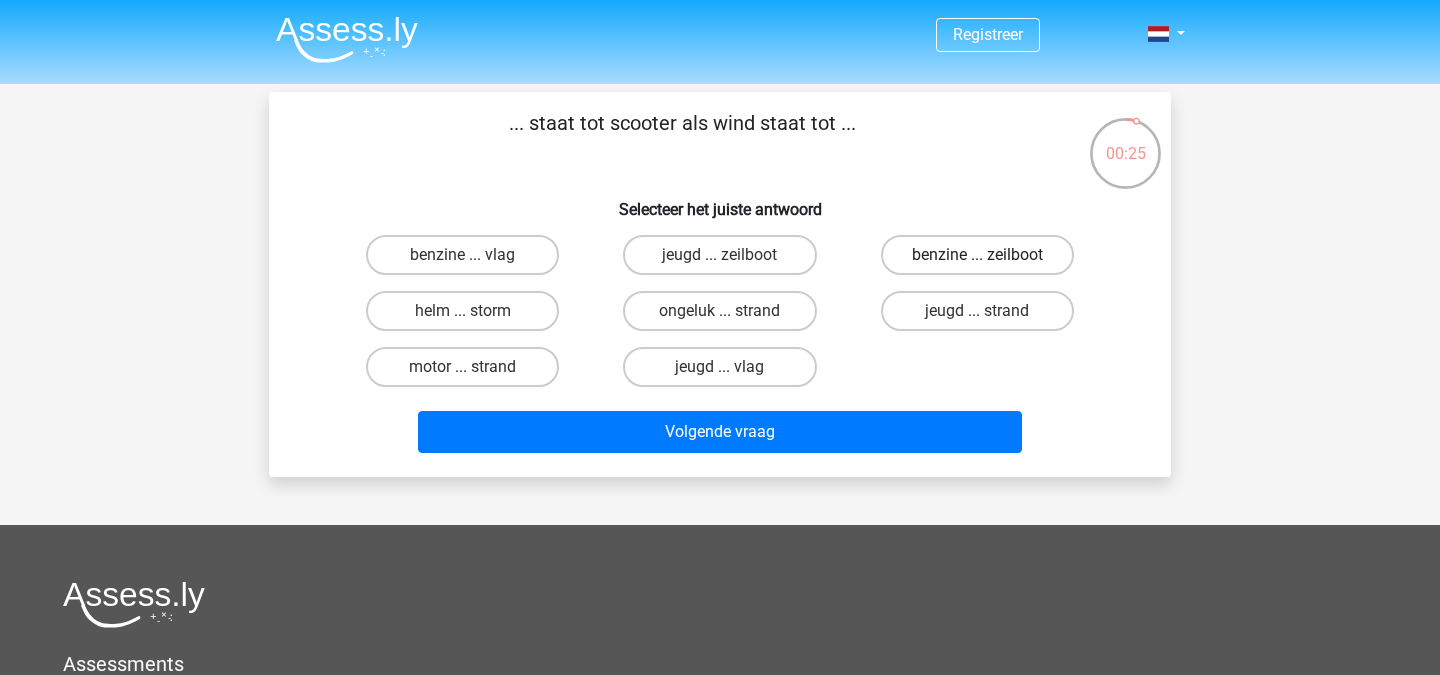 click on "benzine ... zeilboot" at bounding box center [977, 255] 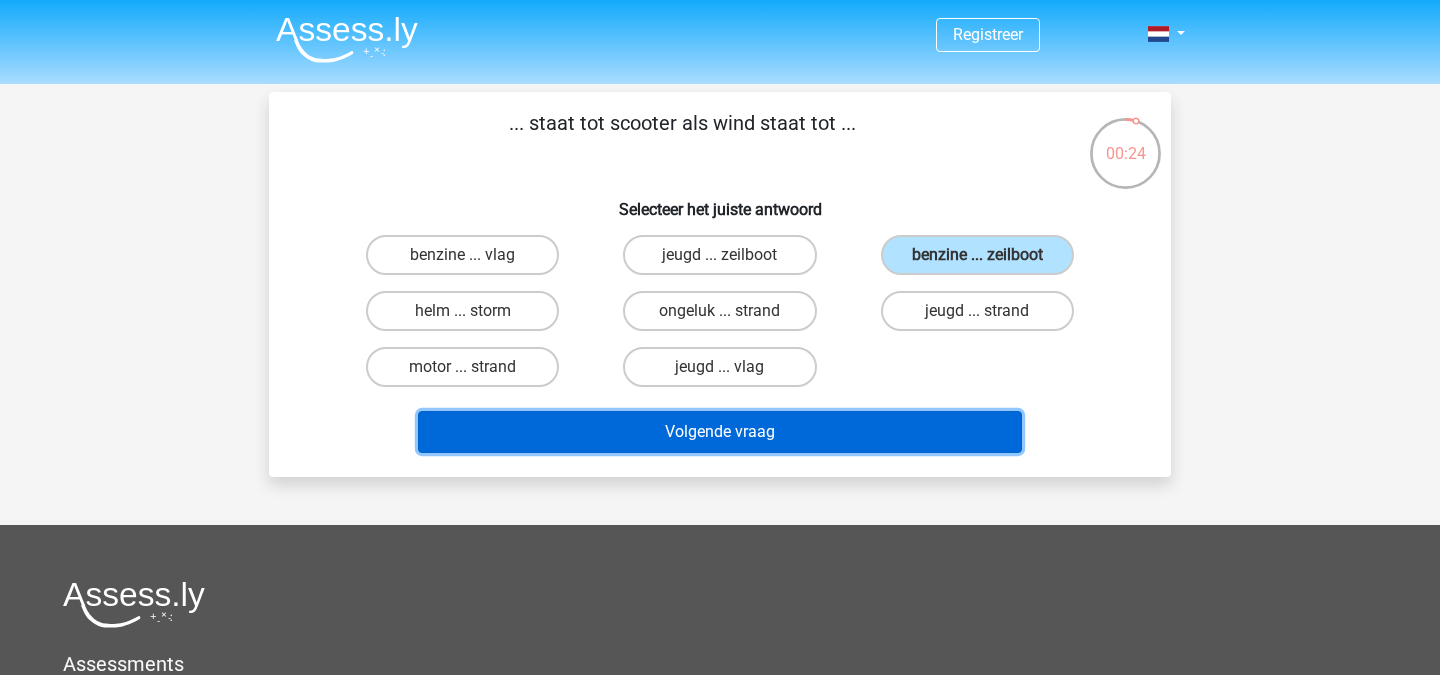 click on "Volgende vraag" at bounding box center [720, 432] 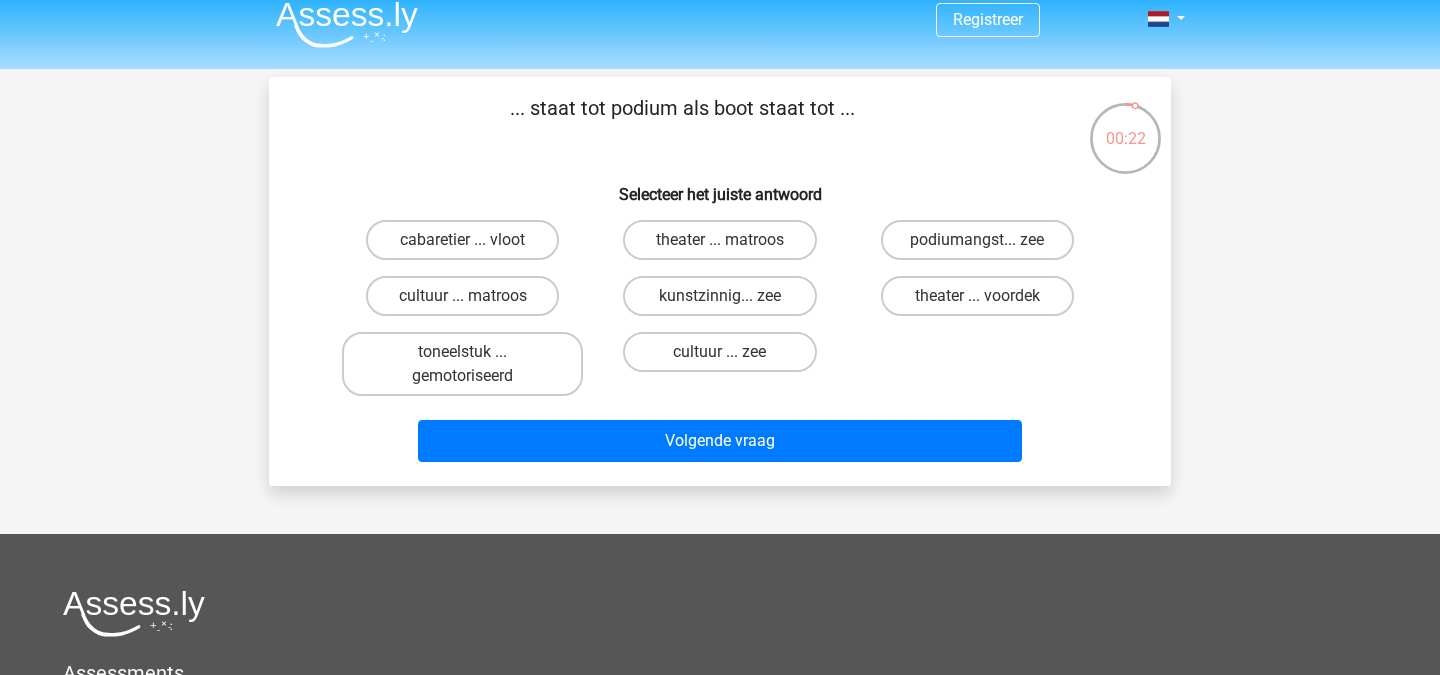 scroll, scrollTop: 1, scrollLeft: 0, axis: vertical 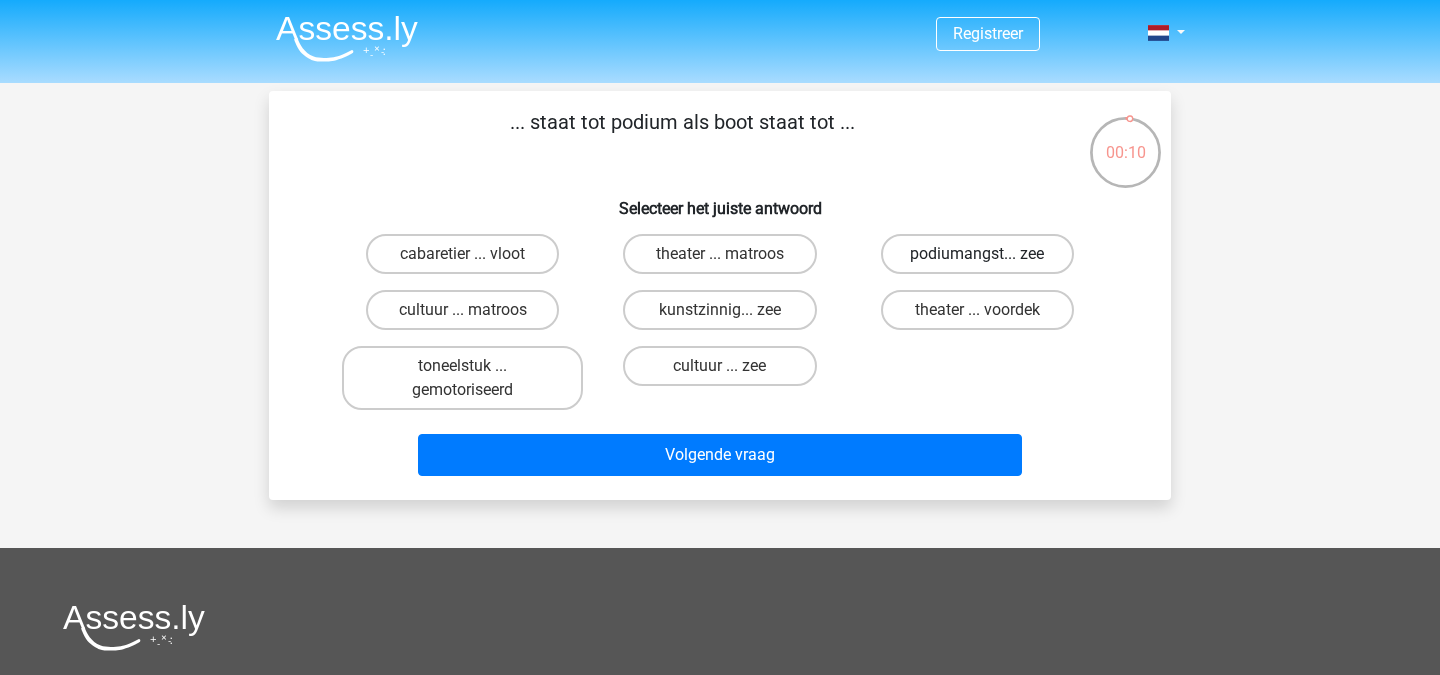 click on "podiumangst... zee" at bounding box center (977, 254) 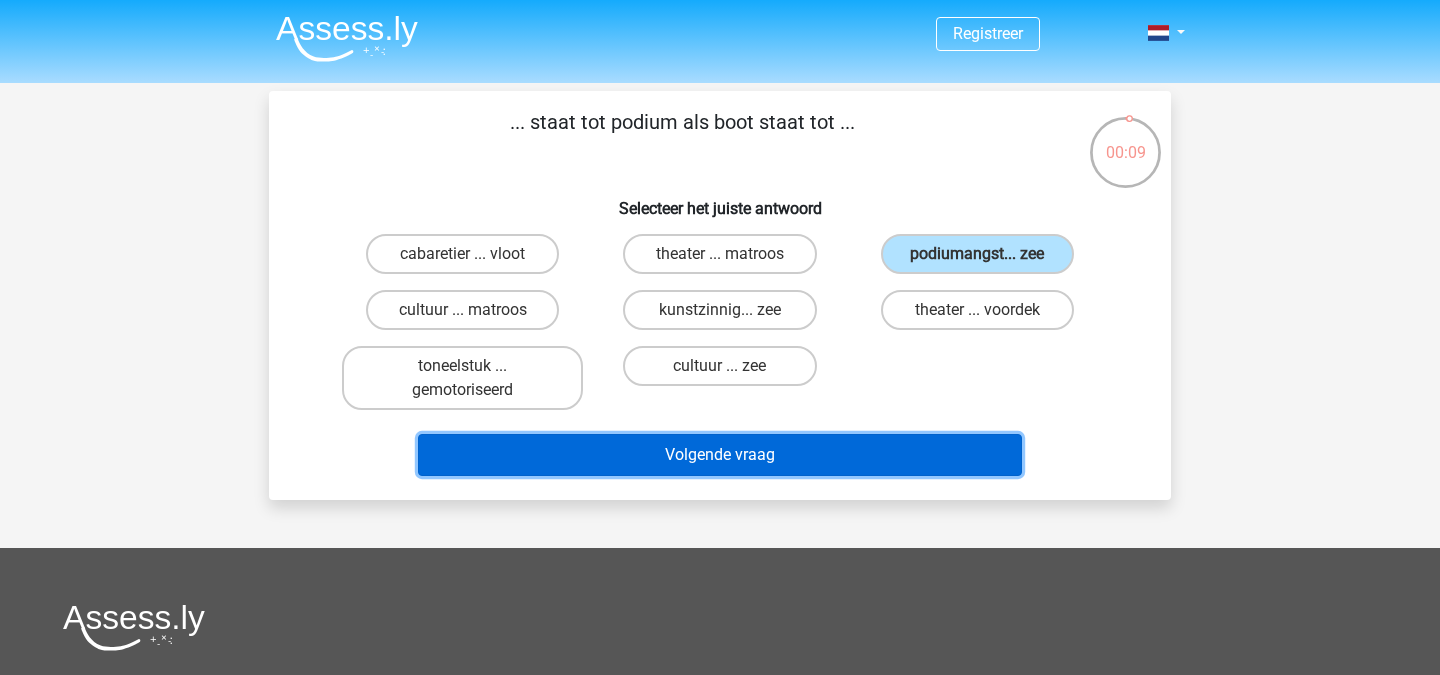 click on "Volgende vraag" at bounding box center (720, 455) 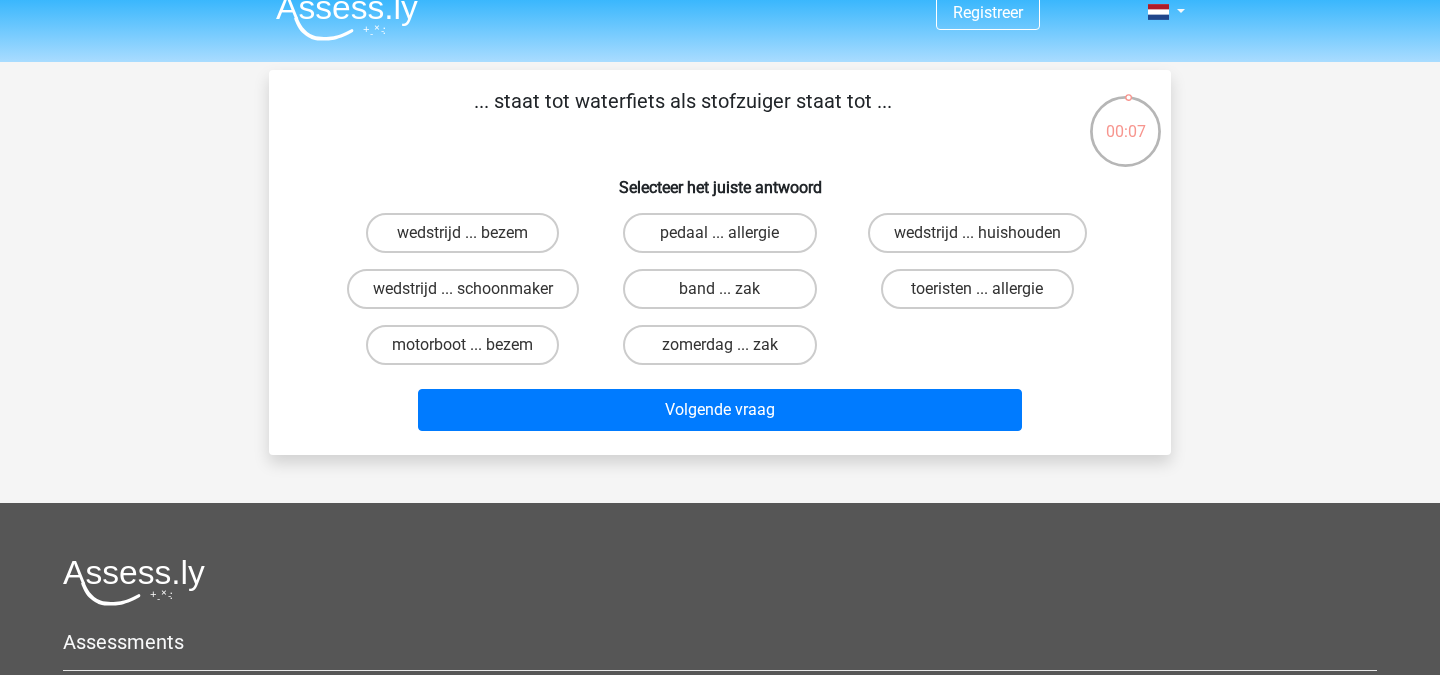 scroll, scrollTop: 13, scrollLeft: 0, axis: vertical 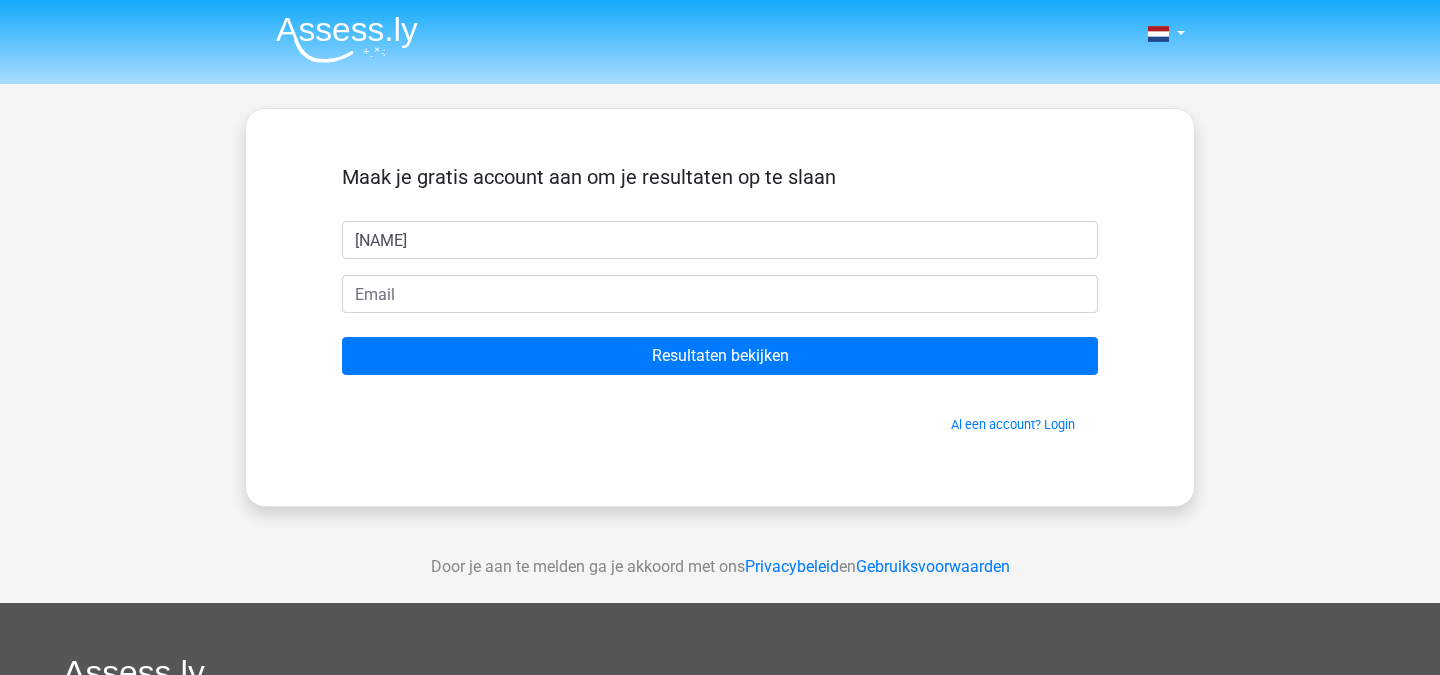 type on "[NAME]" 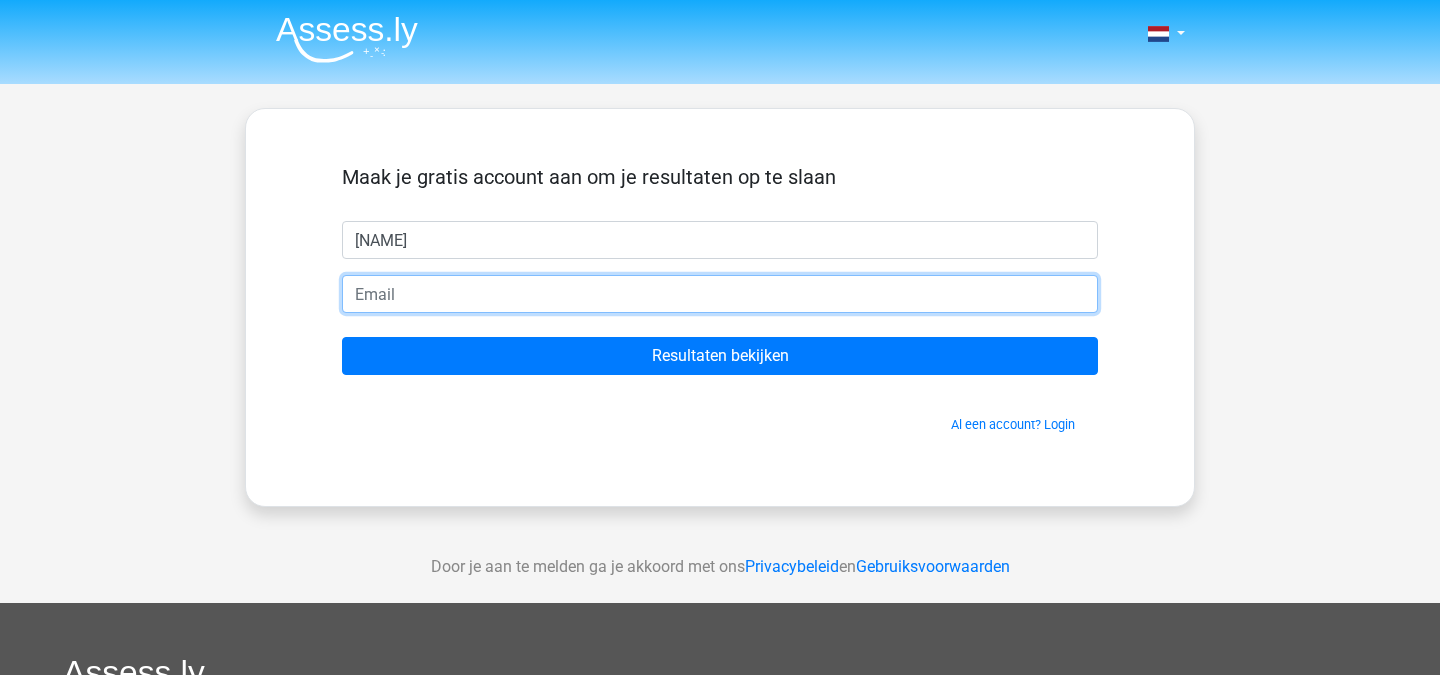 click at bounding box center [720, 294] 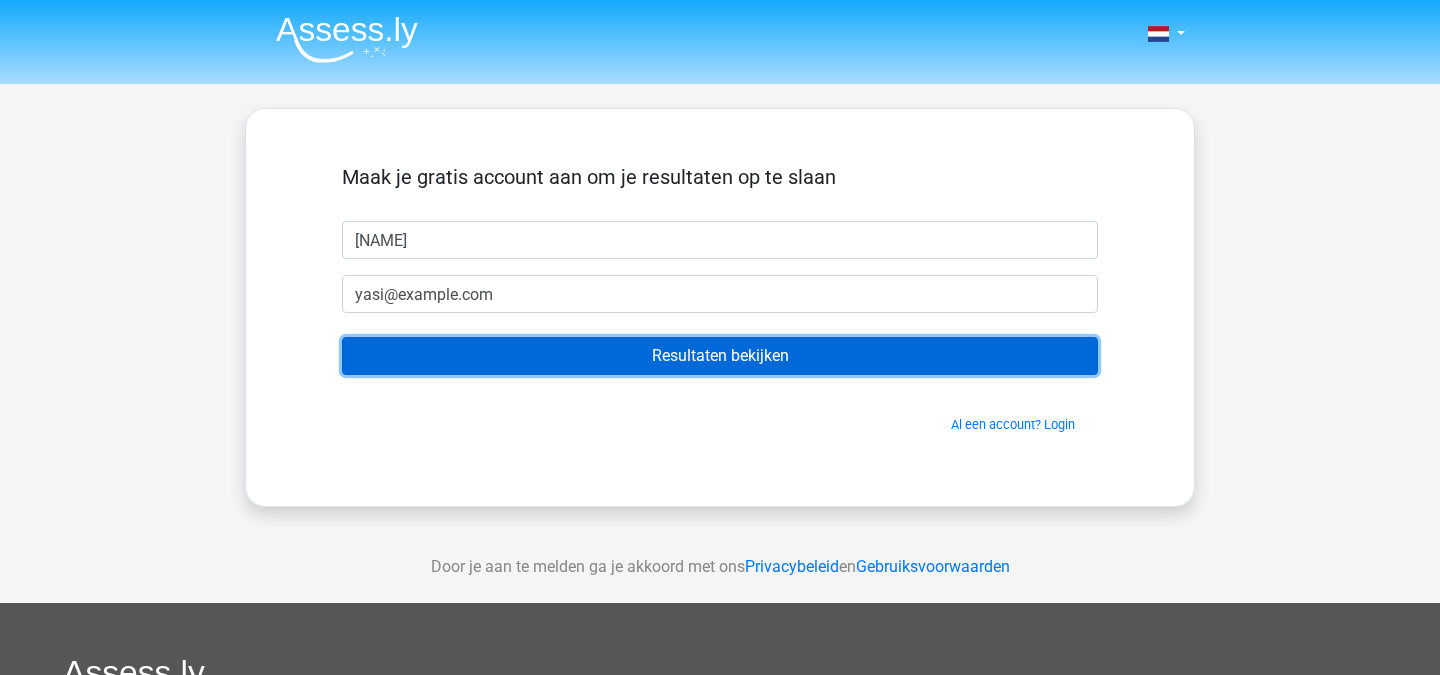 click on "Resultaten bekijken" at bounding box center [720, 356] 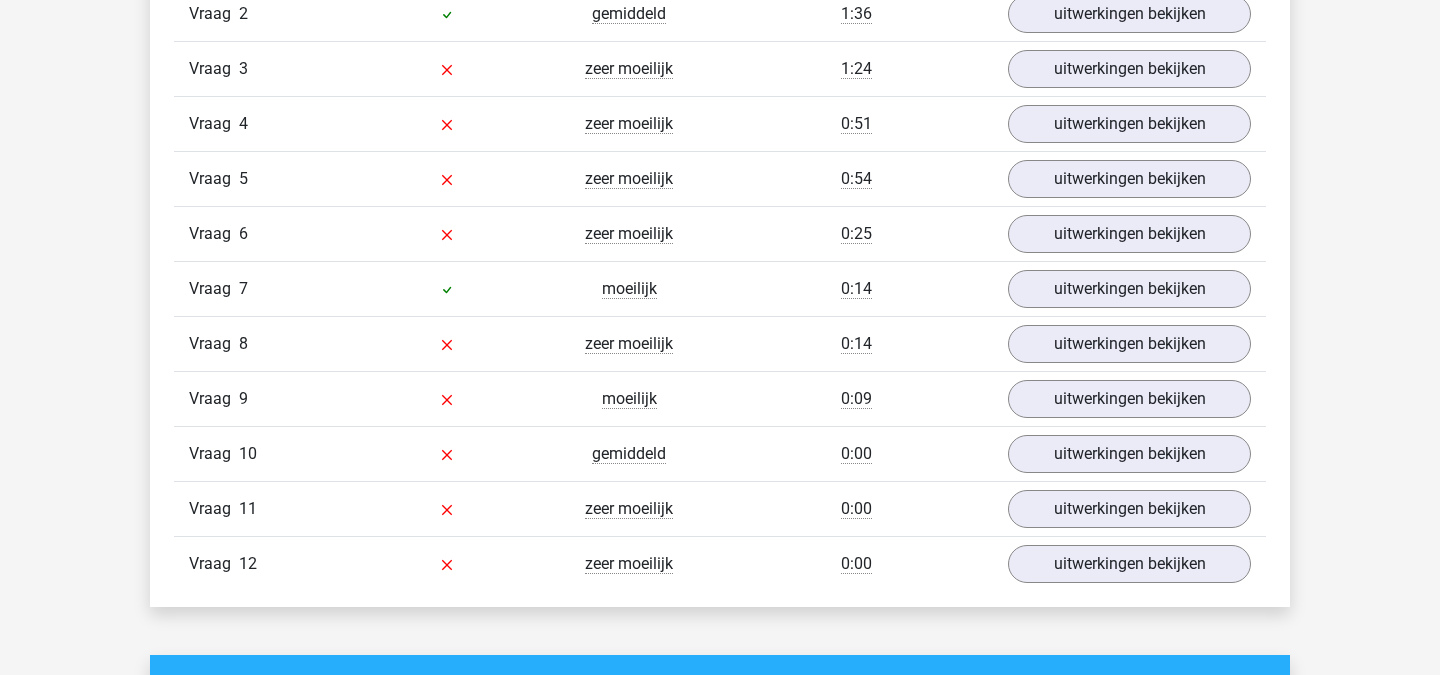 scroll, scrollTop: 2355, scrollLeft: 0, axis: vertical 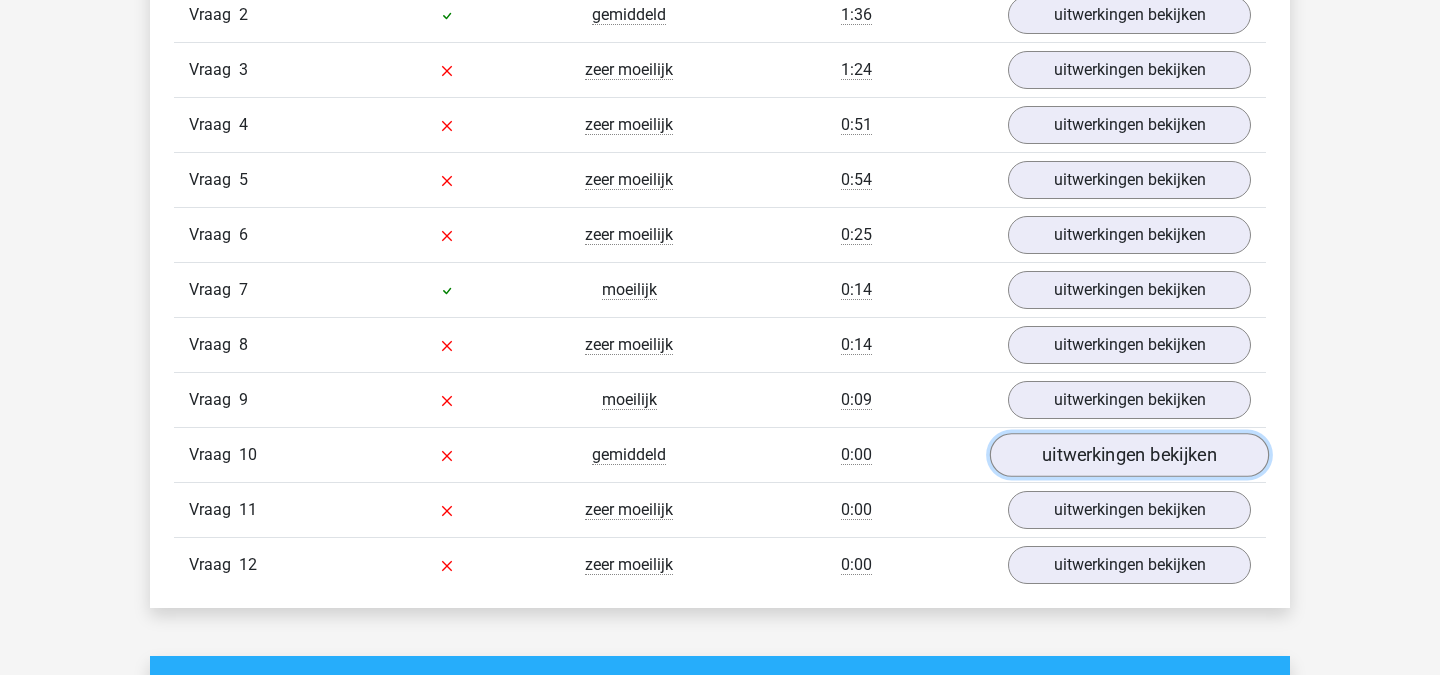 click on "uitwerkingen bekijken" at bounding box center (1129, 456) 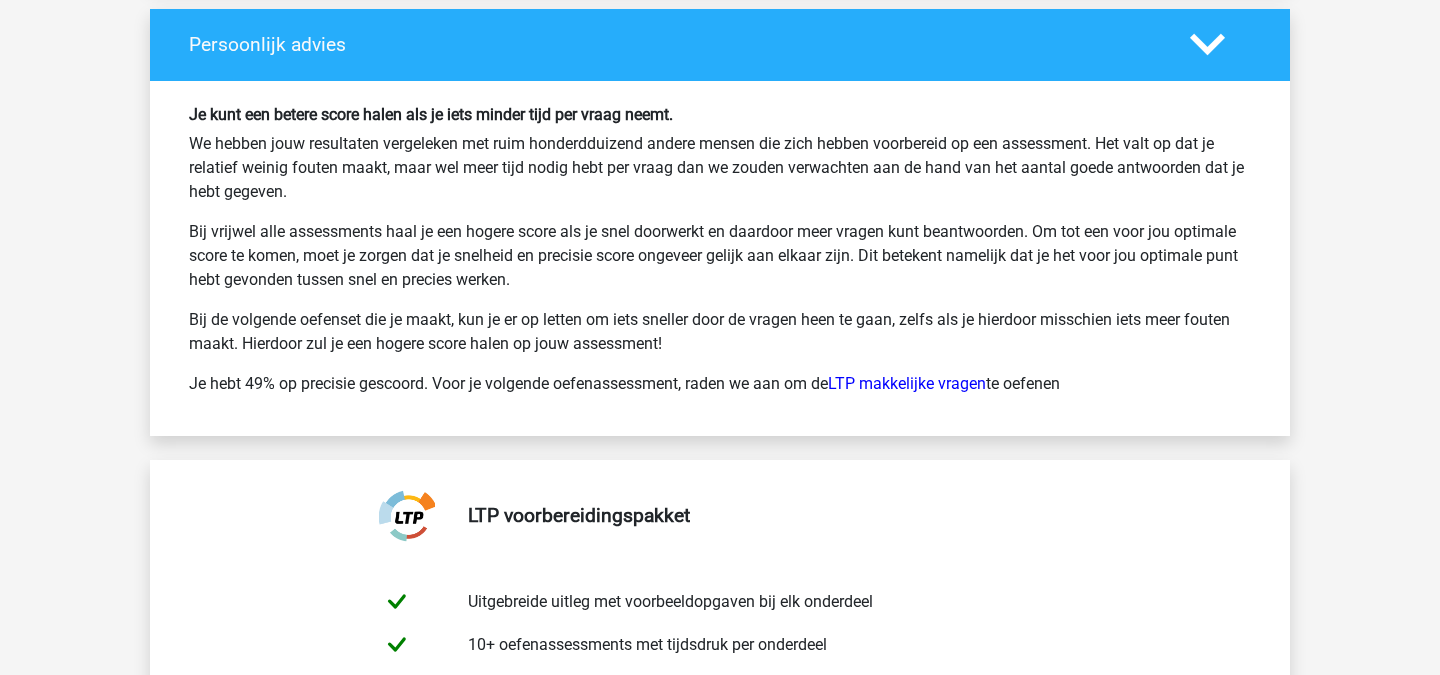 scroll, scrollTop: 5099, scrollLeft: 0, axis: vertical 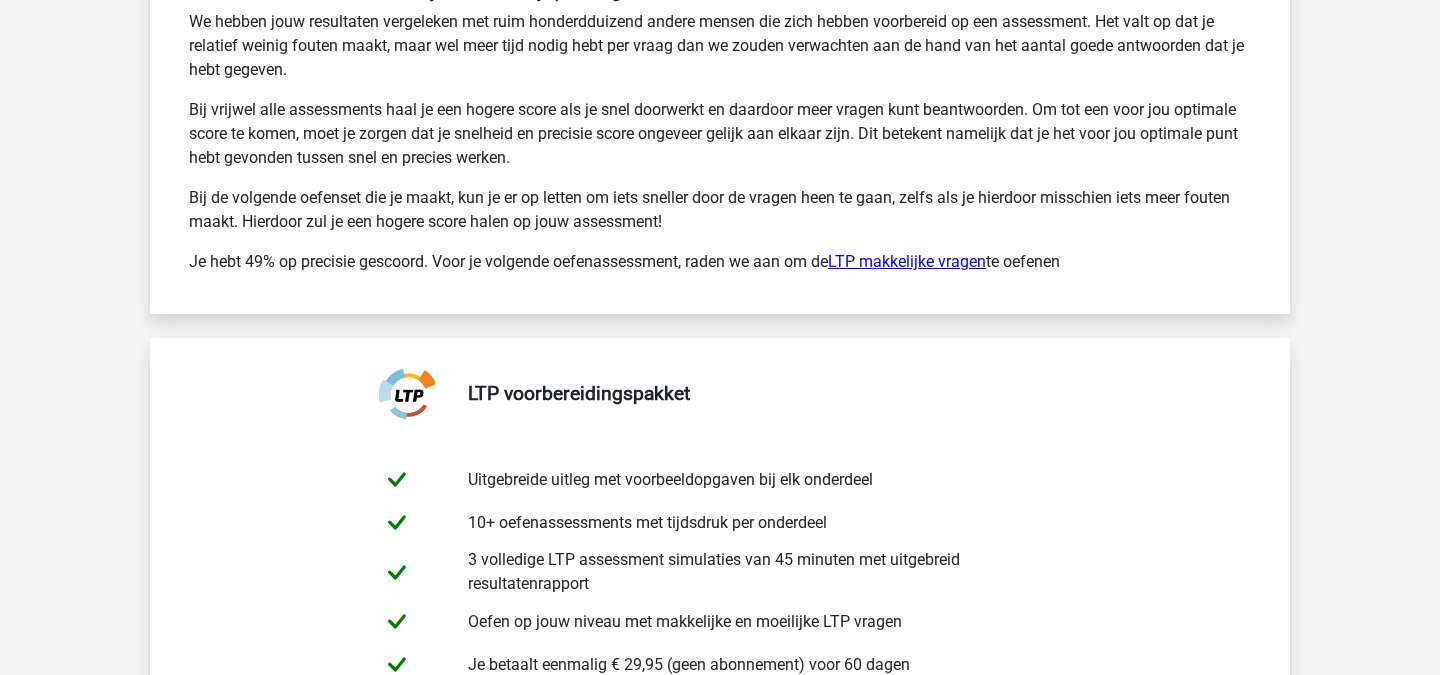 click on "LTP makkelijke vragen" at bounding box center (907, 261) 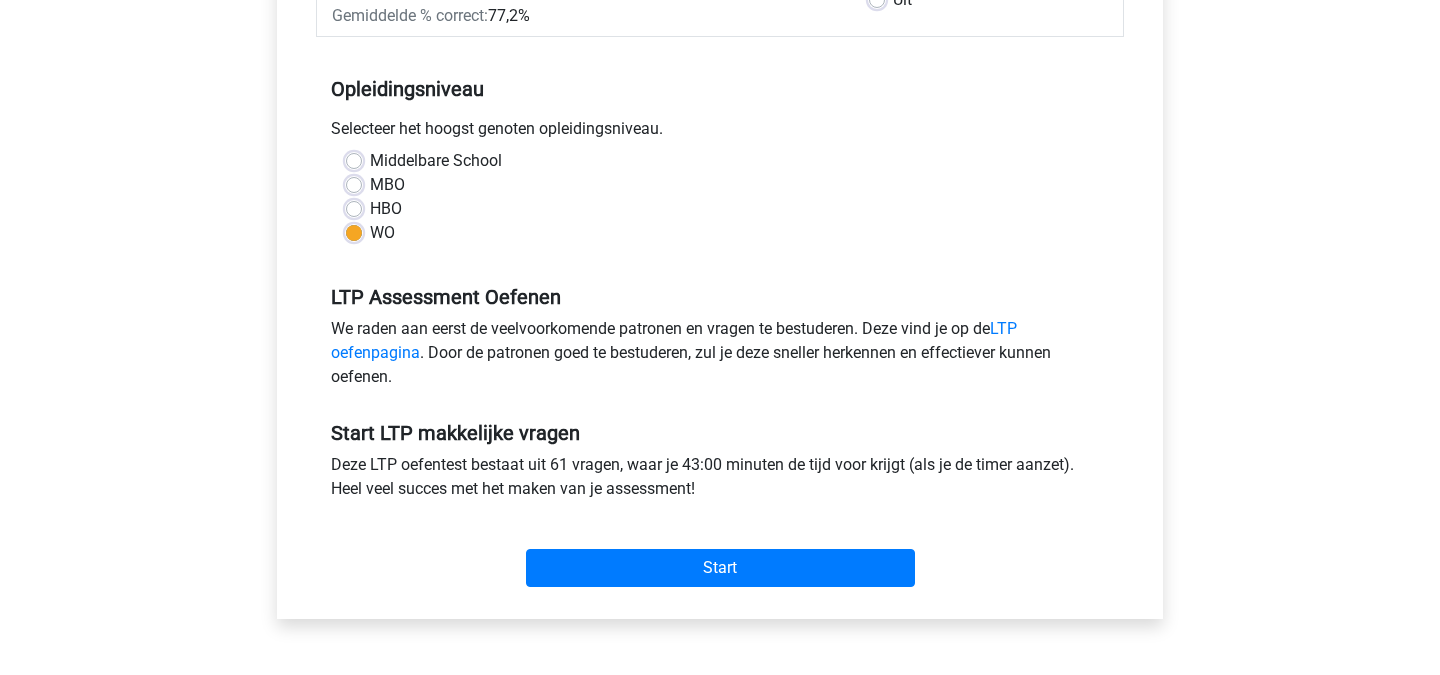 scroll, scrollTop: 399, scrollLeft: 0, axis: vertical 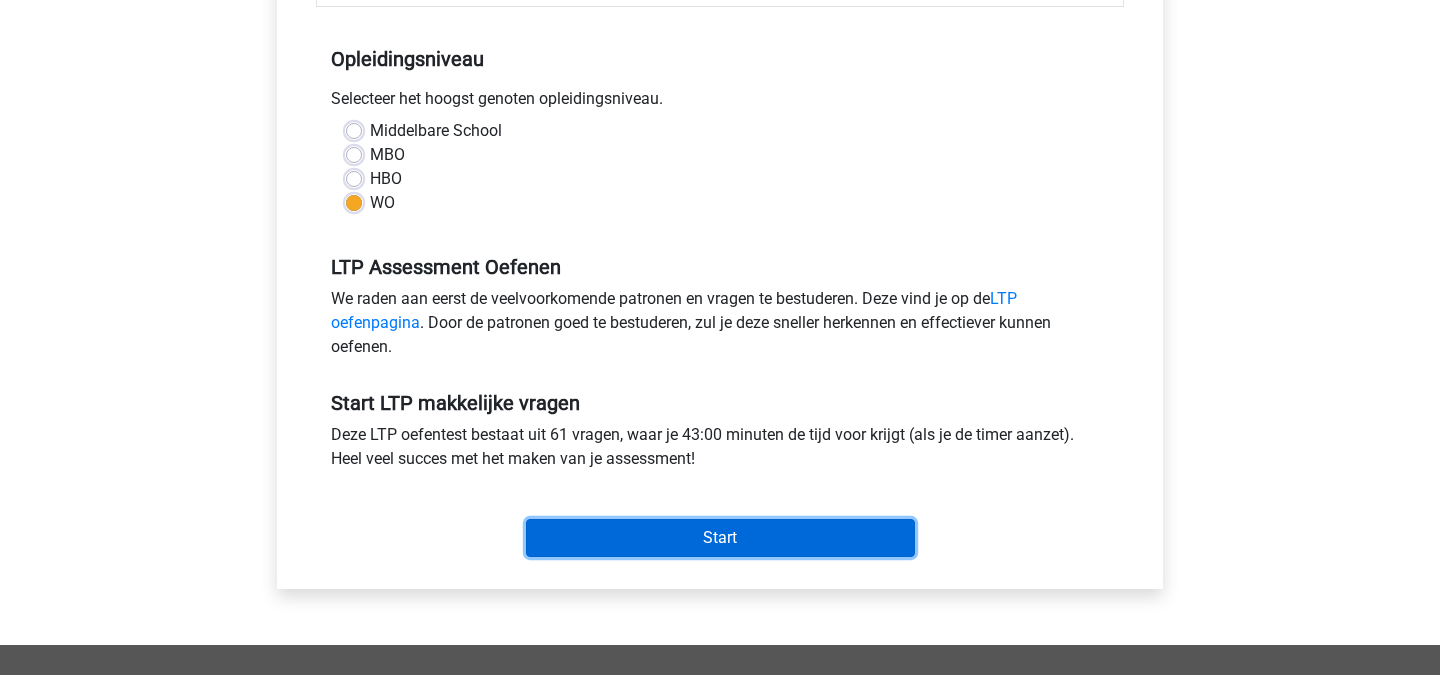 click on "Start" at bounding box center (720, 538) 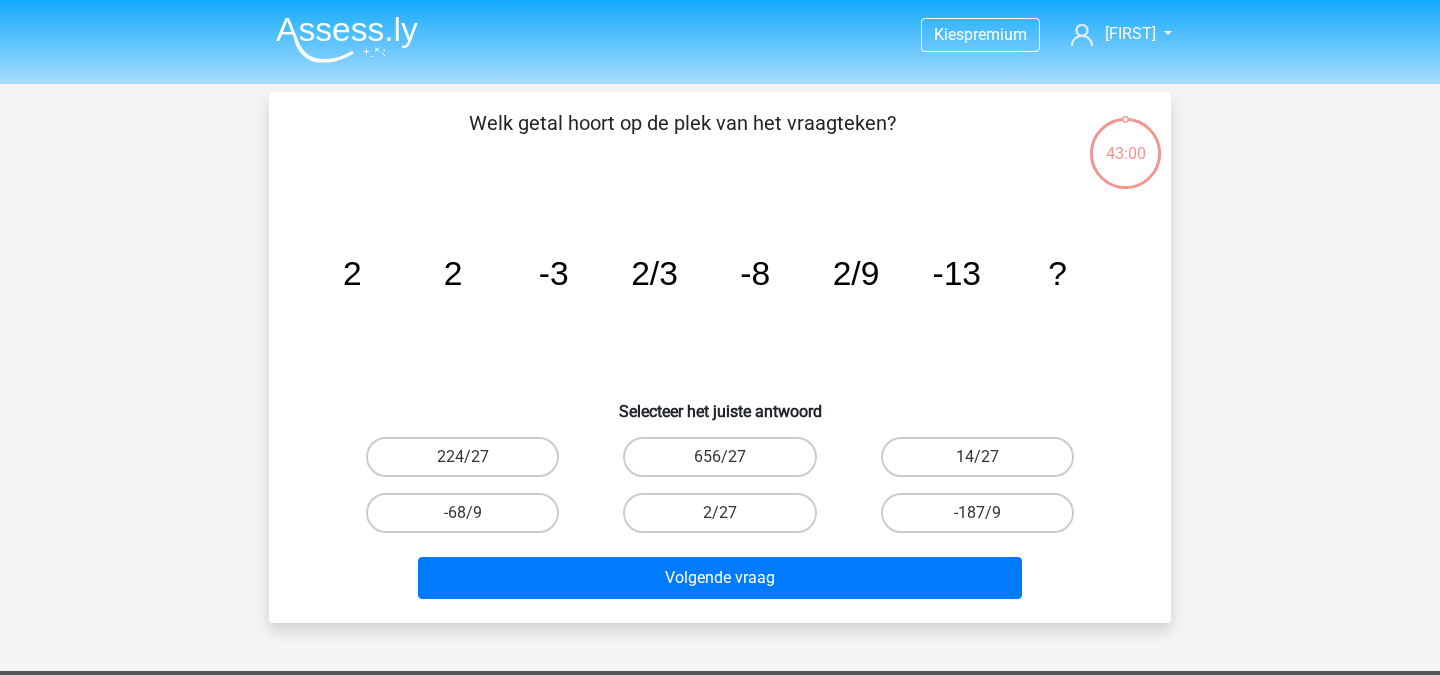 scroll, scrollTop: 0, scrollLeft: 0, axis: both 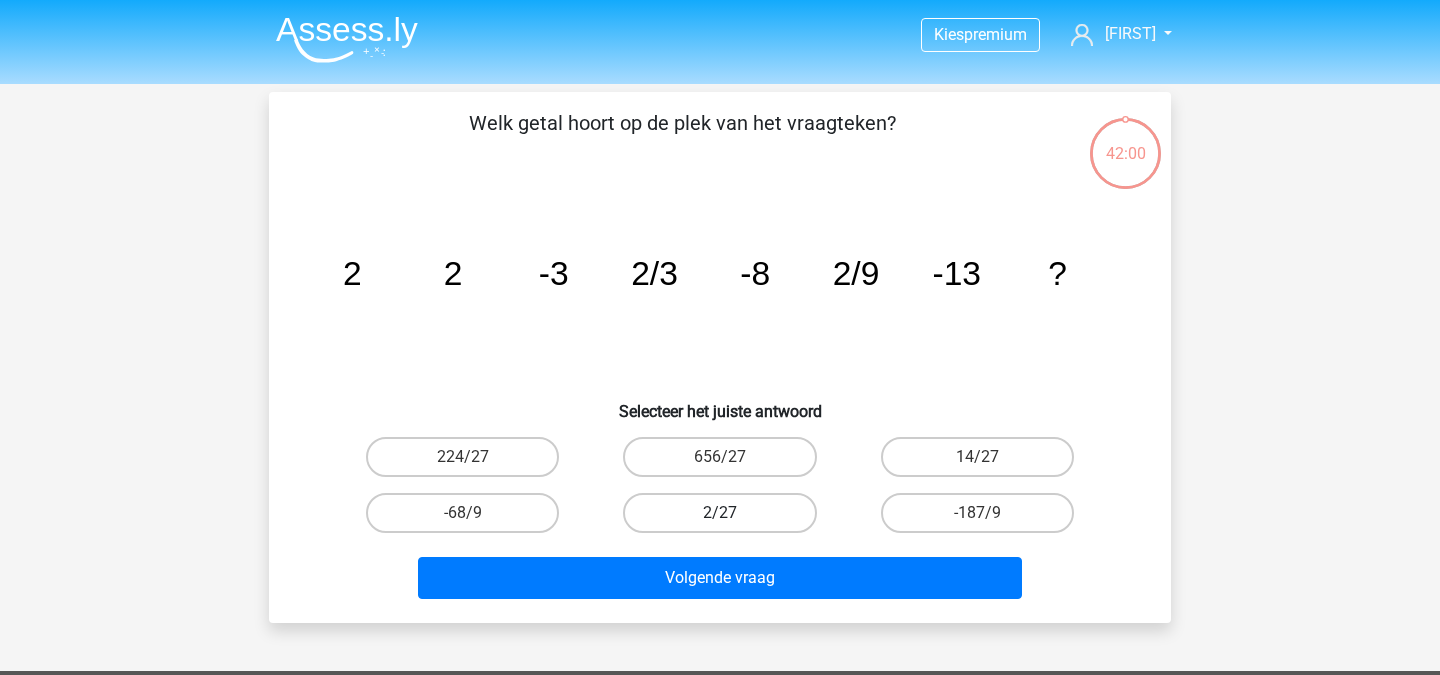 click on "2/27" at bounding box center (719, 513) 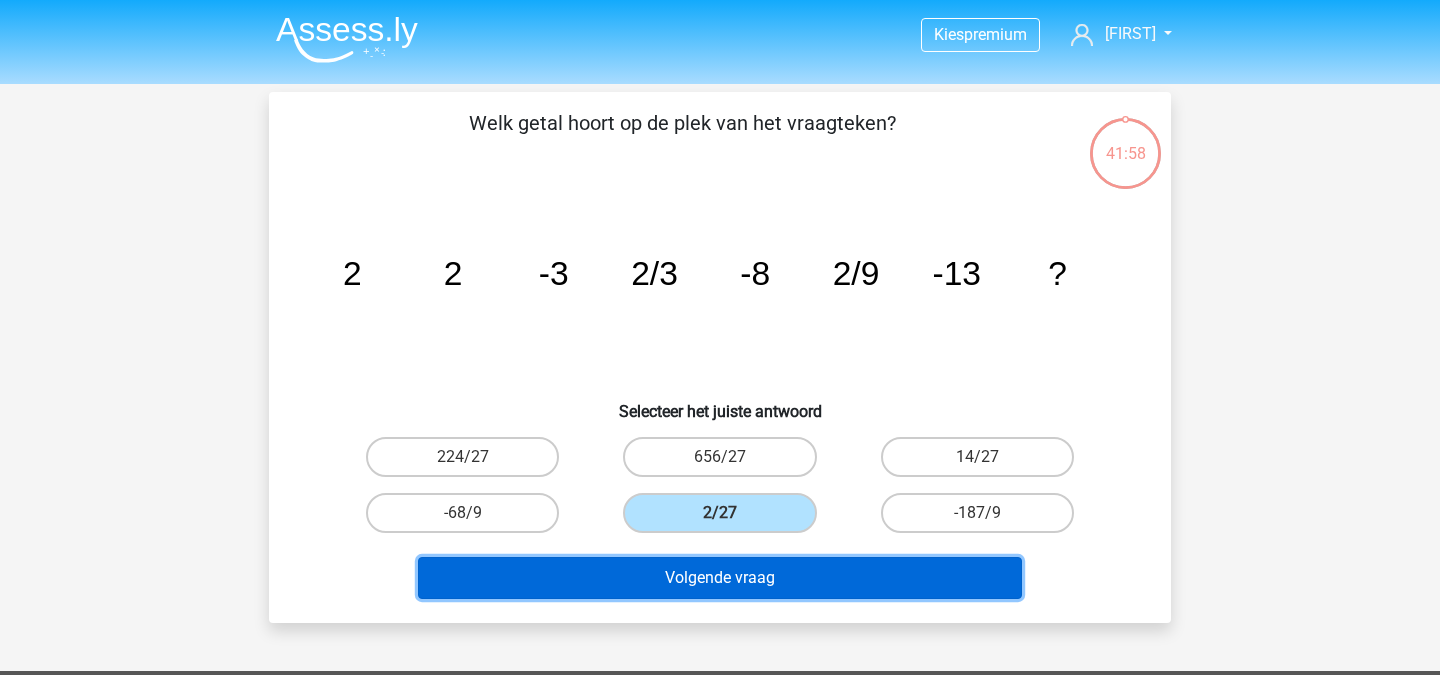 click on "Volgende vraag" at bounding box center (720, 578) 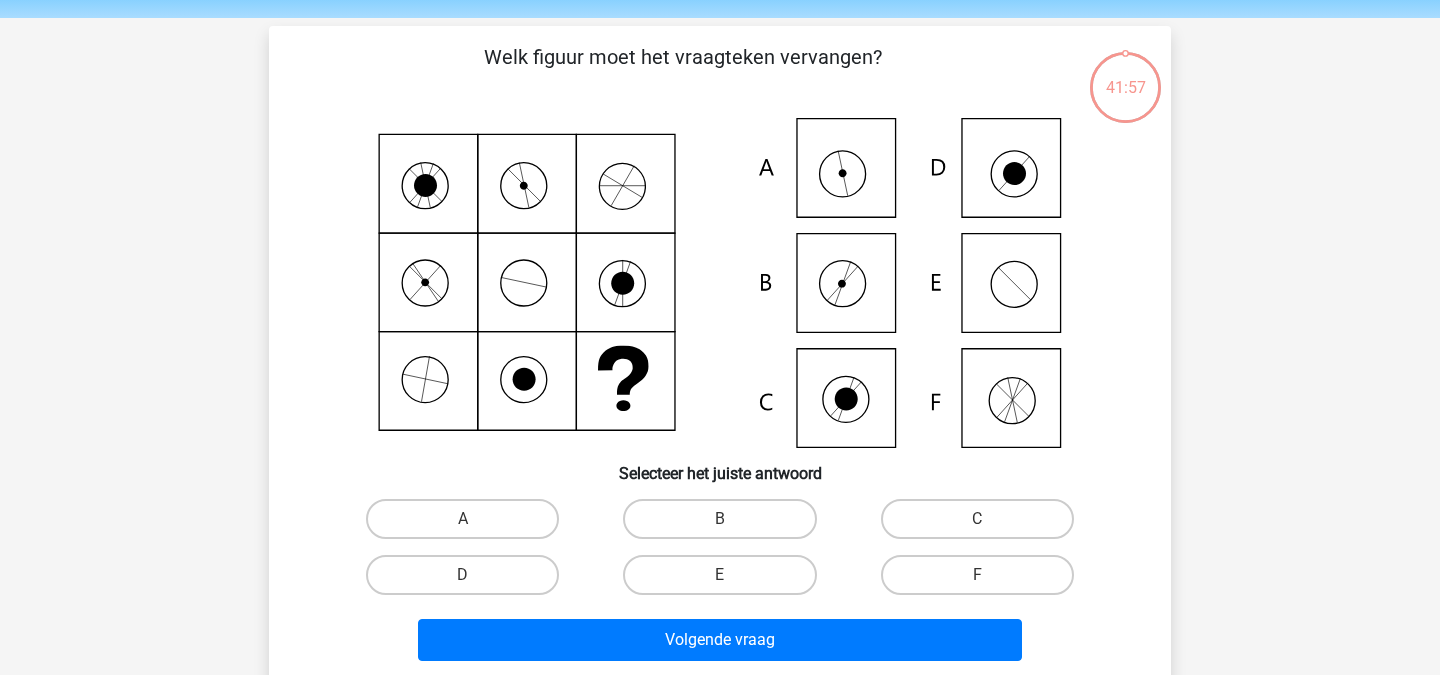 scroll, scrollTop: 92, scrollLeft: 0, axis: vertical 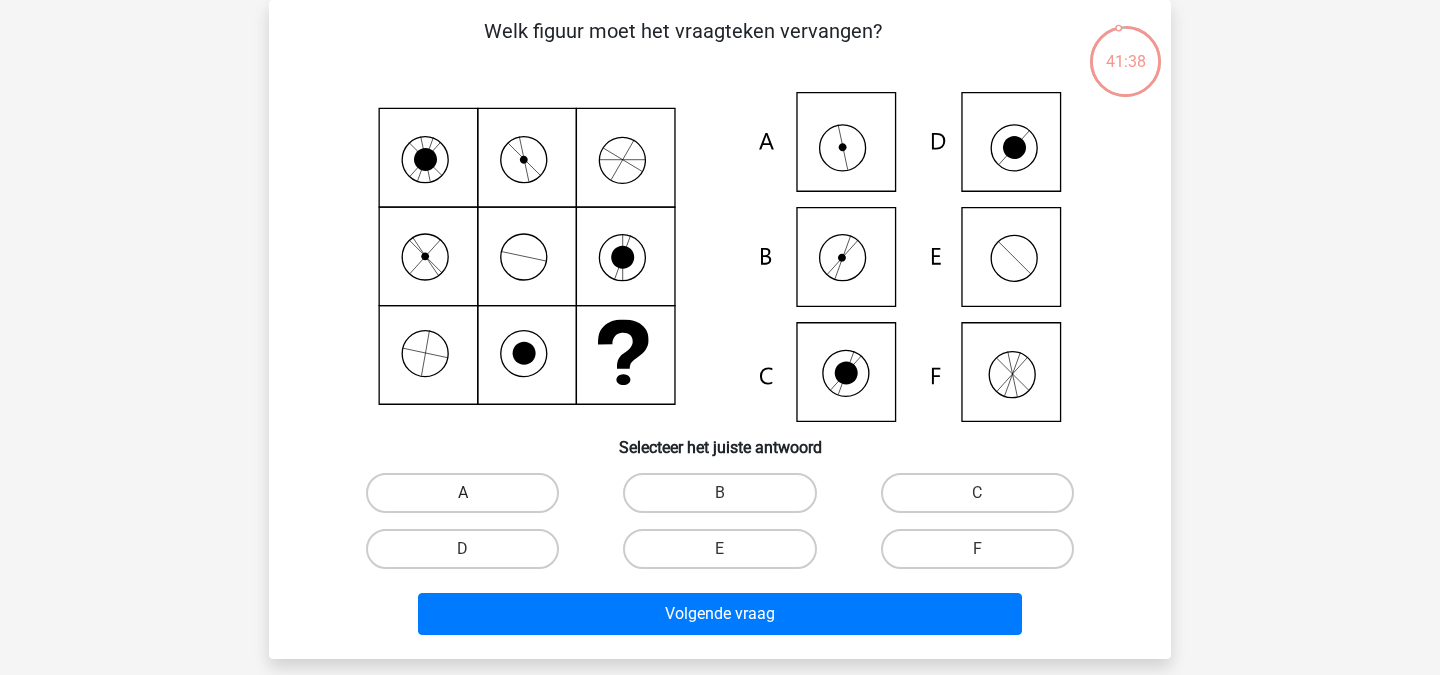 click on "A" at bounding box center [462, 493] 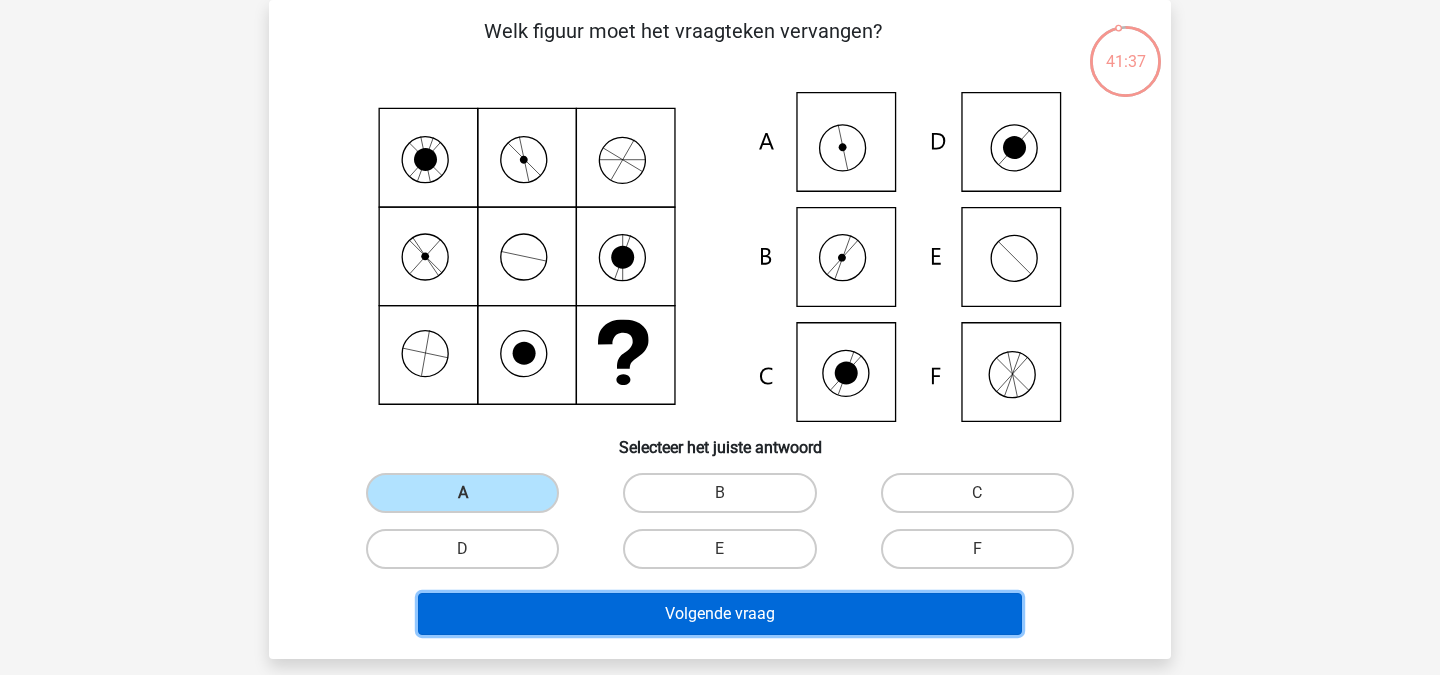 click on "Volgende vraag" at bounding box center [720, 614] 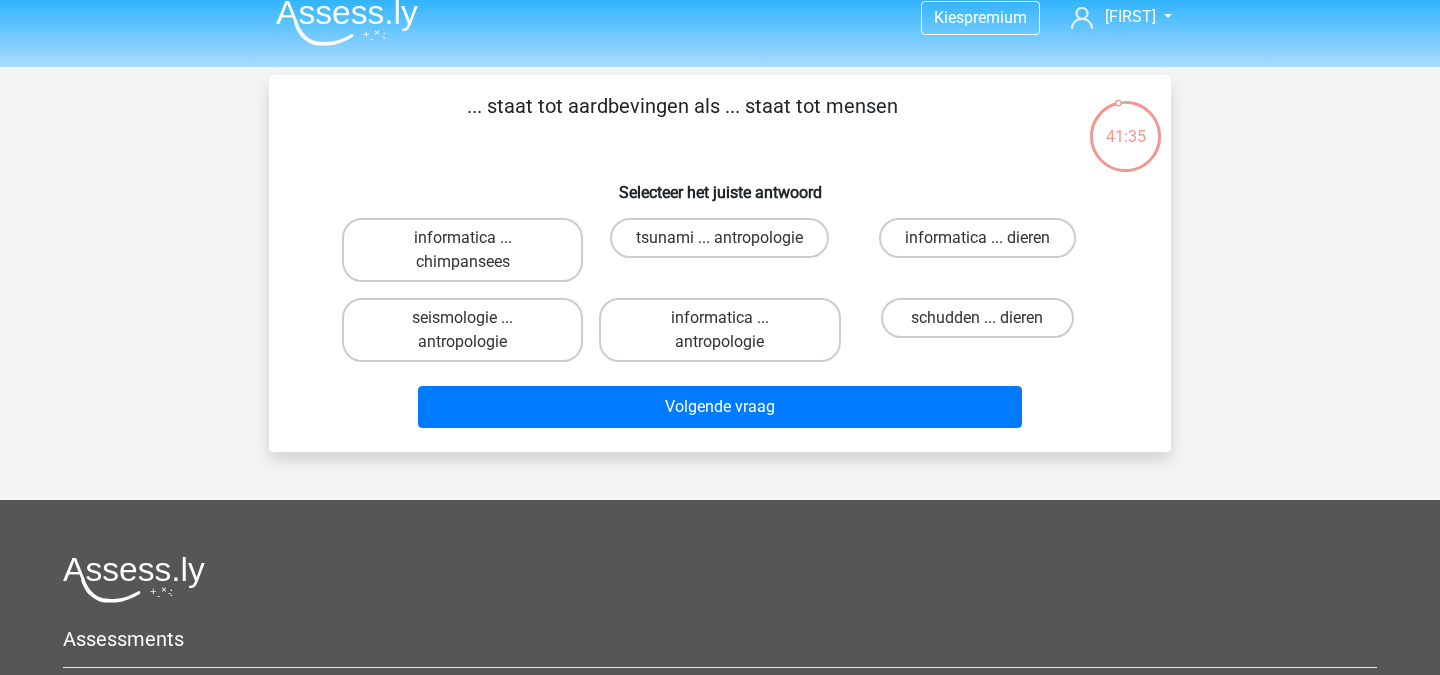scroll, scrollTop: 14, scrollLeft: 0, axis: vertical 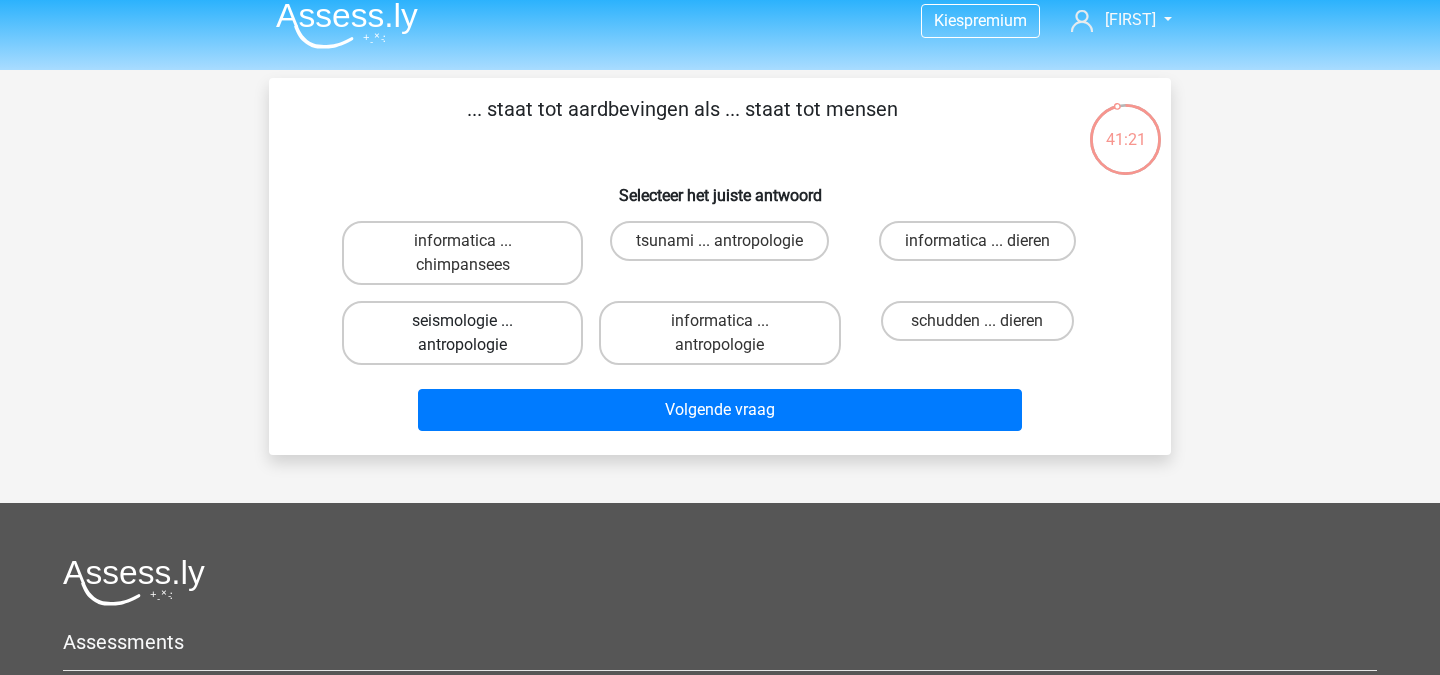 click on "seismologie ... antropologie" at bounding box center [462, 333] 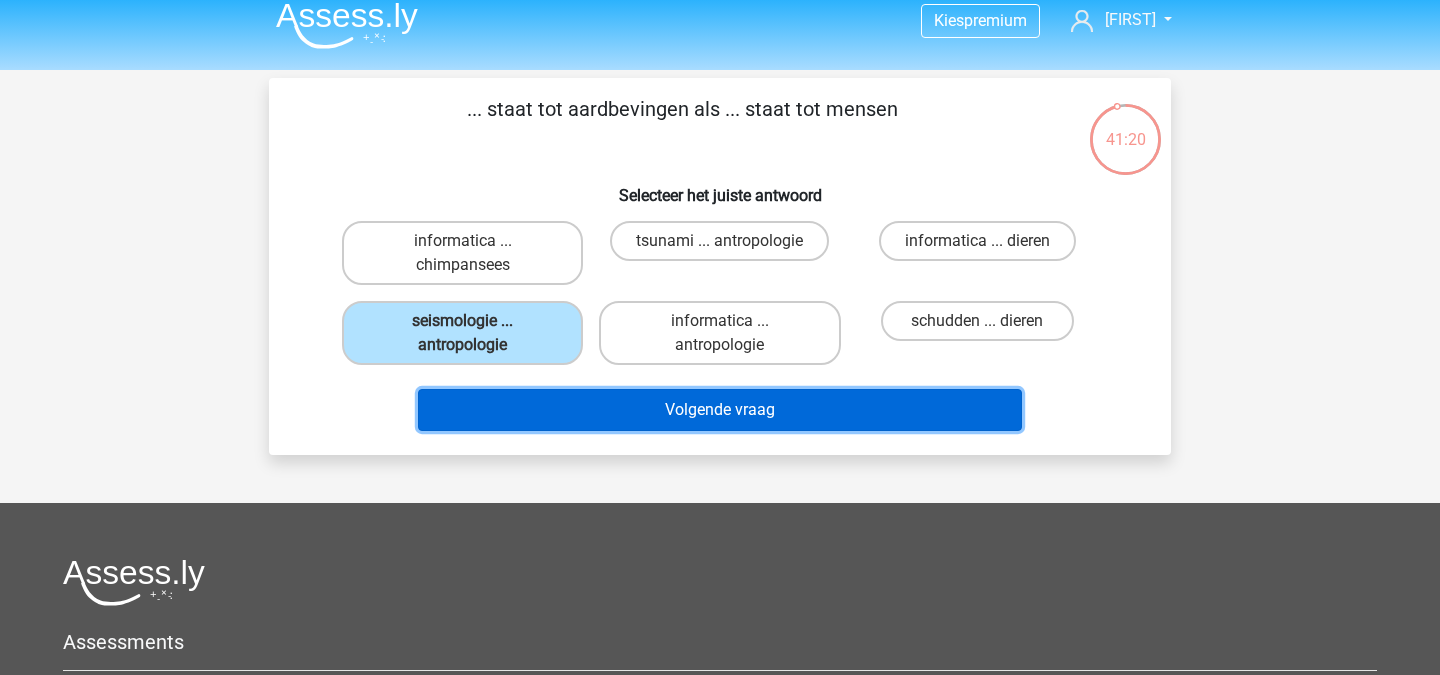click on "Volgende vraag" at bounding box center [720, 410] 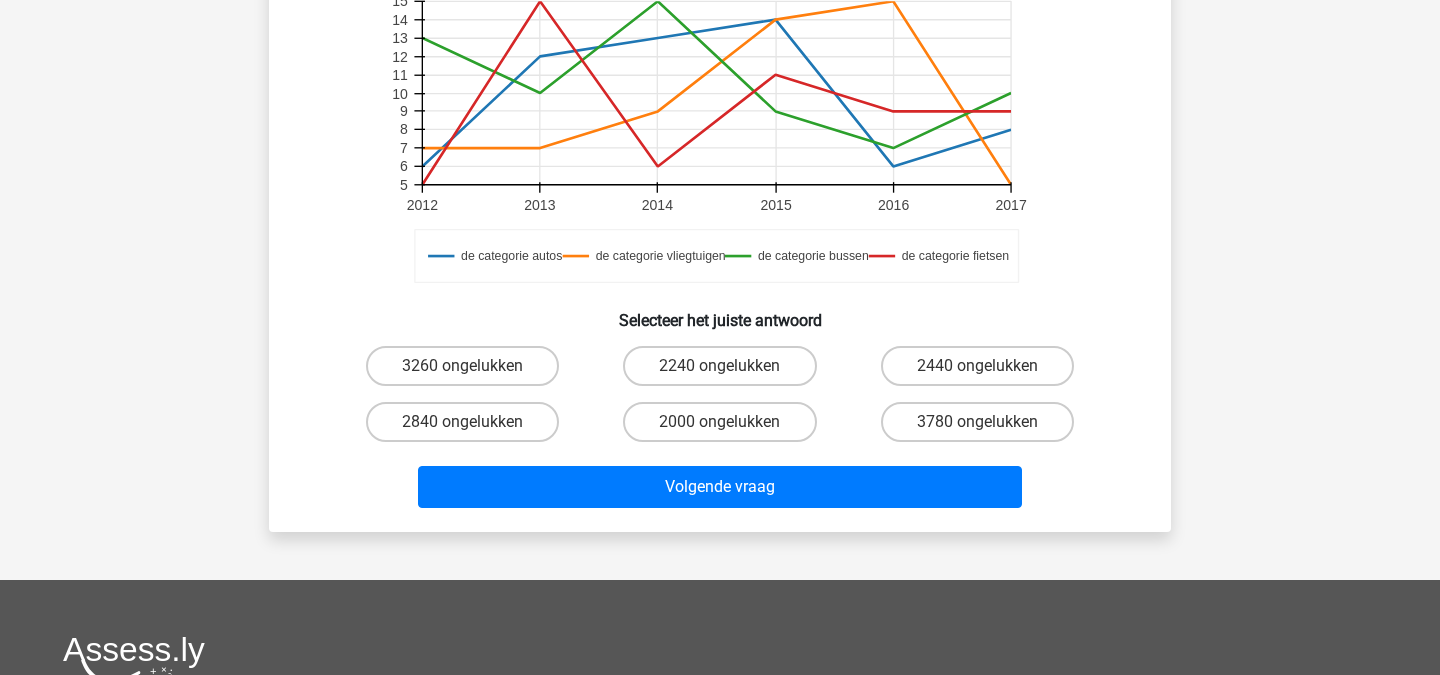 scroll, scrollTop: 552, scrollLeft: 0, axis: vertical 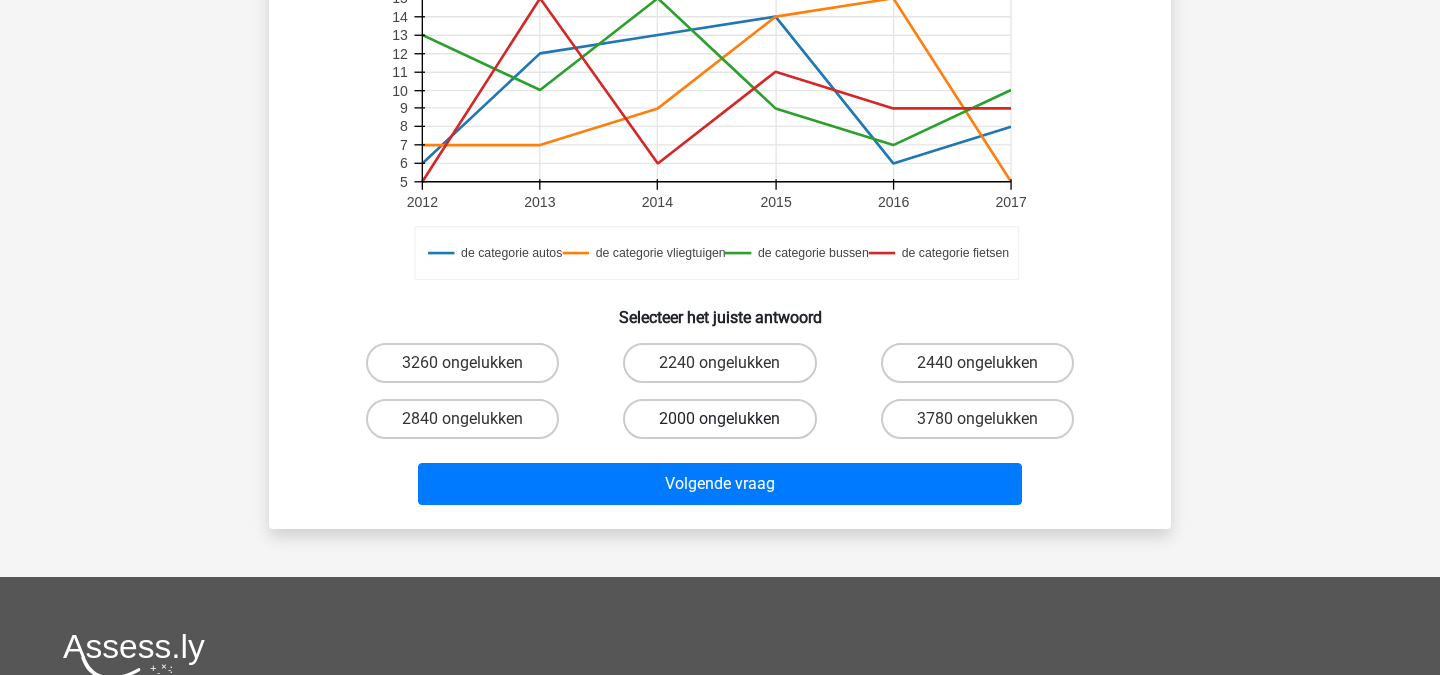 click on "2000 ongelukken" at bounding box center (719, 419) 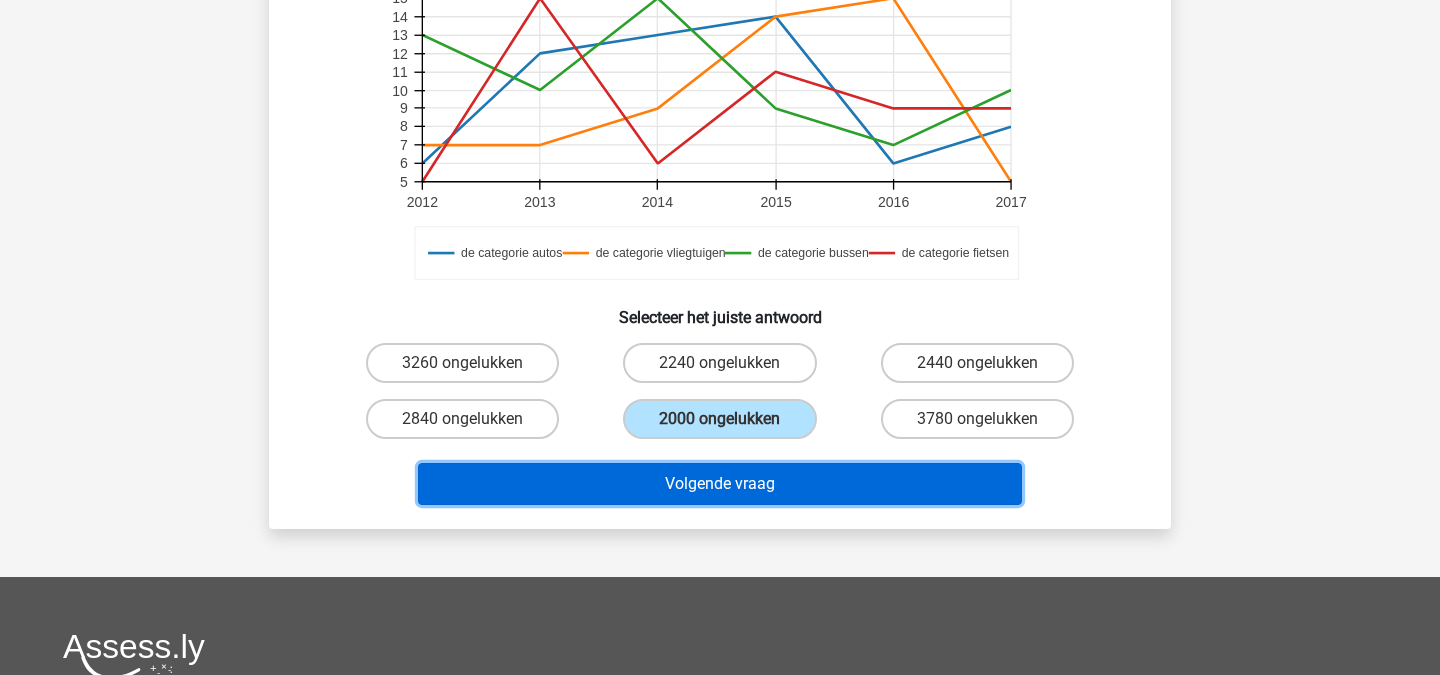 click on "Volgende vraag" at bounding box center [720, 484] 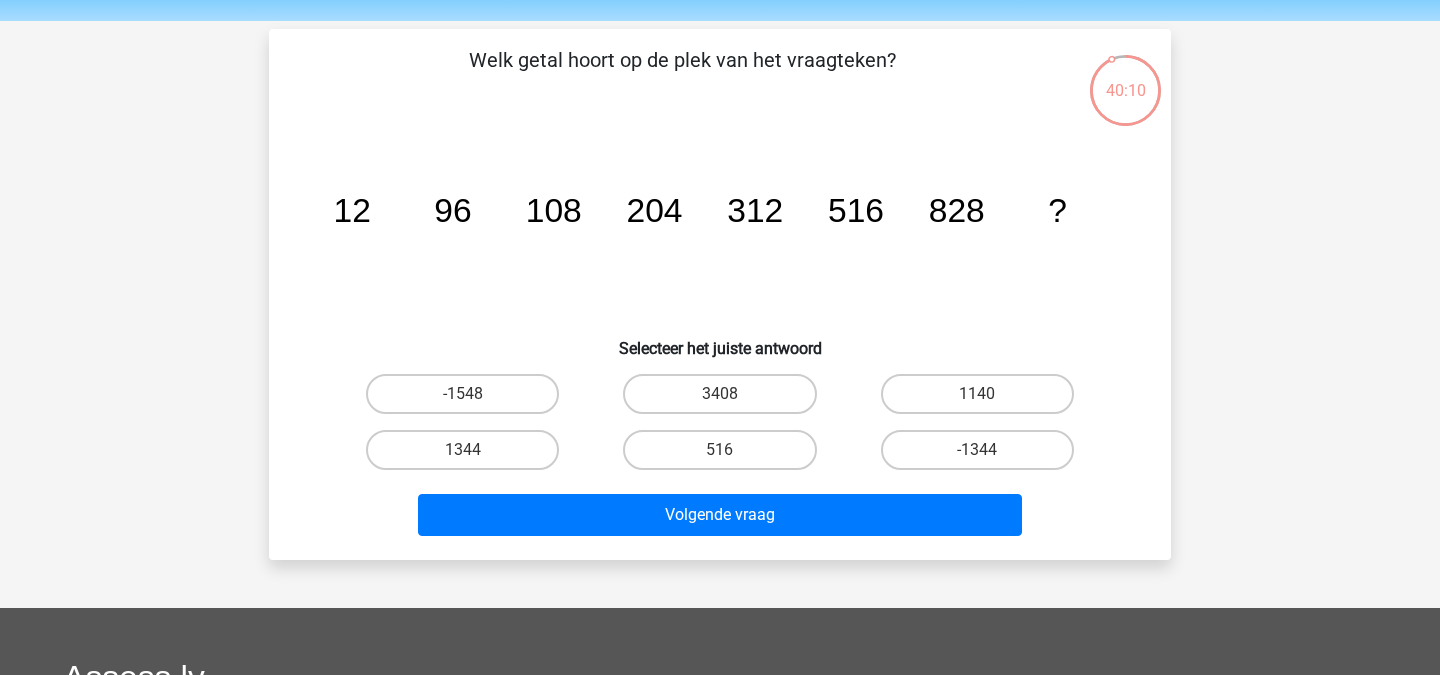 scroll, scrollTop: 59, scrollLeft: 0, axis: vertical 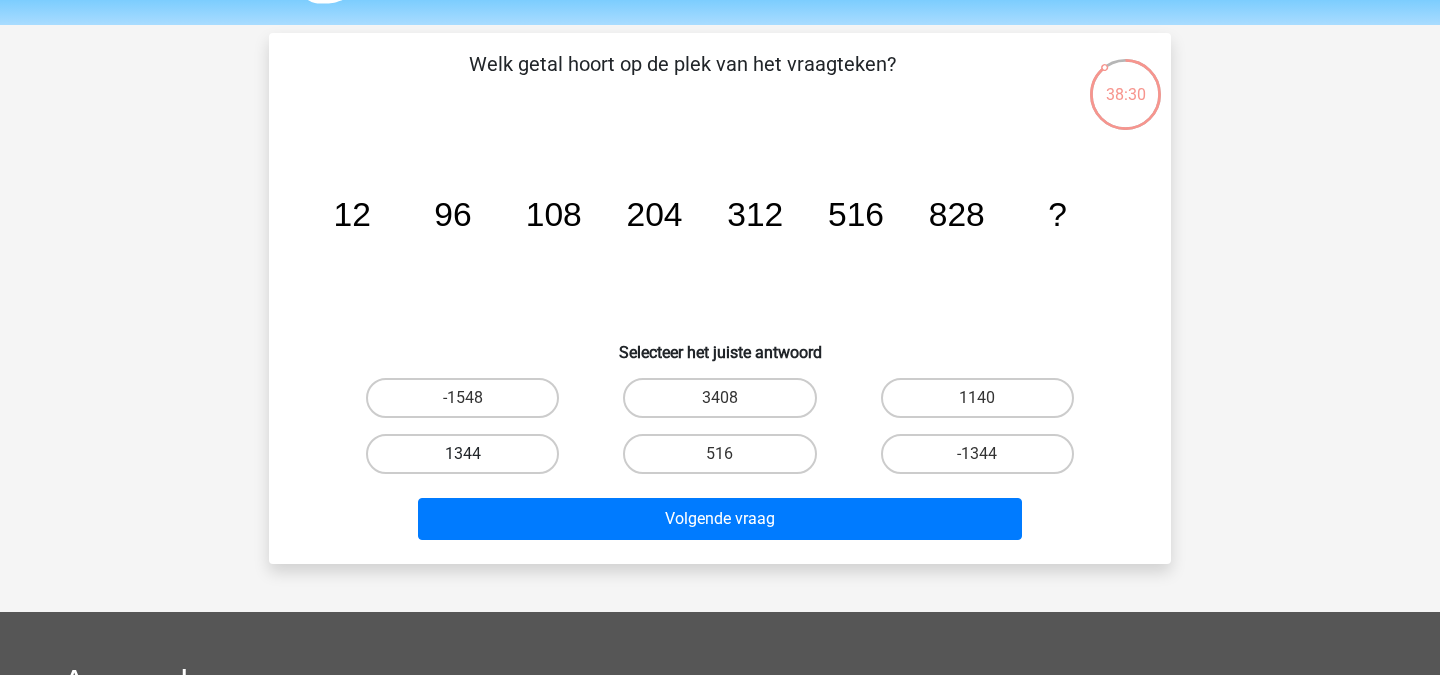 click on "1344" at bounding box center (462, 454) 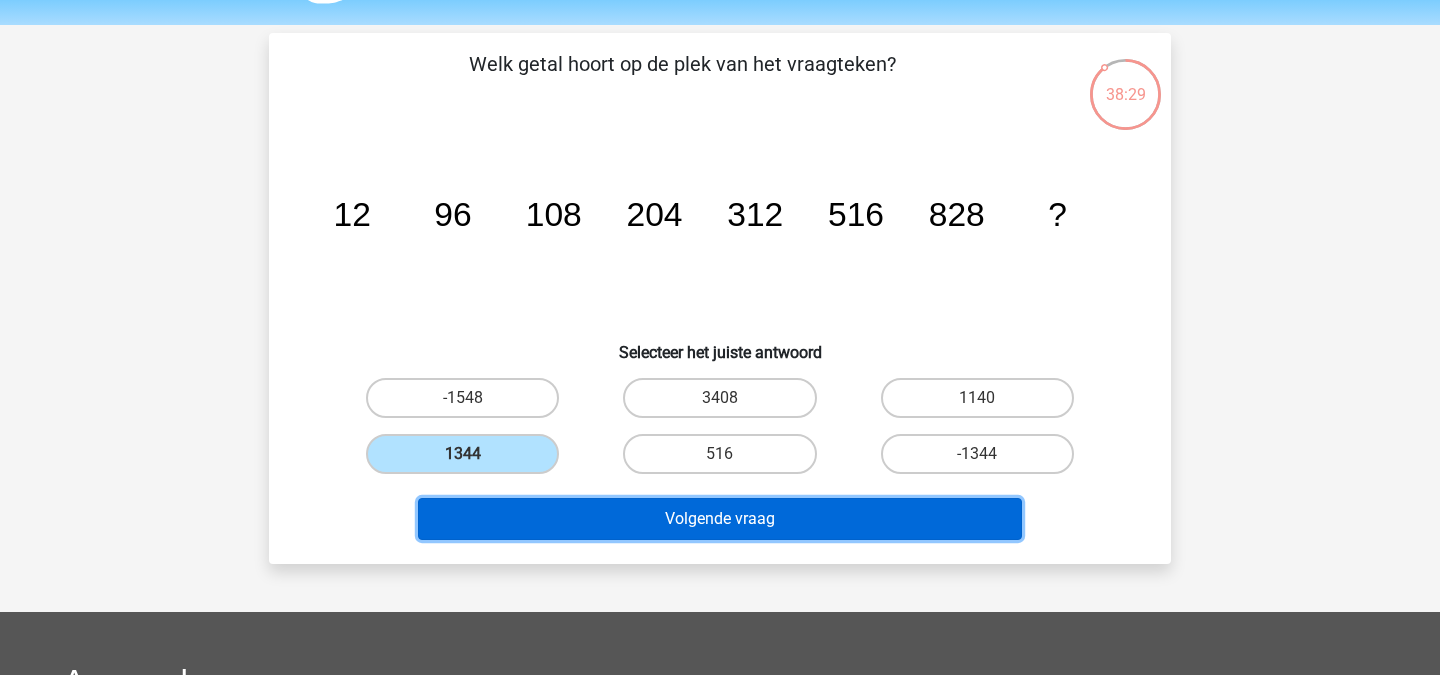 click on "Volgende vraag" at bounding box center [720, 519] 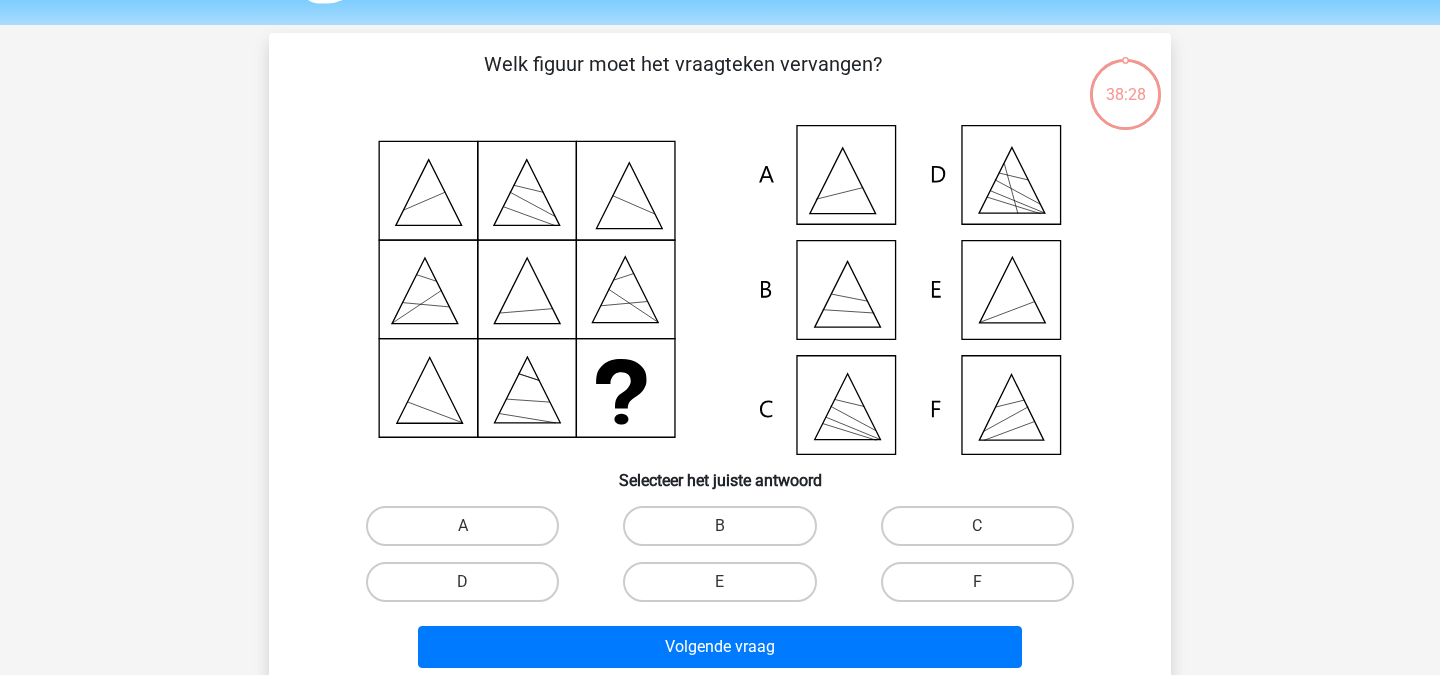 scroll, scrollTop: 92, scrollLeft: 0, axis: vertical 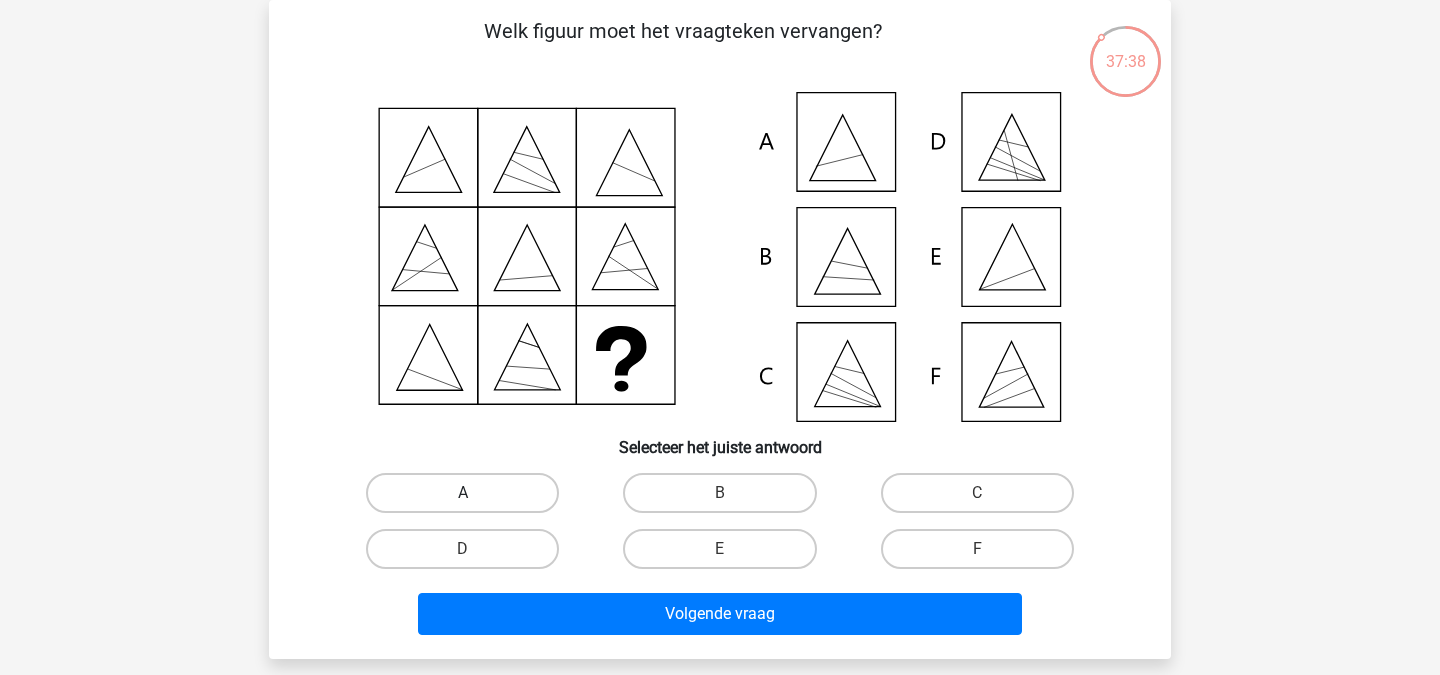 click on "A" at bounding box center [462, 493] 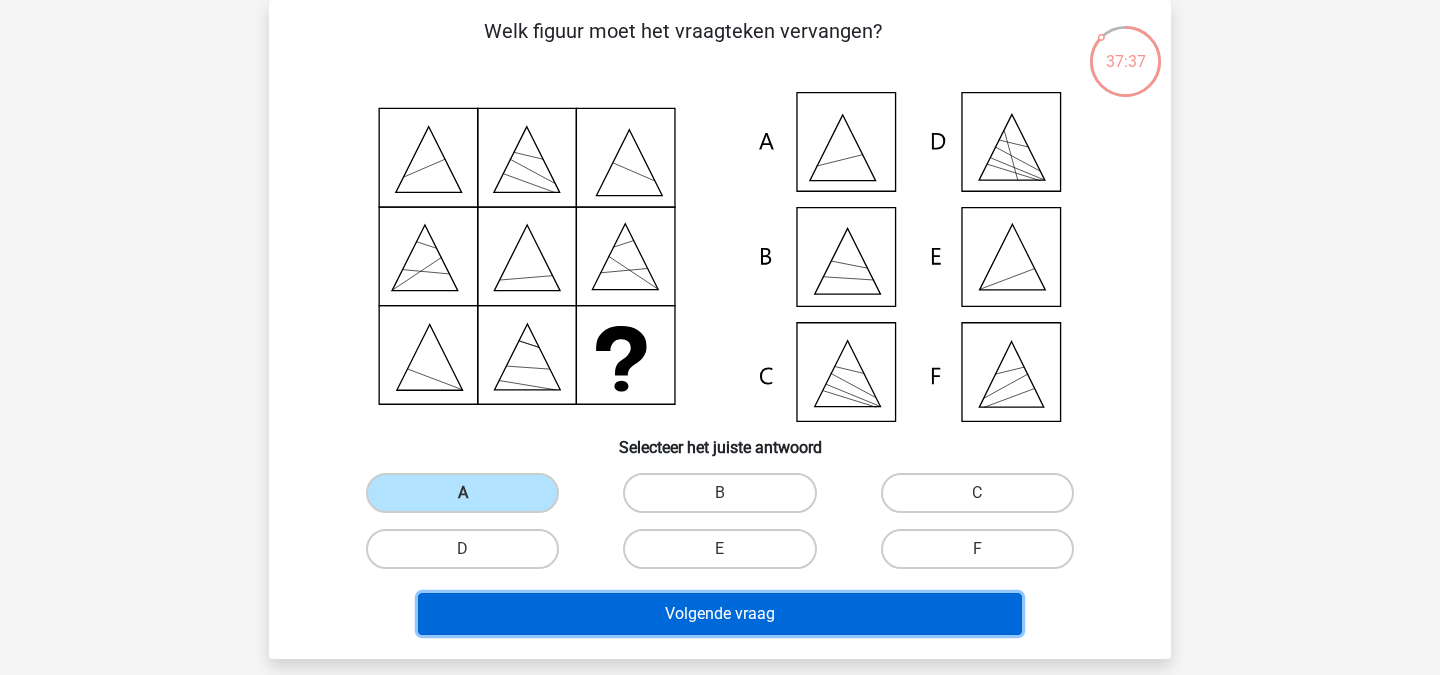 click on "Volgende vraag" at bounding box center (720, 614) 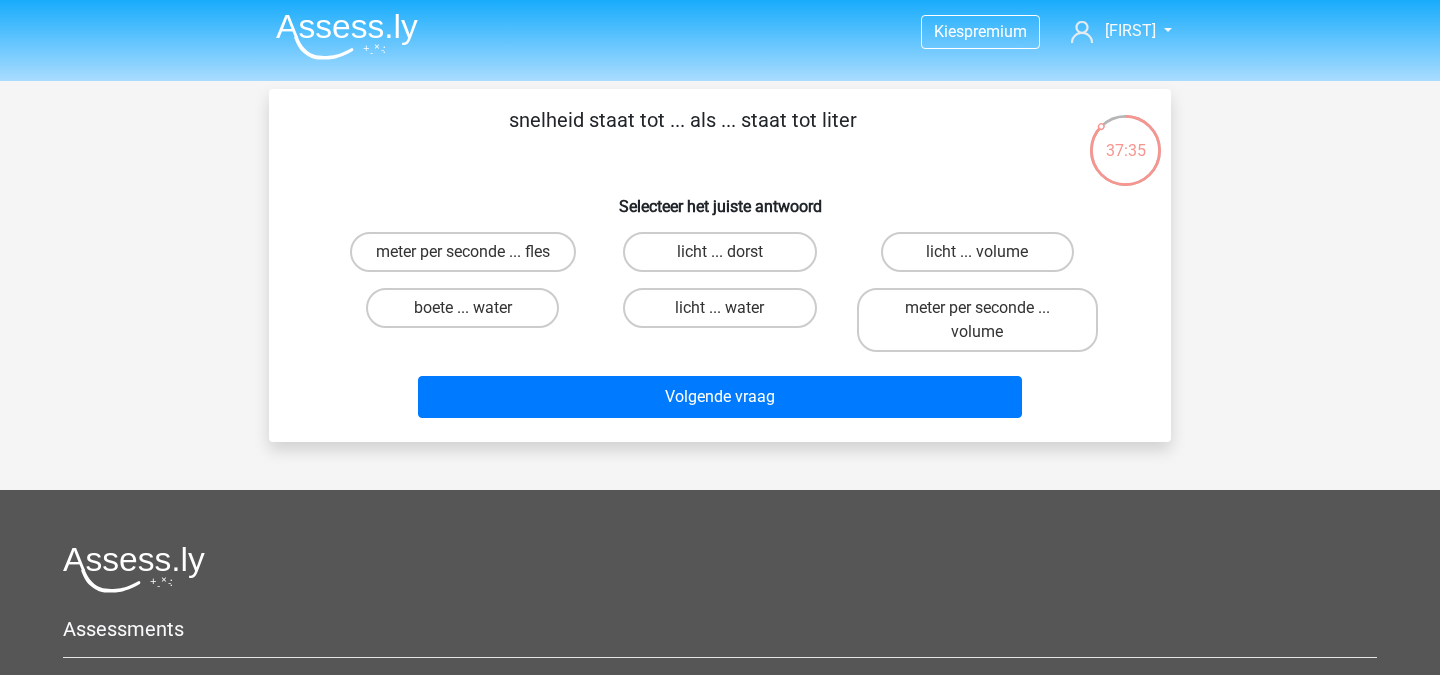 scroll, scrollTop: 0, scrollLeft: 0, axis: both 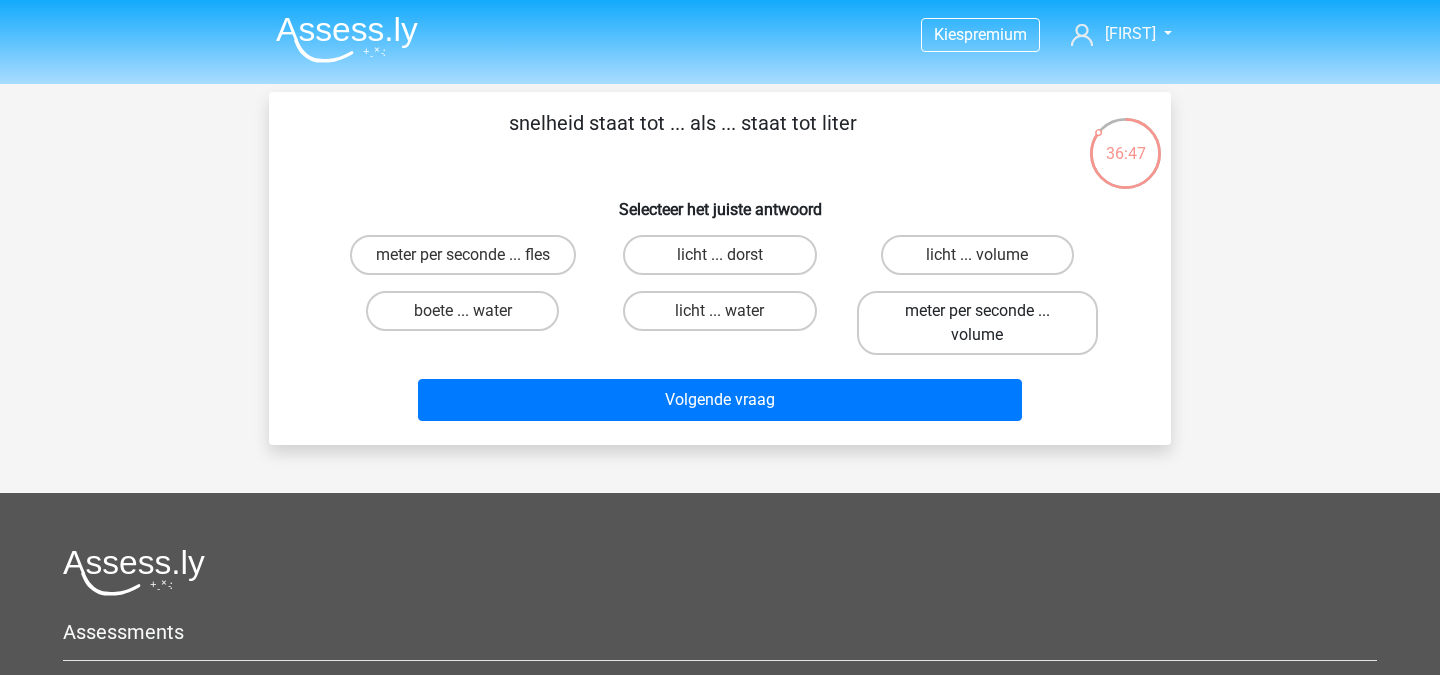 click on "meter per seconde ... volume" at bounding box center [977, 323] 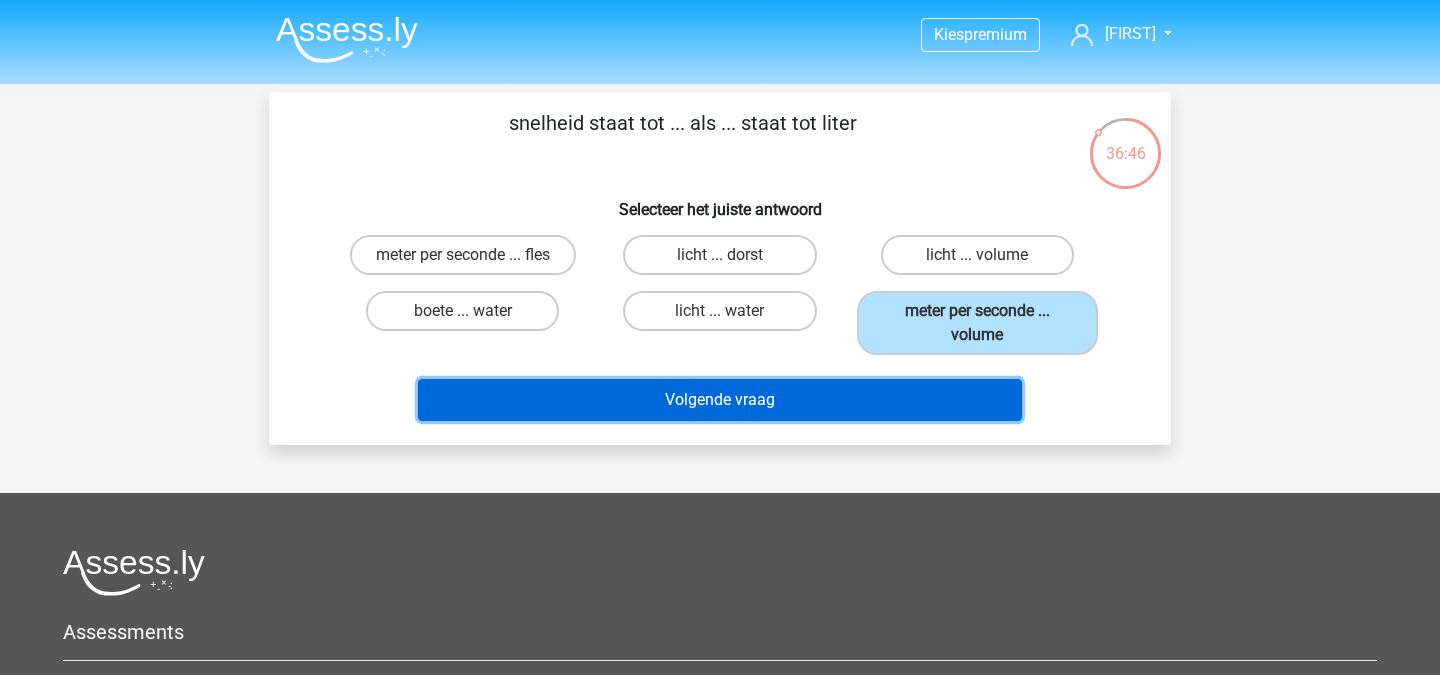 click on "Volgende vraag" at bounding box center (720, 400) 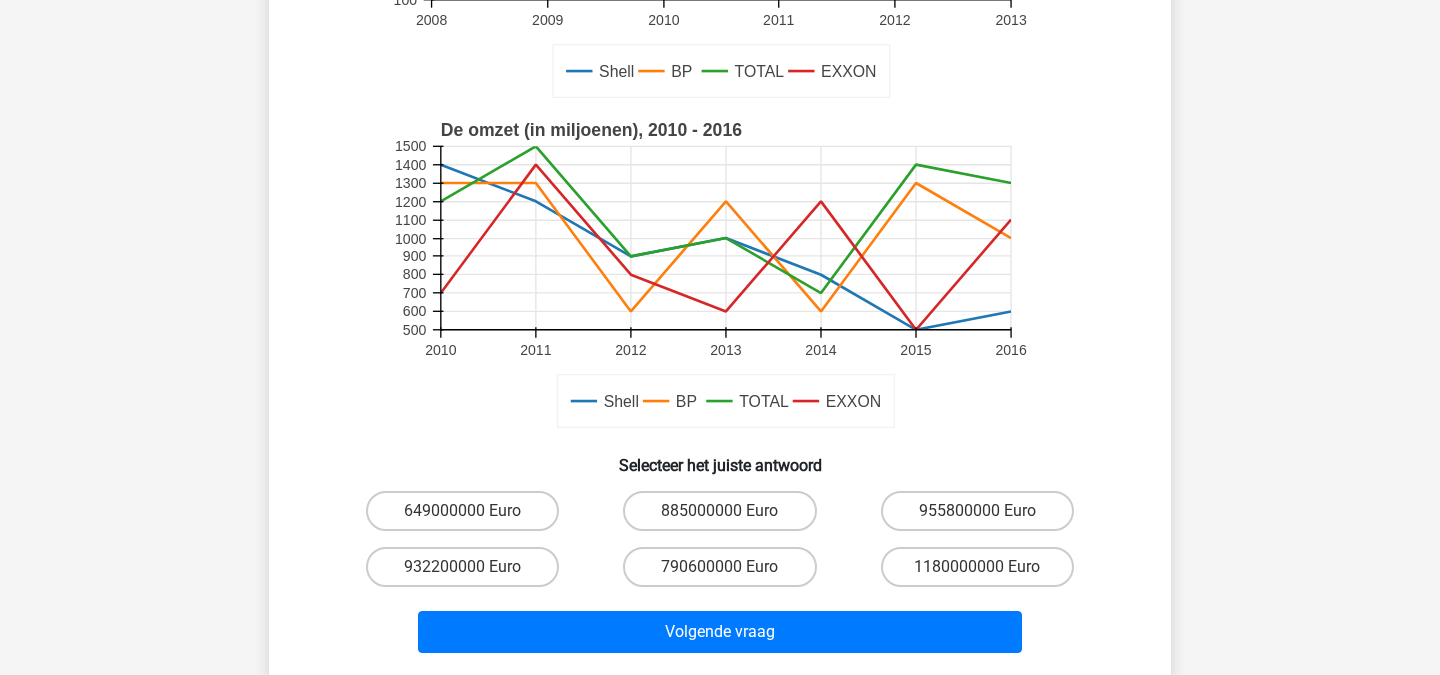 scroll, scrollTop: 399, scrollLeft: 0, axis: vertical 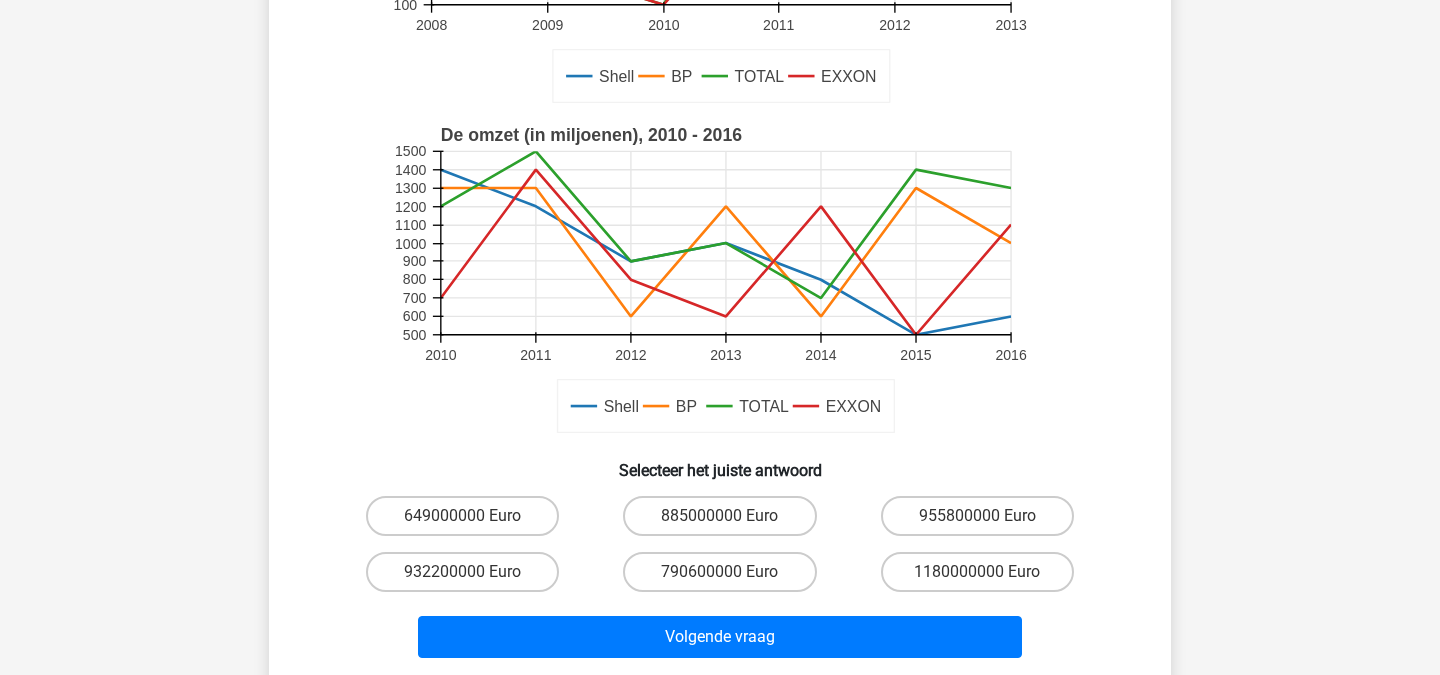click on "1180000000 Euro" at bounding box center [983, 578] 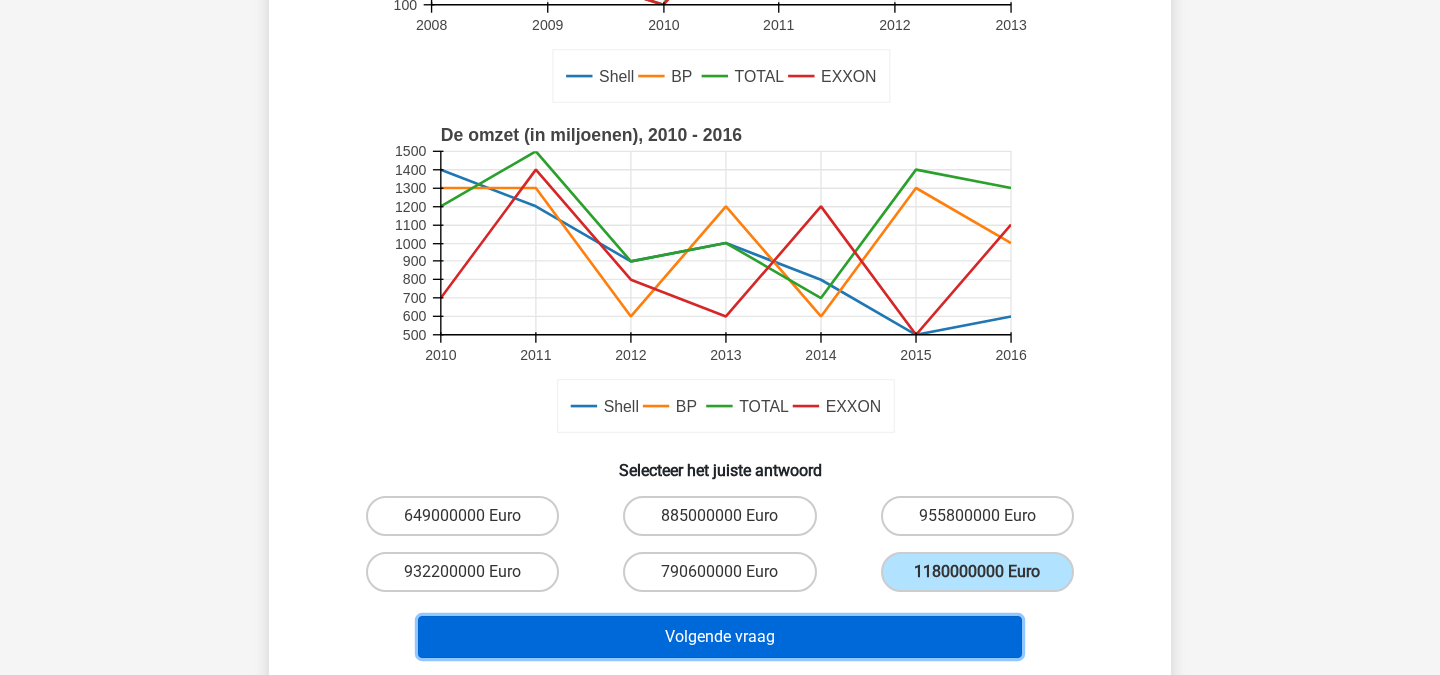 click on "Volgende vraag" at bounding box center (720, 637) 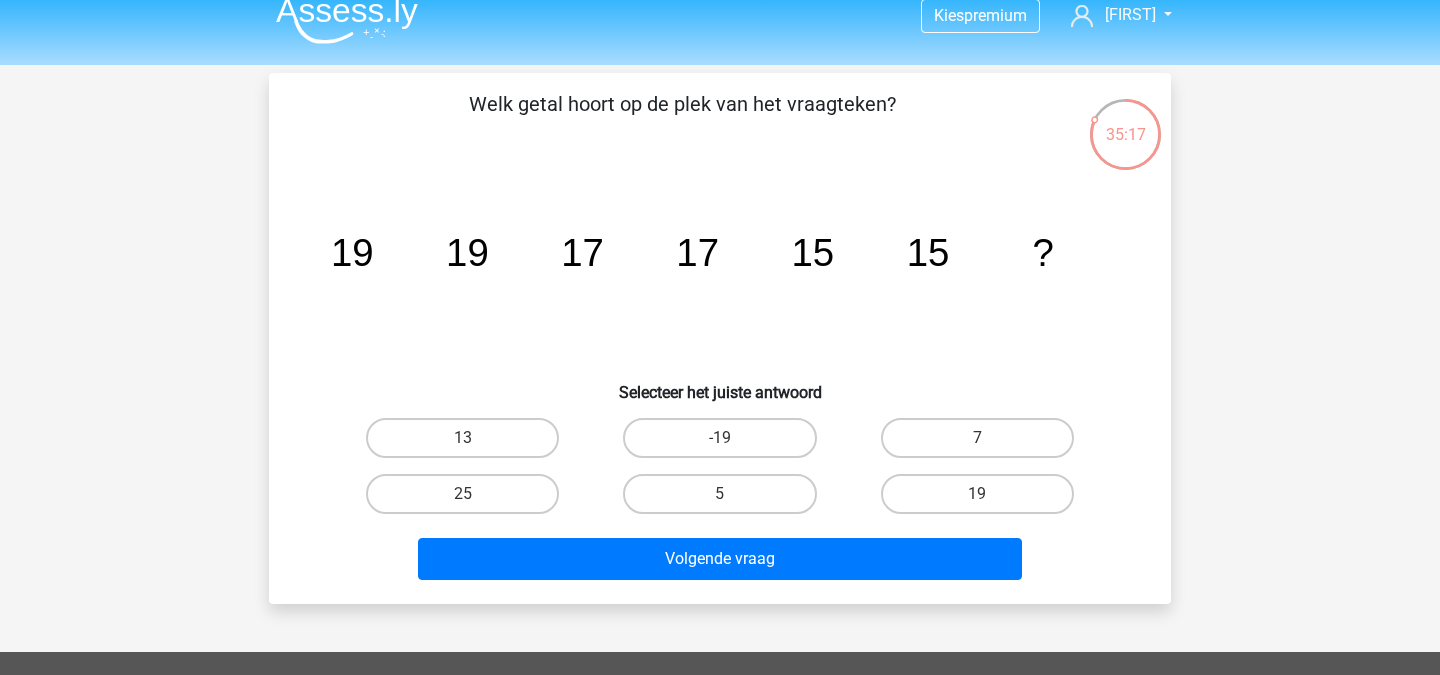 scroll, scrollTop: 13, scrollLeft: 0, axis: vertical 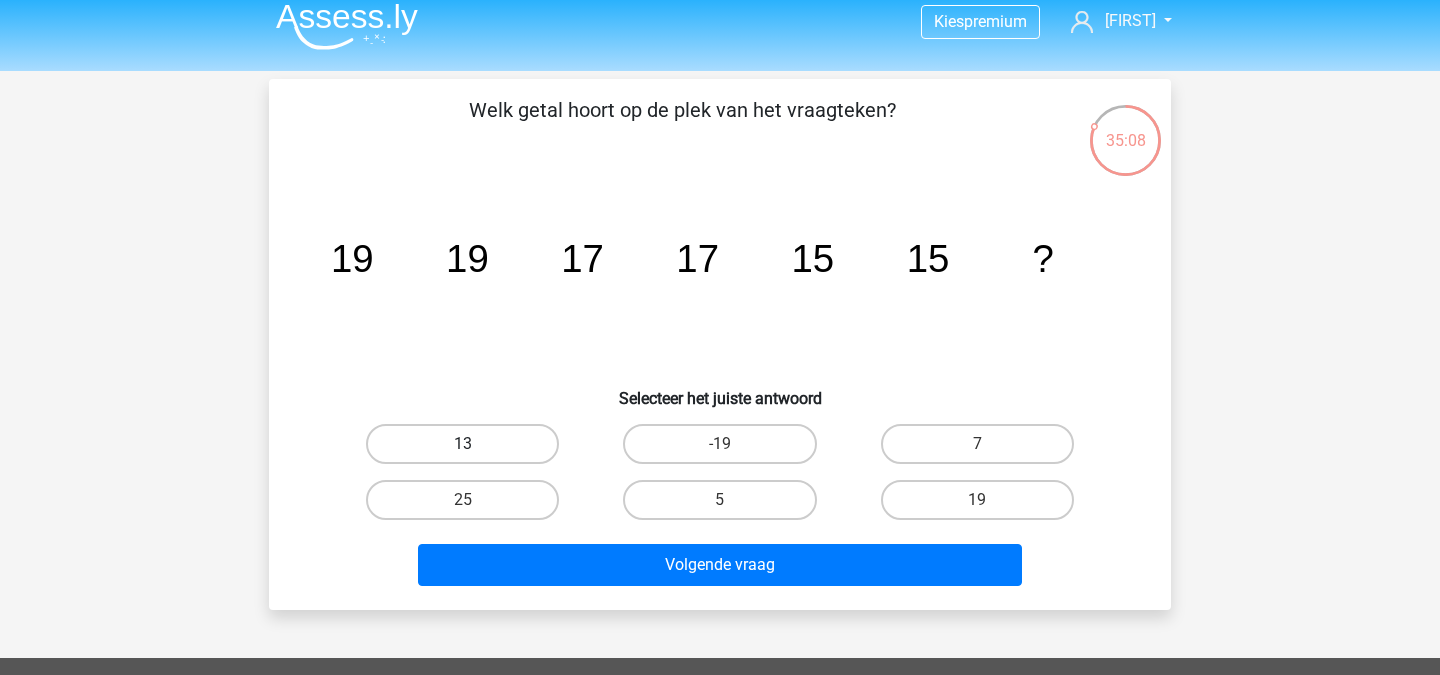 click on "13" at bounding box center (462, 444) 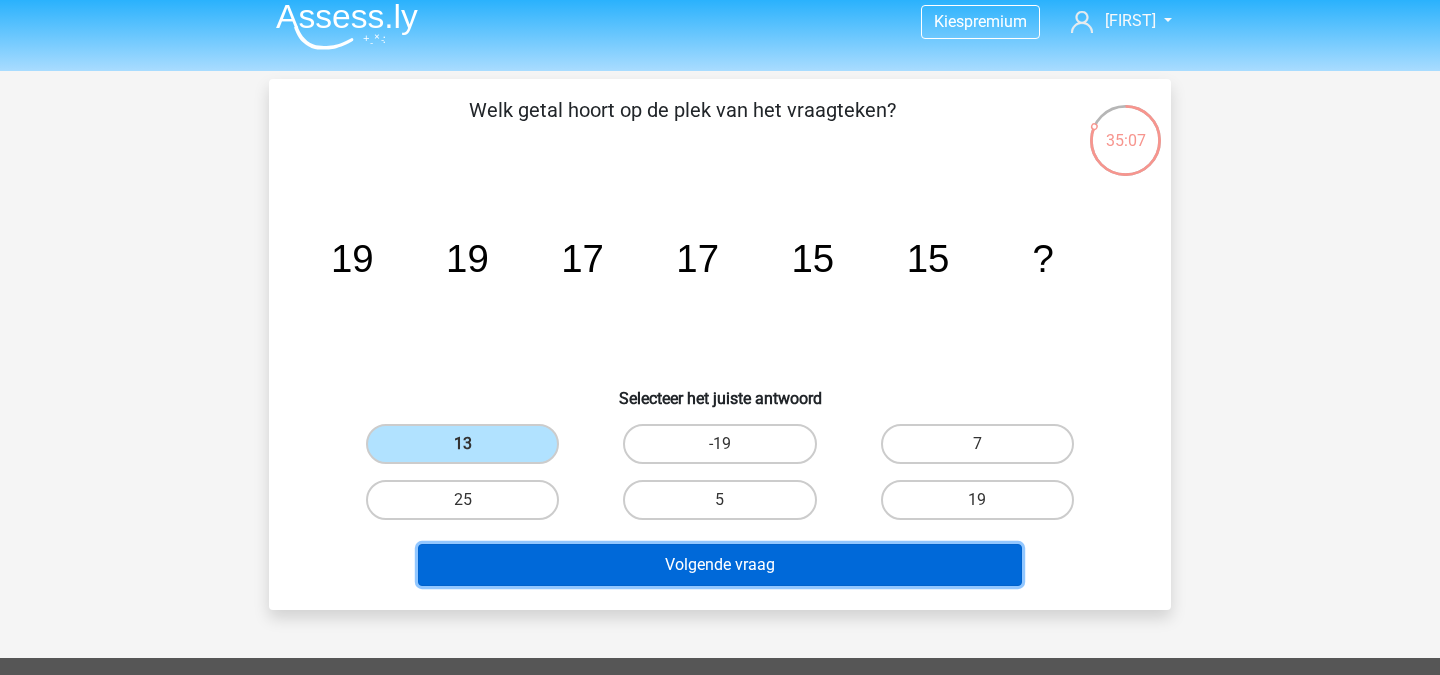click on "Volgende vraag" at bounding box center [720, 565] 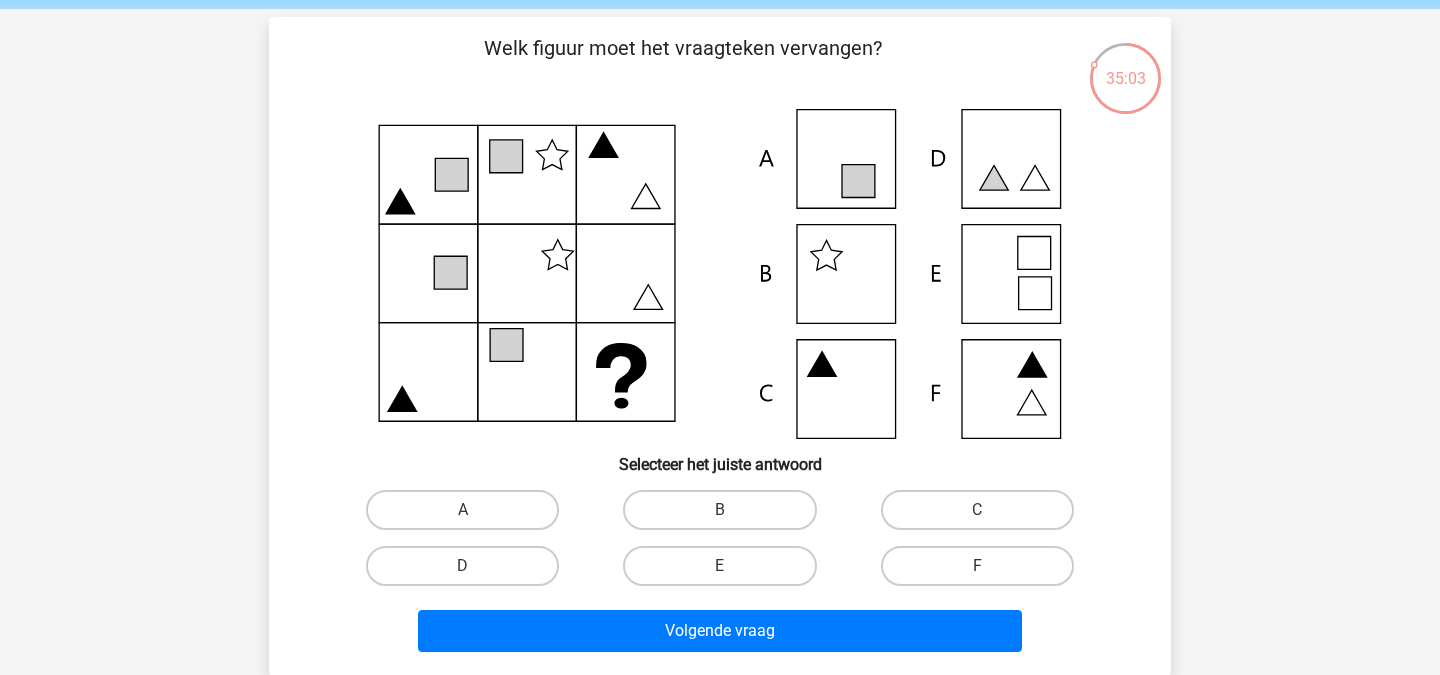 scroll, scrollTop: 83, scrollLeft: 0, axis: vertical 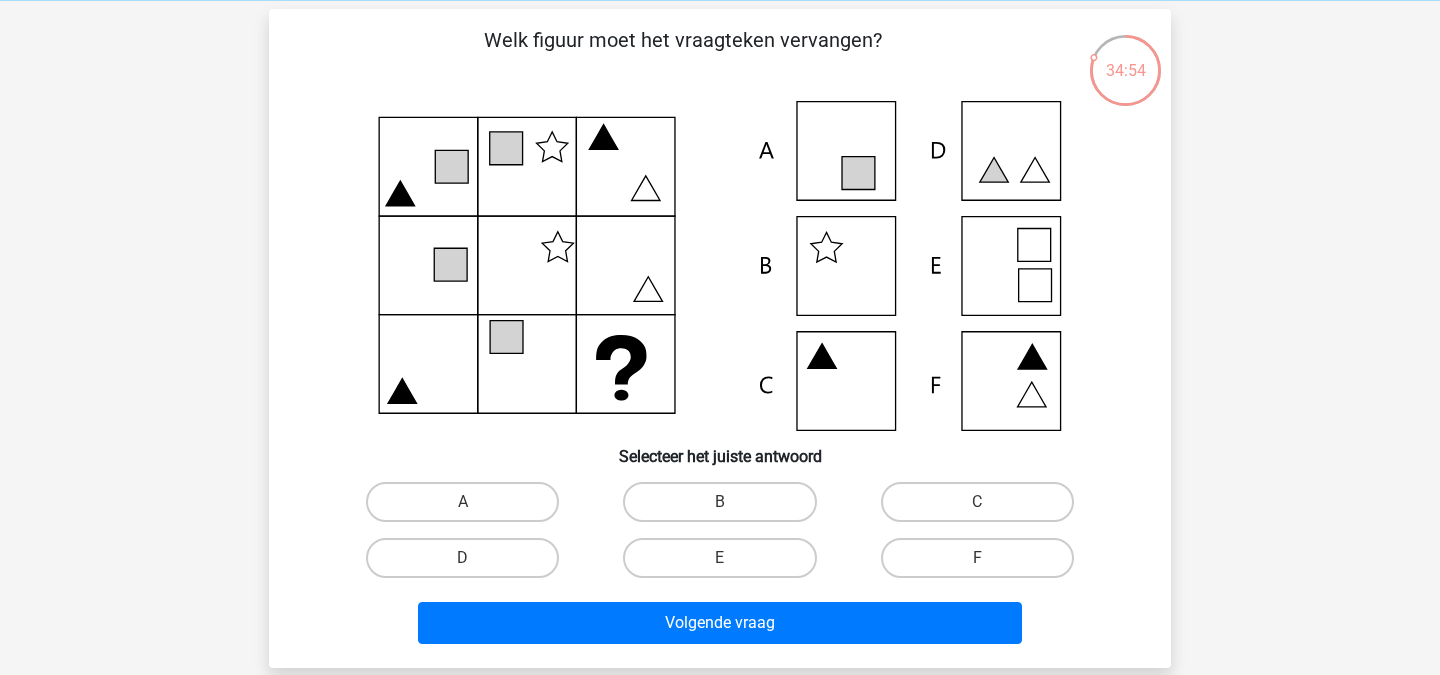 click 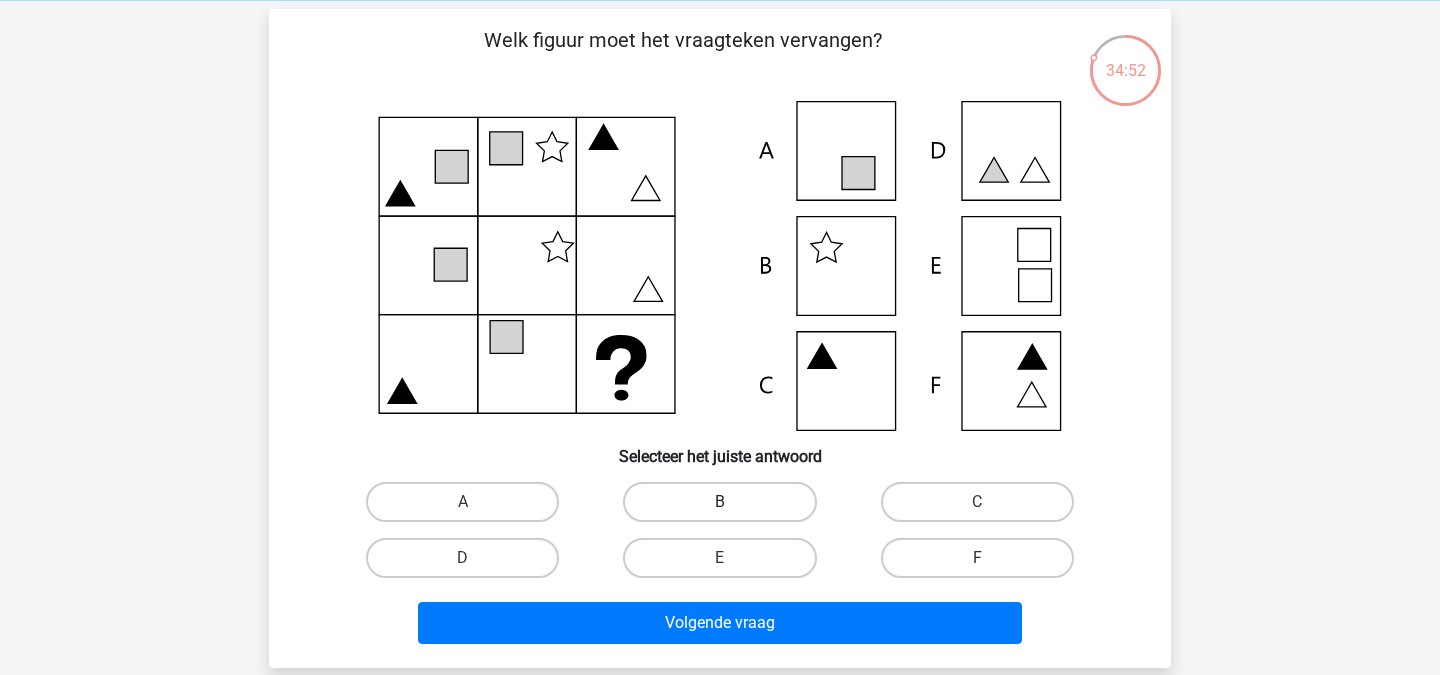 click on "B" at bounding box center [719, 502] 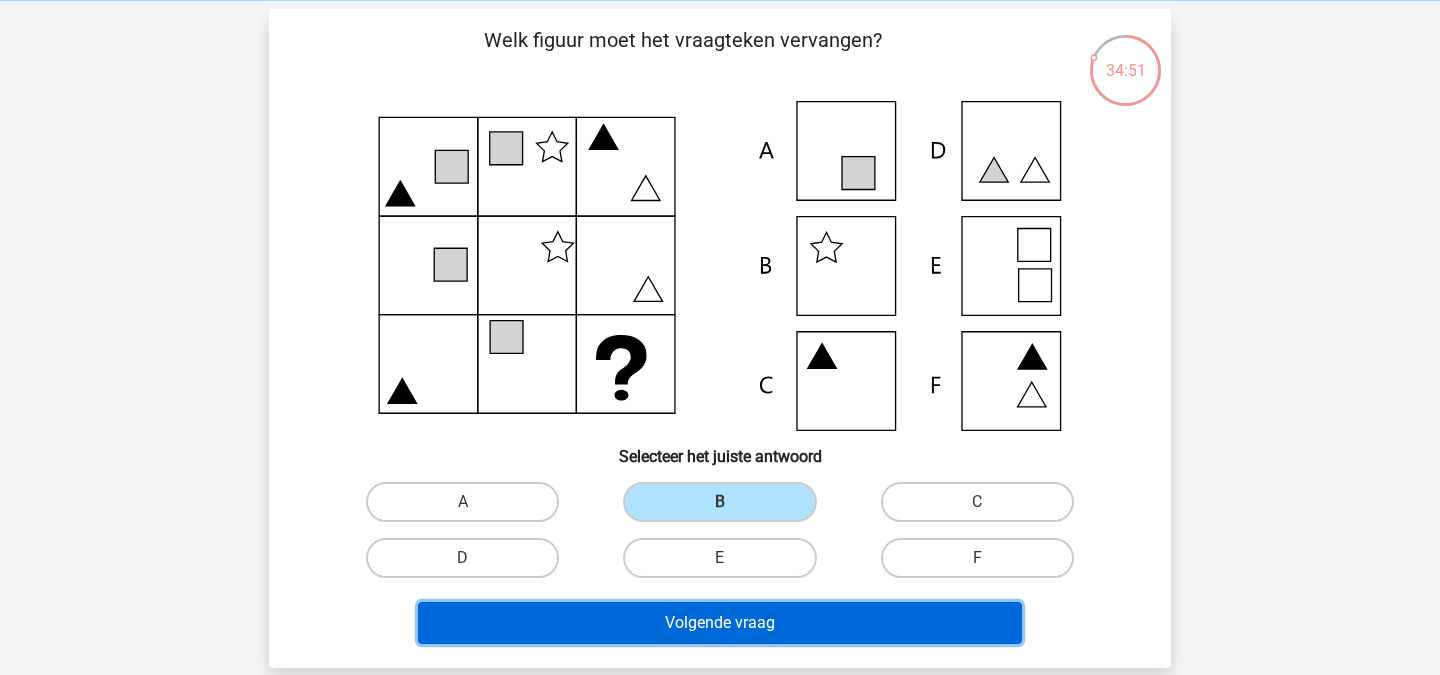 click on "Volgende vraag" at bounding box center [720, 623] 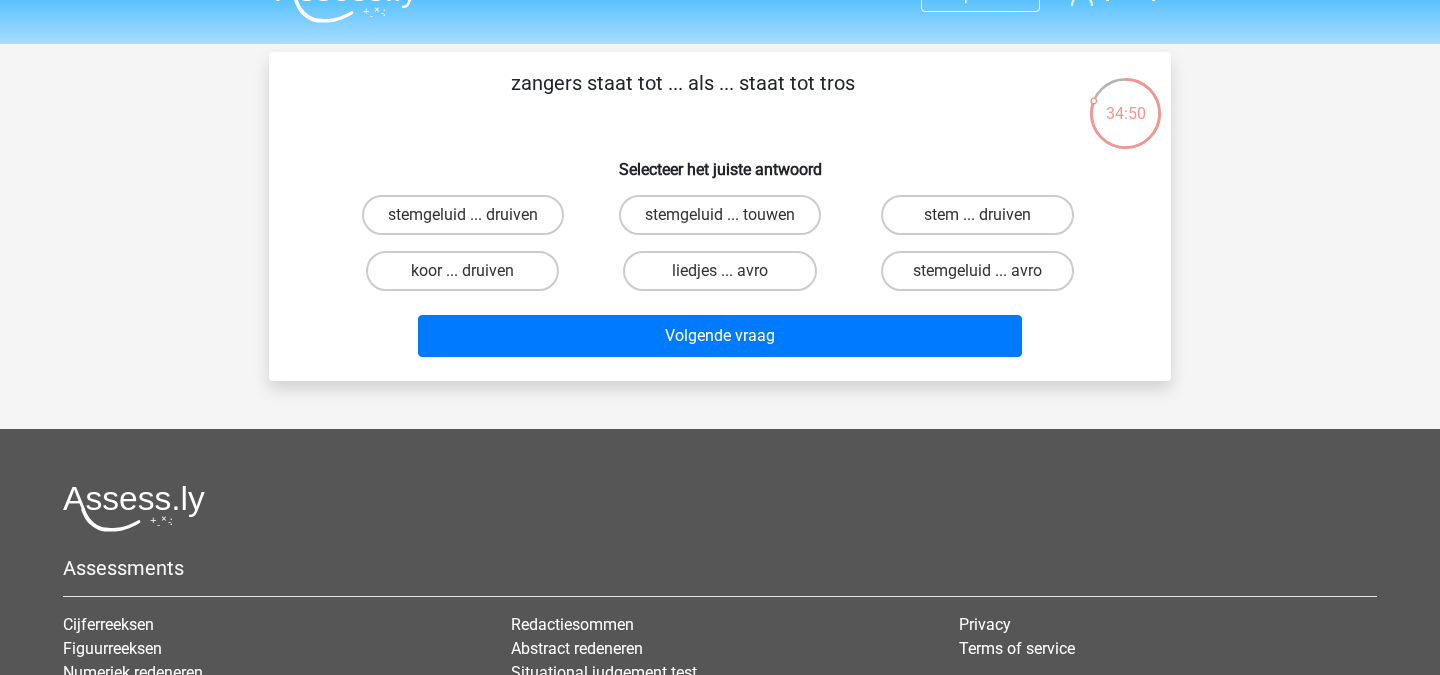 scroll, scrollTop: 0, scrollLeft: 0, axis: both 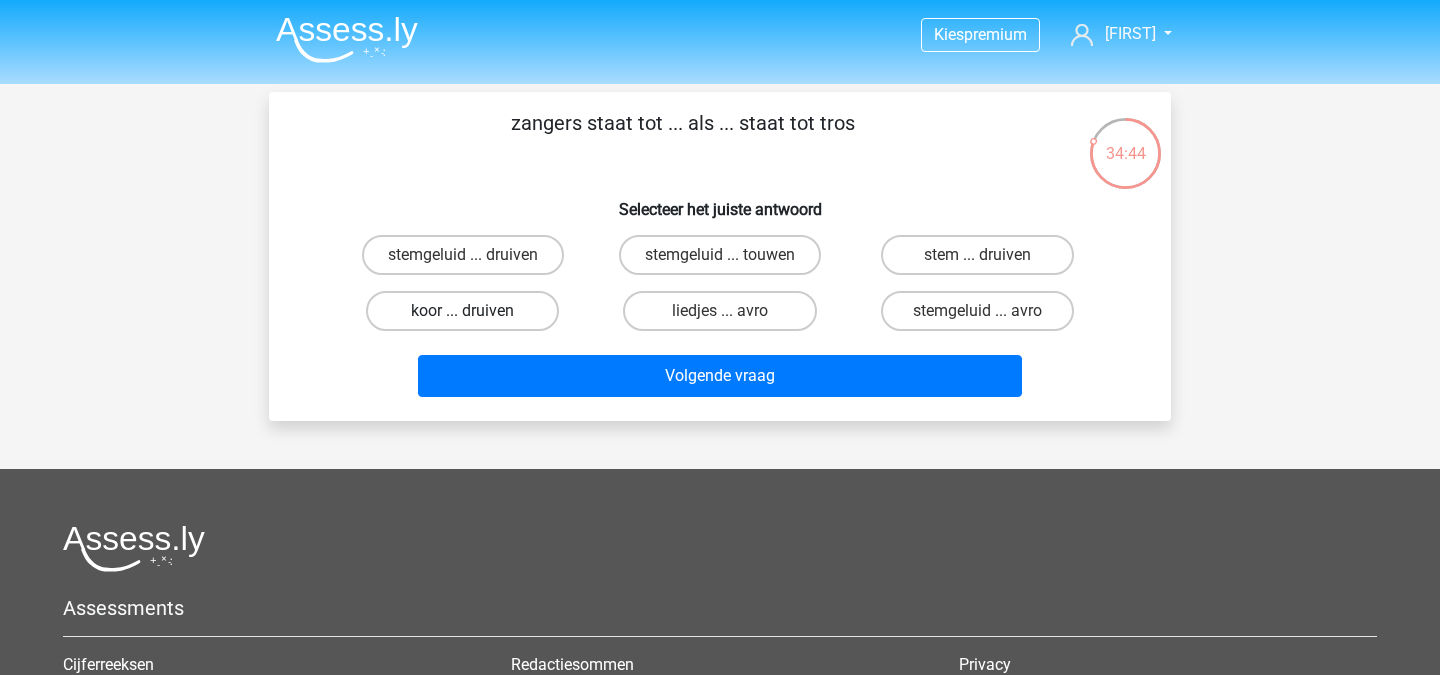 click on "koor ... druiven" at bounding box center [462, 311] 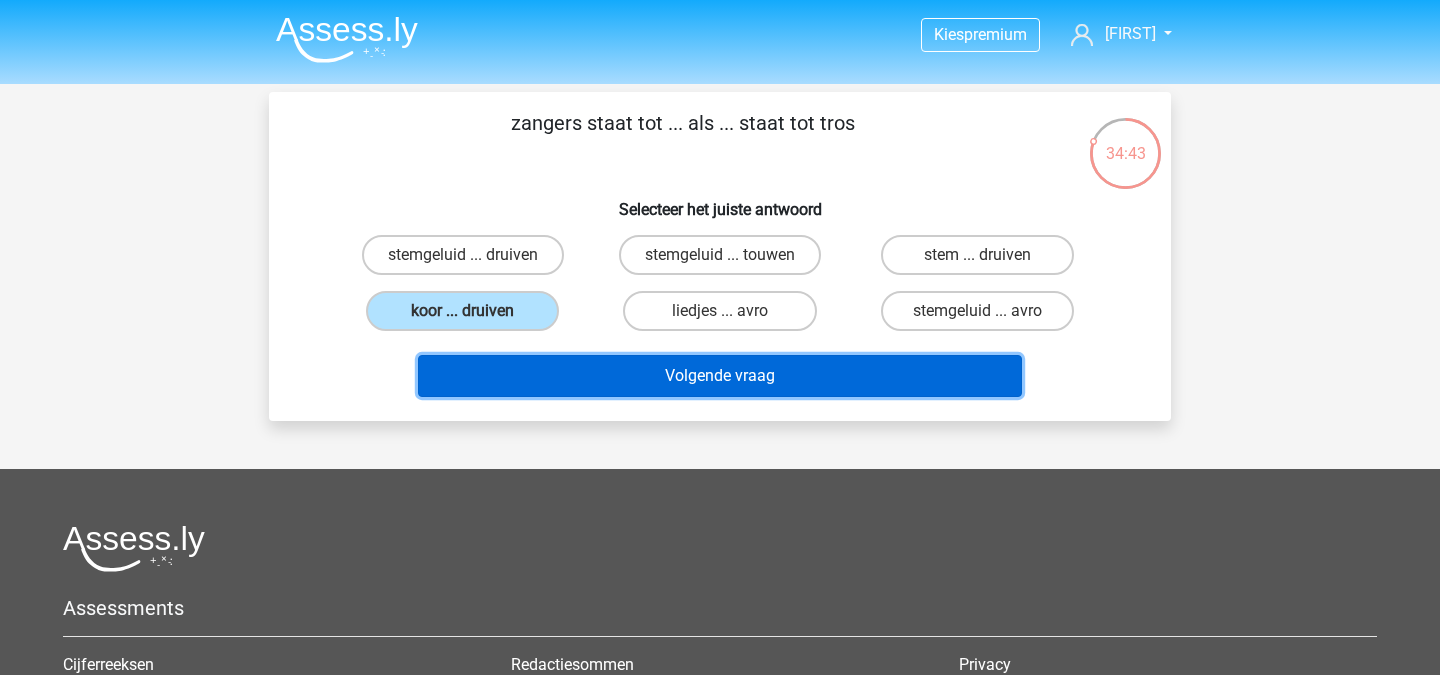 click on "Volgende vraag" at bounding box center (720, 376) 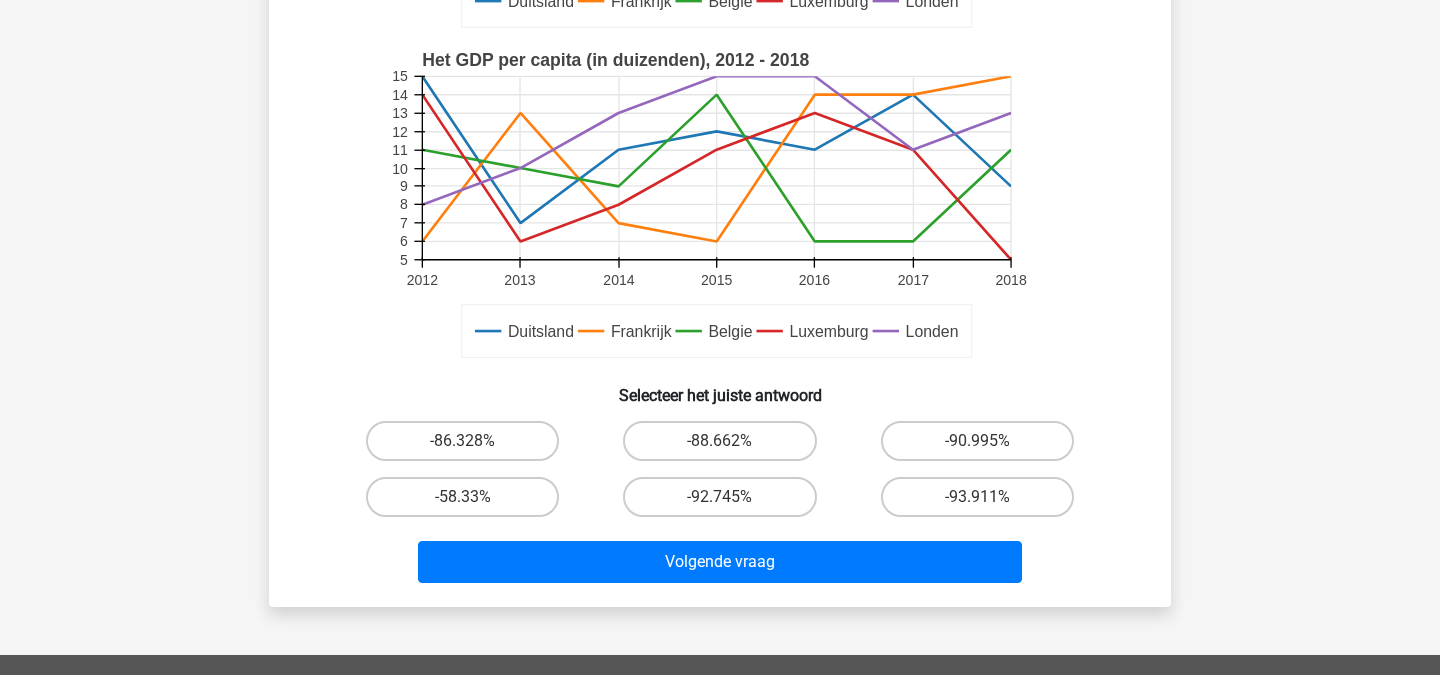 scroll, scrollTop: 465, scrollLeft: 0, axis: vertical 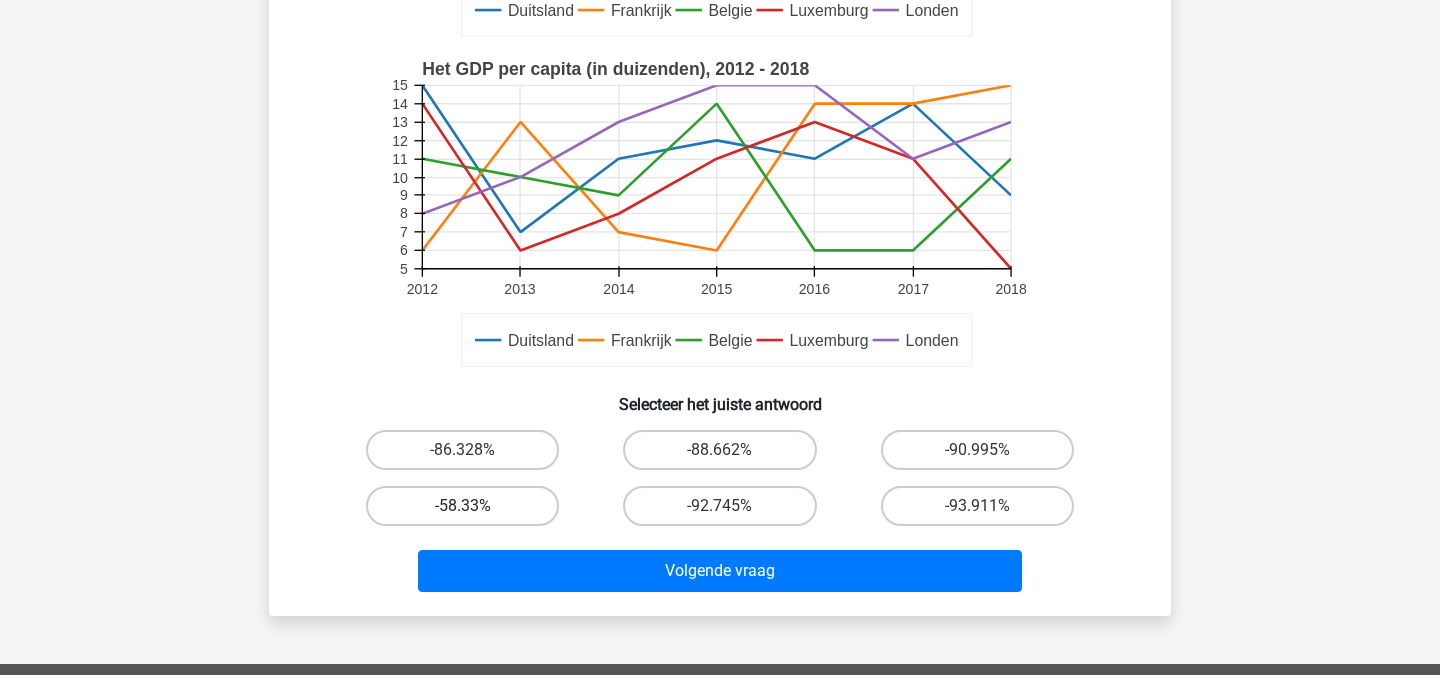click on "-58.33%" at bounding box center [462, 506] 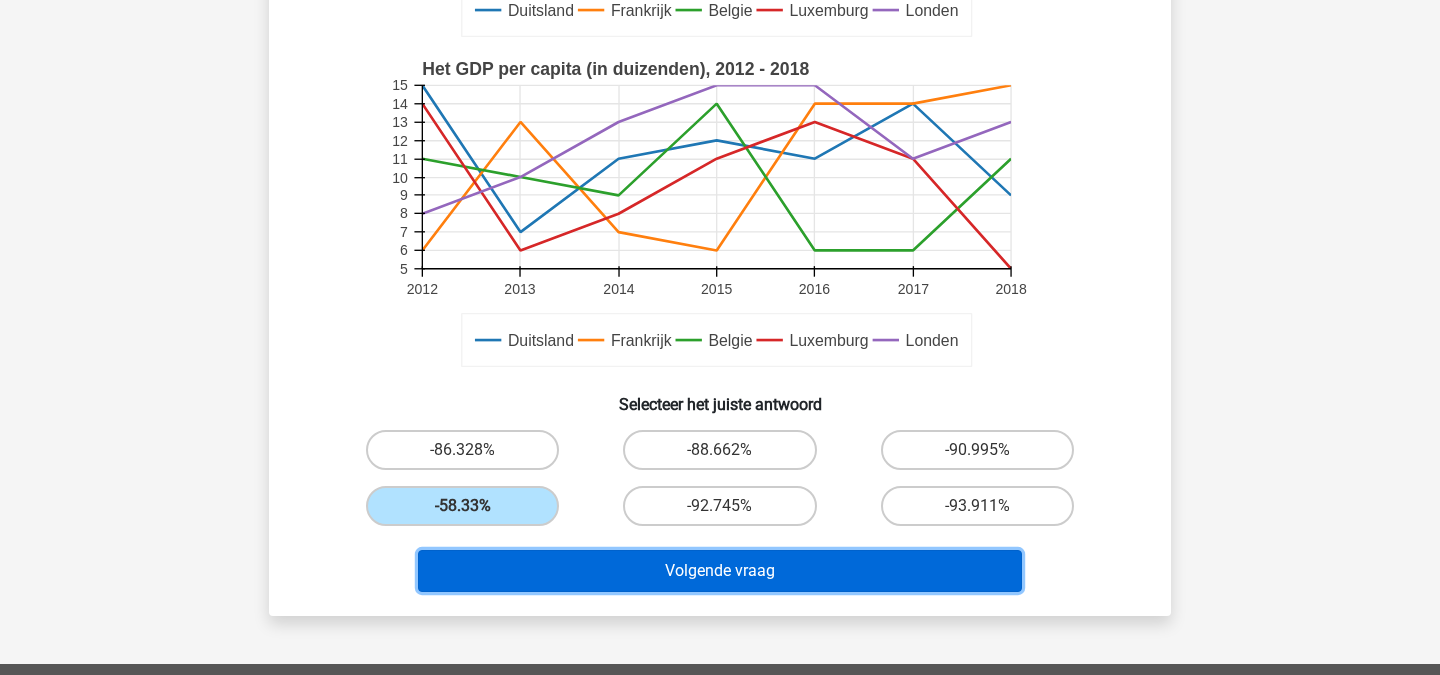 click on "Volgende vraag" at bounding box center (720, 571) 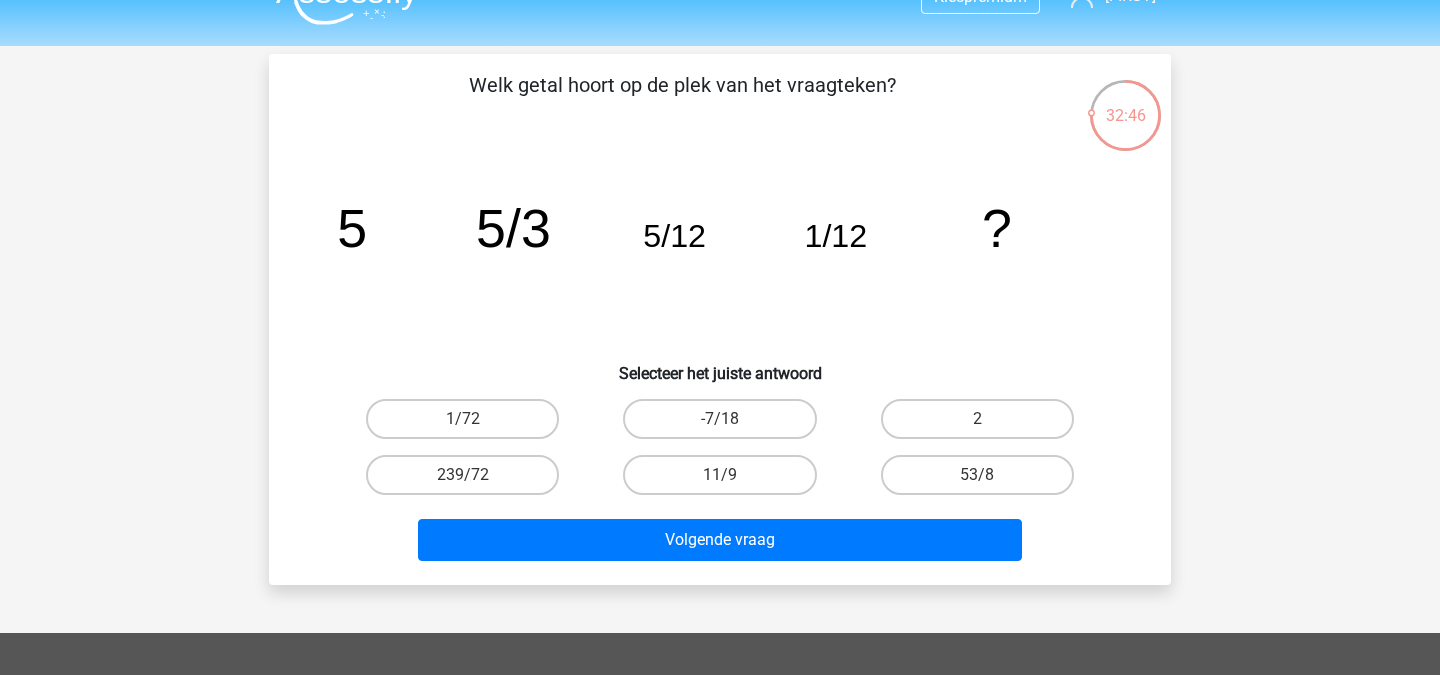 scroll, scrollTop: 30, scrollLeft: 0, axis: vertical 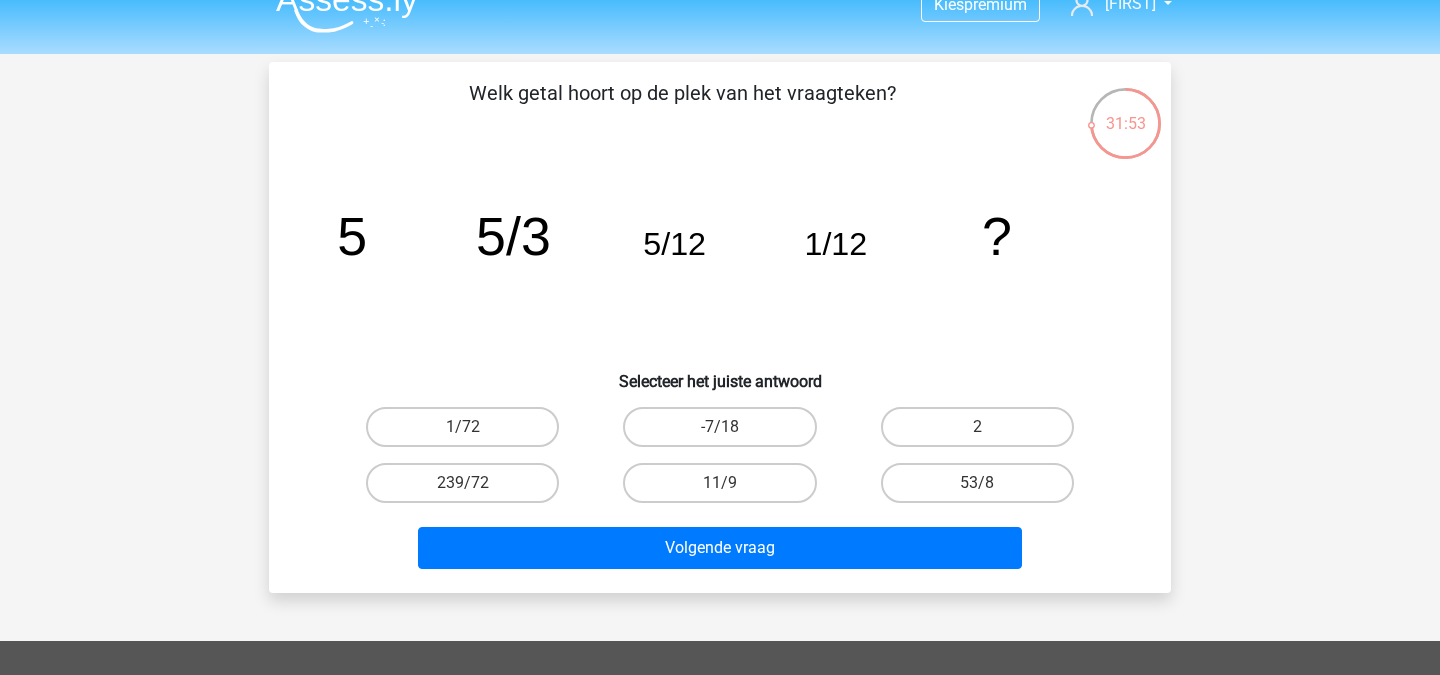 click on "Welk getal hoort op de plek van het vraagteken?
image/svg+xml
5
5/3
5/12
1/12
?
Selecteer het juiste antwoord" at bounding box center (720, 327) 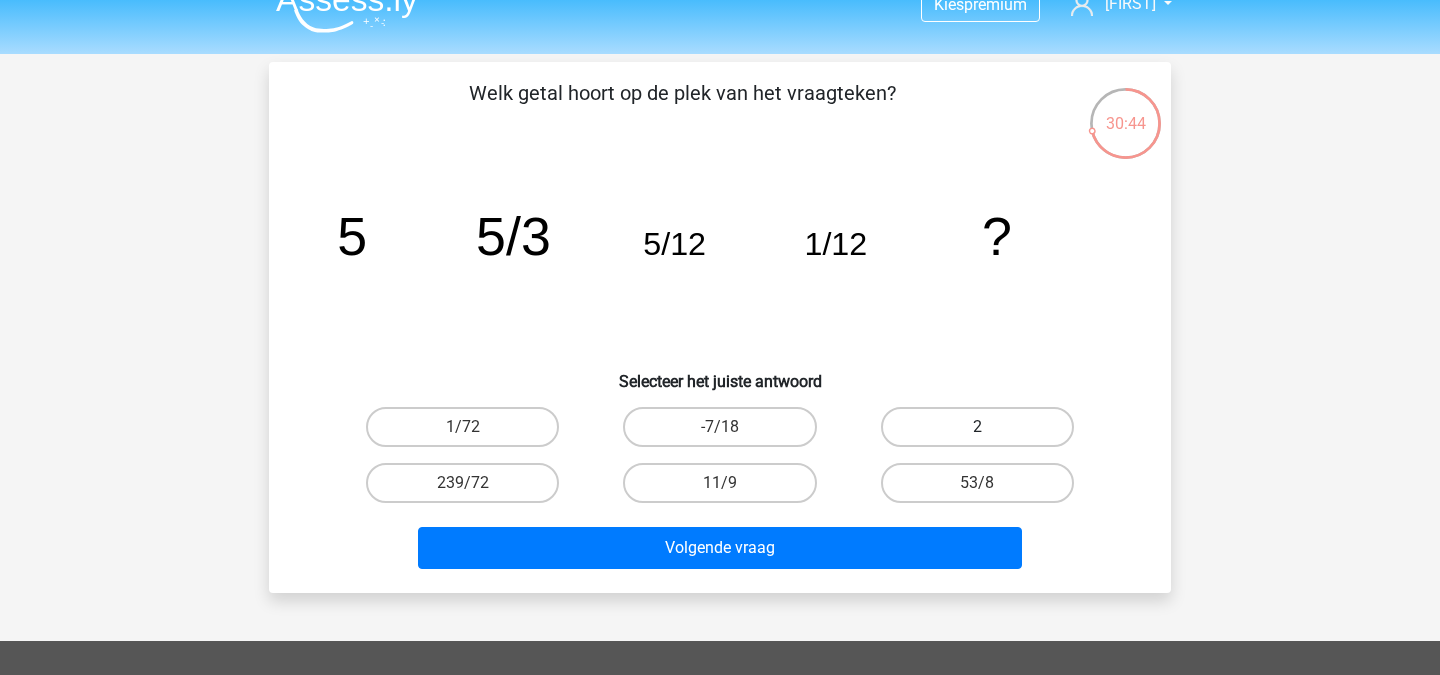 click on "2" at bounding box center (977, 427) 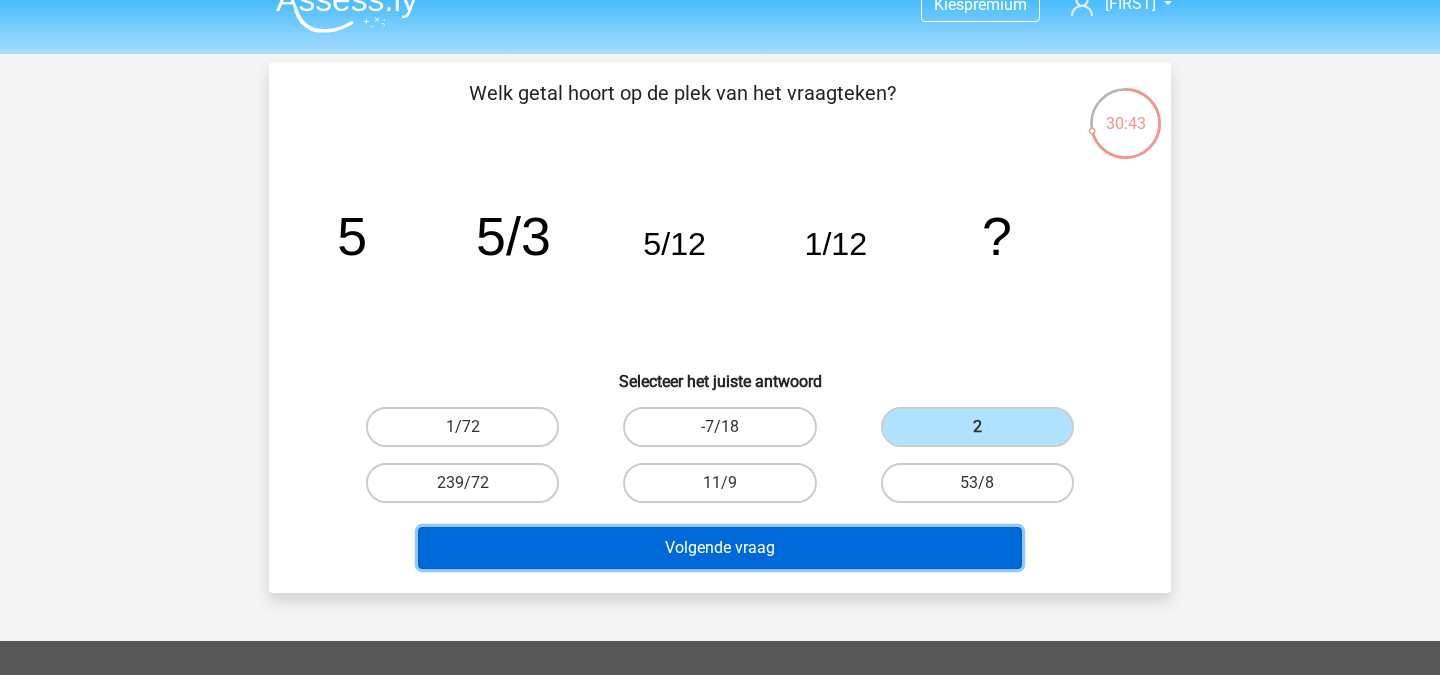 click on "Volgende vraag" at bounding box center (720, 548) 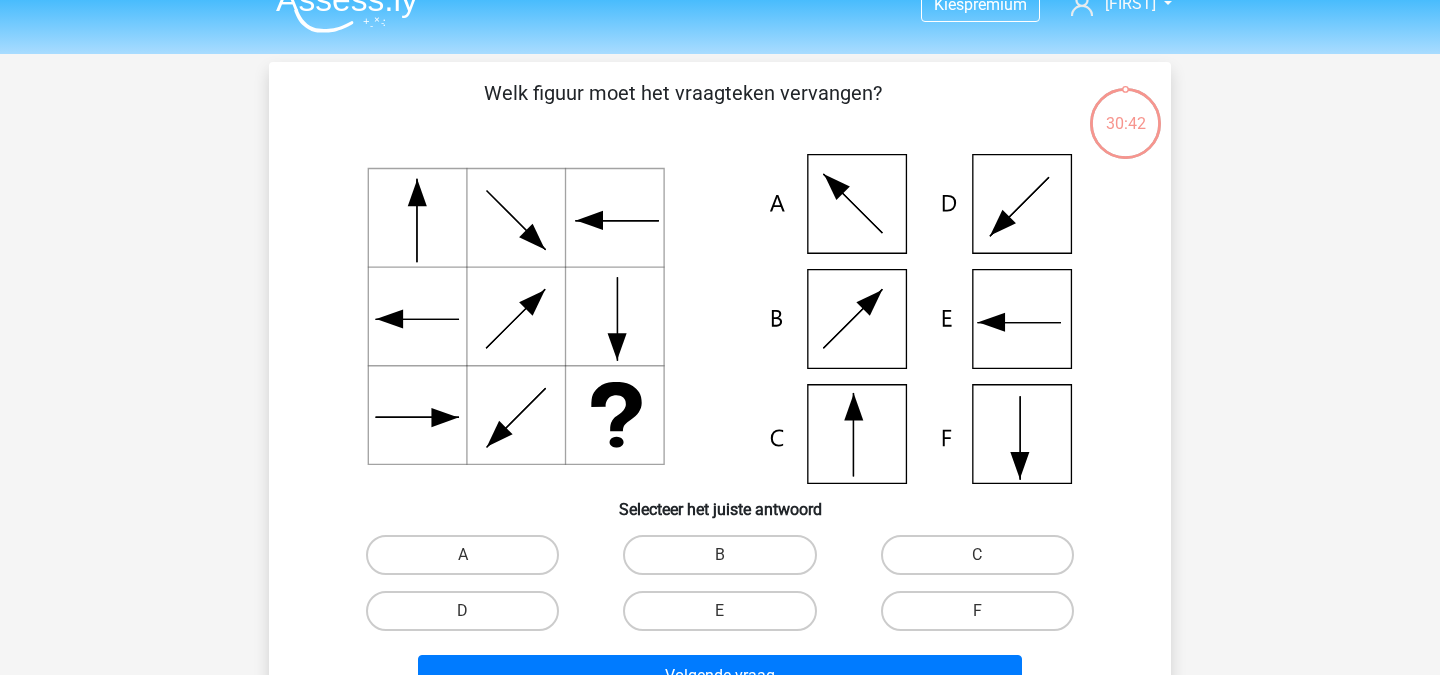 scroll, scrollTop: 92, scrollLeft: 0, axis: vertical 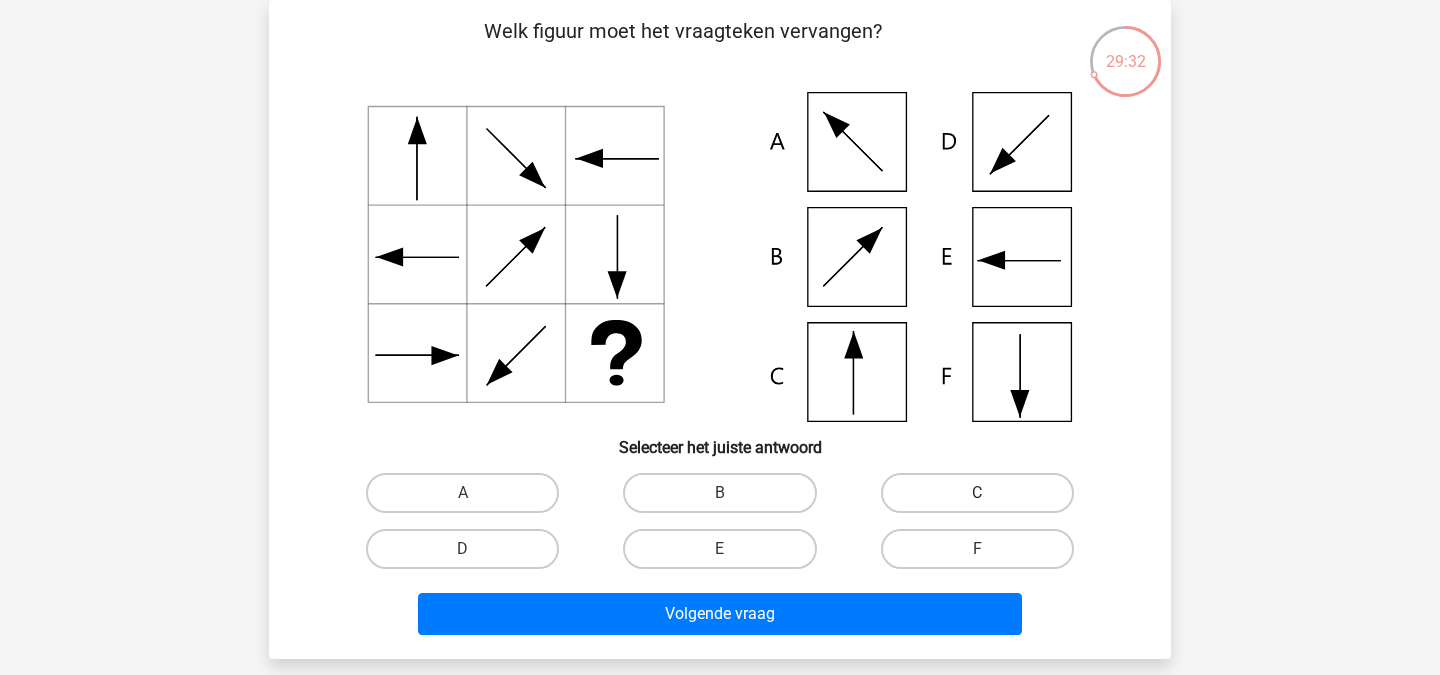click on "C" at bounding box center [977, 493] 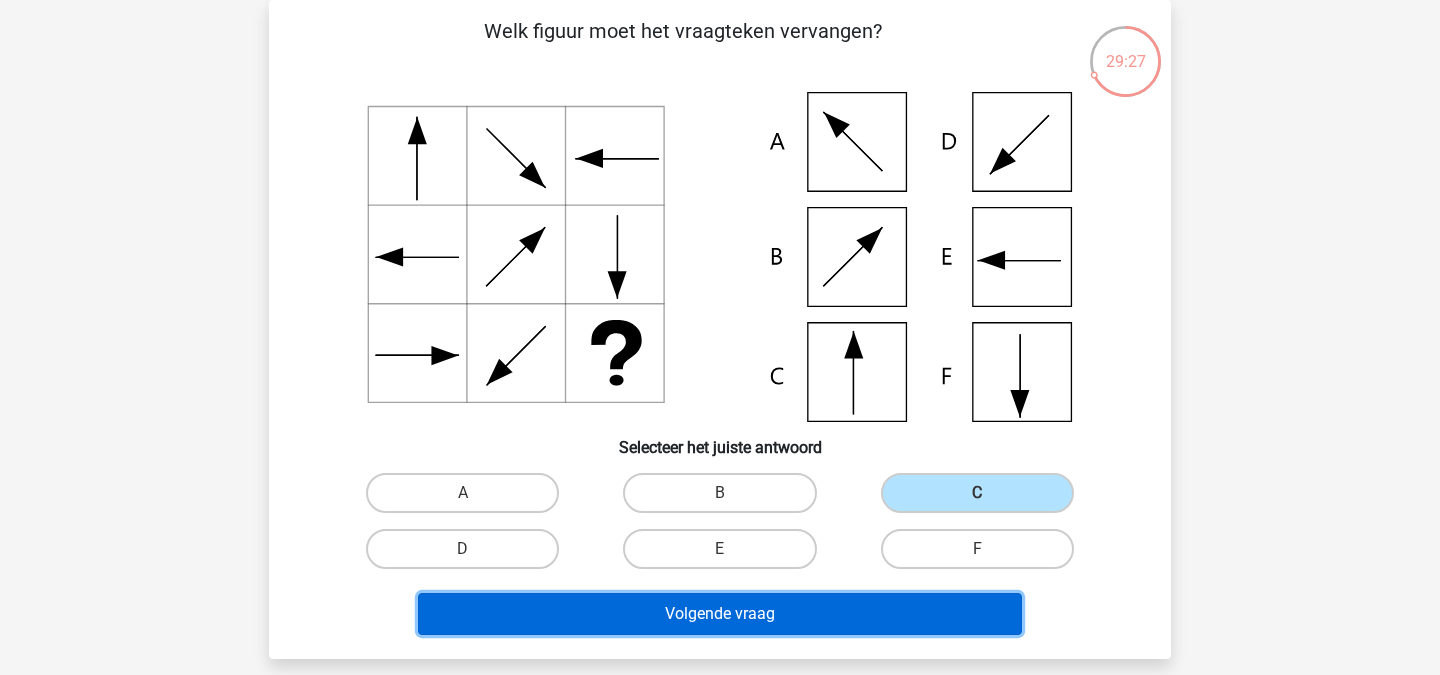click on "Volgende vraag" at bounding box center (720, 614) 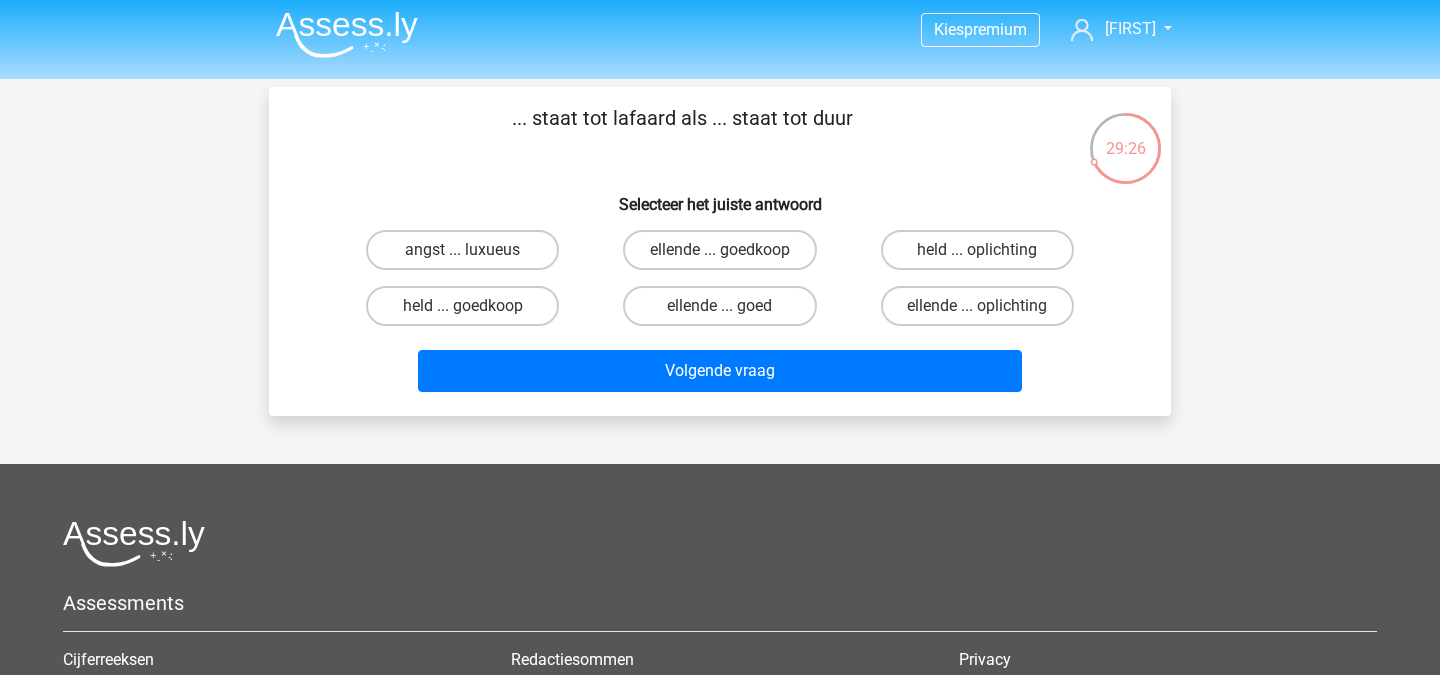 scroll, scrollTop: 0, scrollLeft: 0, axis: both 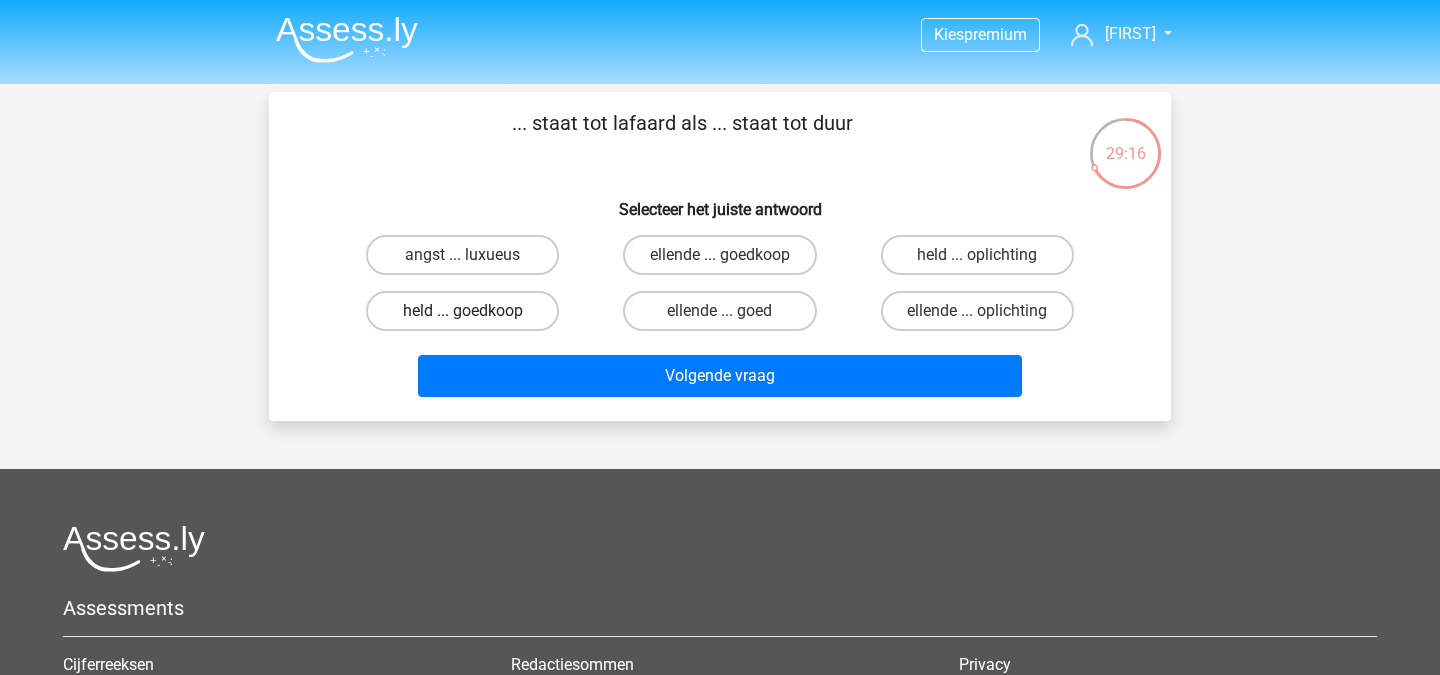 click on "held ... goedkoop" at bounding box center (462, 311) 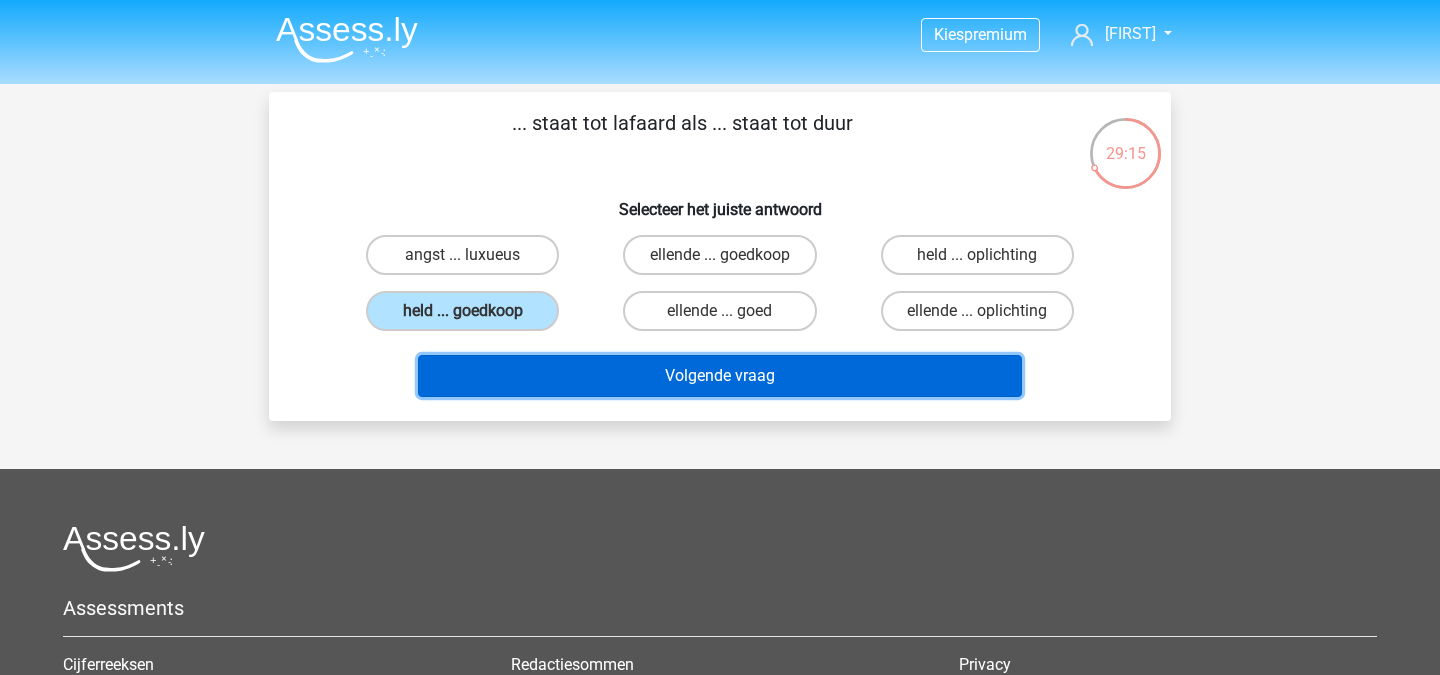 click on "Volgende vraag" at bounding box center (720, 376) 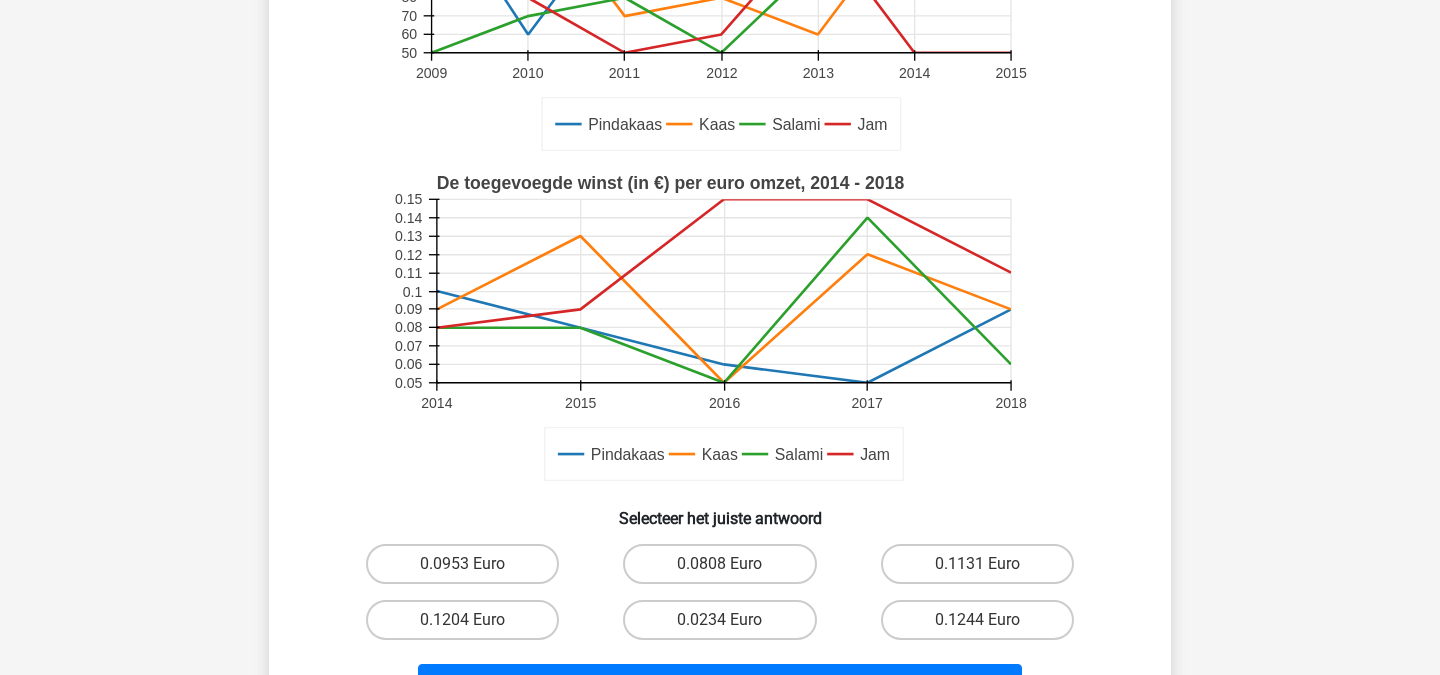 scroll, scrollTop: 623, scrollLeft: 0, axis: vertical 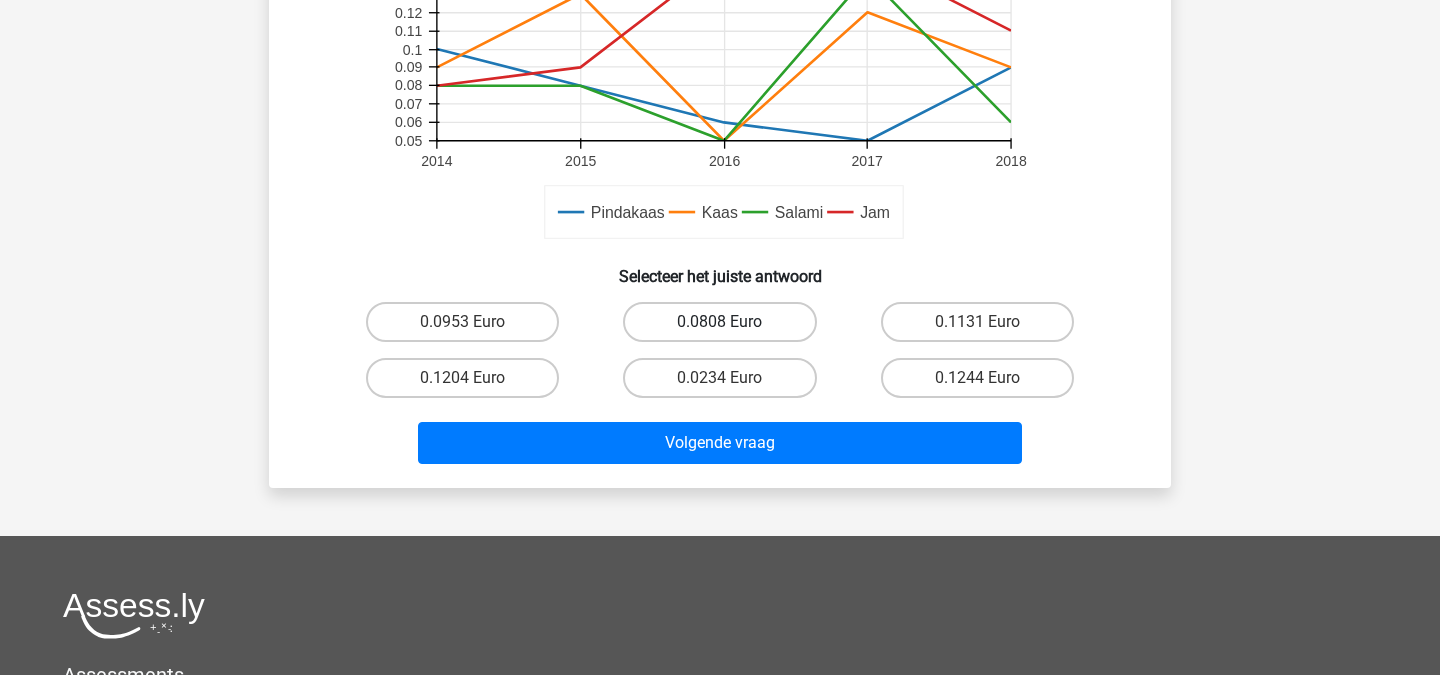 click on "0.0808 Euro" at bounding box center [719, 322] 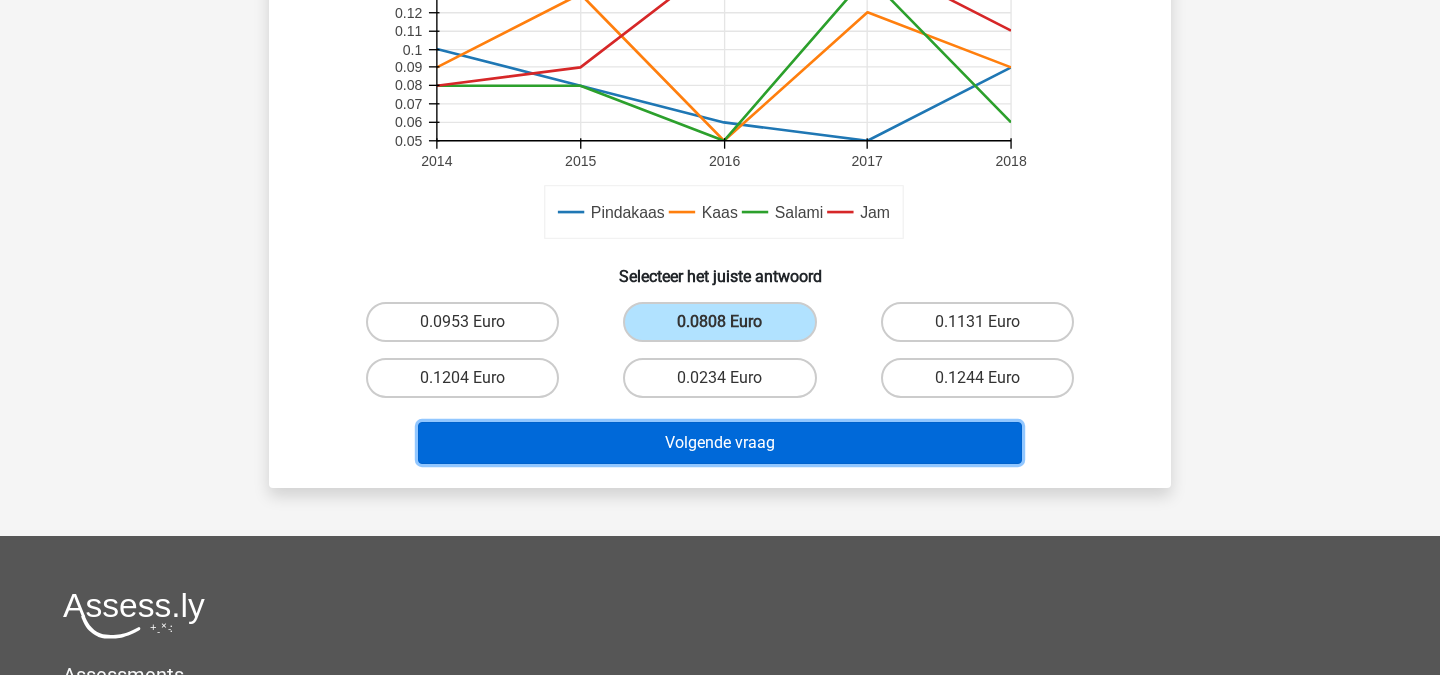click on "Volgende vraag" at bounding box center [720, 443] 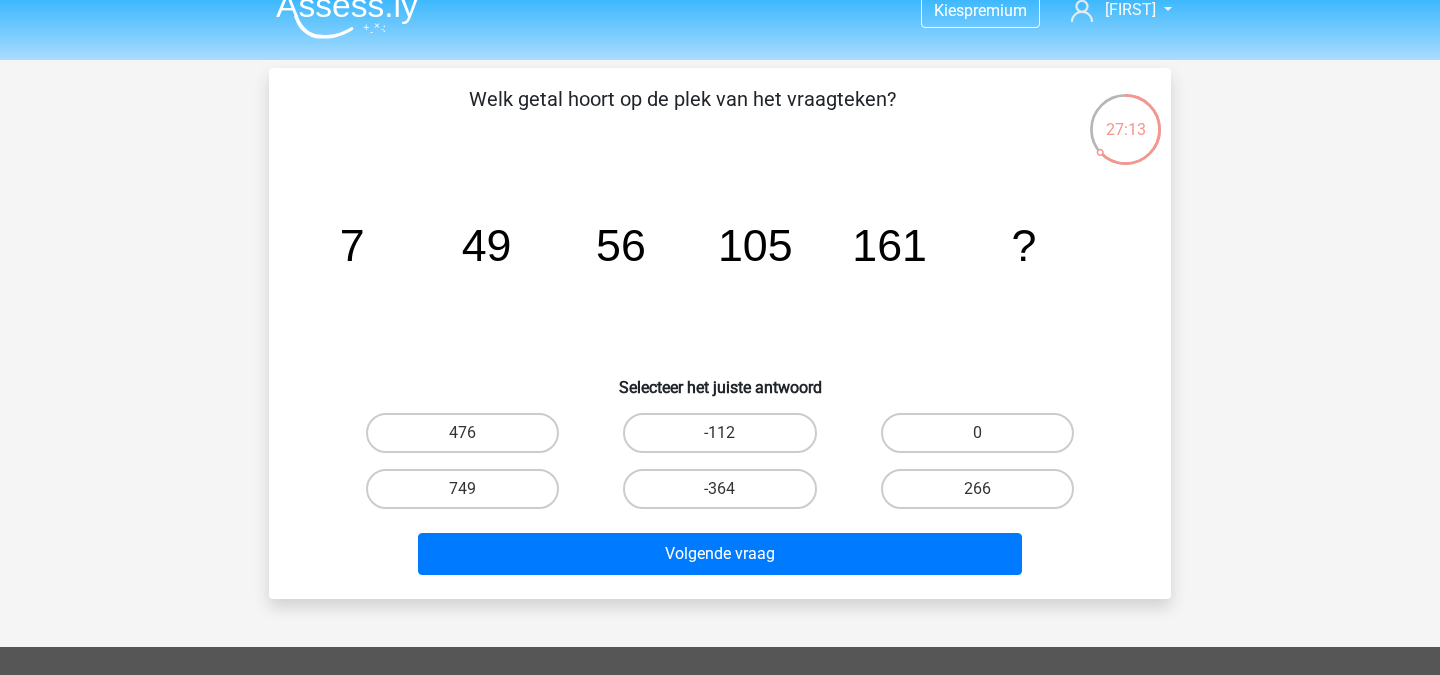scroll, scrollTop: 25, scrollLeft: 0, axis: vertical 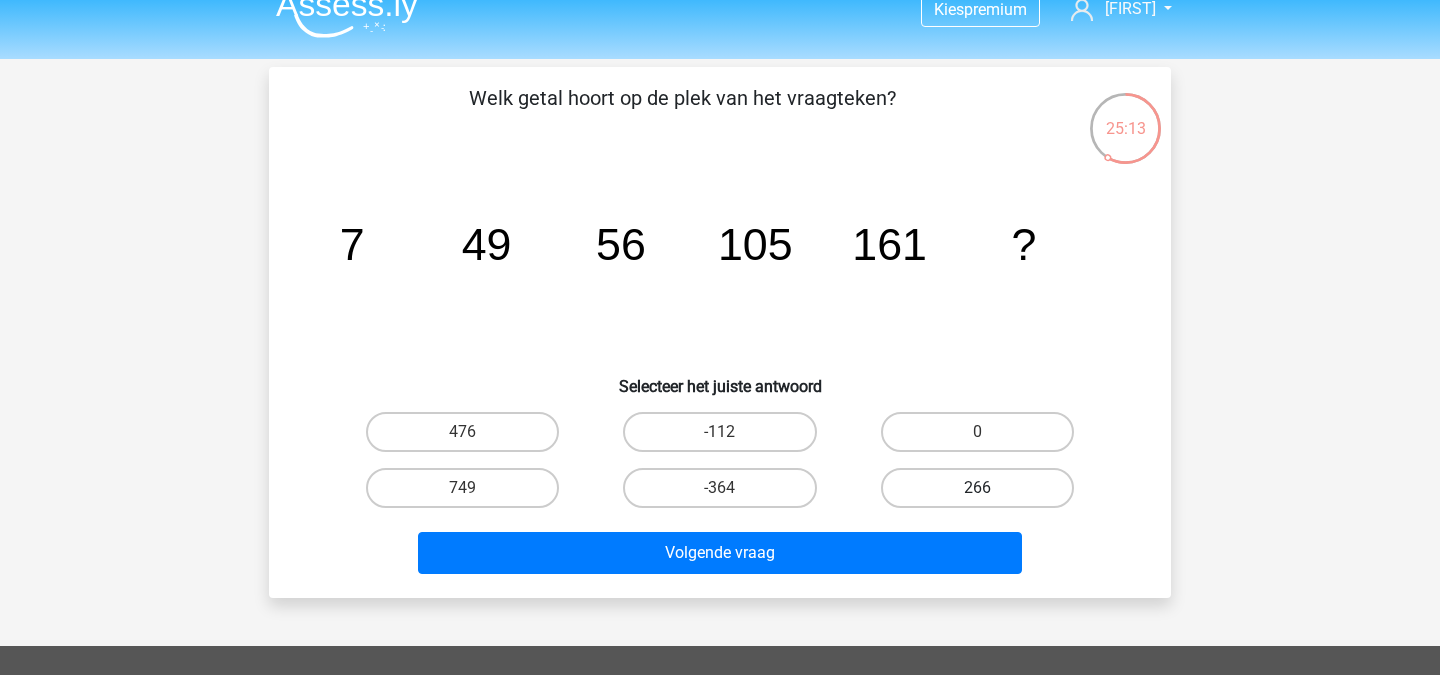 click on "266" at bounding box center (977, 488) 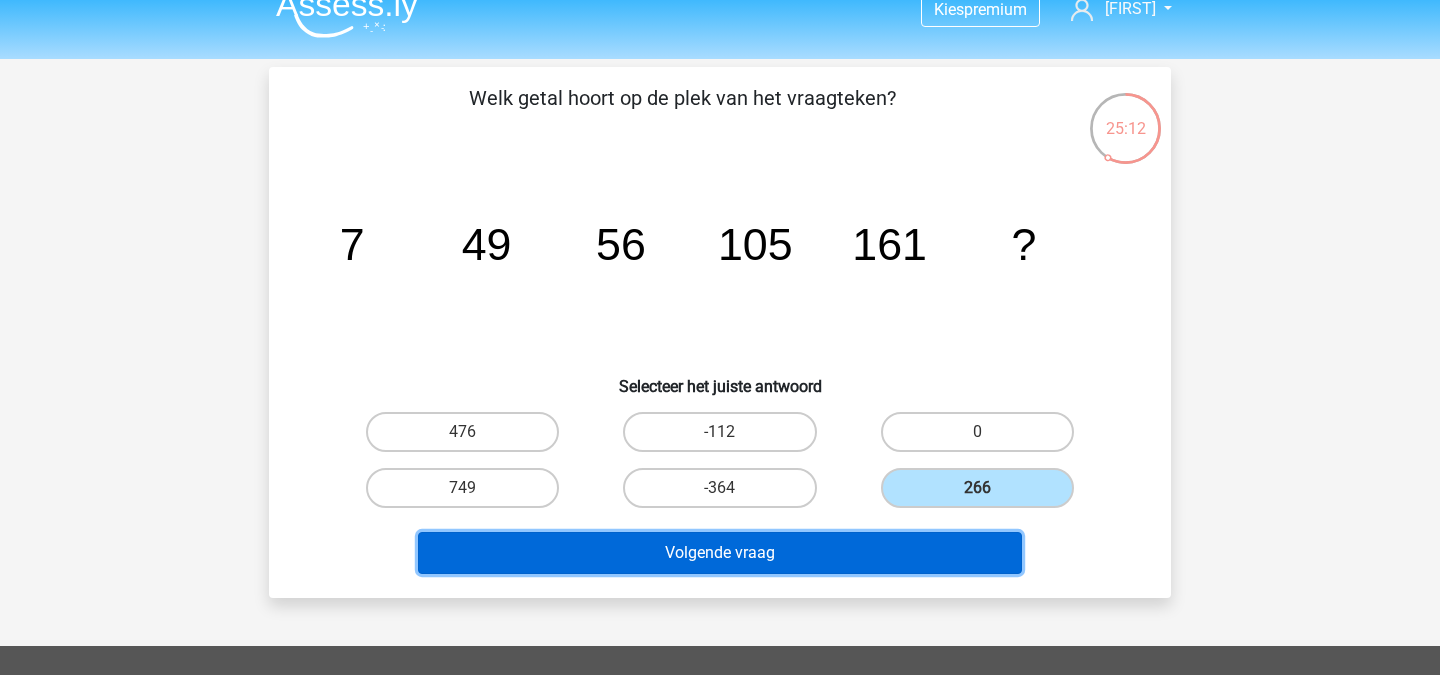 click on "Volgende vraag" at bounding box center [720, 553] 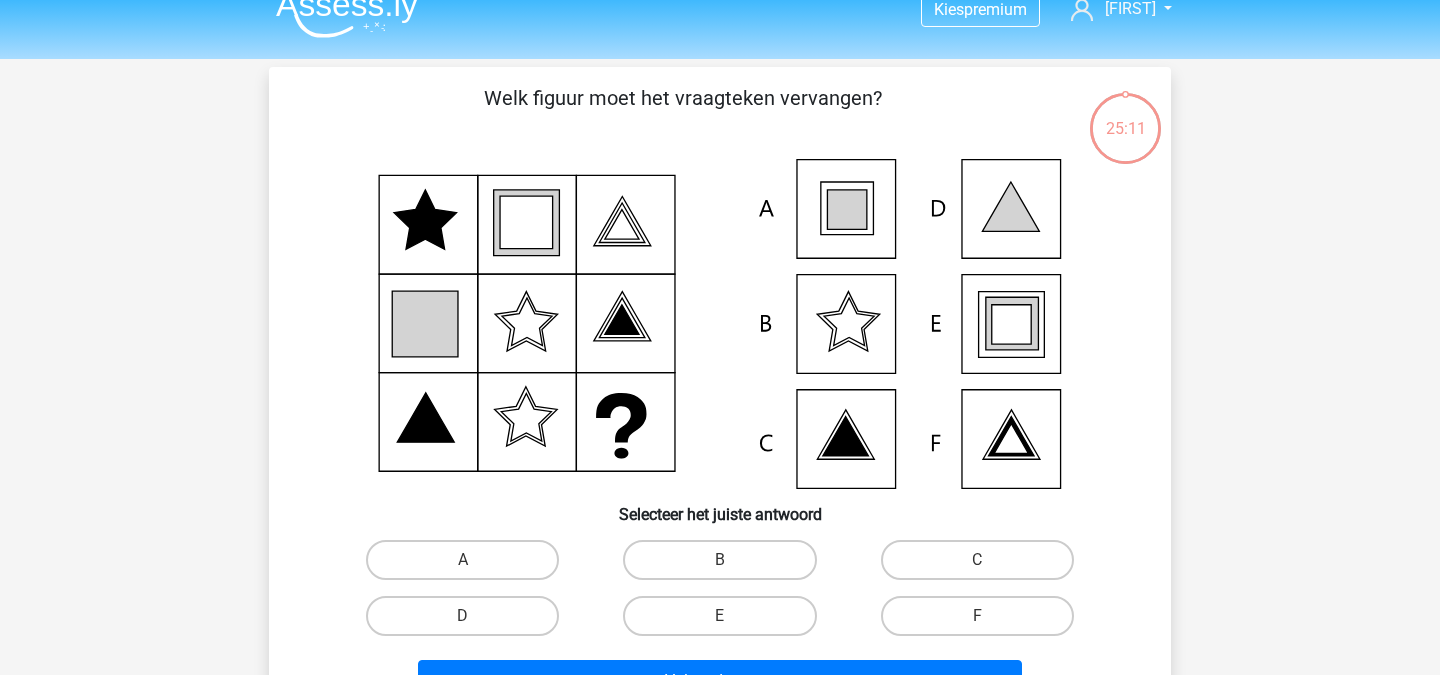 scroll, scrollTop: 92, scrollLeft: 0, axis: vertical 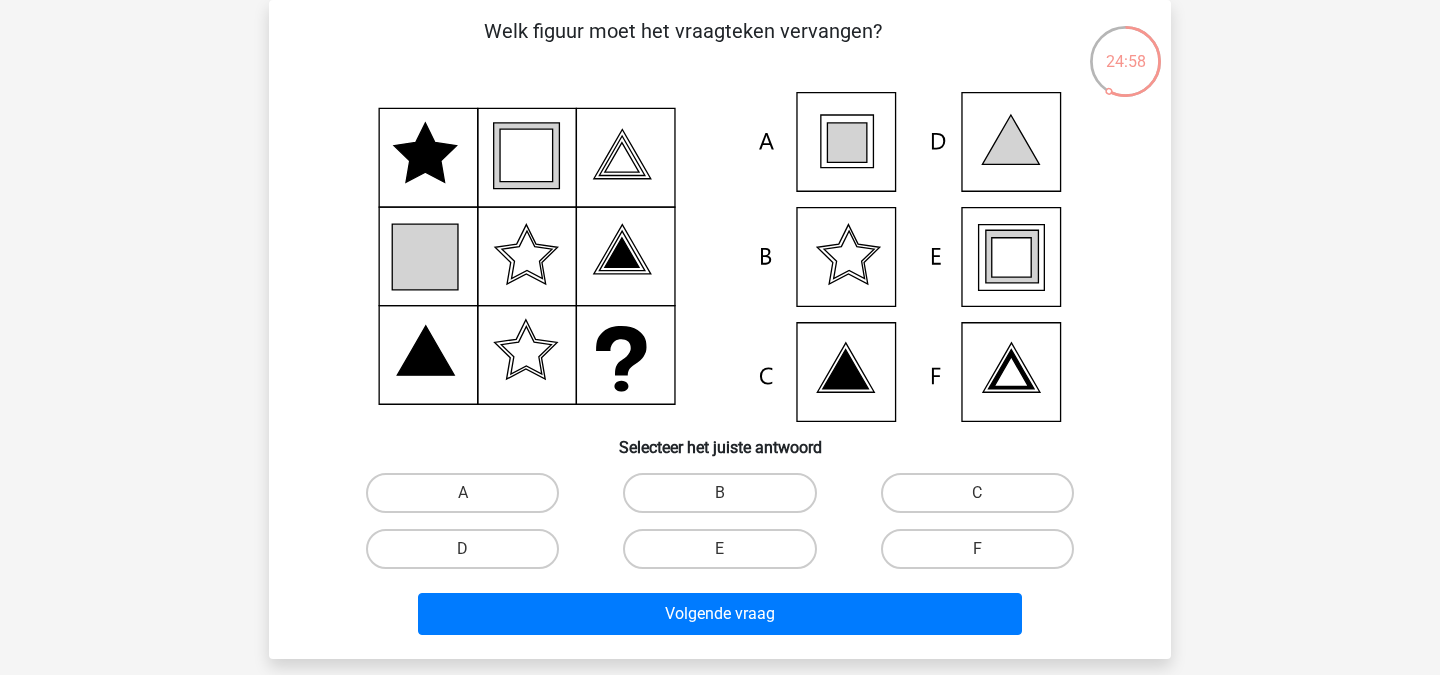 click 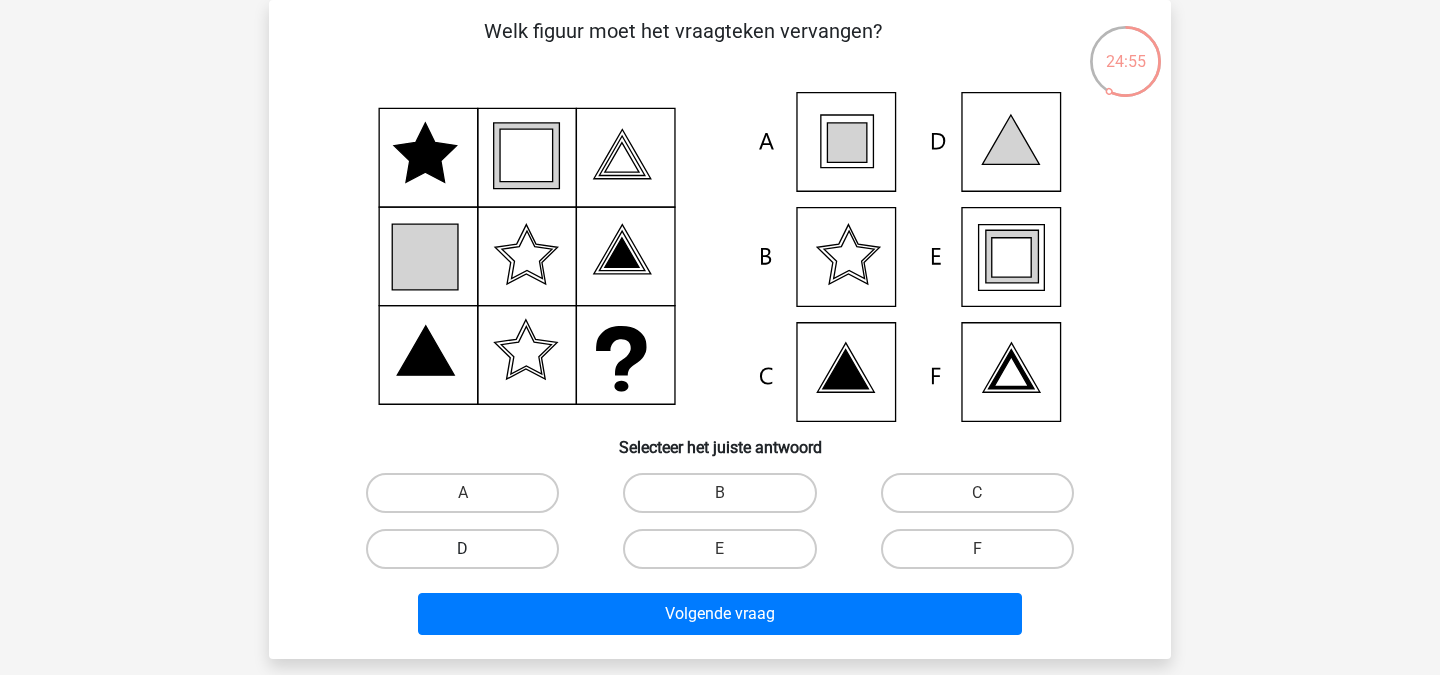 click on "D" at bounding box center (462, 549) 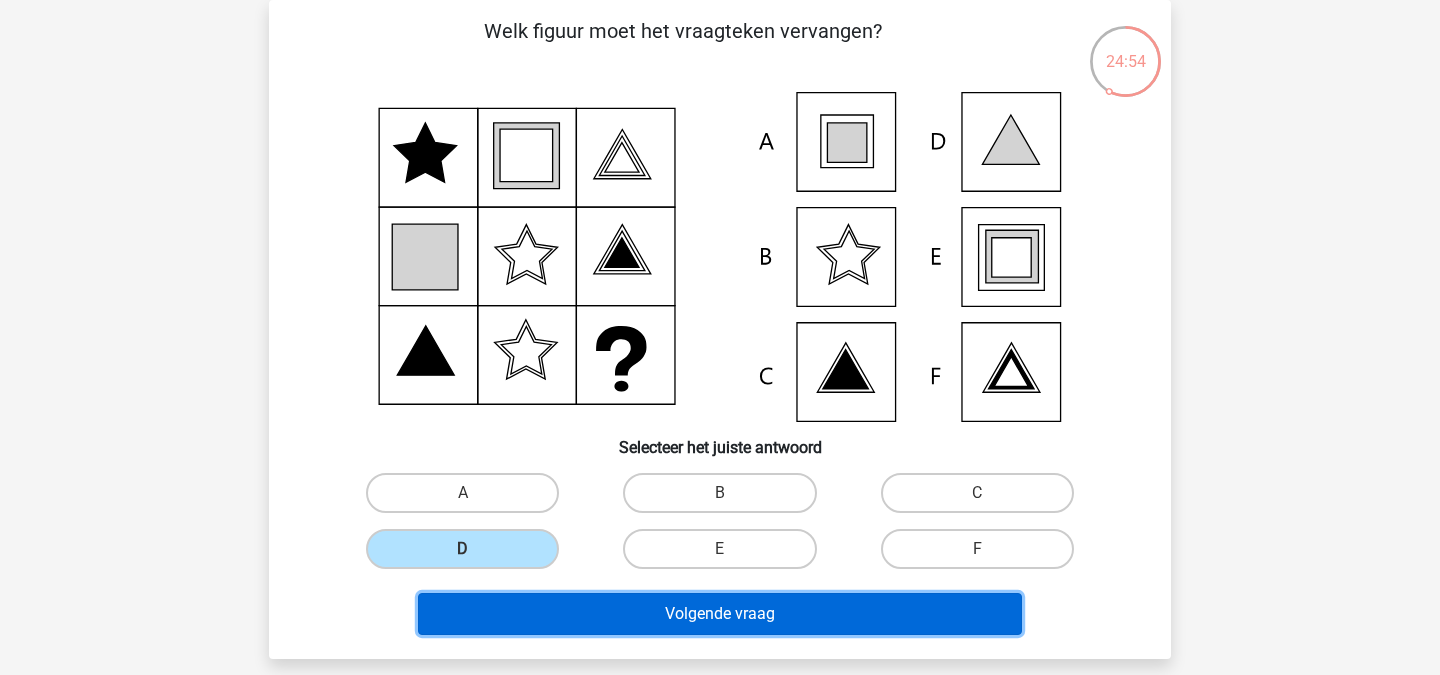 click on "Volgende vraag" at bounding box center [720, 614] 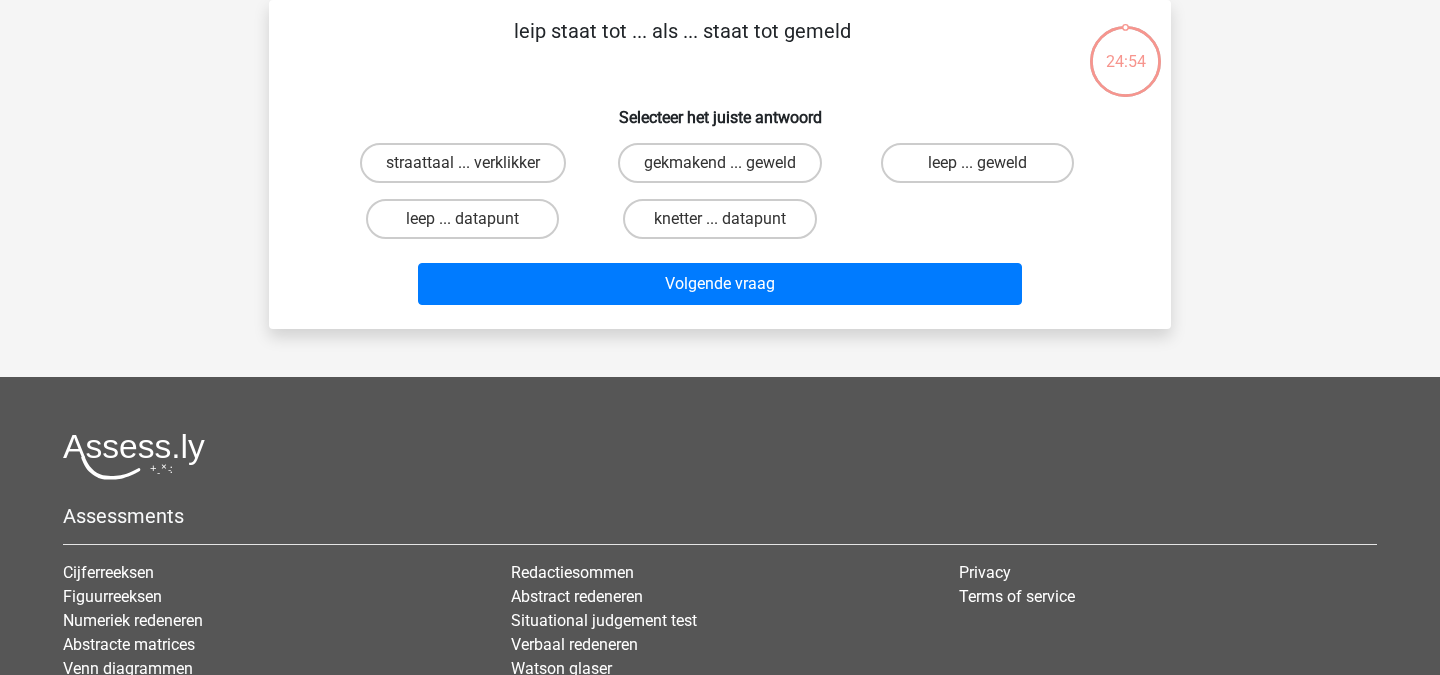 scroll, scrollTop: 0, scrollLeft: 0, axis: both 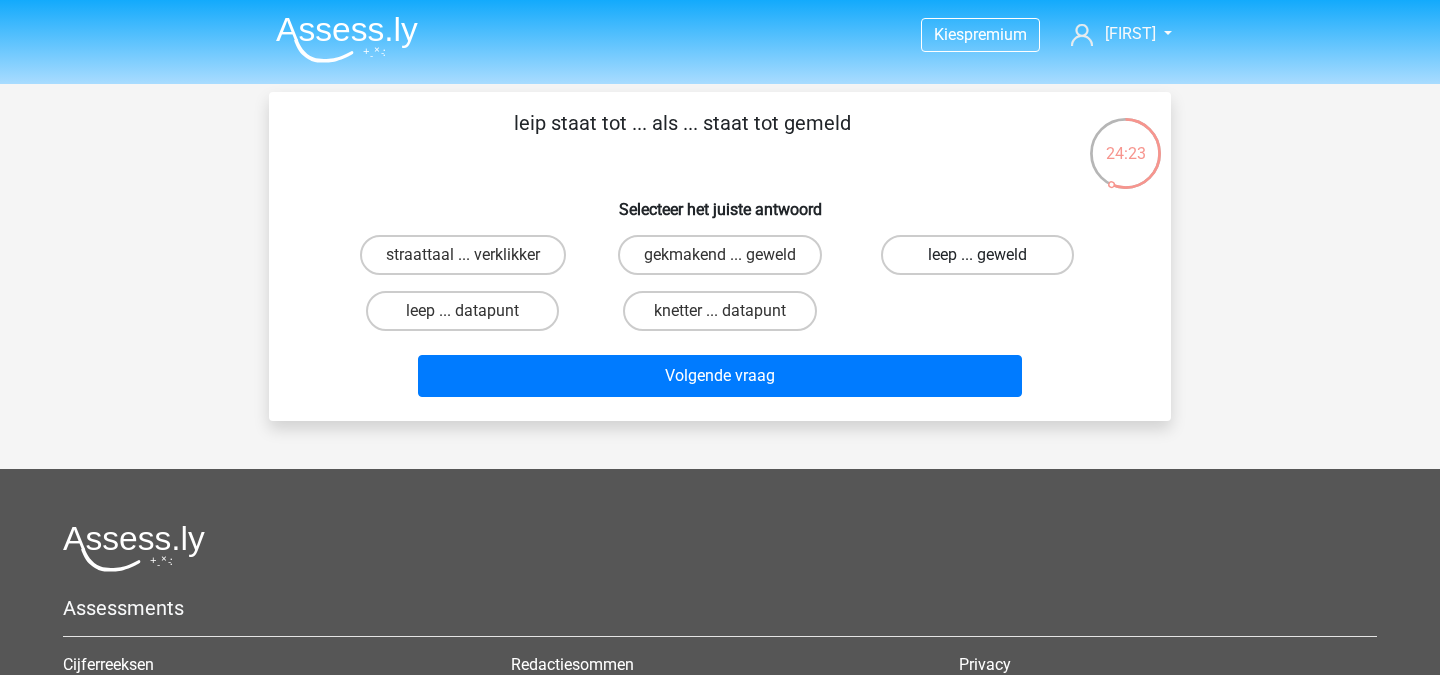 click on "leep ... geweld" at bounding box center [977, 255] 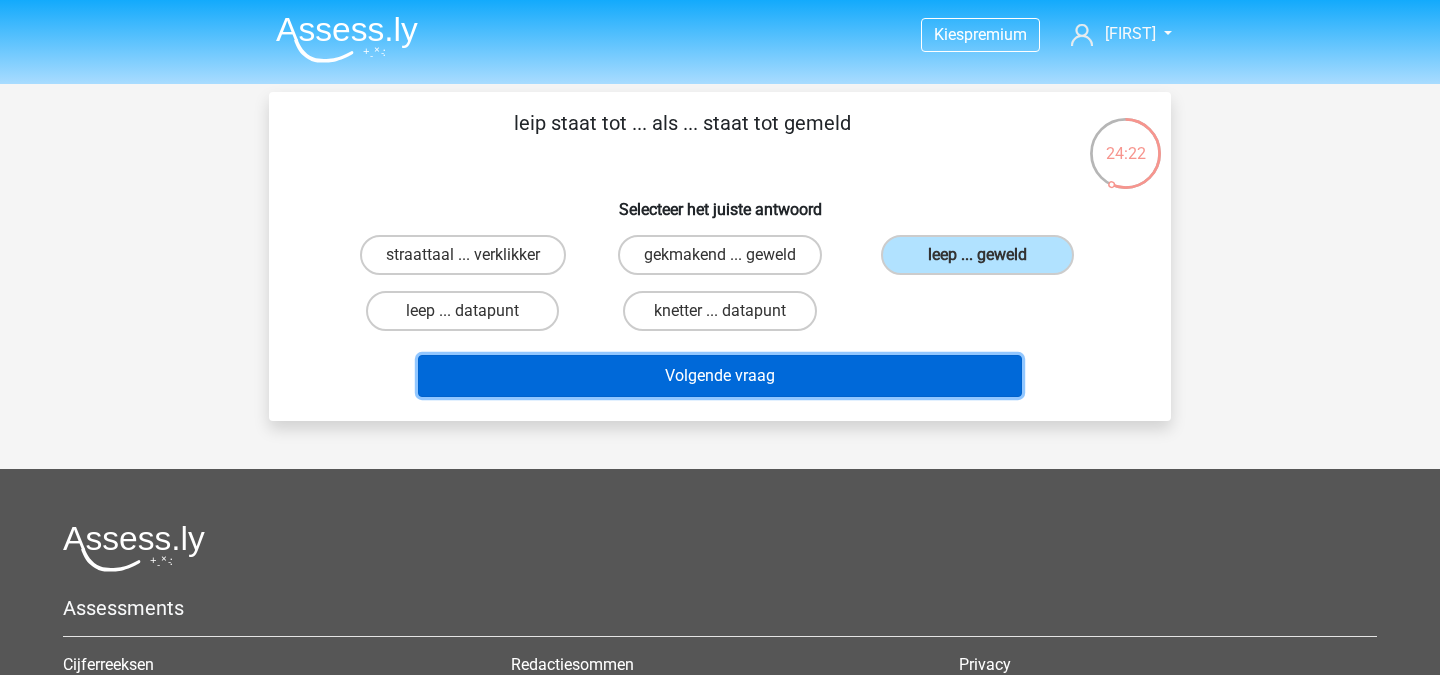 click on "Volgende vraag" at bounding box center (720, 376) 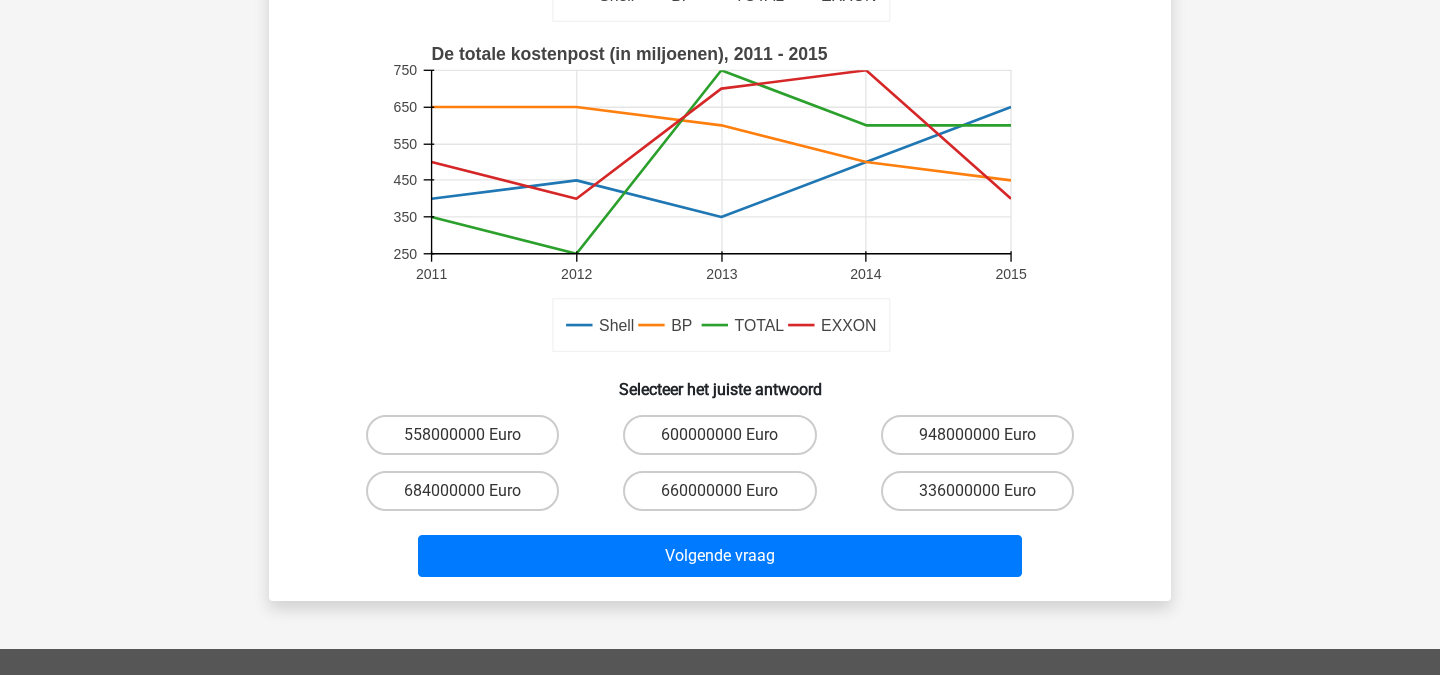 scroll, scrollTop: 477, scrollLeft: 0, axis: vertical 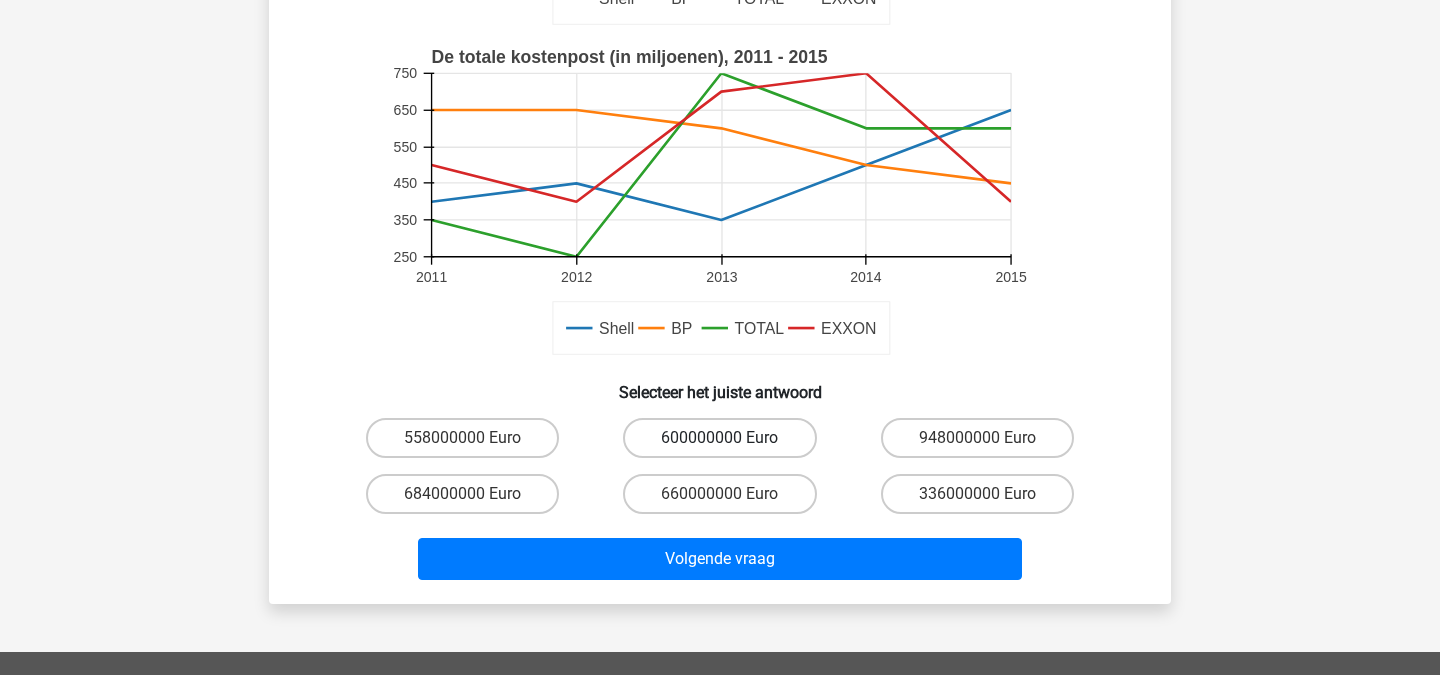 click on "600000000 Euro" at bounding box center (719, 438) 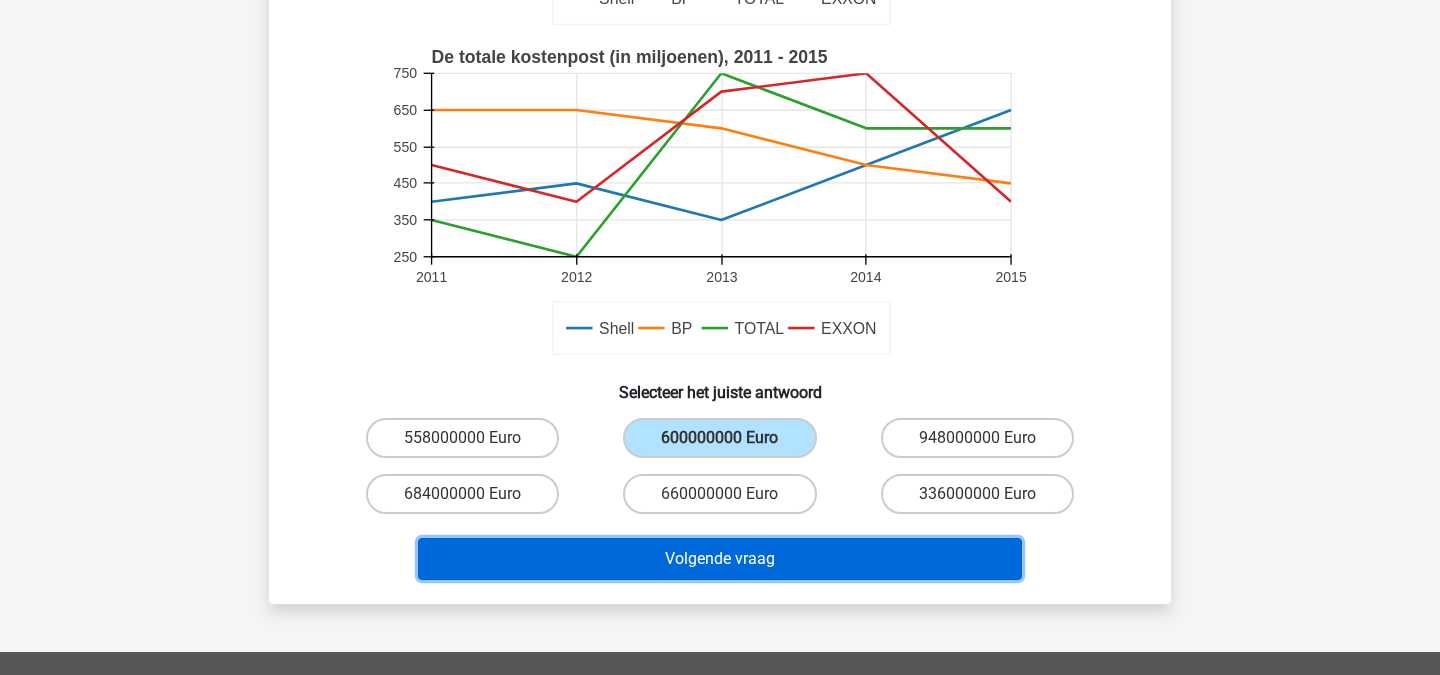 click on "Volgende vraag" at bounding box center (720, 559) 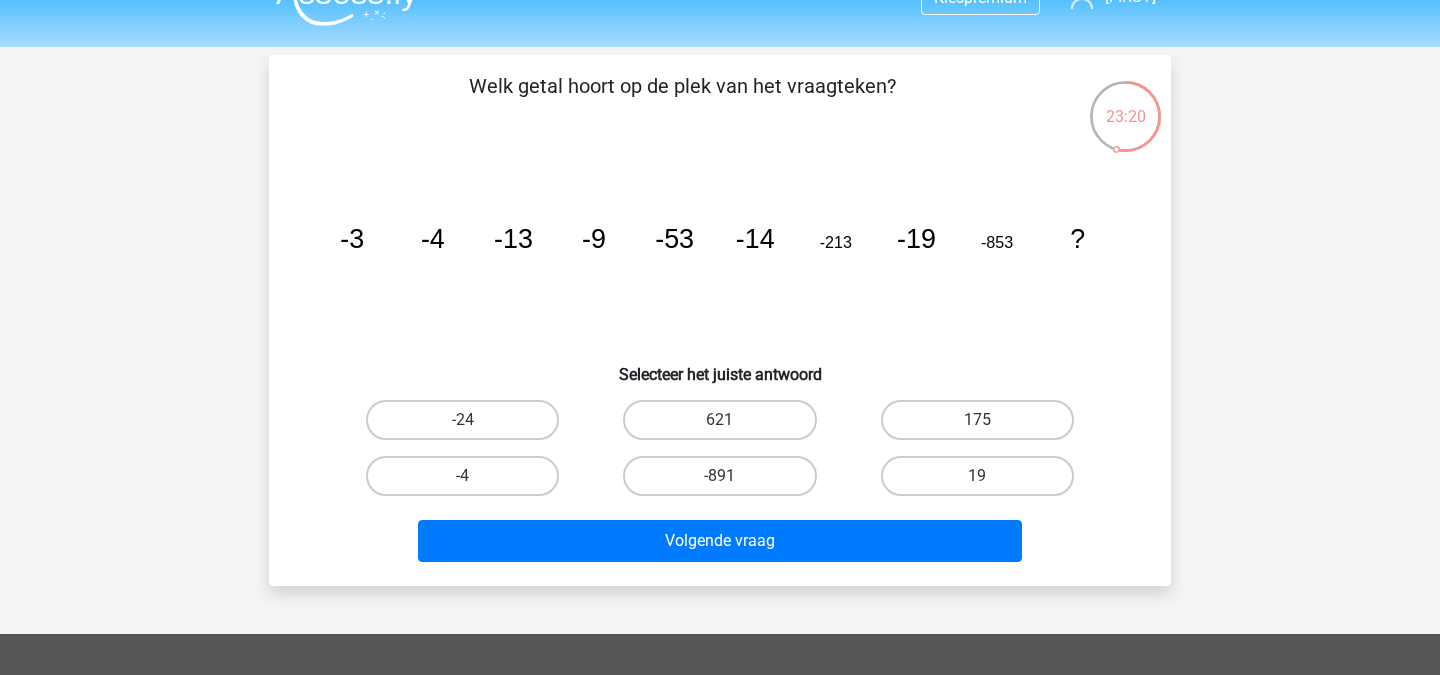 scroll, scrollTop: 31, scrollLeft: 0, axis: vertical 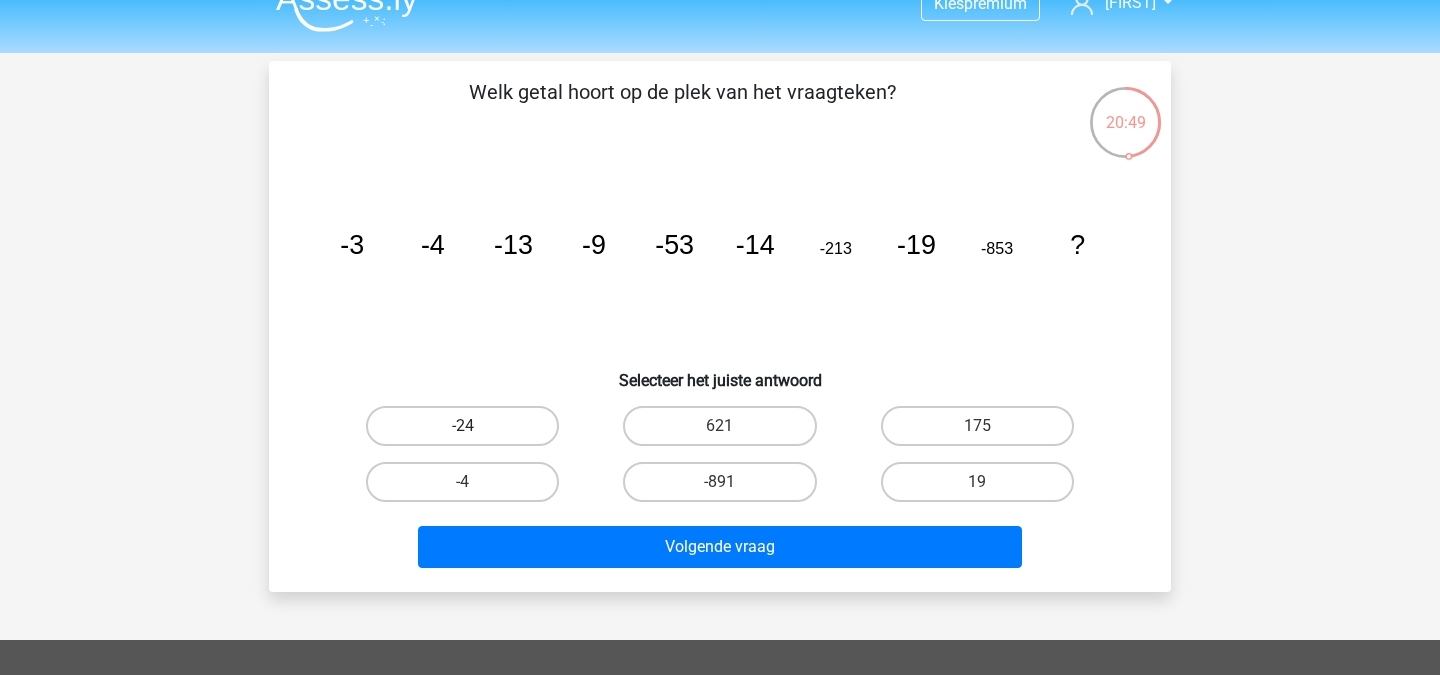 click on "-24" at bounding box center (462, 426) 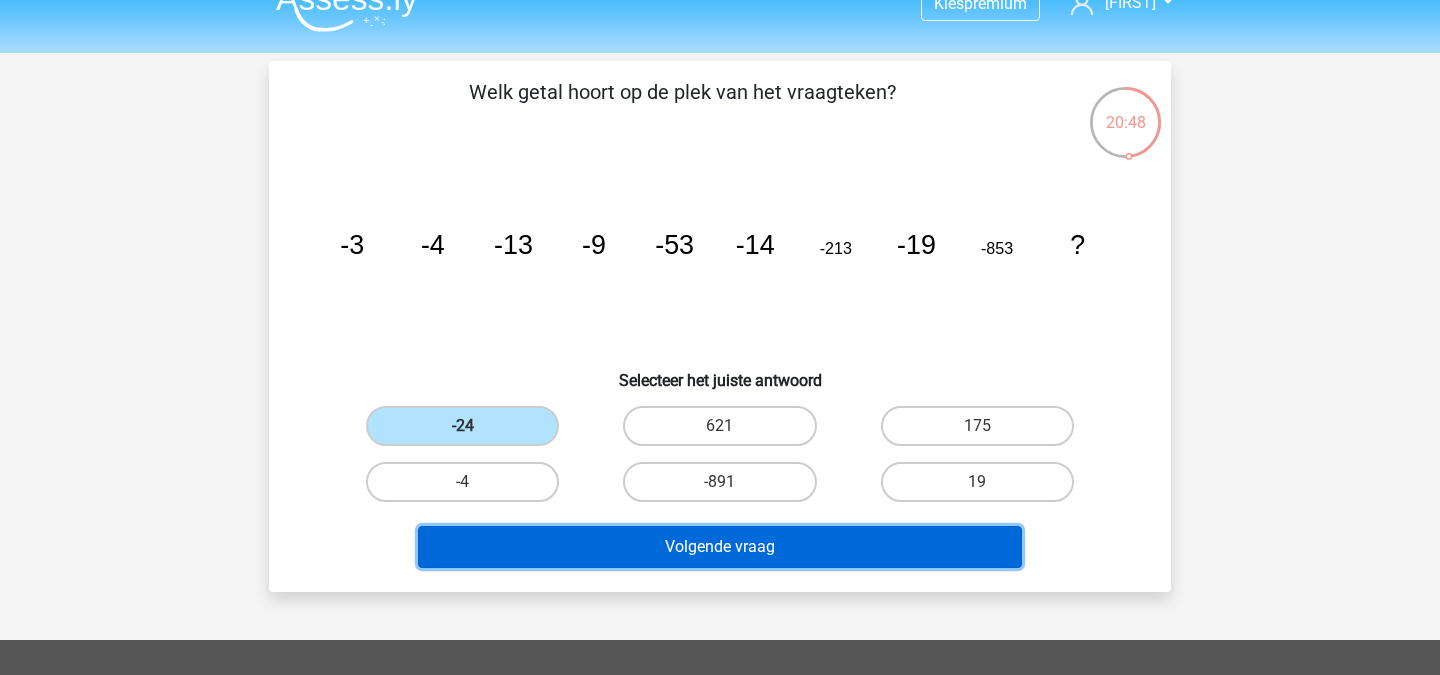 click on "Volgende vraag" at bounding box center (720, 547) 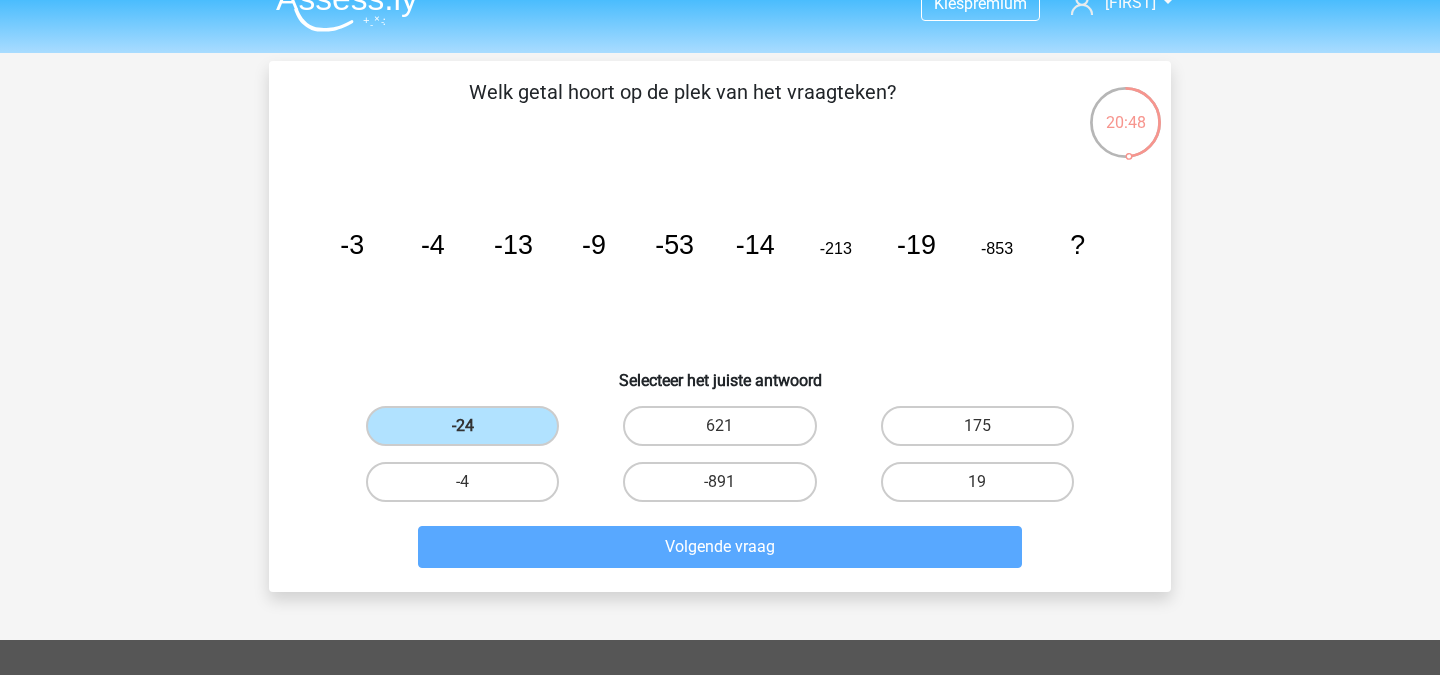 scroll, scrollTop: 92, scrollLeft: 0, axis: vertical 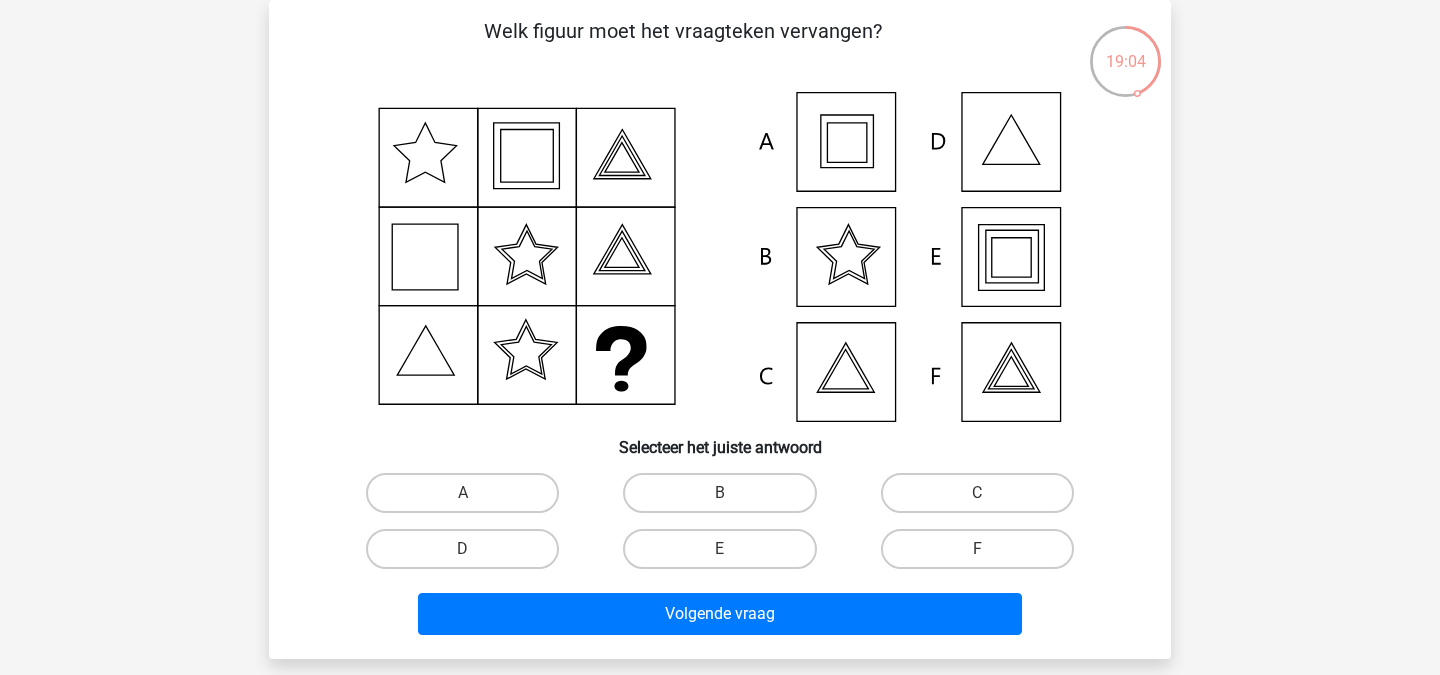 click 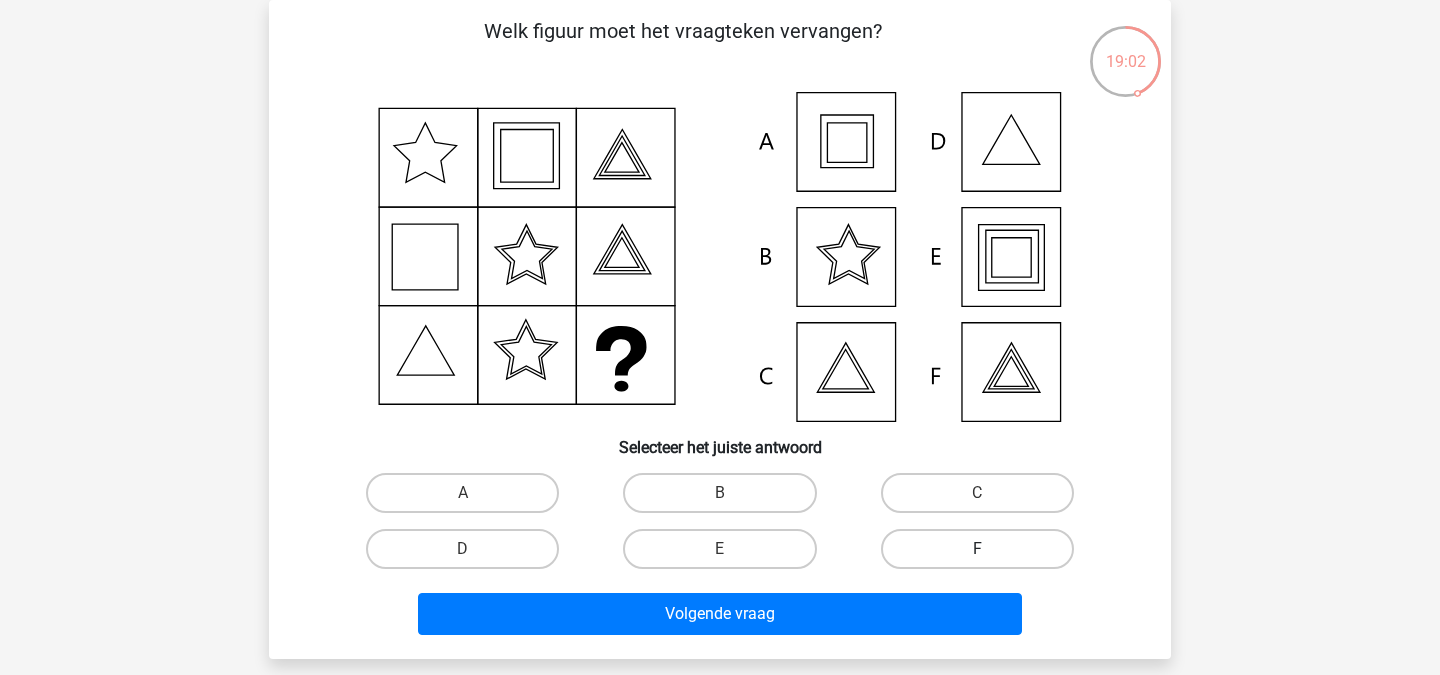 click on "F" at bounding box center [977, 549] 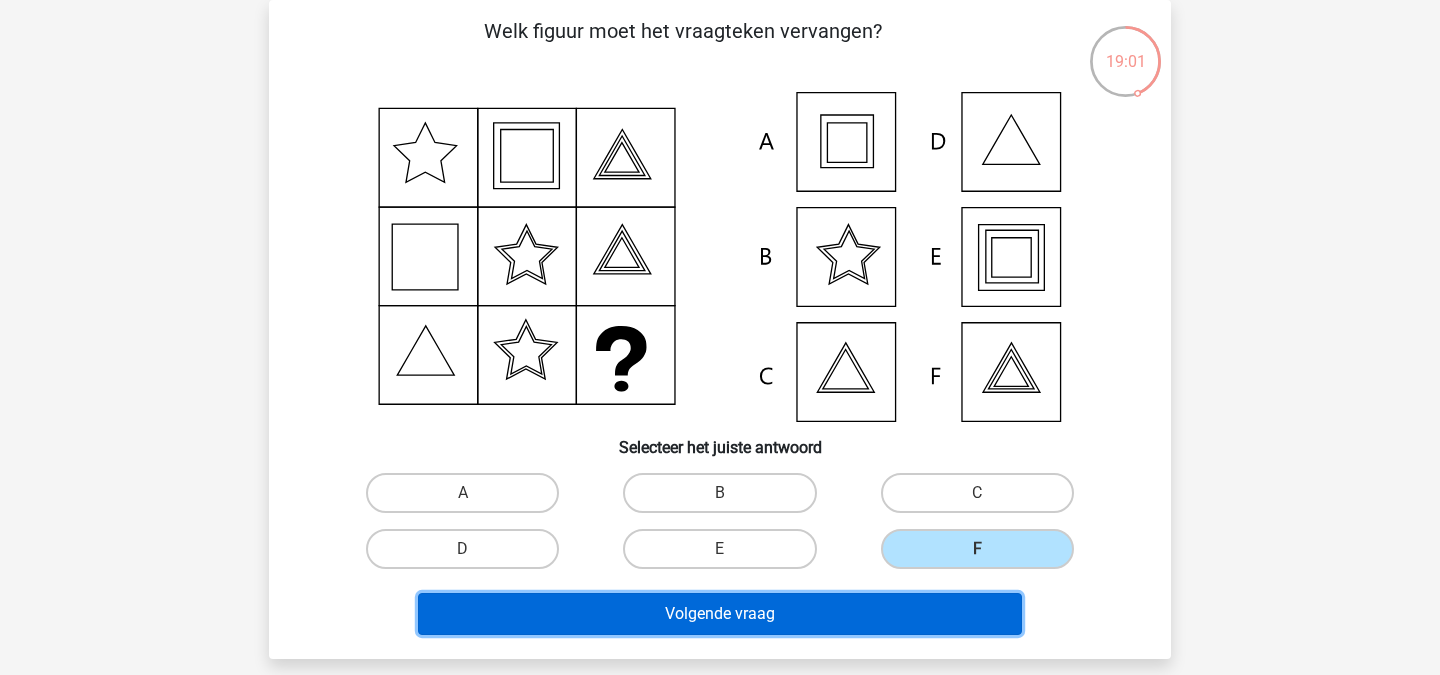 click on "Volgende vraag" at bounding box center (720, 614) 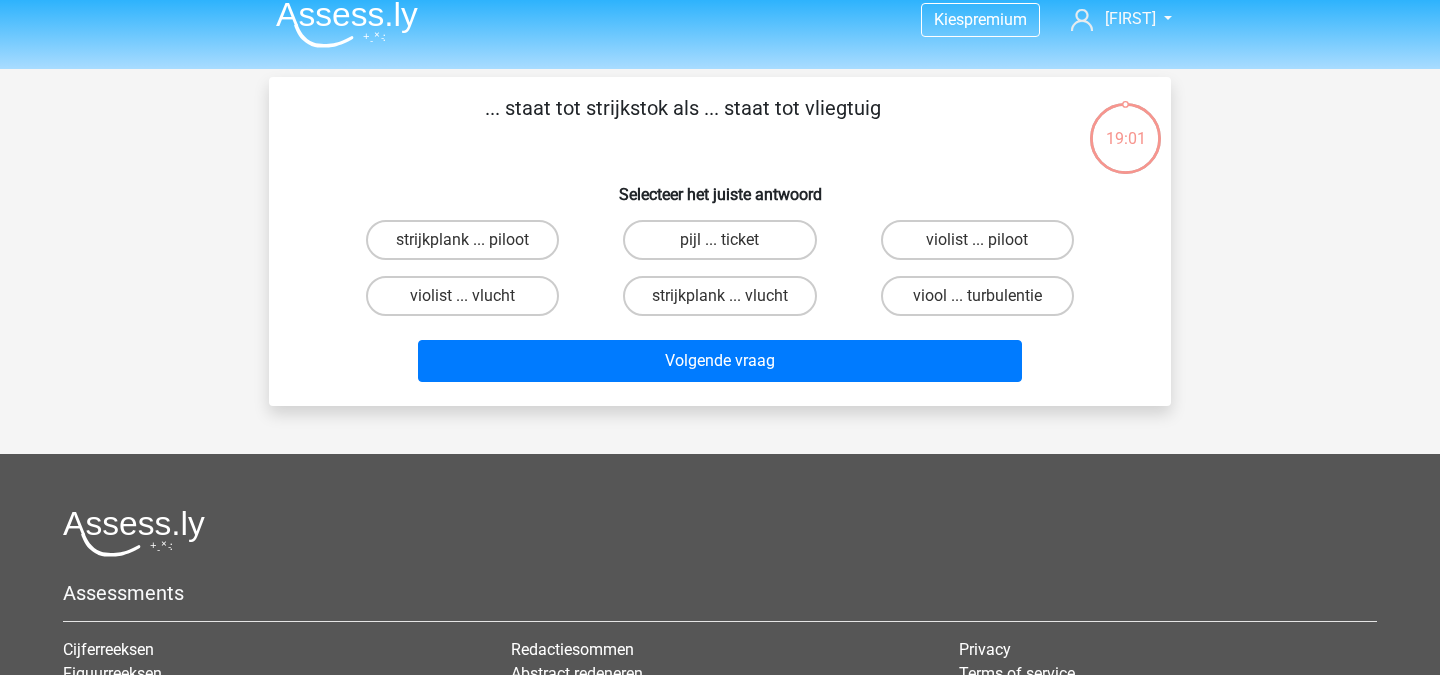 scroll, scrollTop: 0, scrollLeft: 0, axis: both 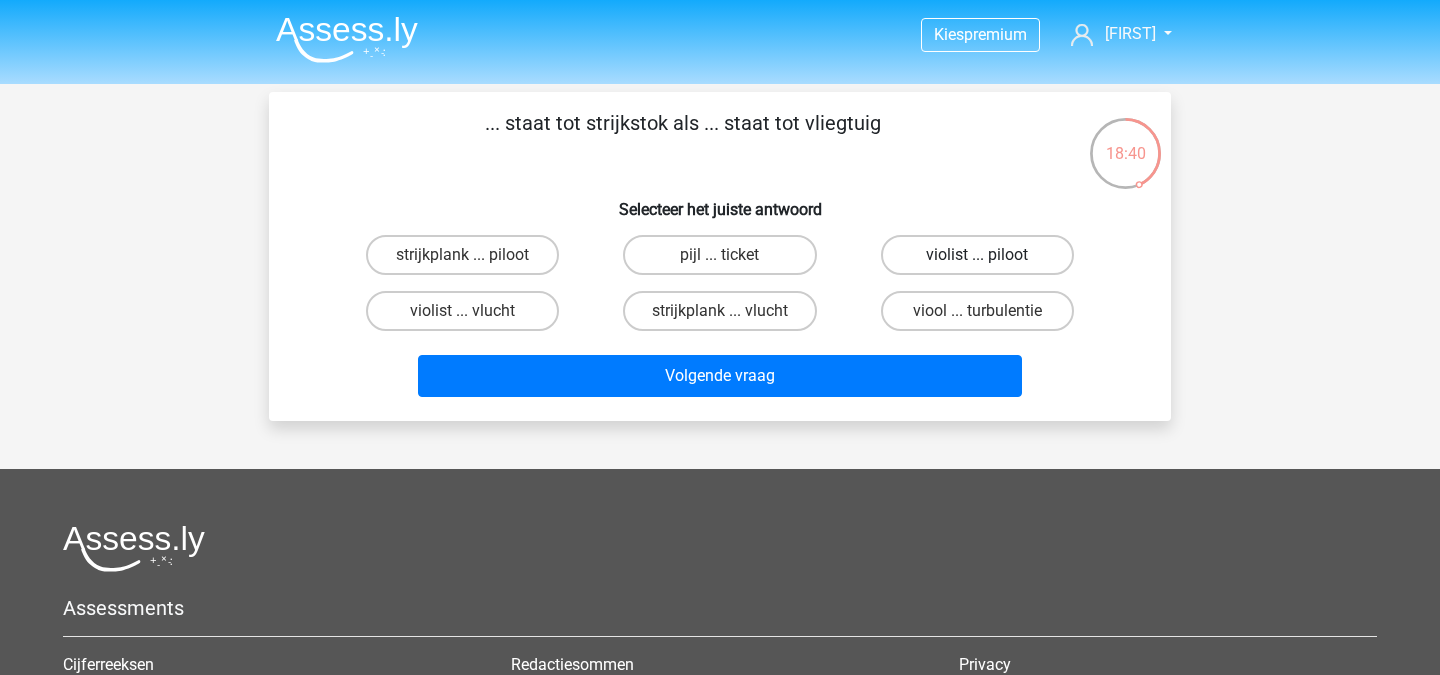 click on "violist ... piloot" at bounding box center (977, 255) 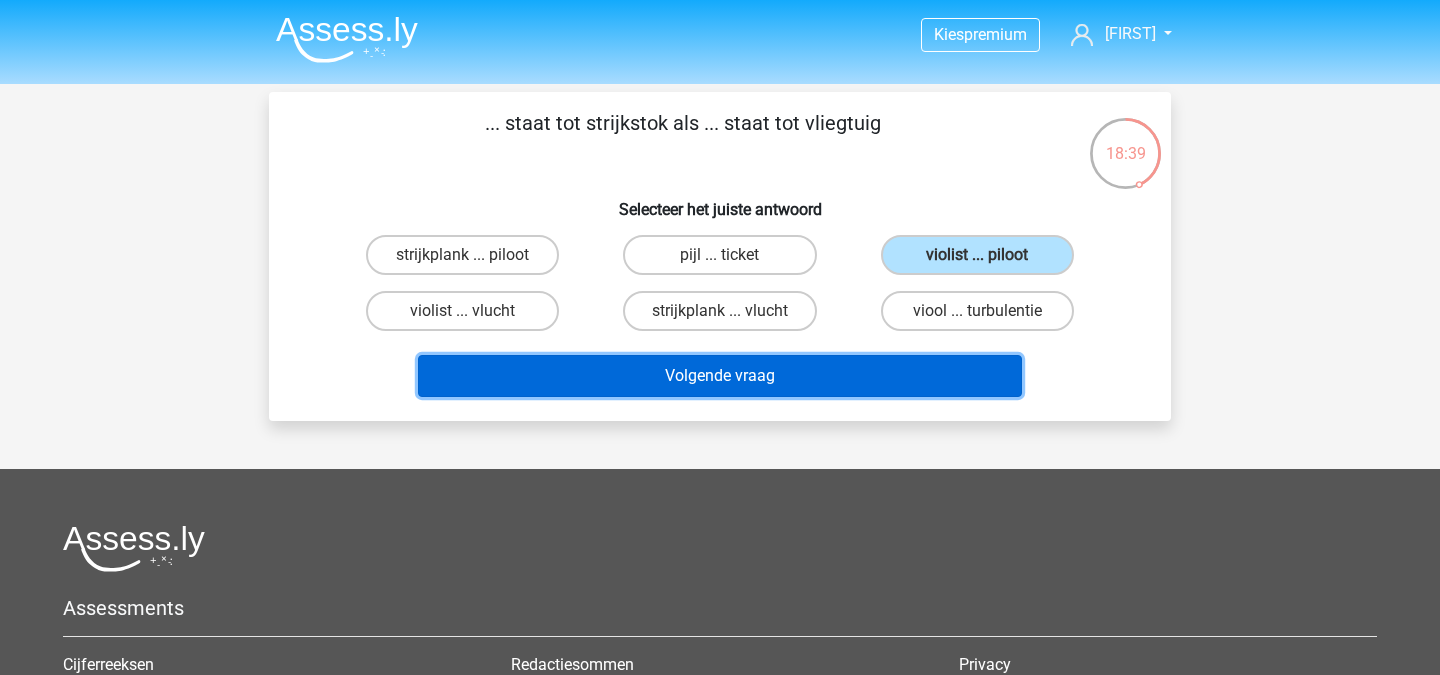 click on "Volgende vraag" at bounding box center [720, 376] 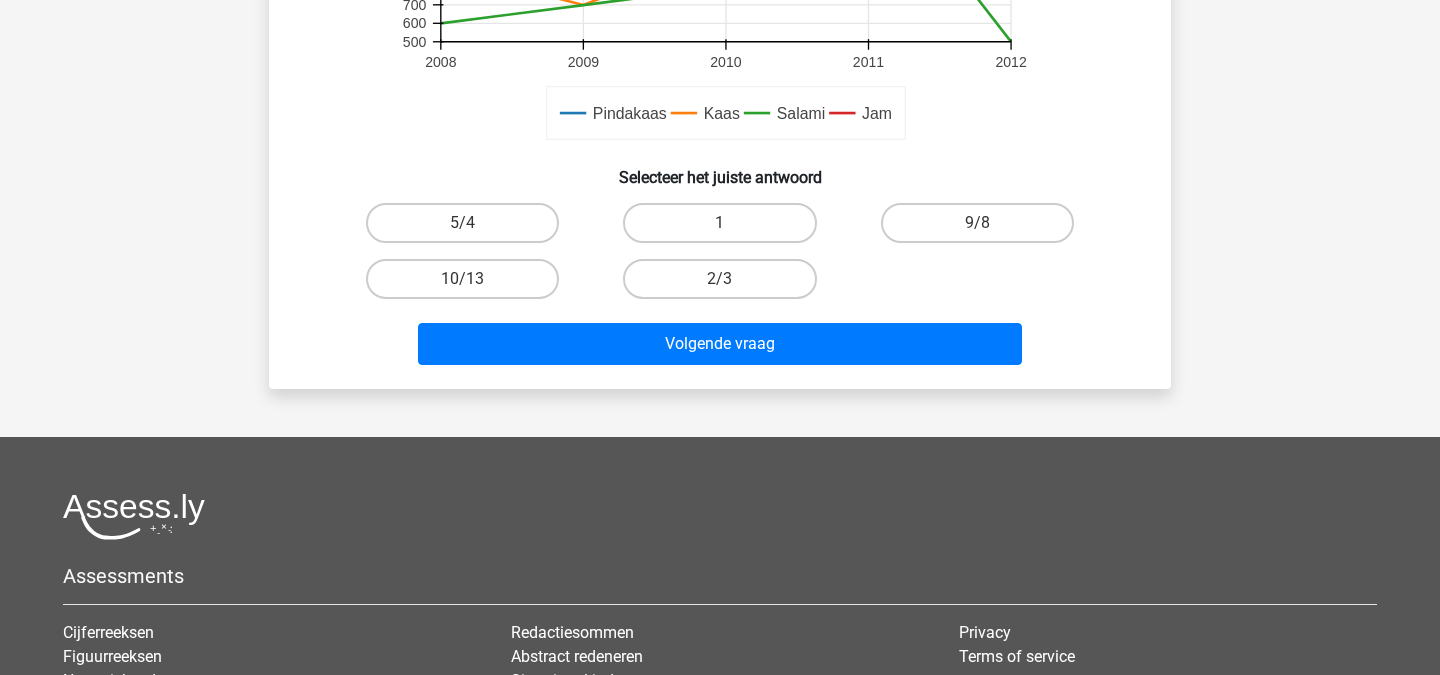 scroll, scrollTop: 727, scrollLeft: 0, axis: vertical 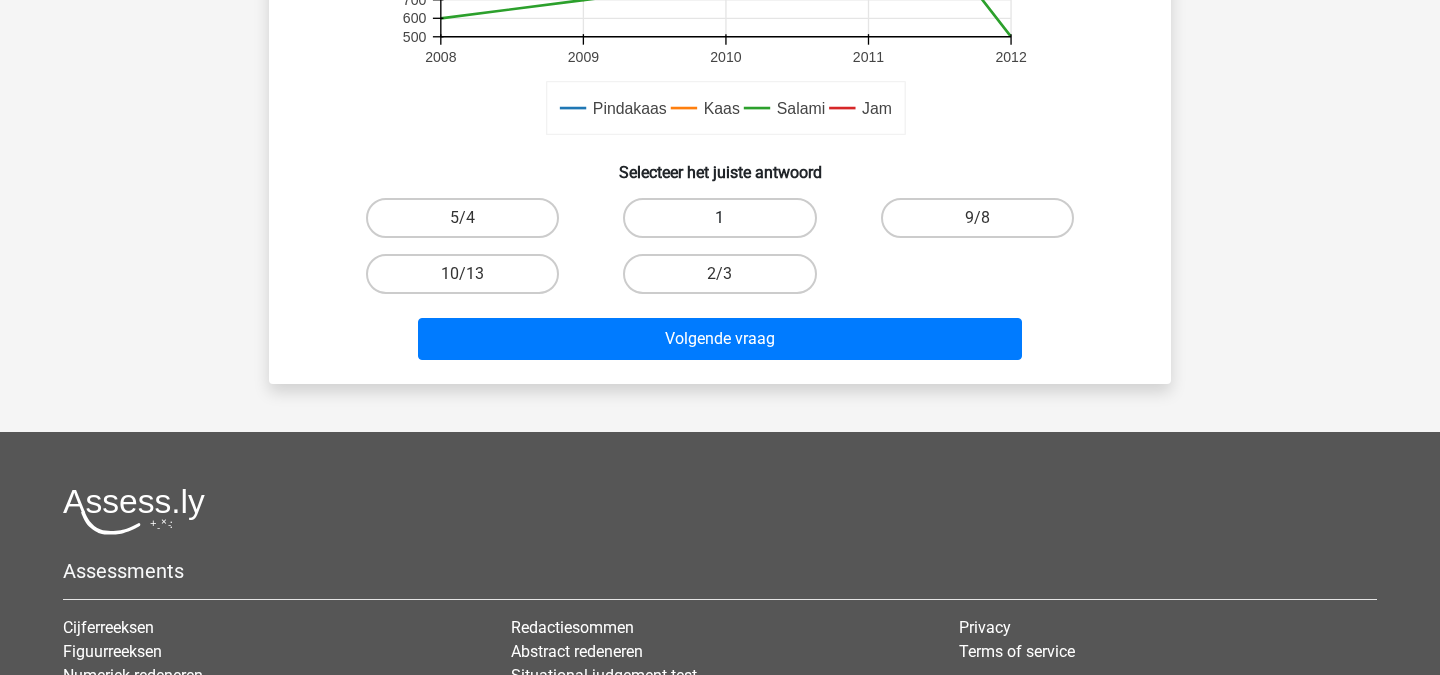 click on "1" at bounding box center (719, 218) 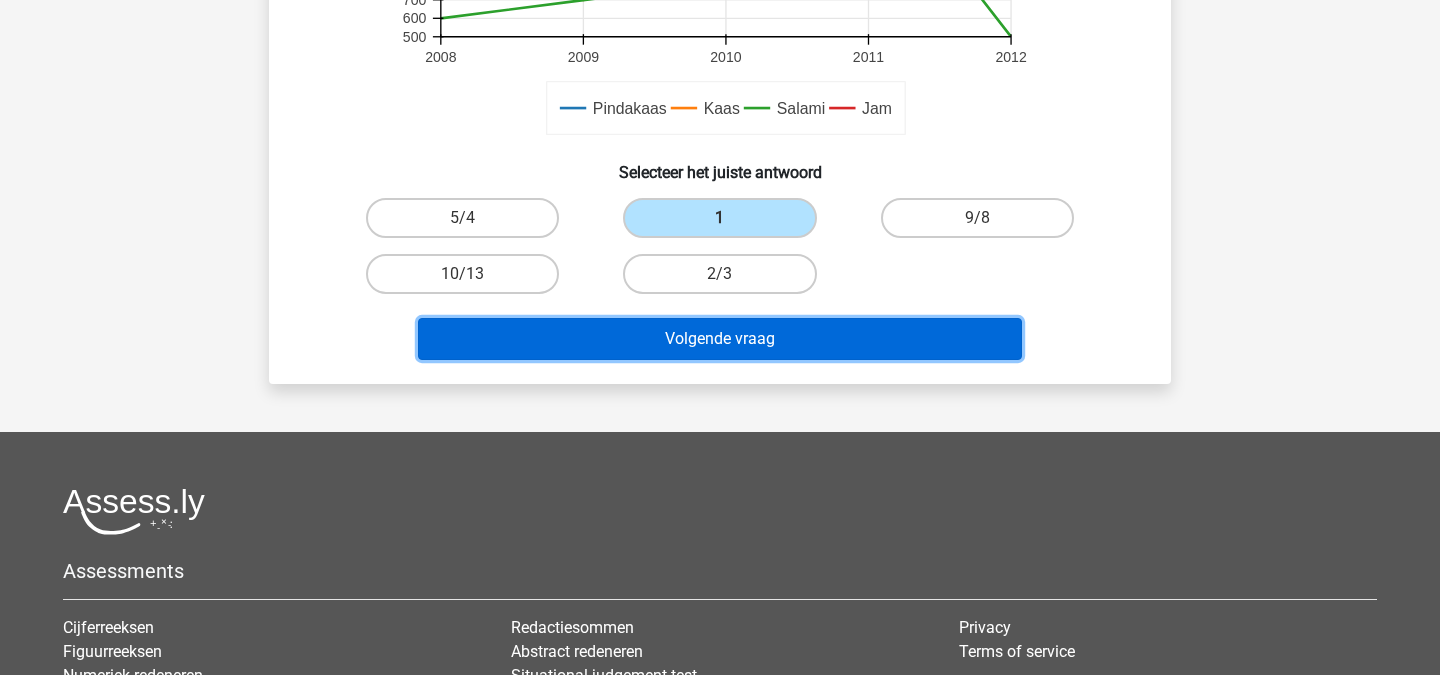 click on "Volgende vraag" at bounding box center [720, 339] 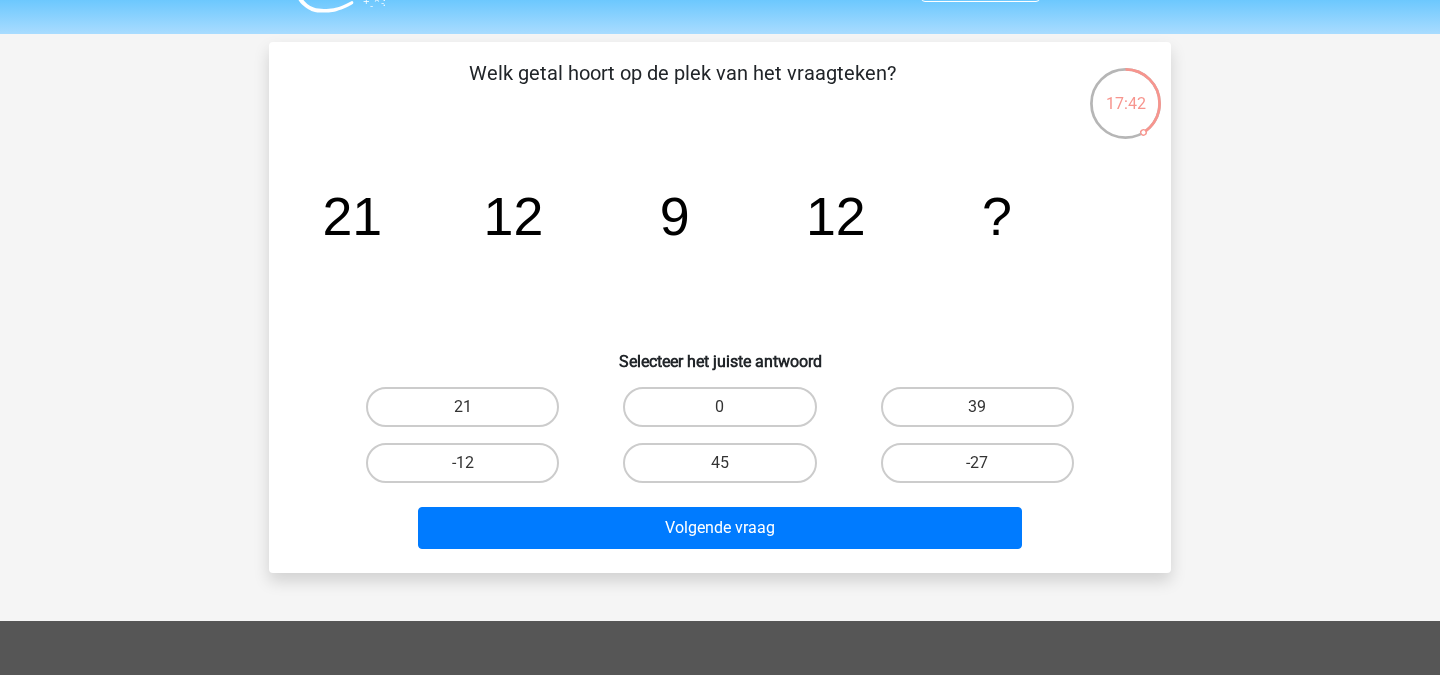 scroll, scrollTop: 44, scrollLeft: 0, axis: vertical 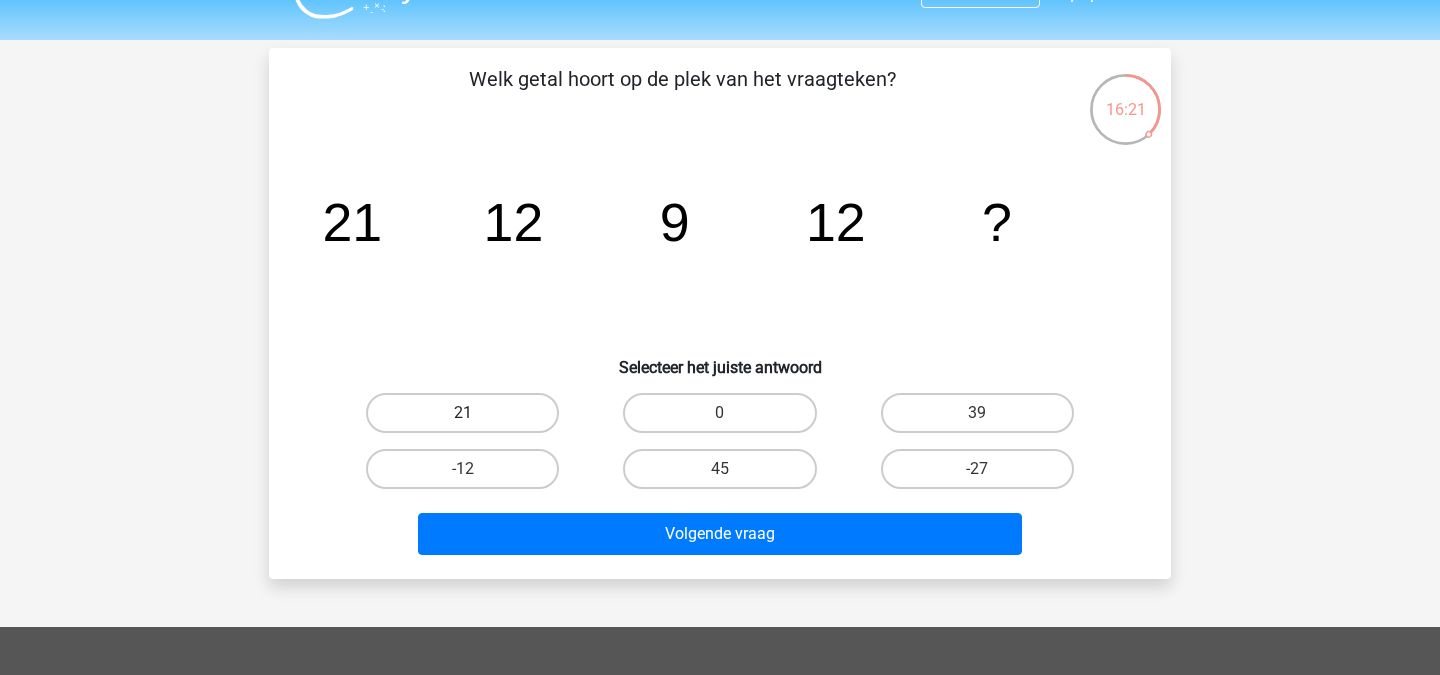 click on "21" at bounding box center (462, 413) 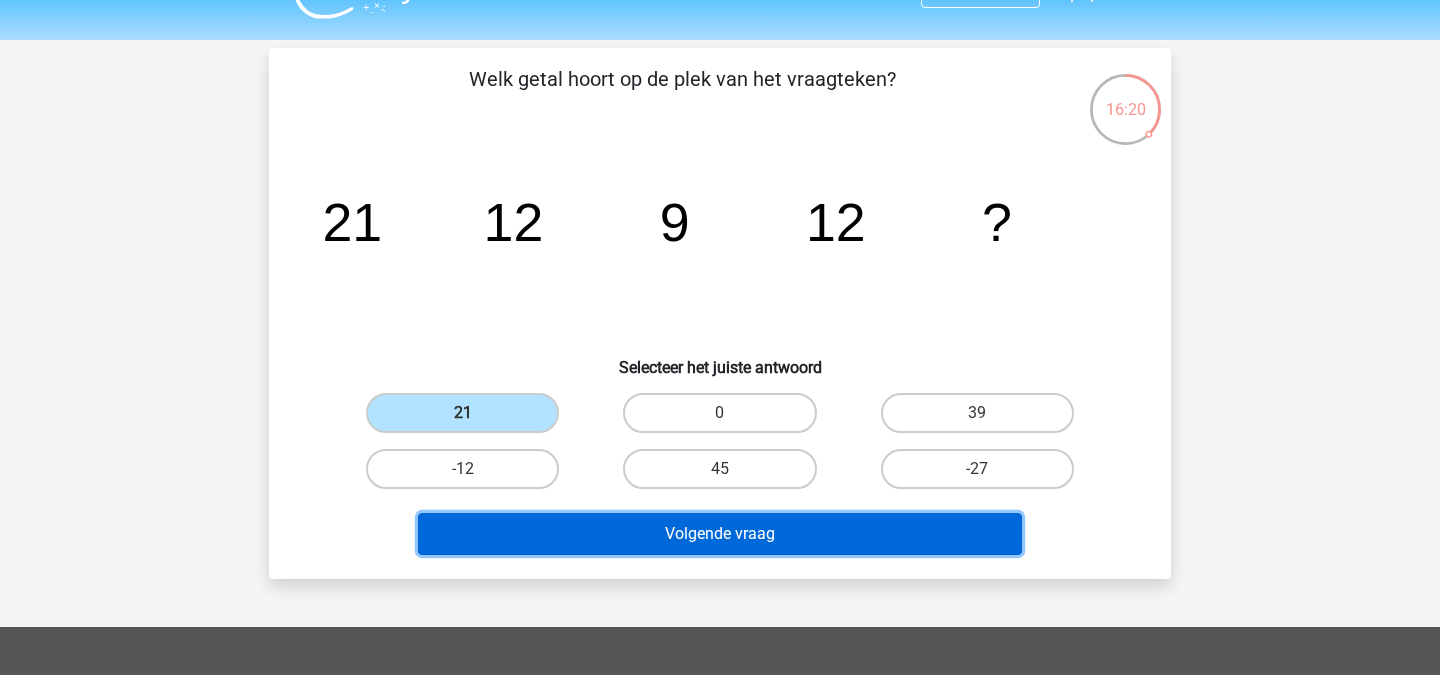 click on "Volgende vraag" at bounding box center (720, 534) 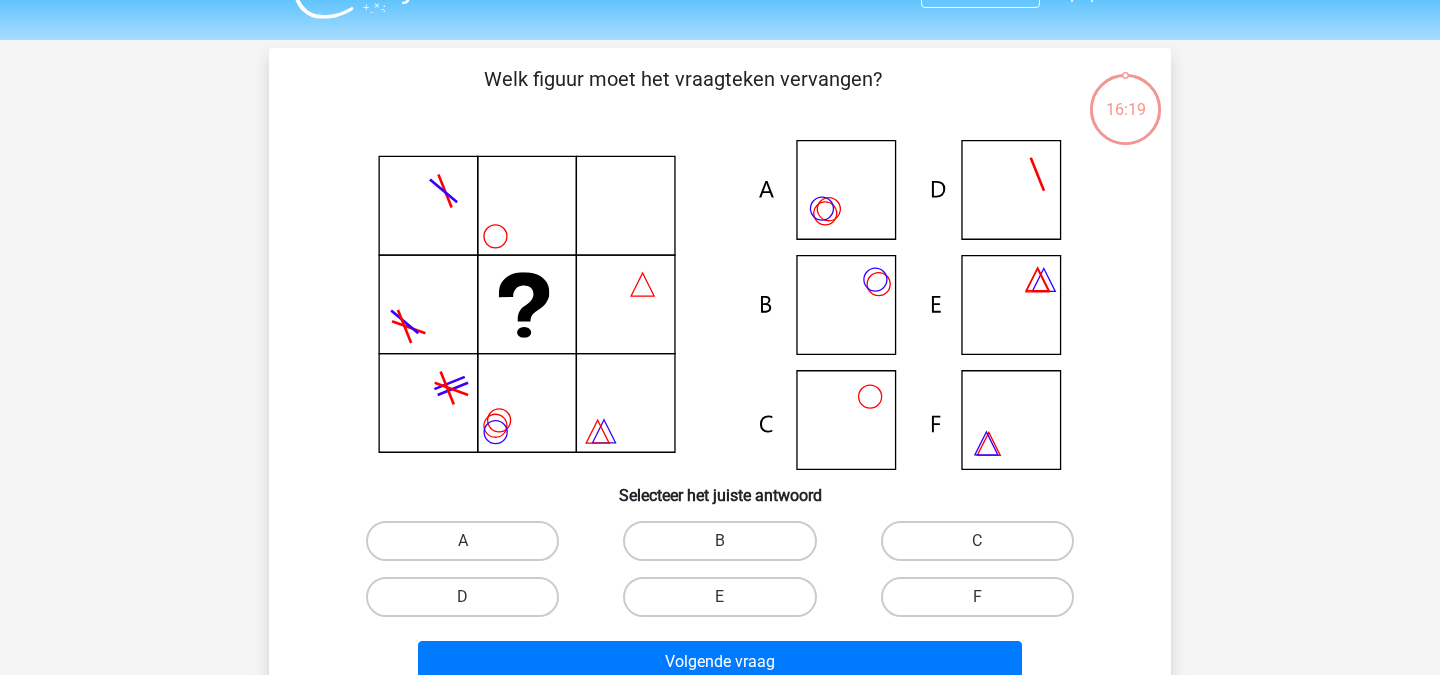 scroll, scrollTop: 92, scrollLeft: 0, axis: vertical 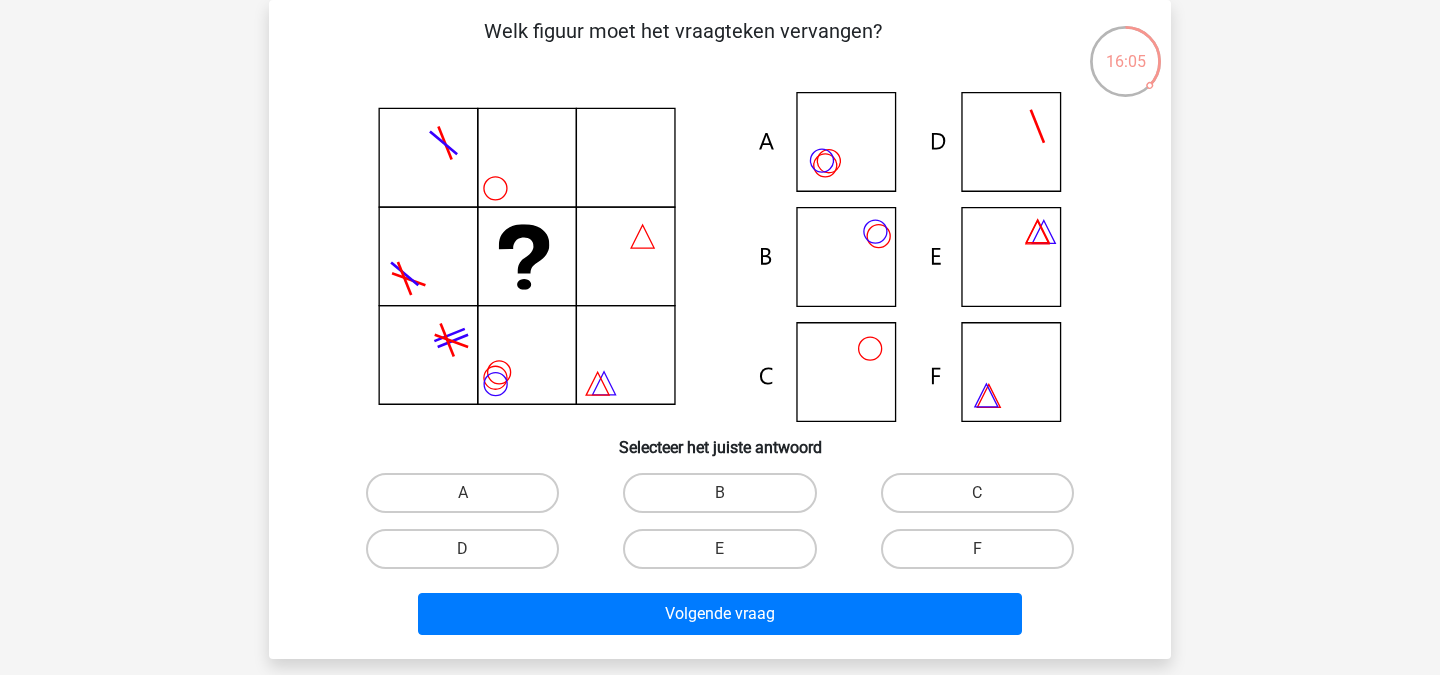 click 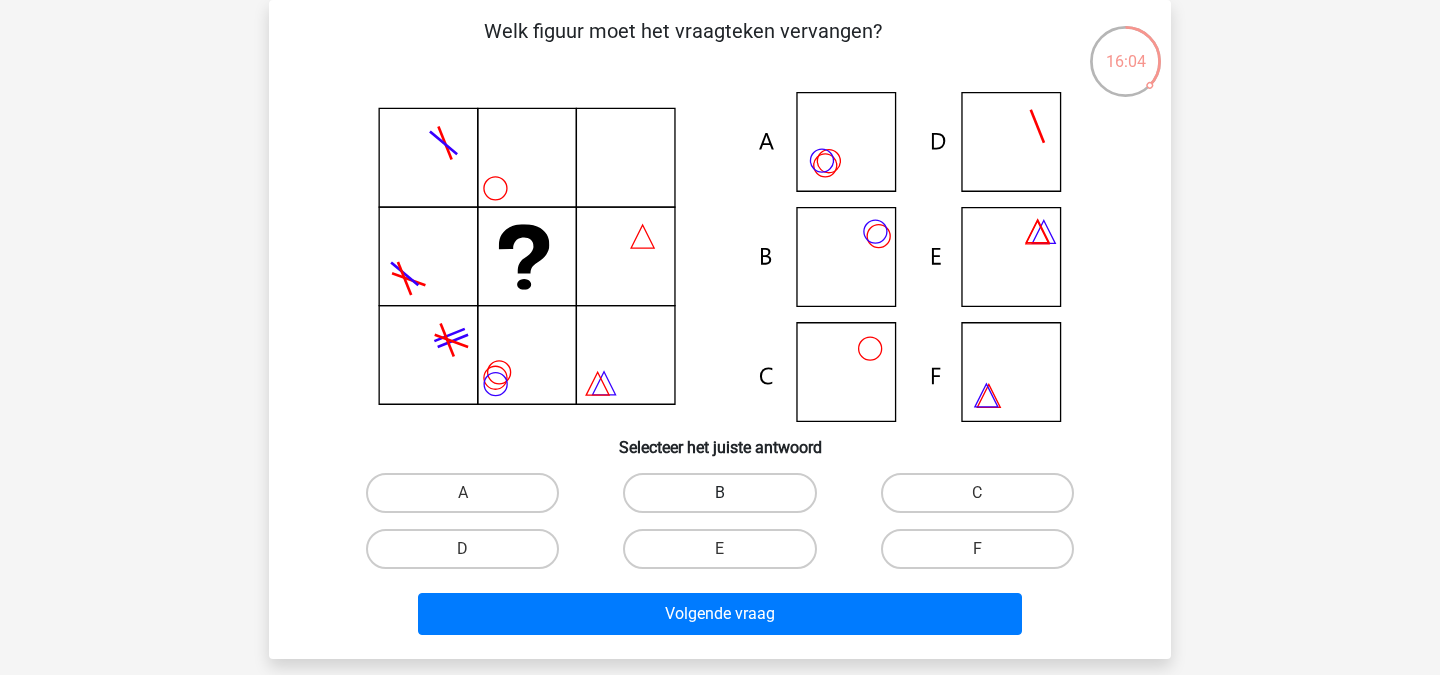click on "B" at bounding box center (719, 493) 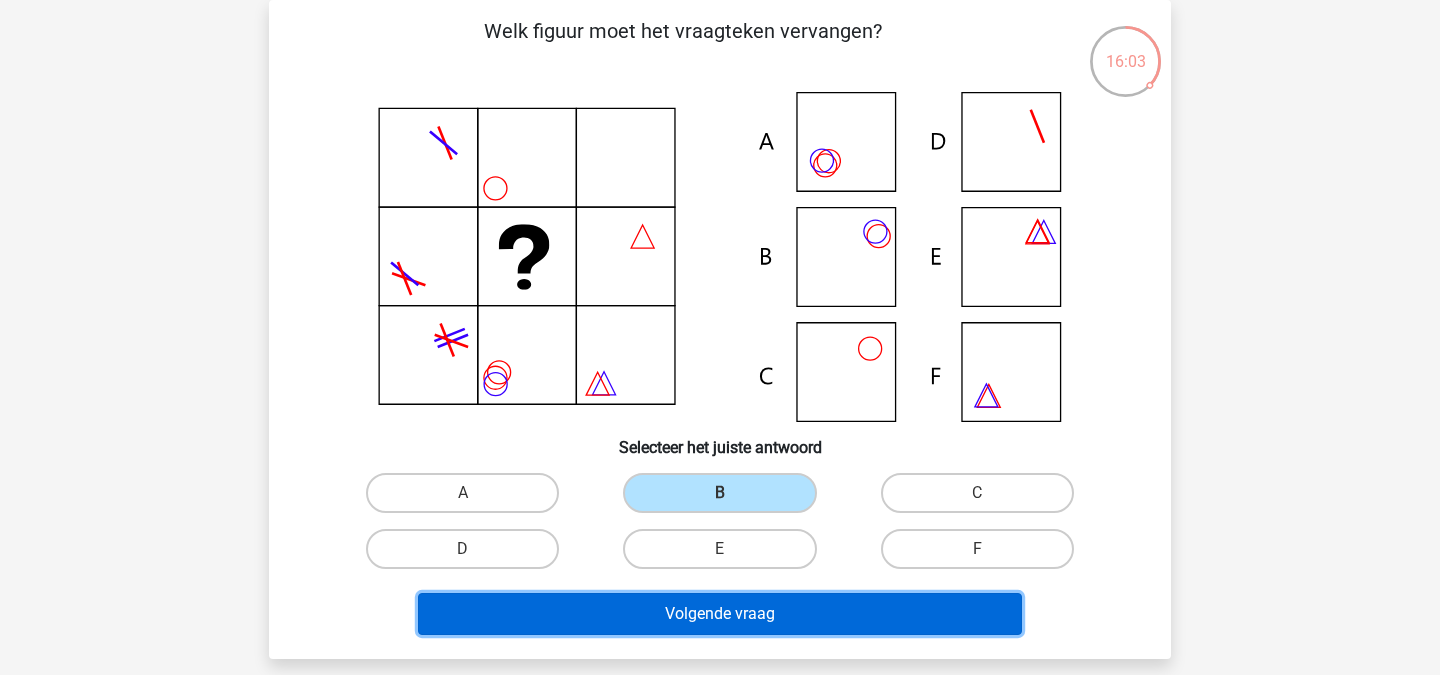 click on "Volgende vraag" at bounding box center [720, 614] 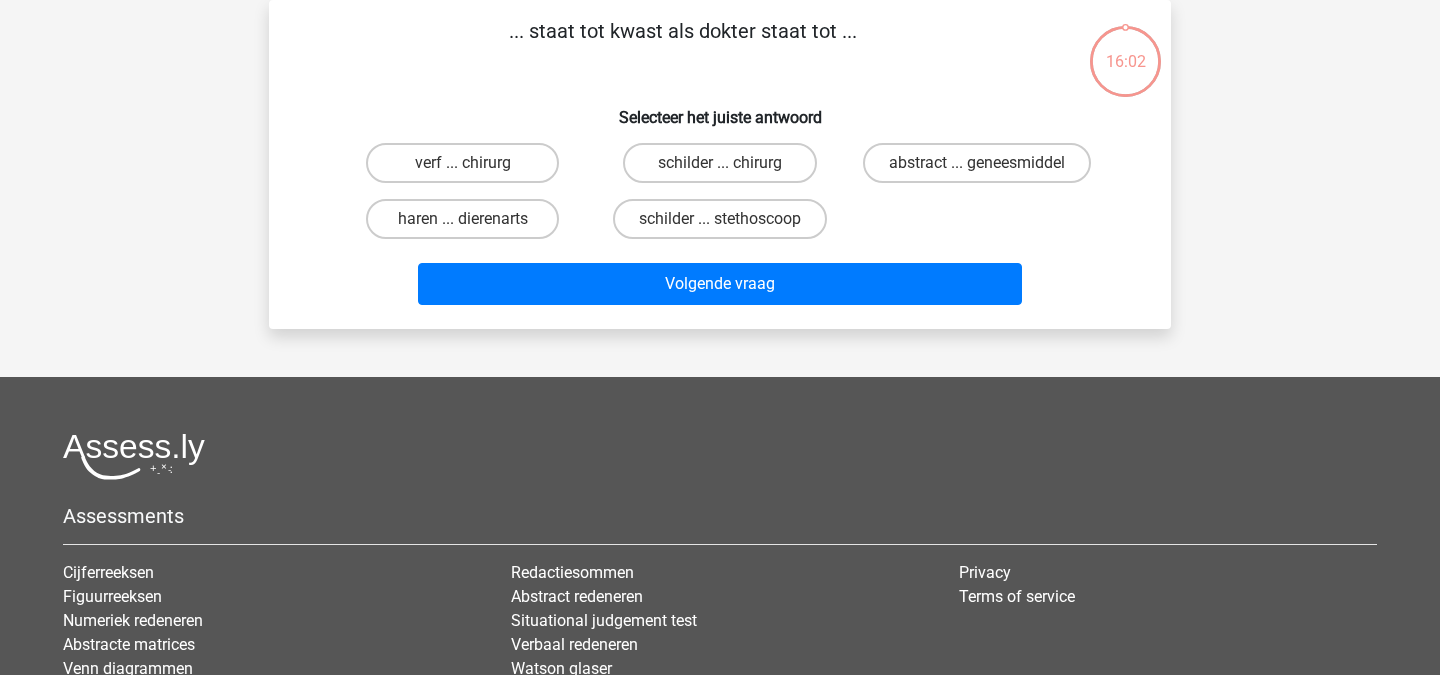 scroll, scrollTop: 0, scrollLeft: 0, axis: both 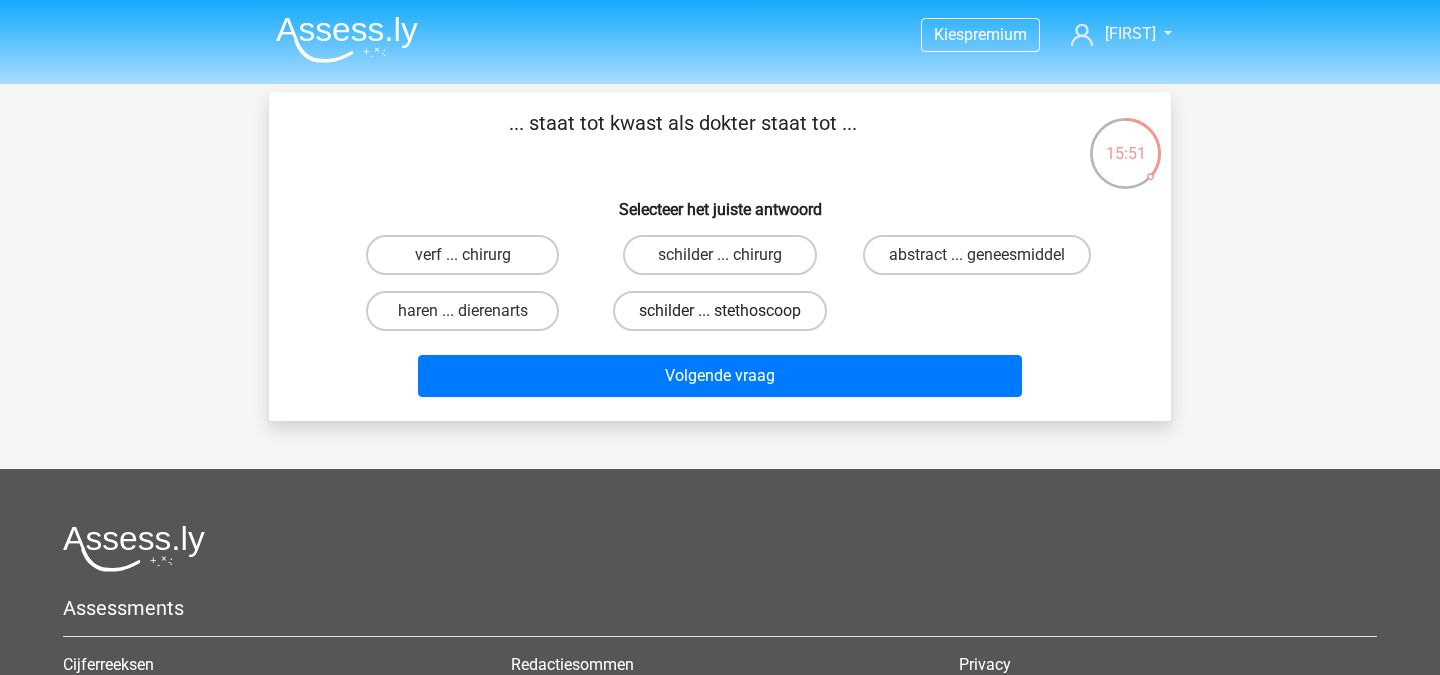 click on "schilder ... stethoscoop" at bounding box center [720, 311] 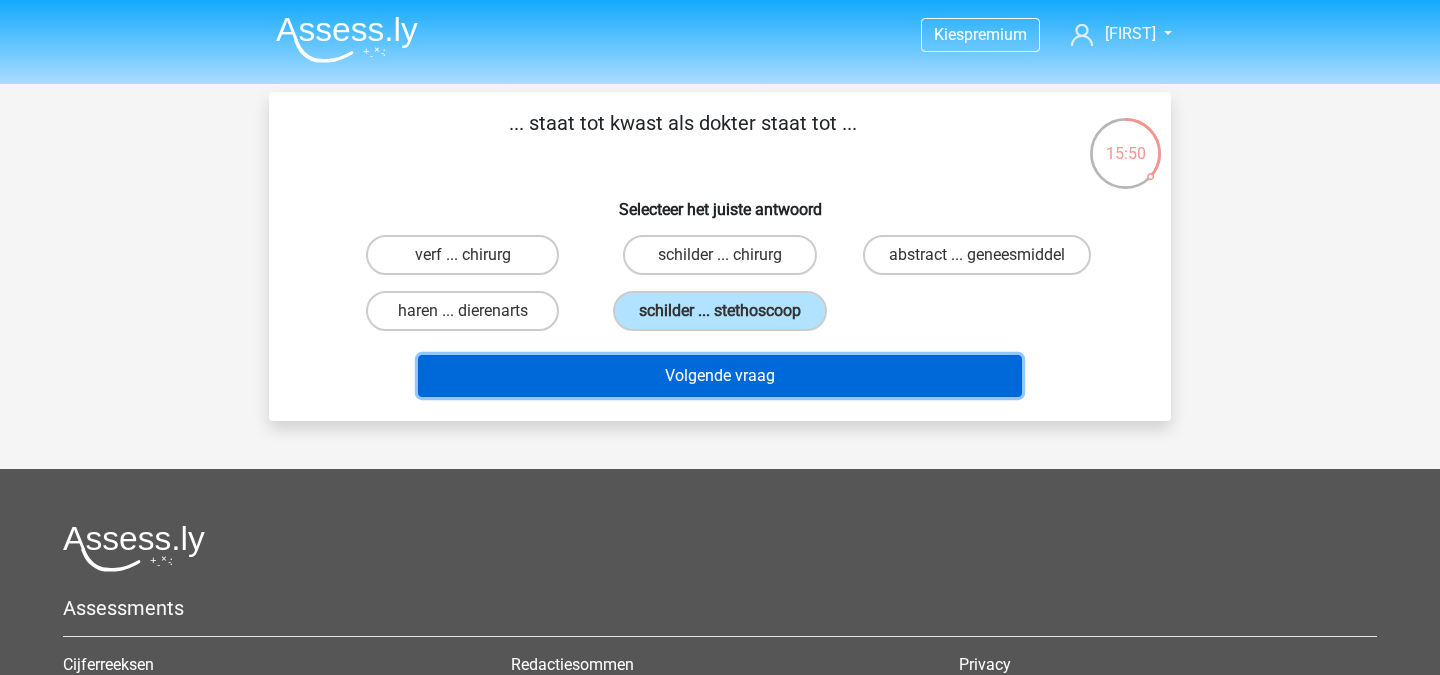 click on "Volgende vraag" at bounding box center [720, 376] 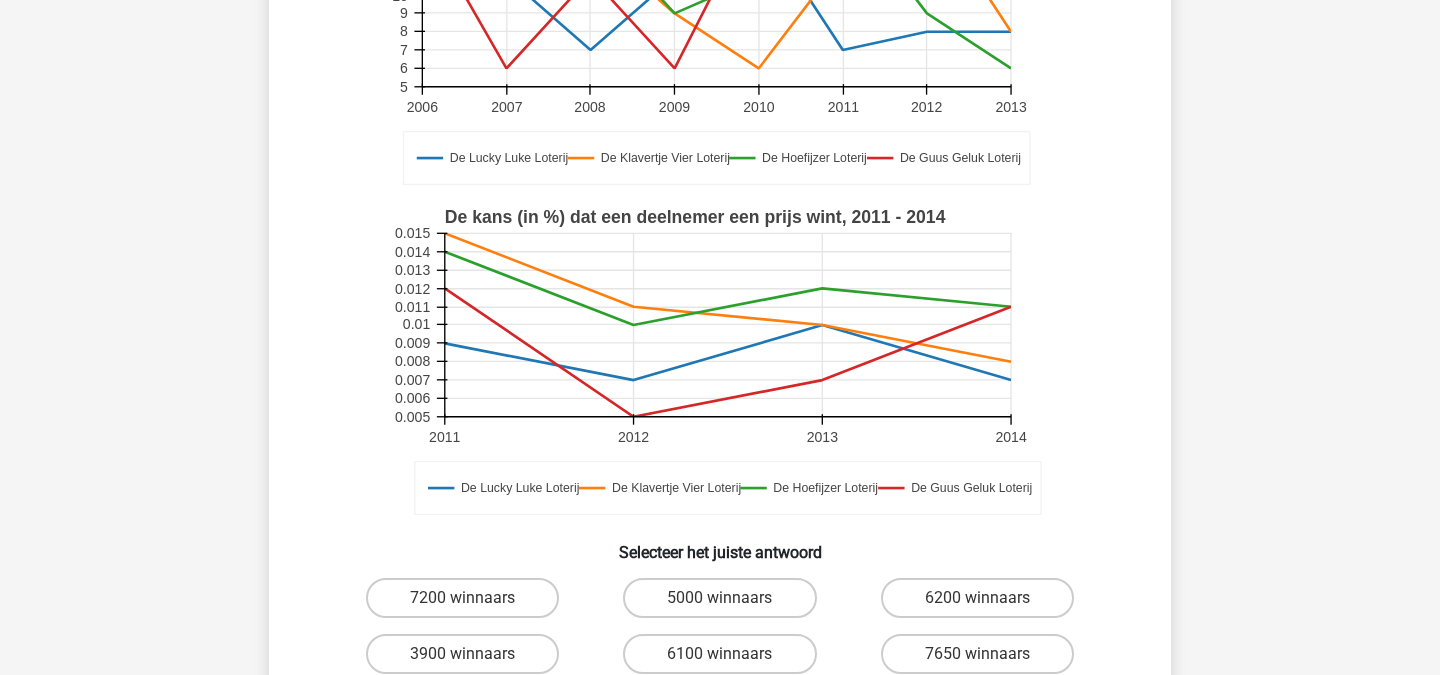 scroll, scrollTop: 606, scrollLeft: 0, axis: vertical 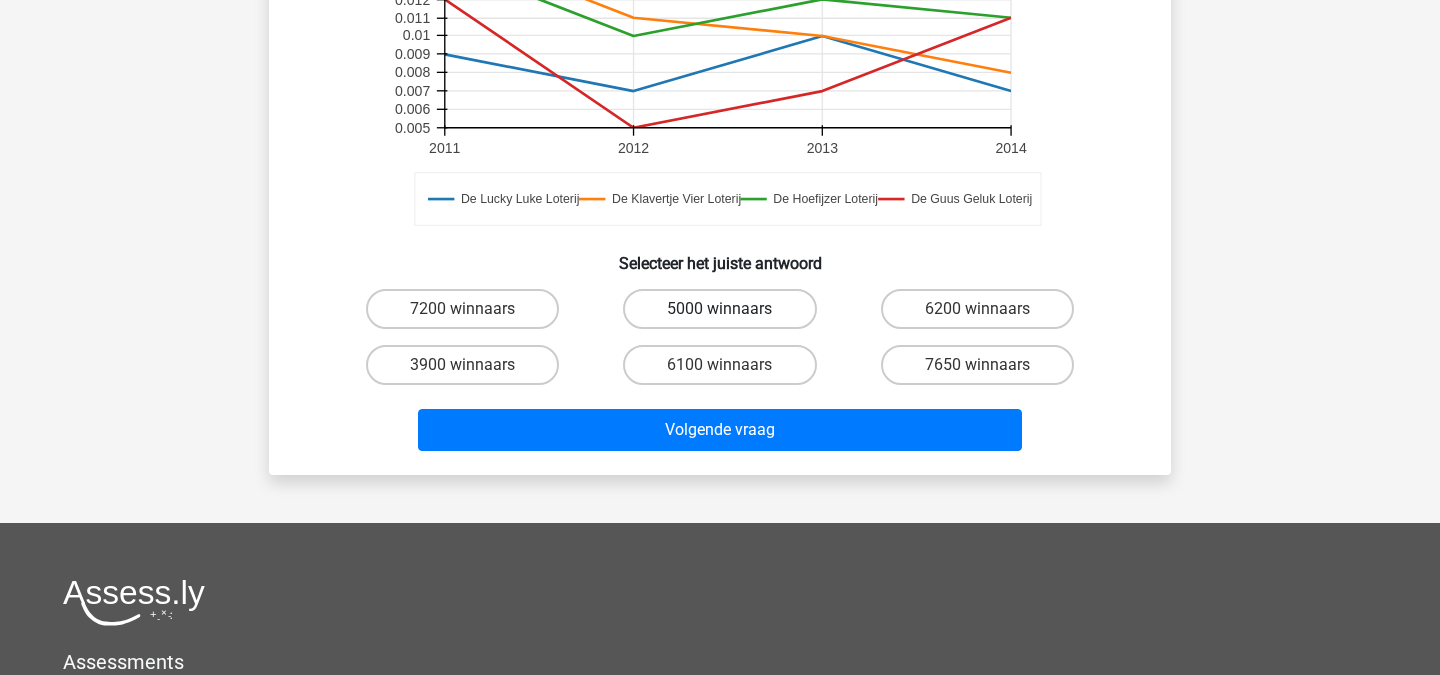 click on "5000 winnaars" at bounding box center (719, 309) 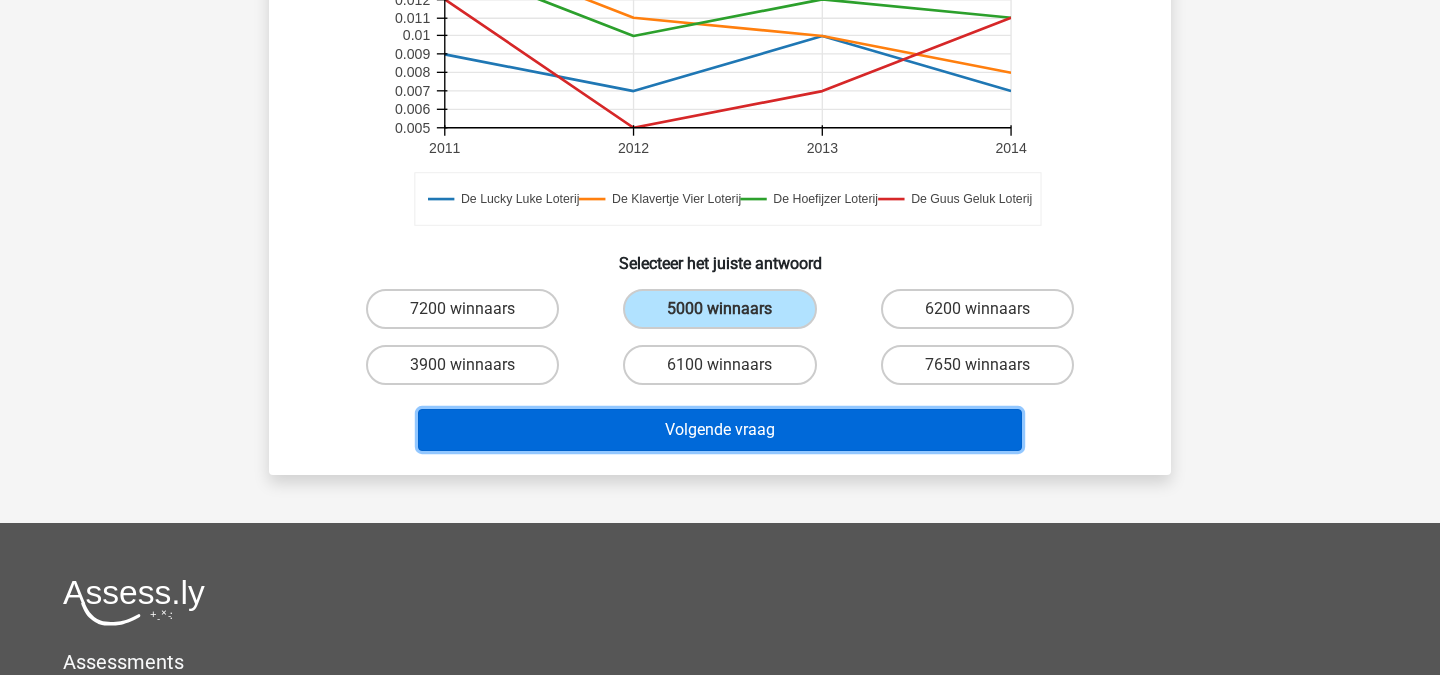 click on "Volgende vraag" at bounding box center [720, 430] 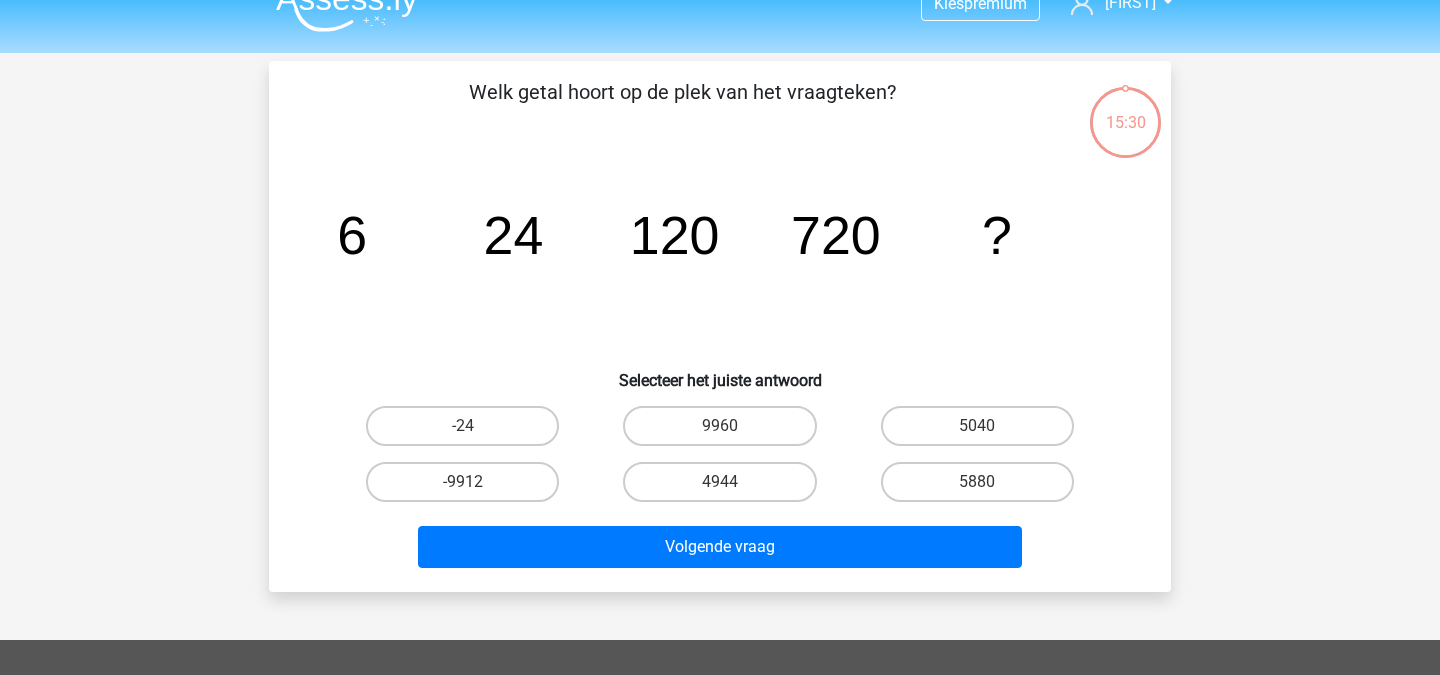 scroll, scrollTop: 0, scrollLeft: 0, axis: both 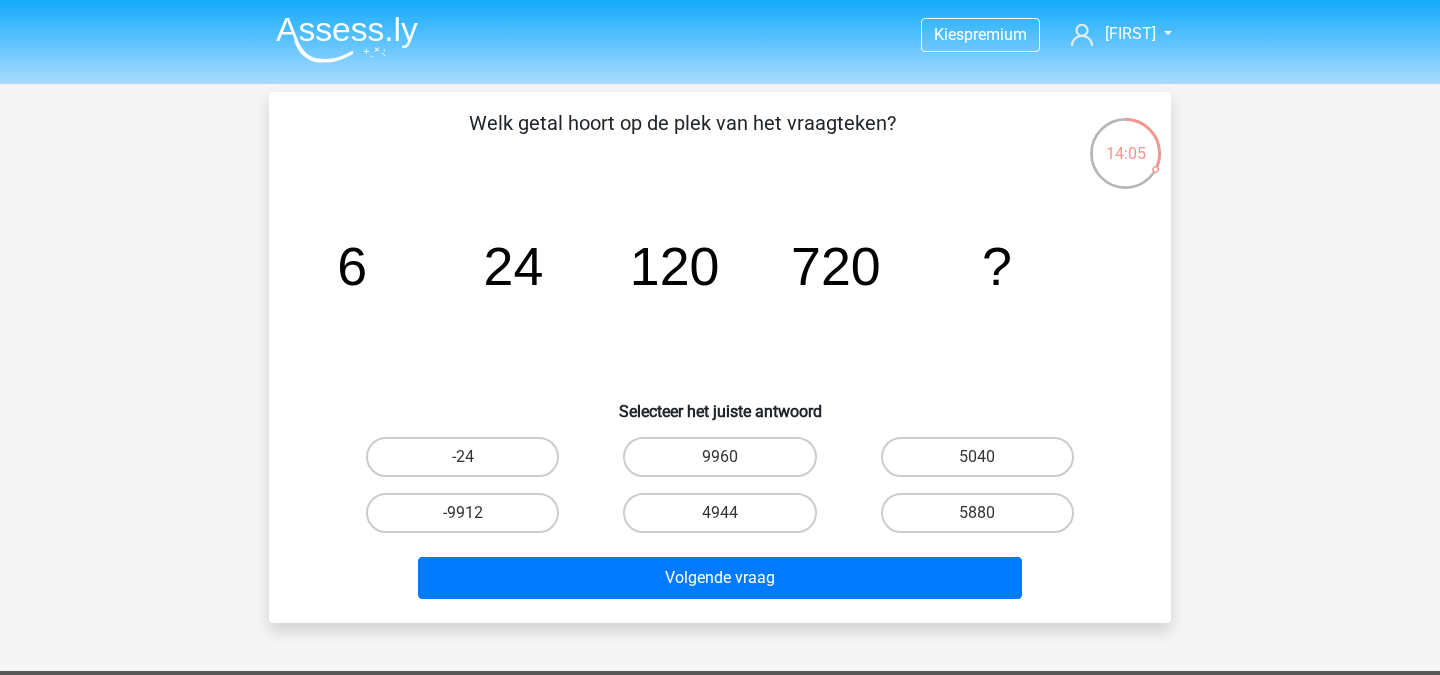 click on "9960" at bounding box center (726, 463) 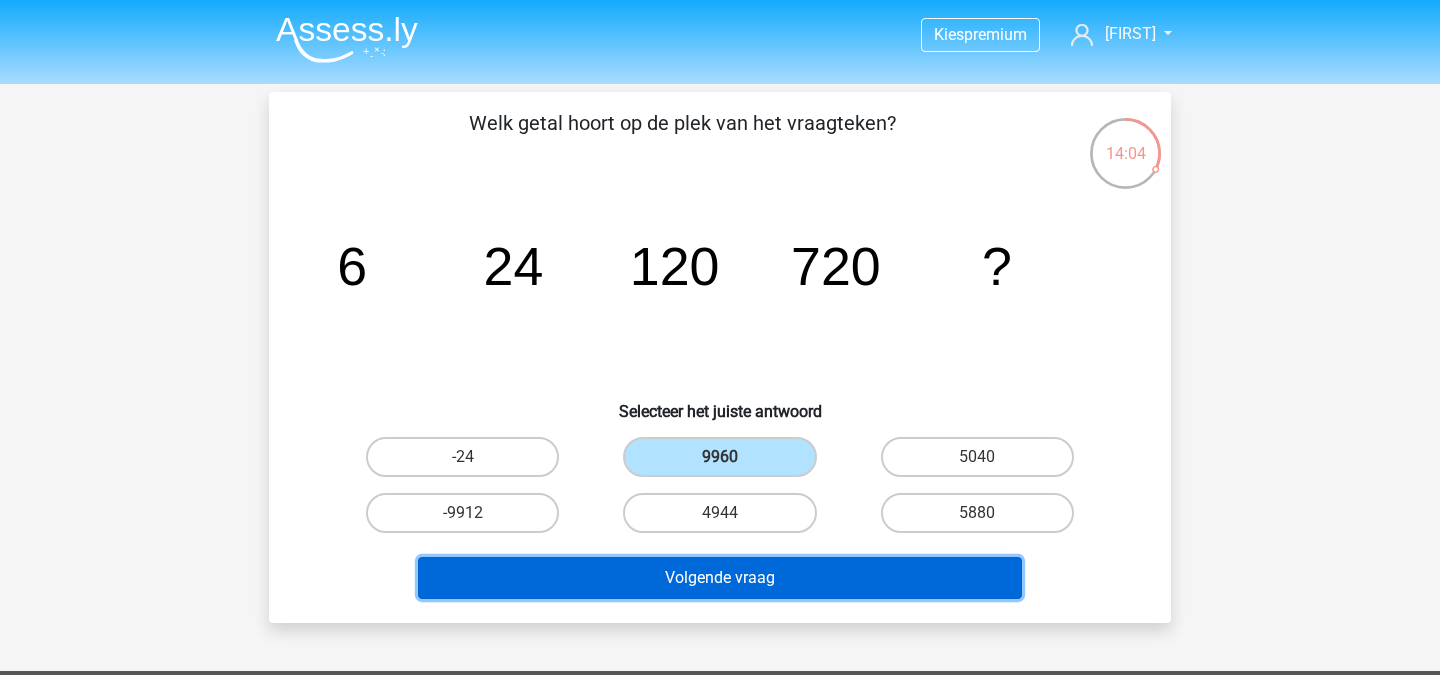 click on "Volgende vraag" at bounding box center [720, 578] 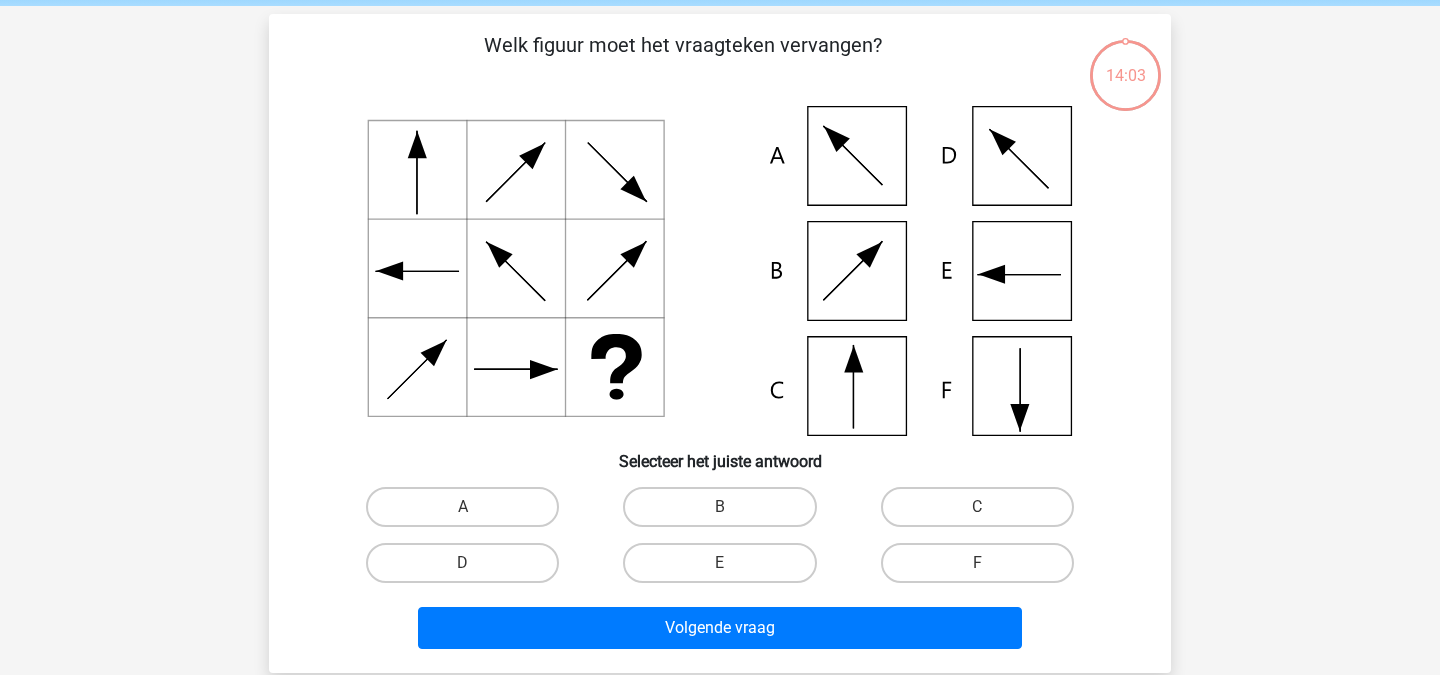 scroll, scrollTop: 92, scrollLeft: 0, axis: vertical 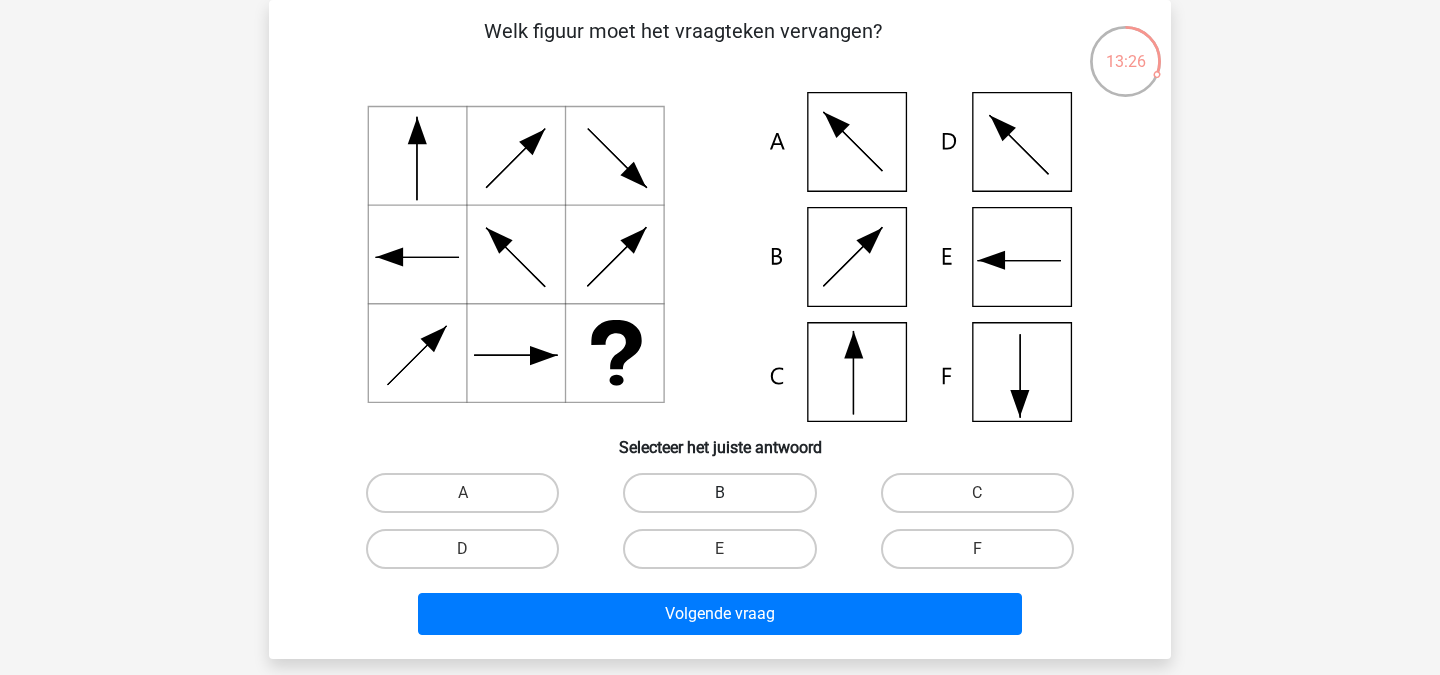 click on "B" at bounding box center (719, 493) 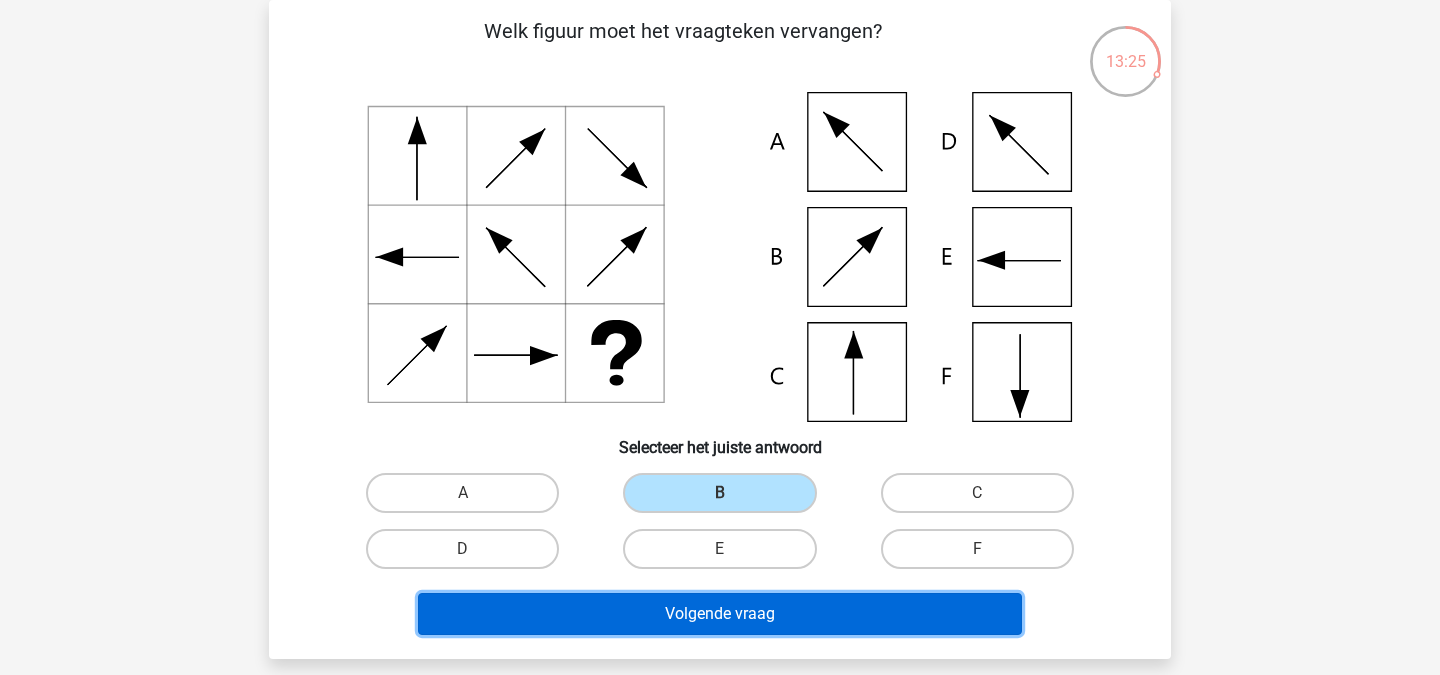 click on "Volgende vraag" at bounding box center (720, 614) 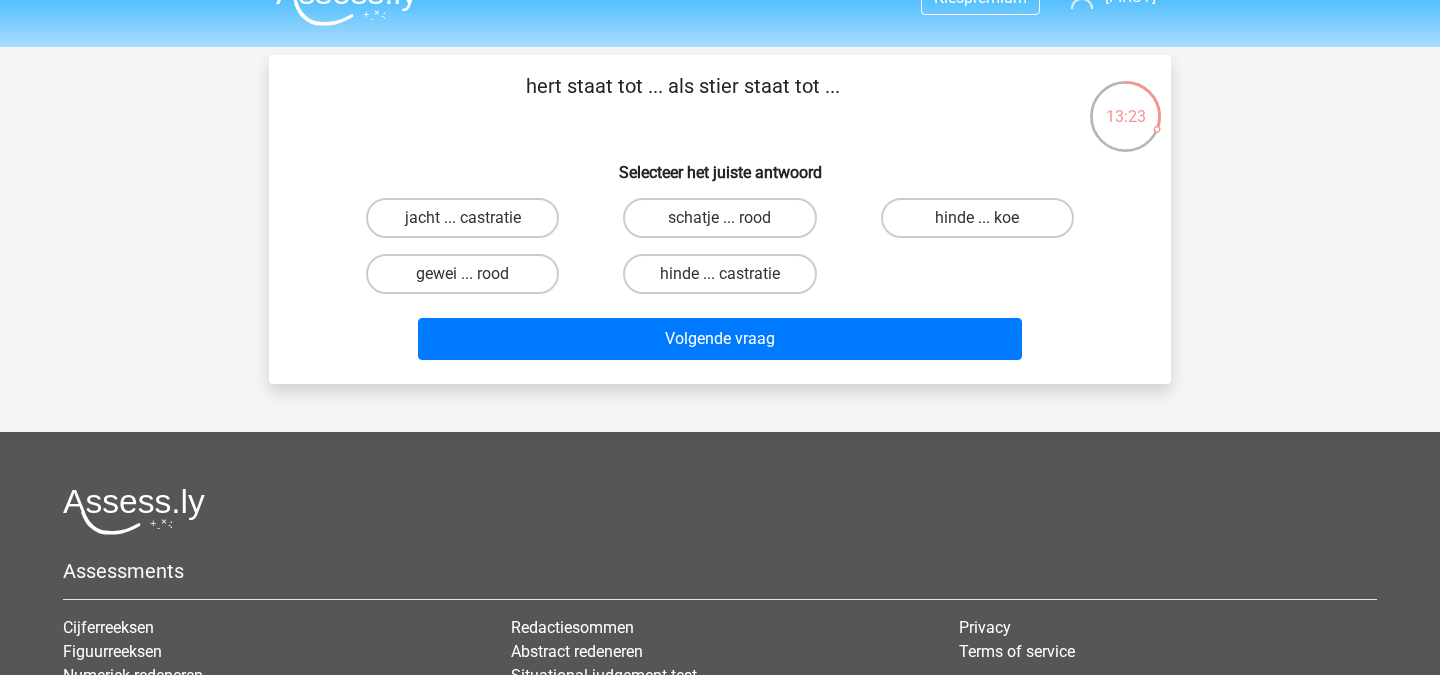 scroll, scrollTop: 0, scrollLeft: 0, axis: both 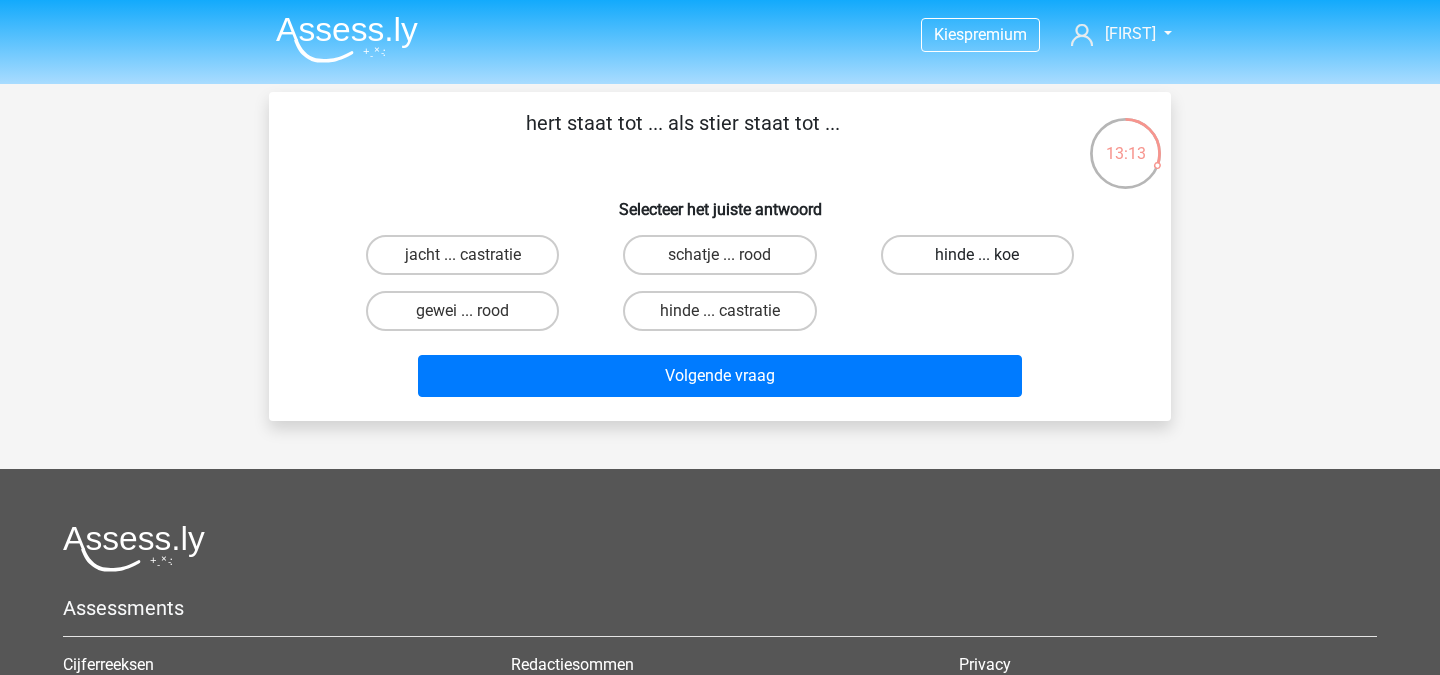 click on "hinde ... koe" at bounding box center (977, 255) 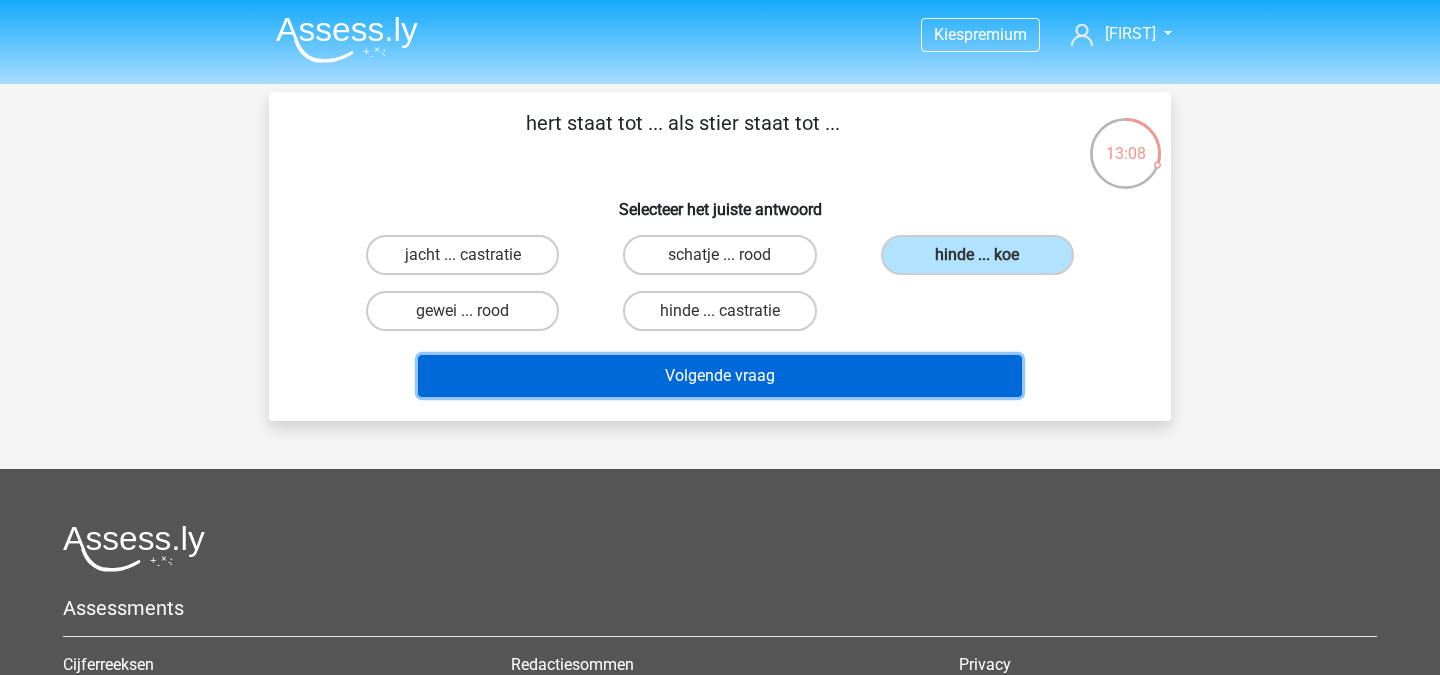 click on "Volgende vraag" at bounding box center (720, 376) 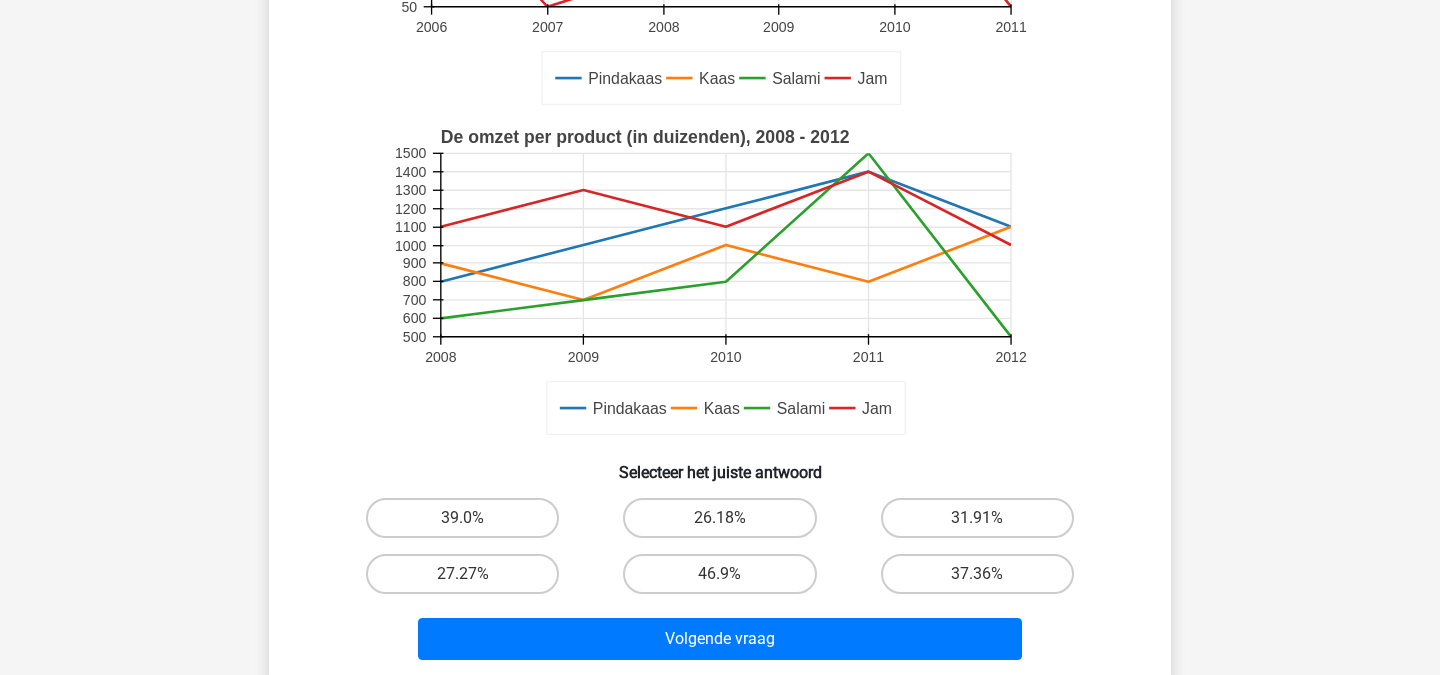scroll, scrollTop: 711, scrollLeft: 0, axis: vertical 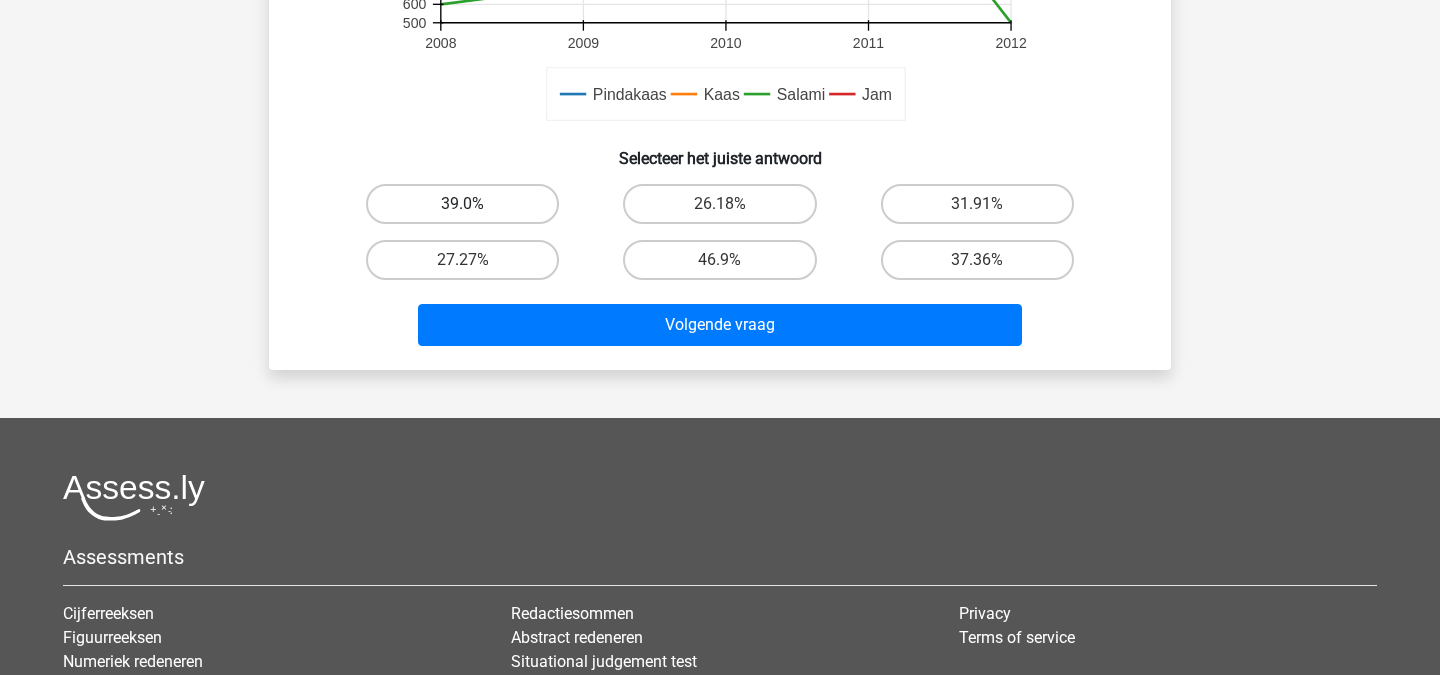 click on "39.0%" at bounding box center [462, 204] 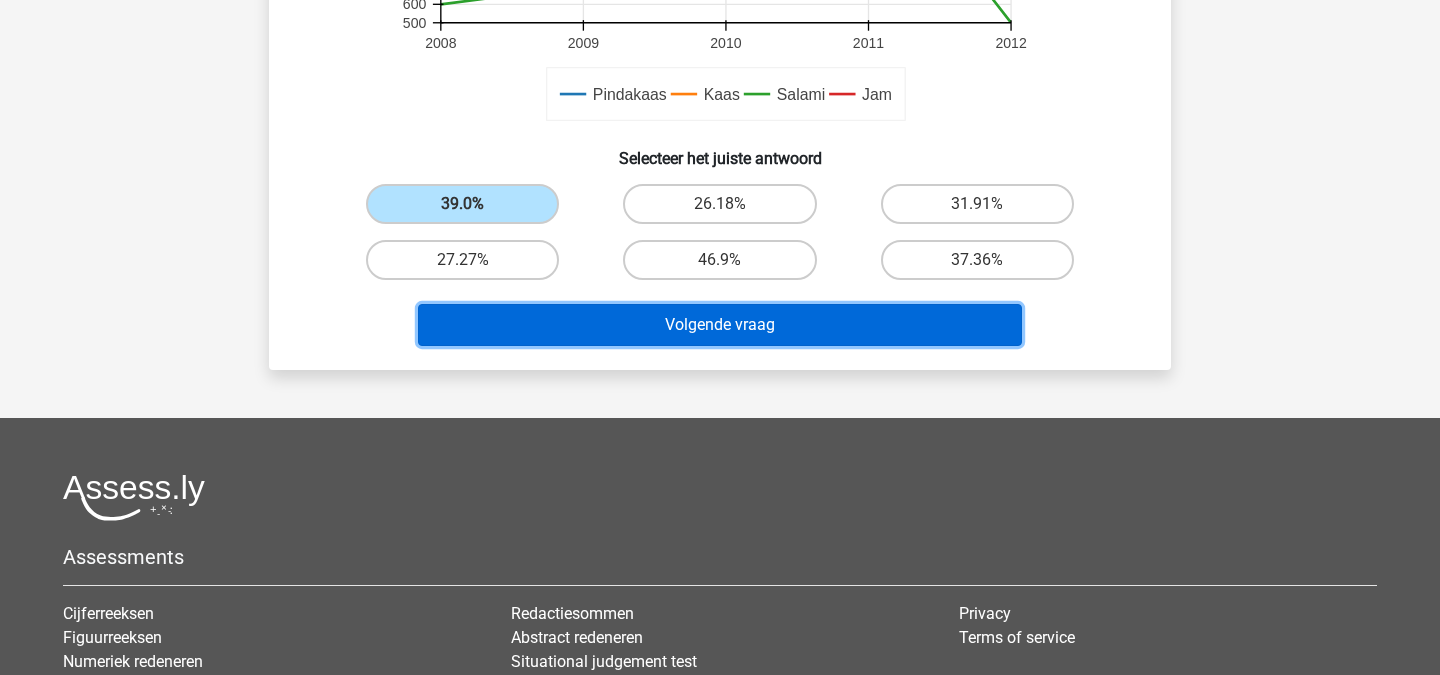 click on "Volgende vraag" at bounding box center (720, 325) 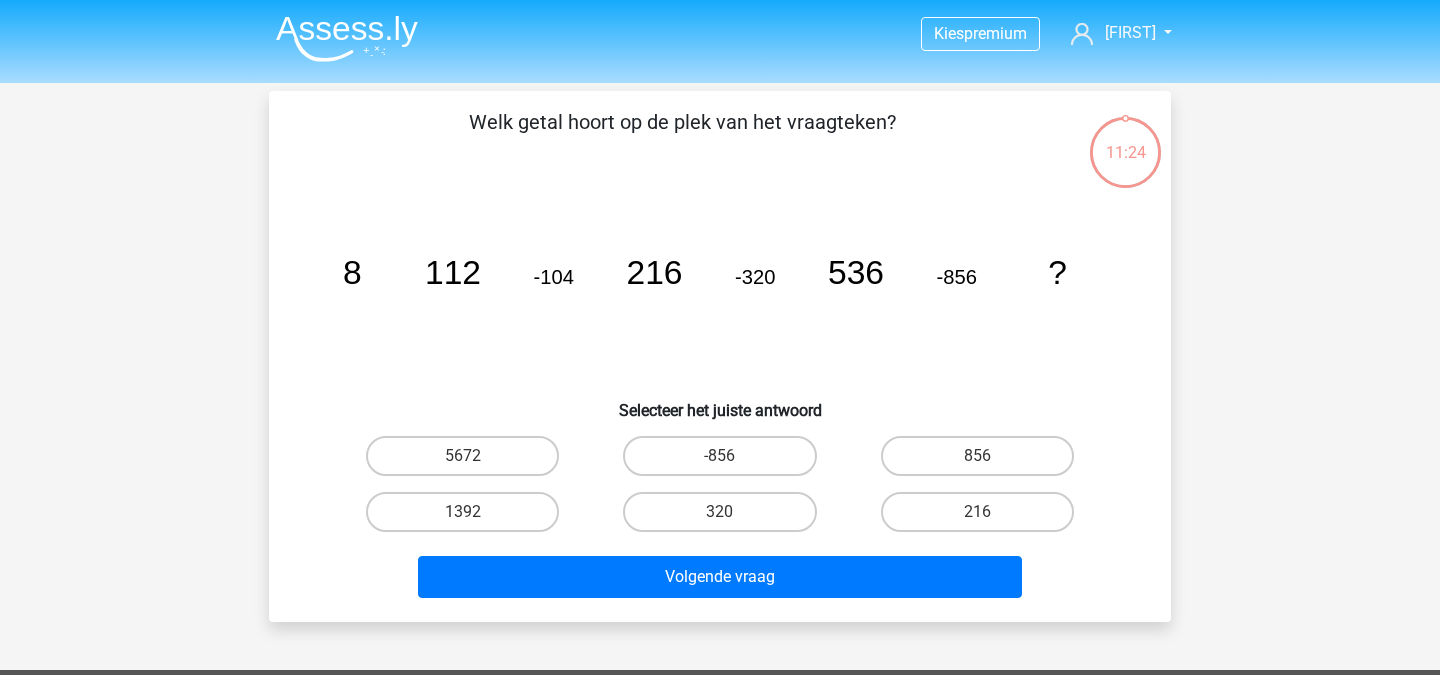 scroll, scrollTop: 0, scrollLeft: 0, axis: both 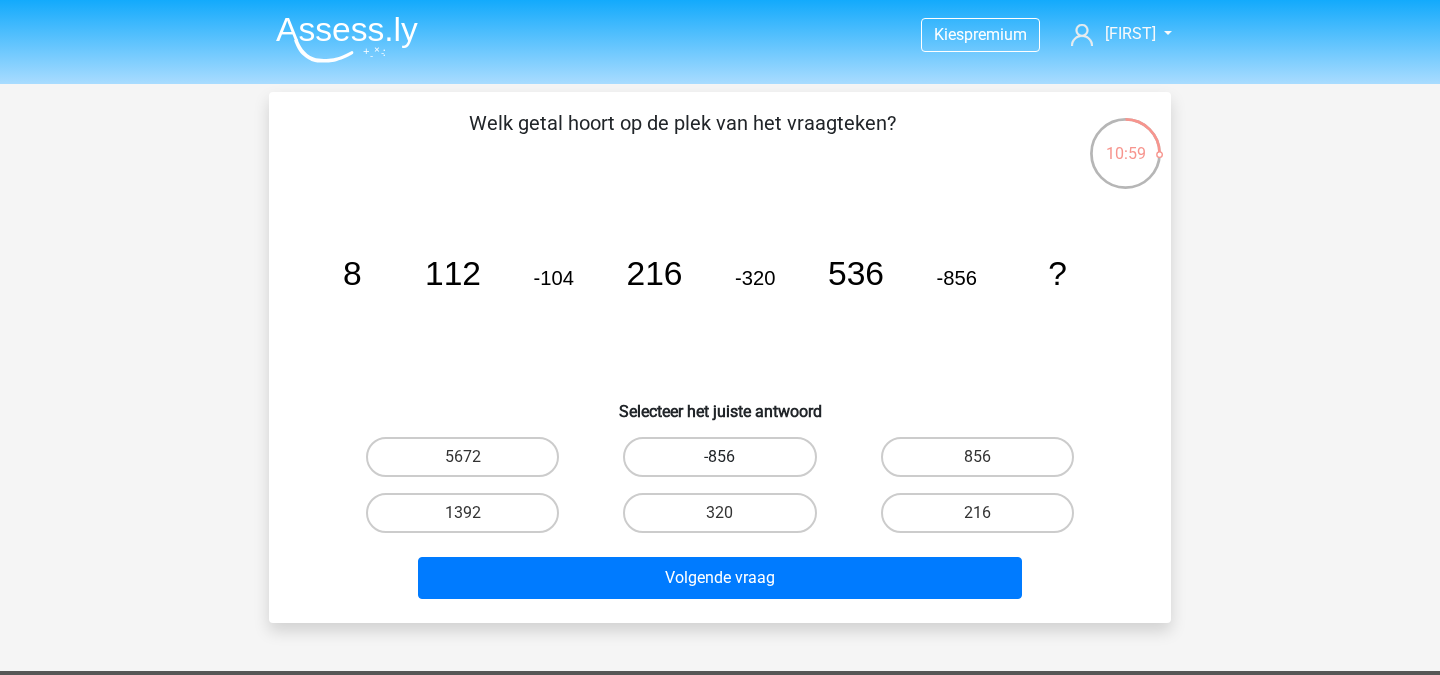 click on "-856" at bounding box center [719, 457] 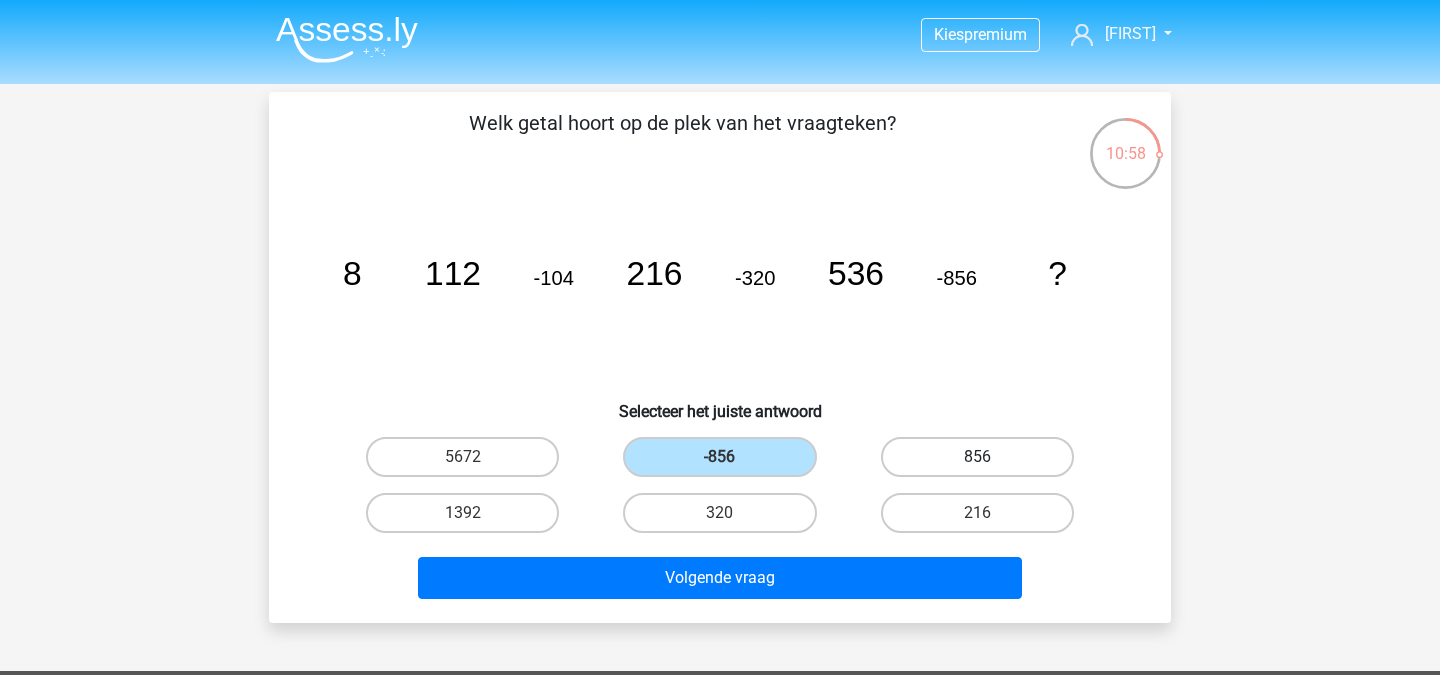 click on "856" at bounding box center [977, 457] 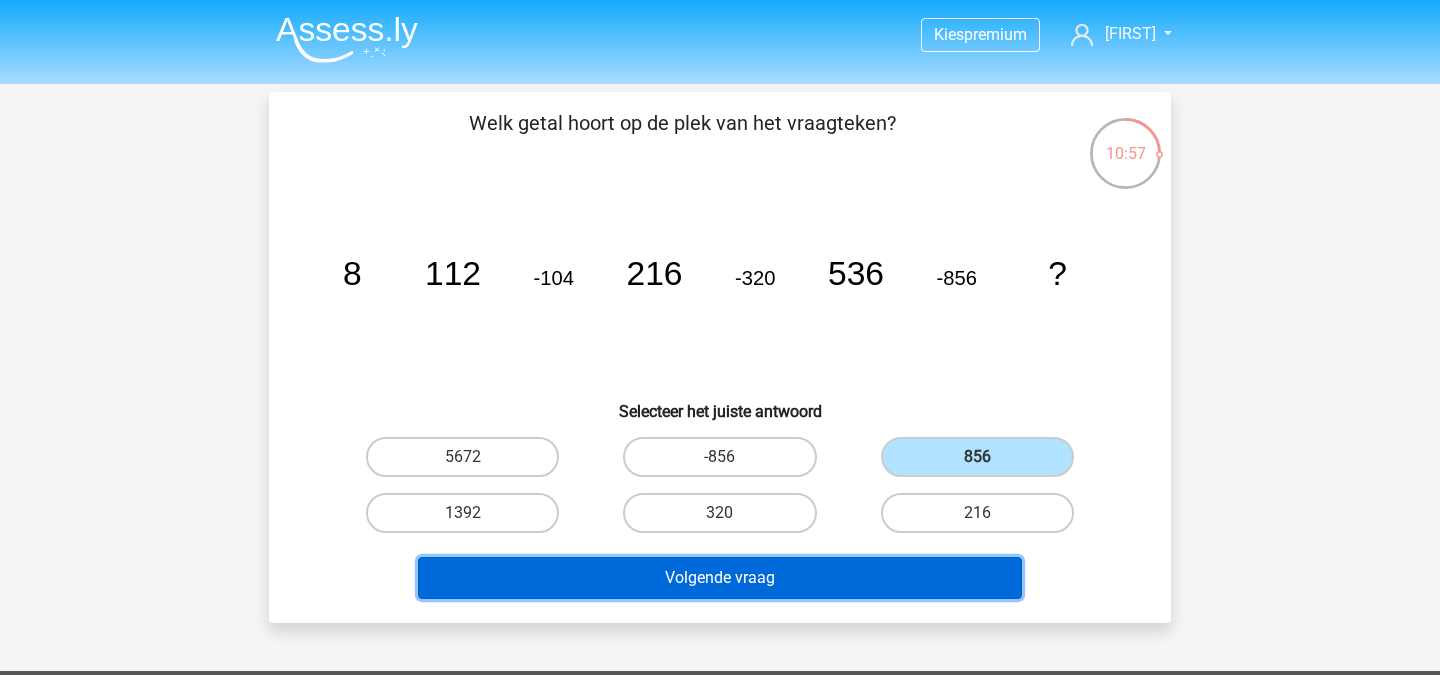 click on "Volgende vraag" at bounding box center [720, 578] 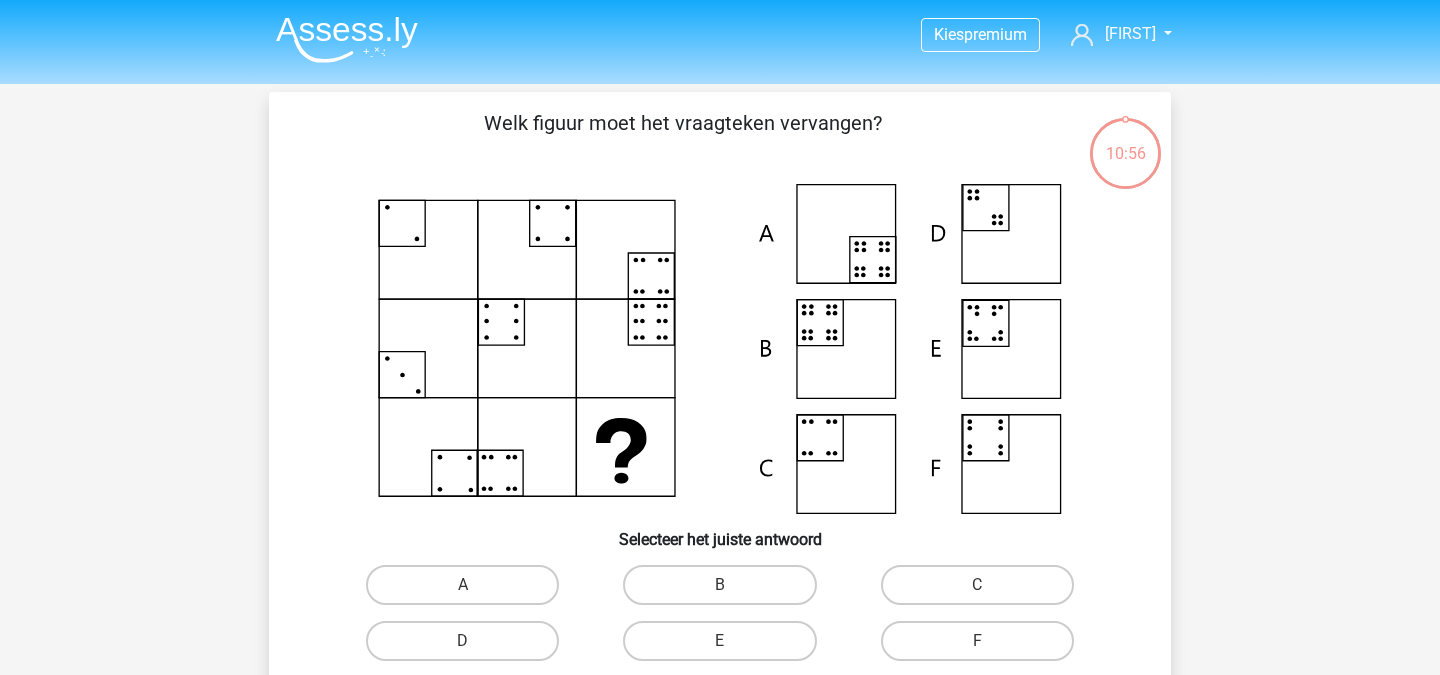 scroll, scrollTop: 92, scrollLeft: 0, axis: vertical 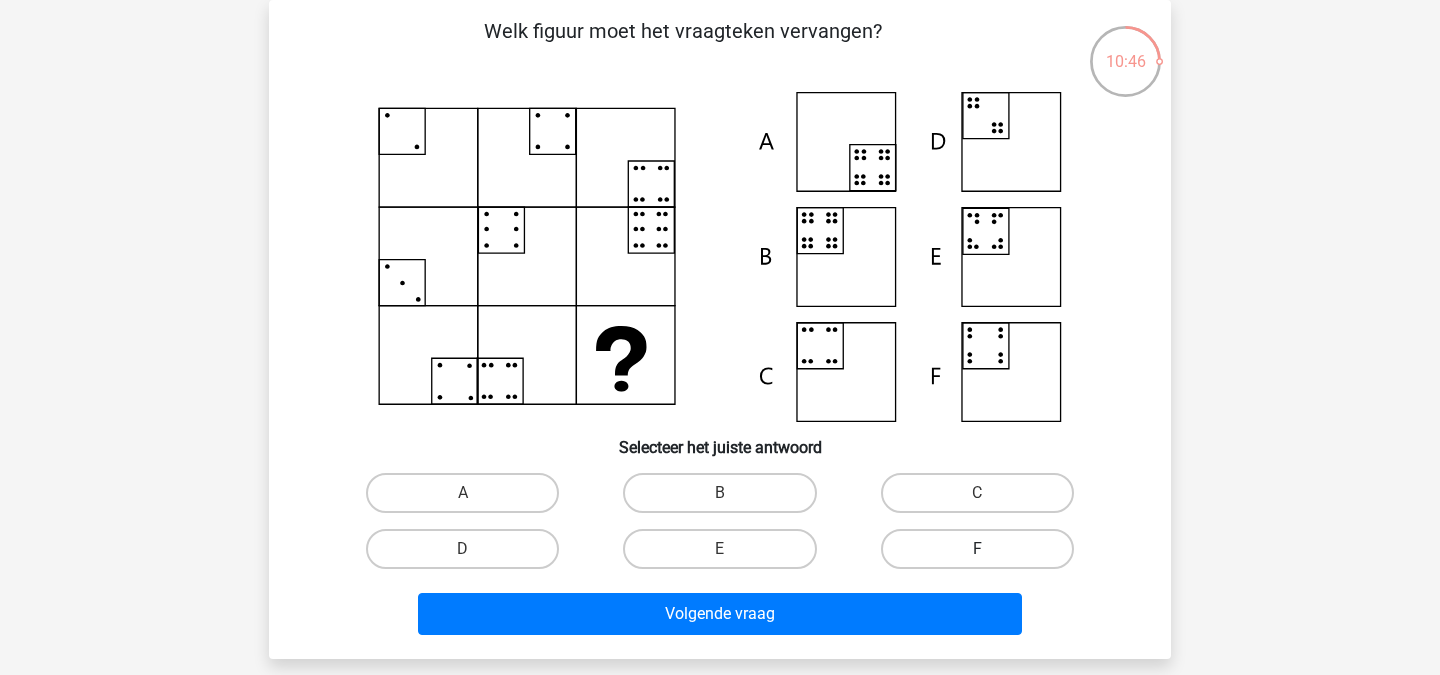 click on "F" at bounding box center [977, 549] 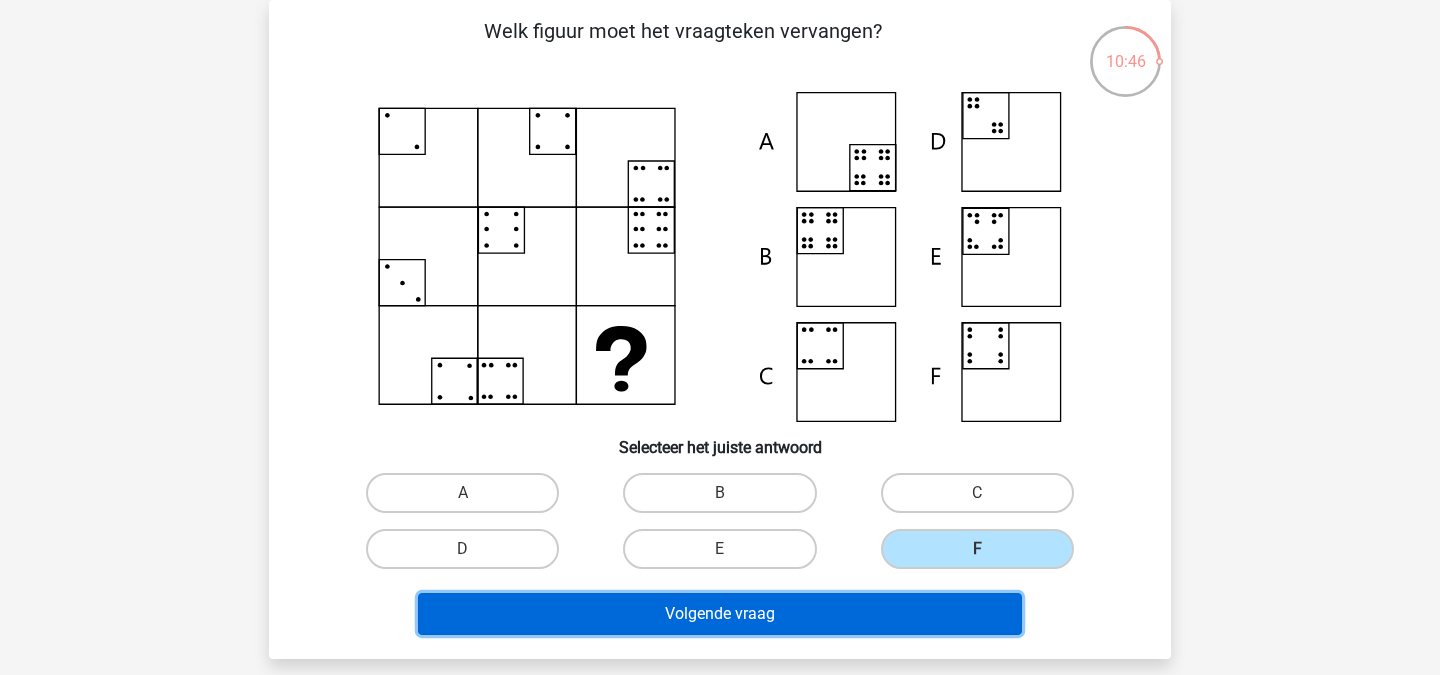 click on "Volgende vraag" at bounding box center [720, 614] 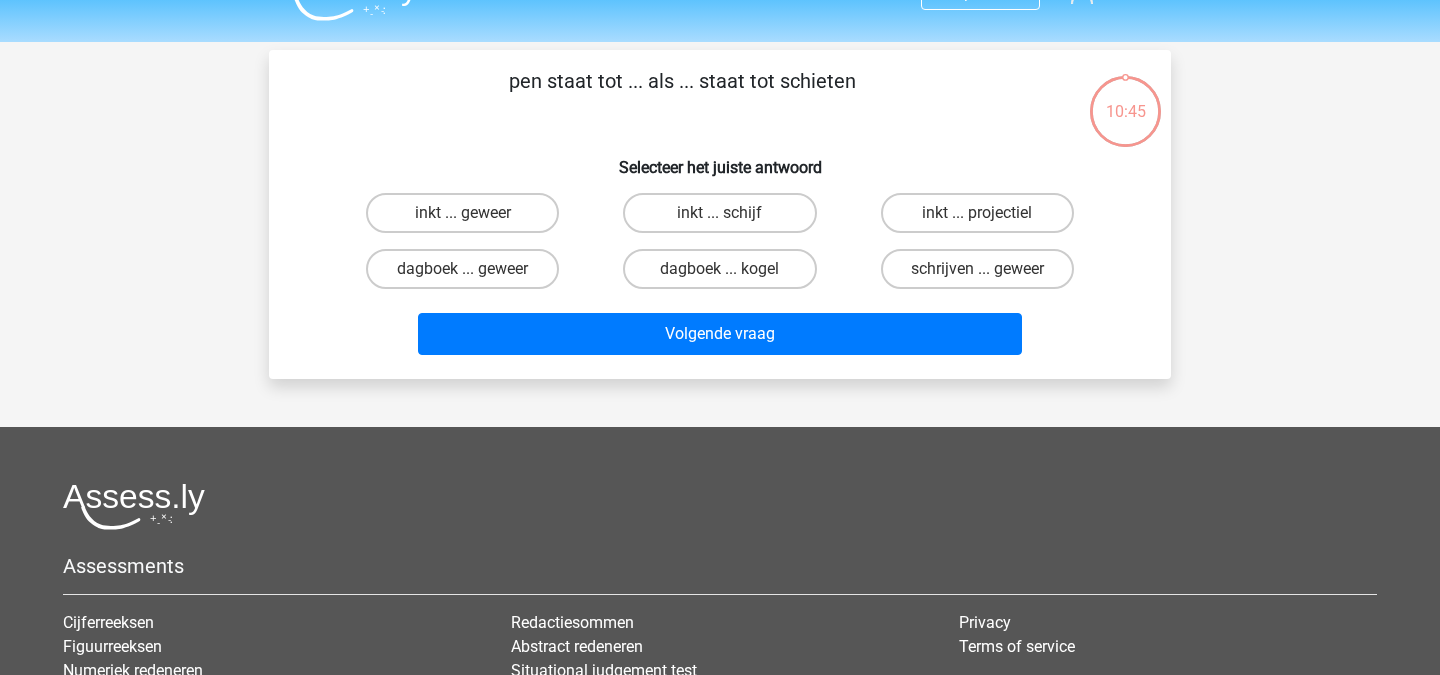 scroll, scrollTop: 0, scrollLeft: 0, axis: both 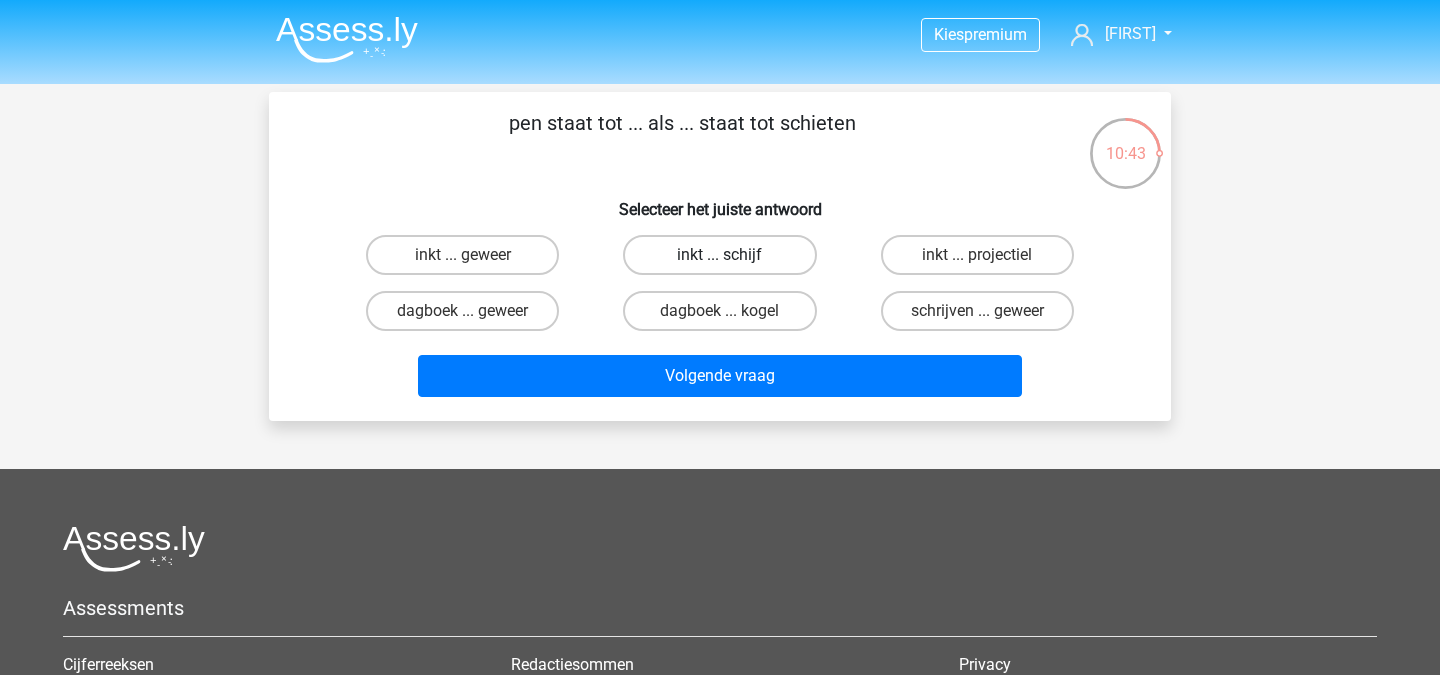 click on "inkt ... schijf" at bounding box center (719, 255) 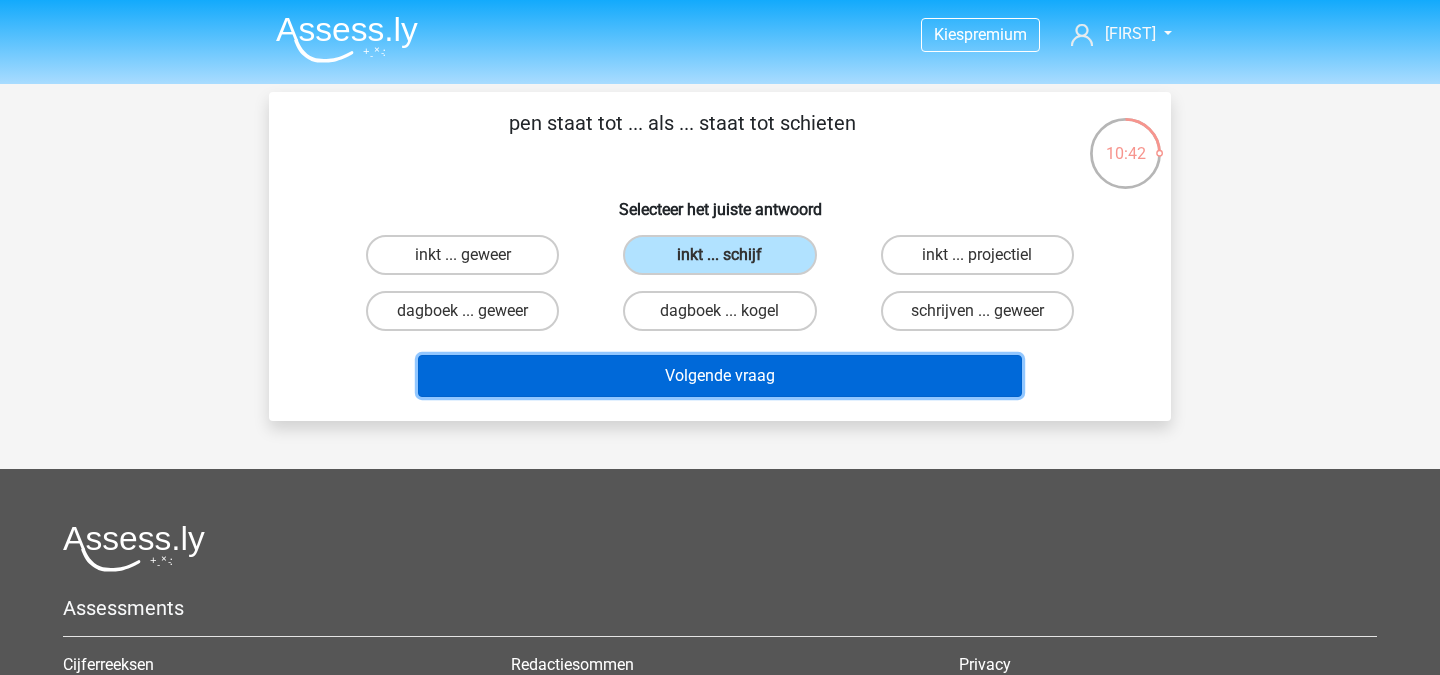 click on "Volgende vraag" at bounding box center (720, 376) 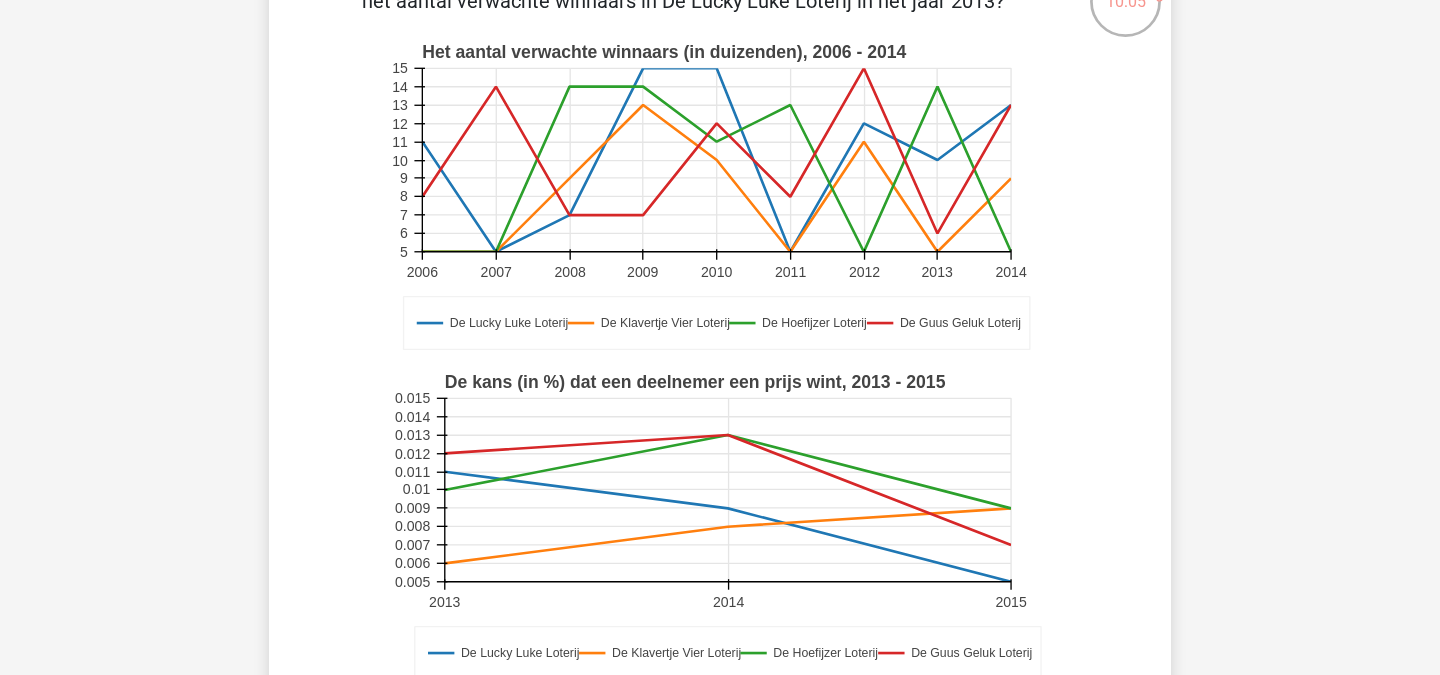 scroll, scrollTop: 502, scrollLeft: 0, axis: vertical 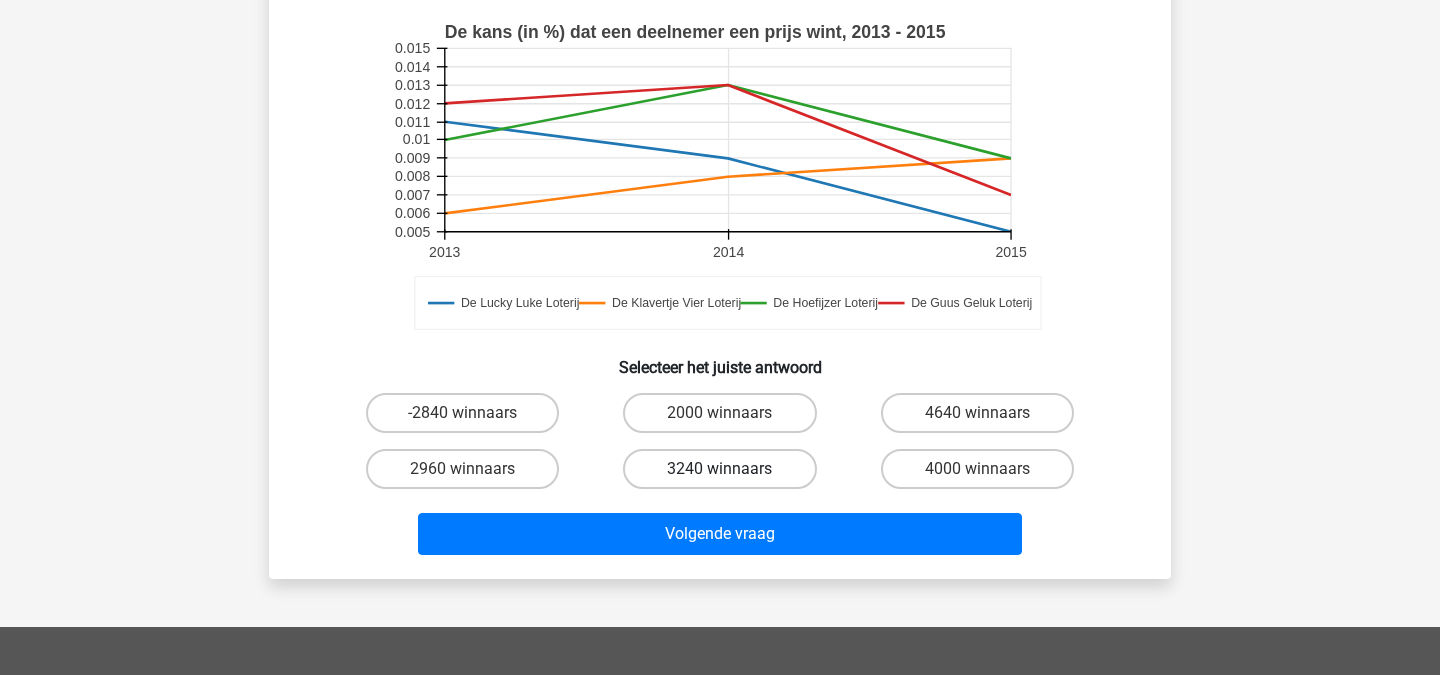 click on "3240 winnaars" at bounding box center [719, 469] 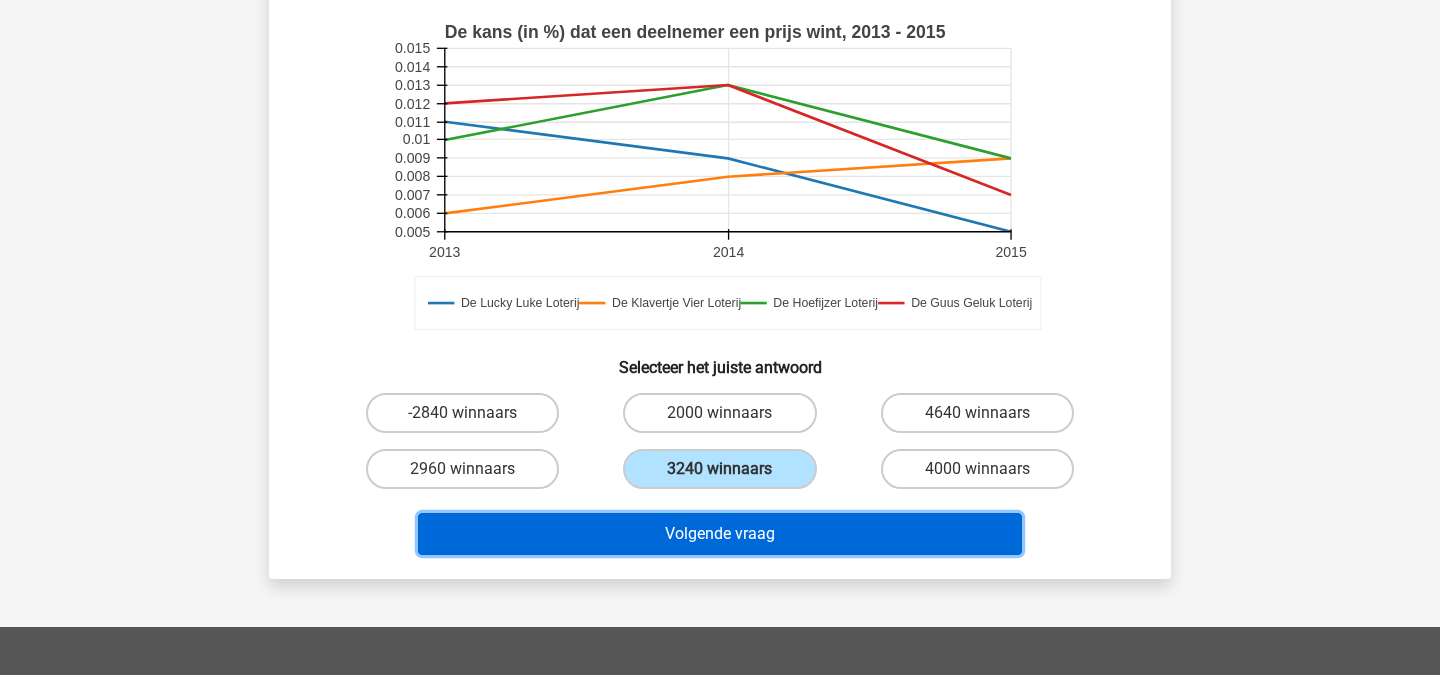 click on "Volgende vraag" at bounding box center [720, 534] 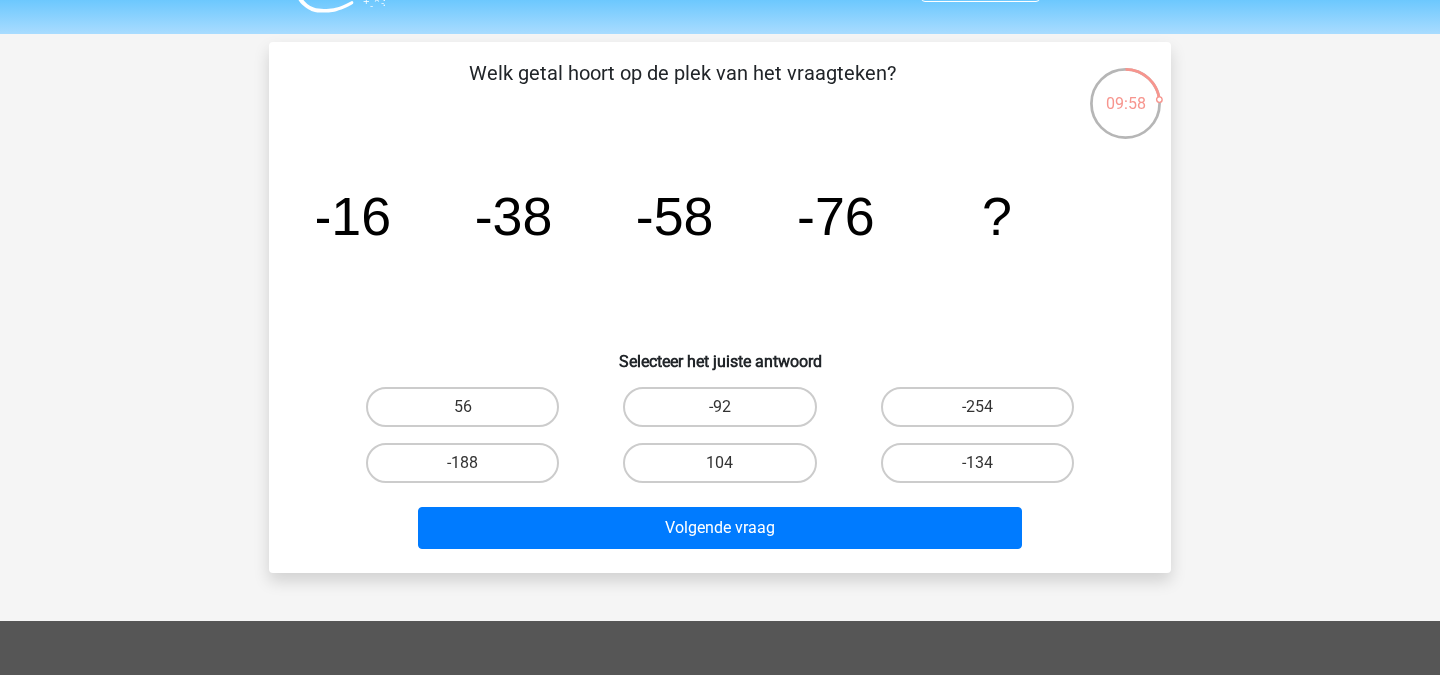 scroll, scrollTop: 35, scrollLeft: 0, axis: vertical 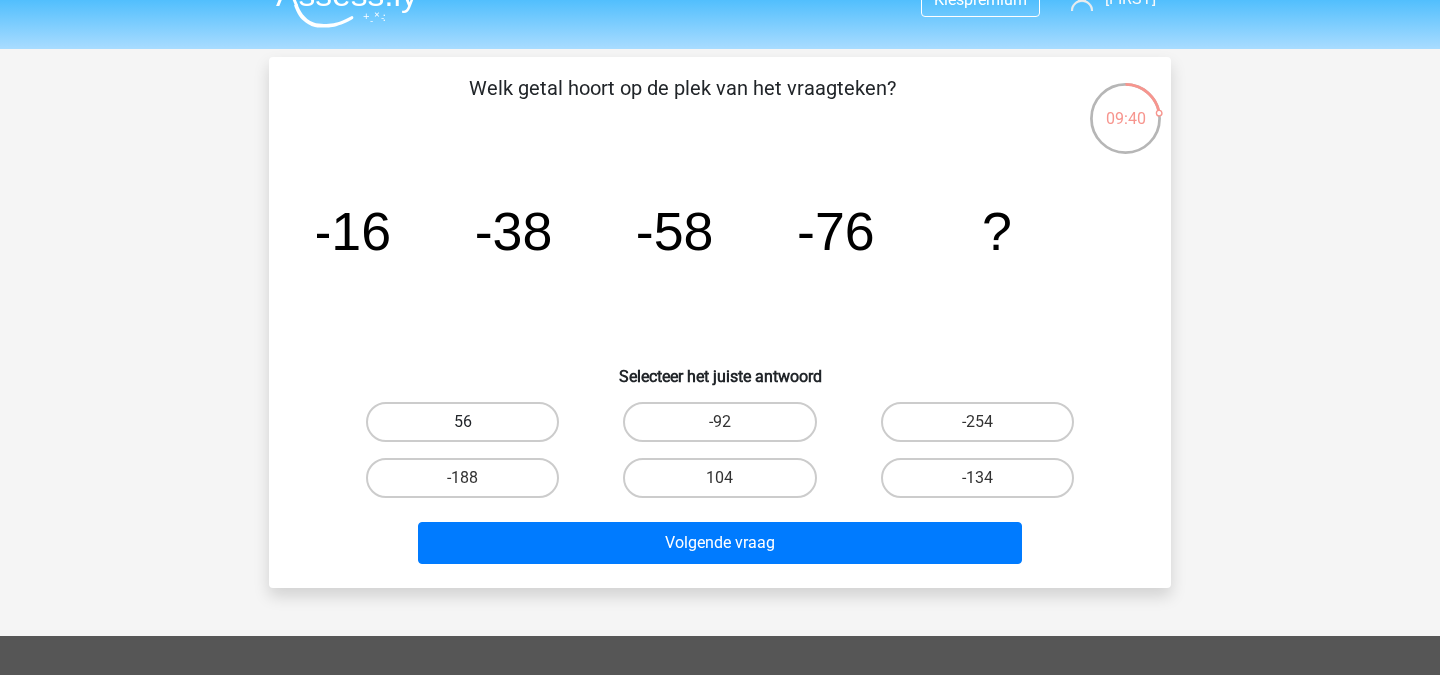 click on "56" at bounding box center [462, 422] 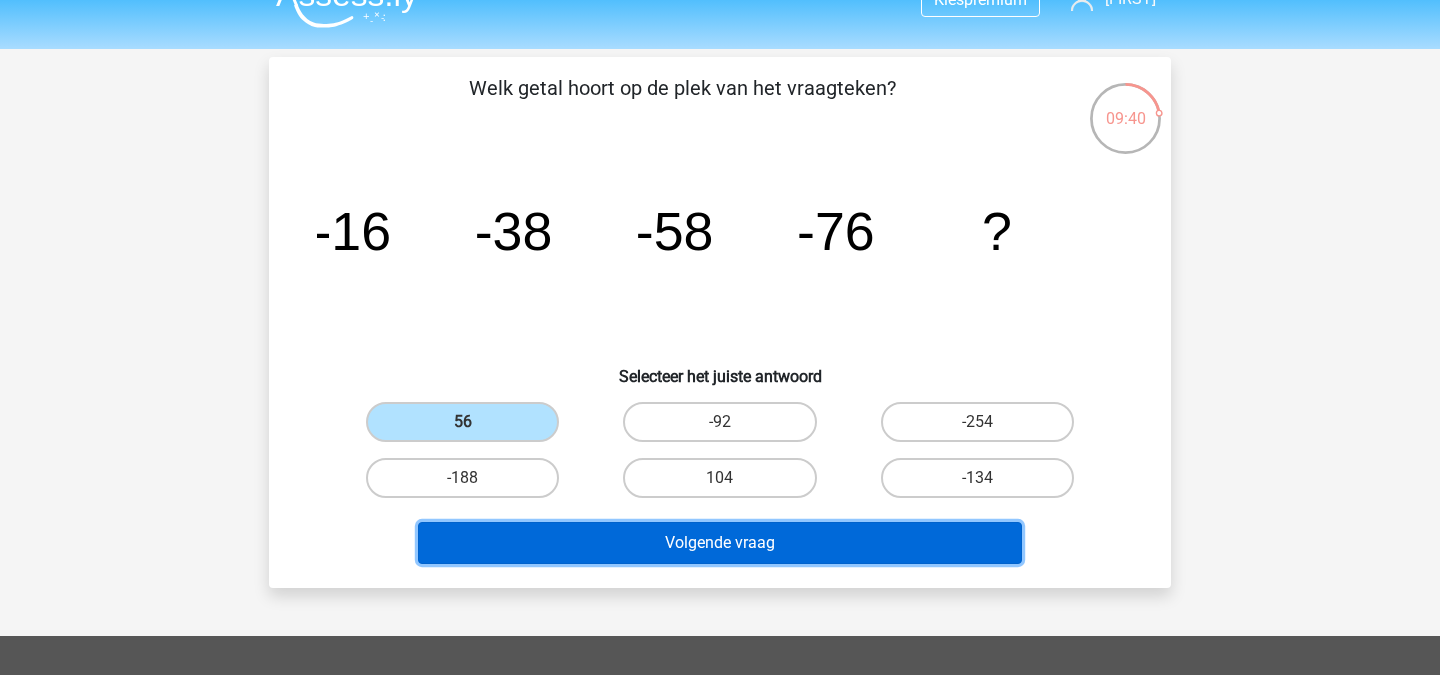 click on "Volgende vraag" at bounding box center [720, 543] 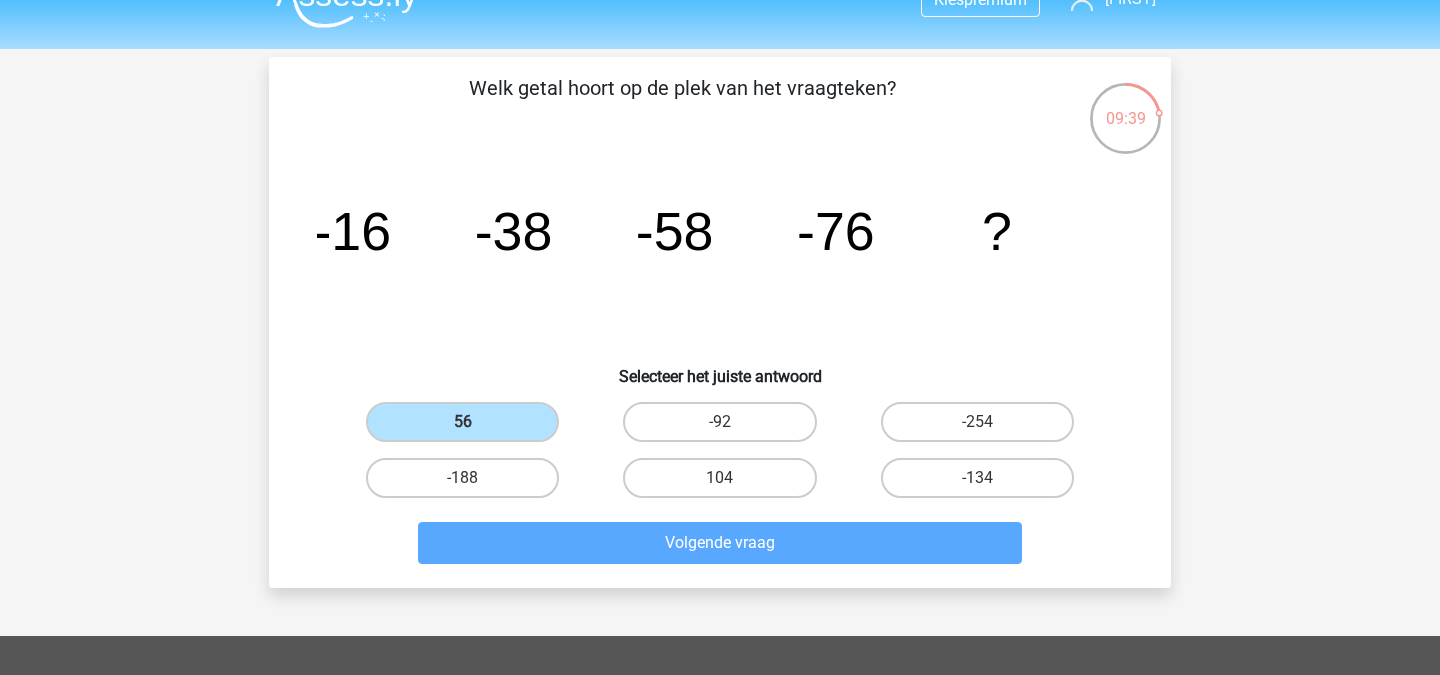 scroll, scrollTop: 92, scrollLeft: 0, axis: vertical 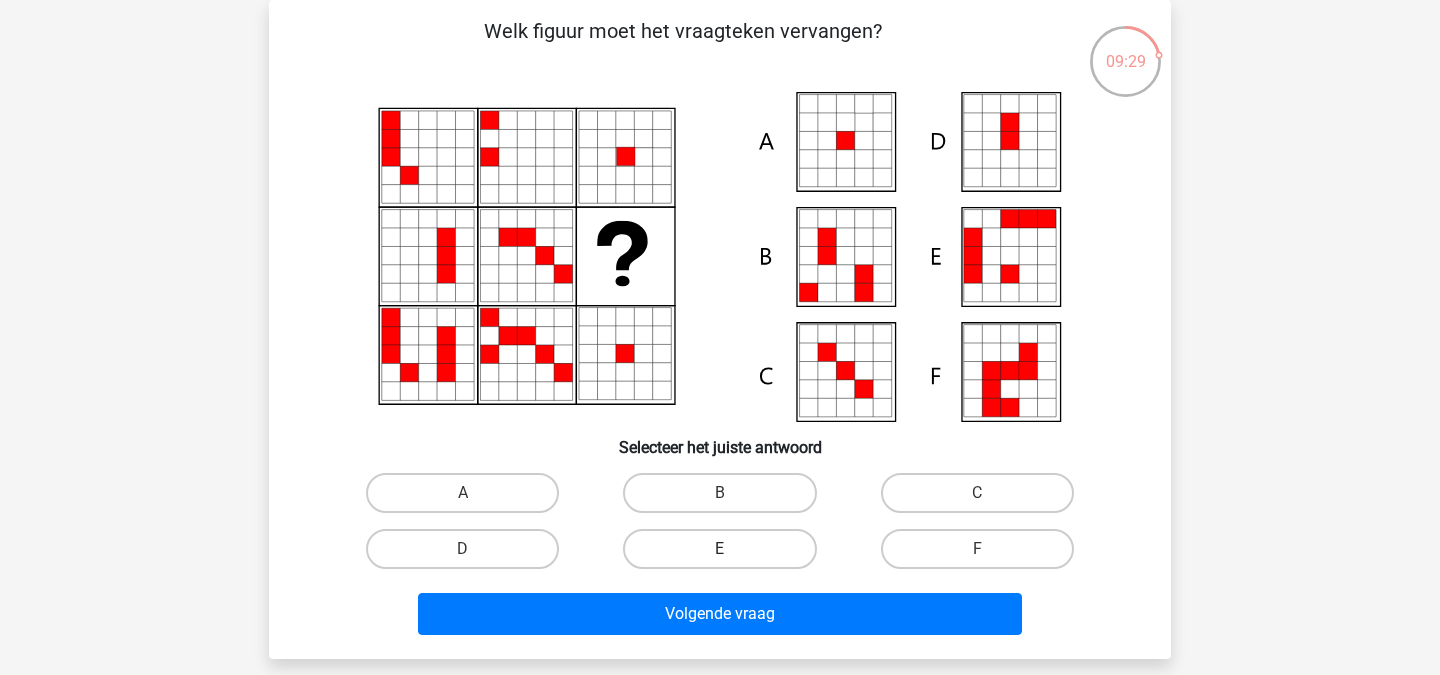 click on "E" at bounding box center (719, 549) 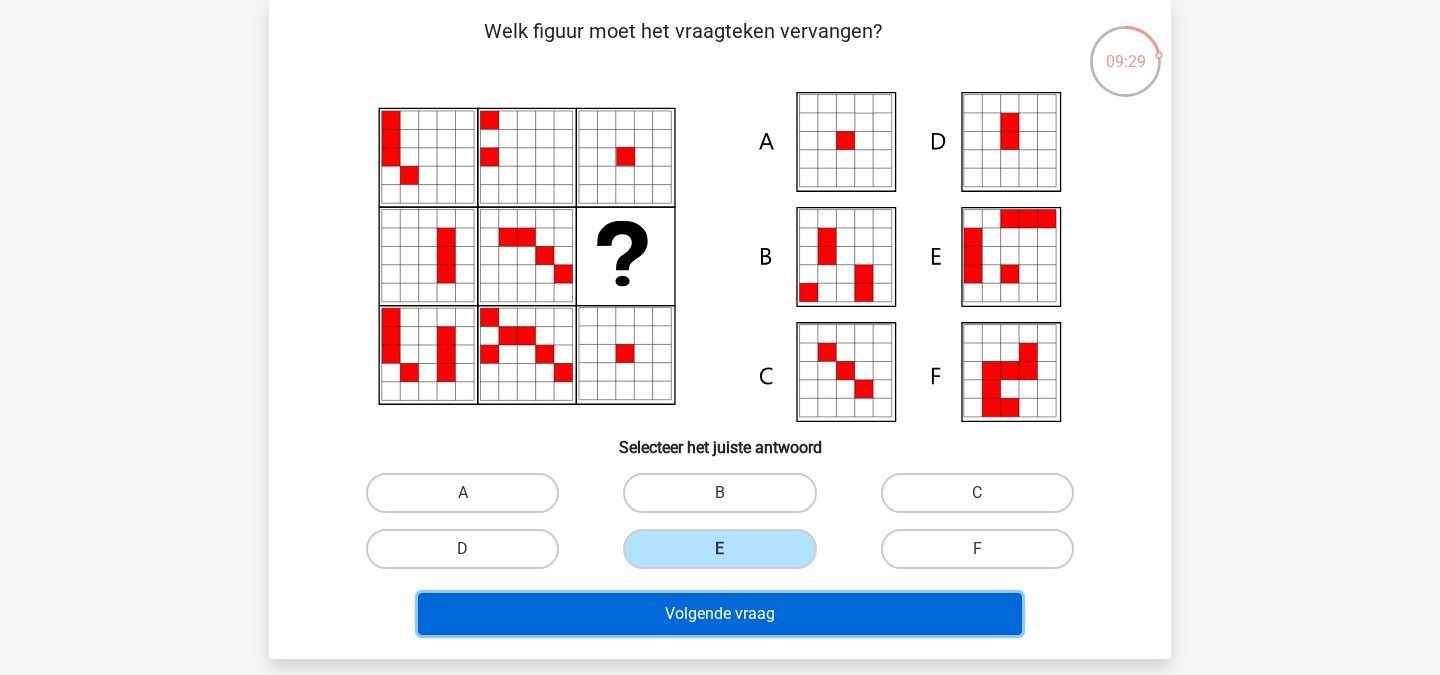 click on "Volgende vraag" at bounding box center (720, 614) 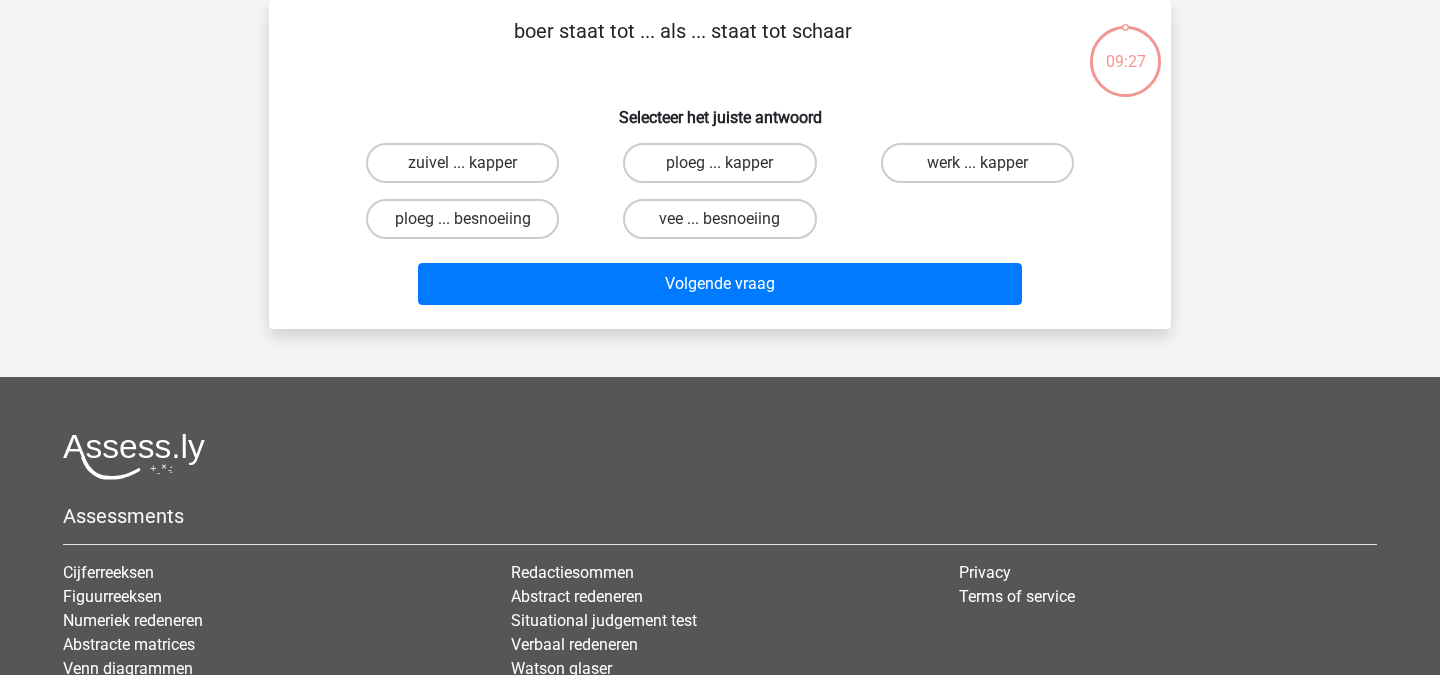 scroll, scrollTop: 0, scrollLeft: 0, axis: both 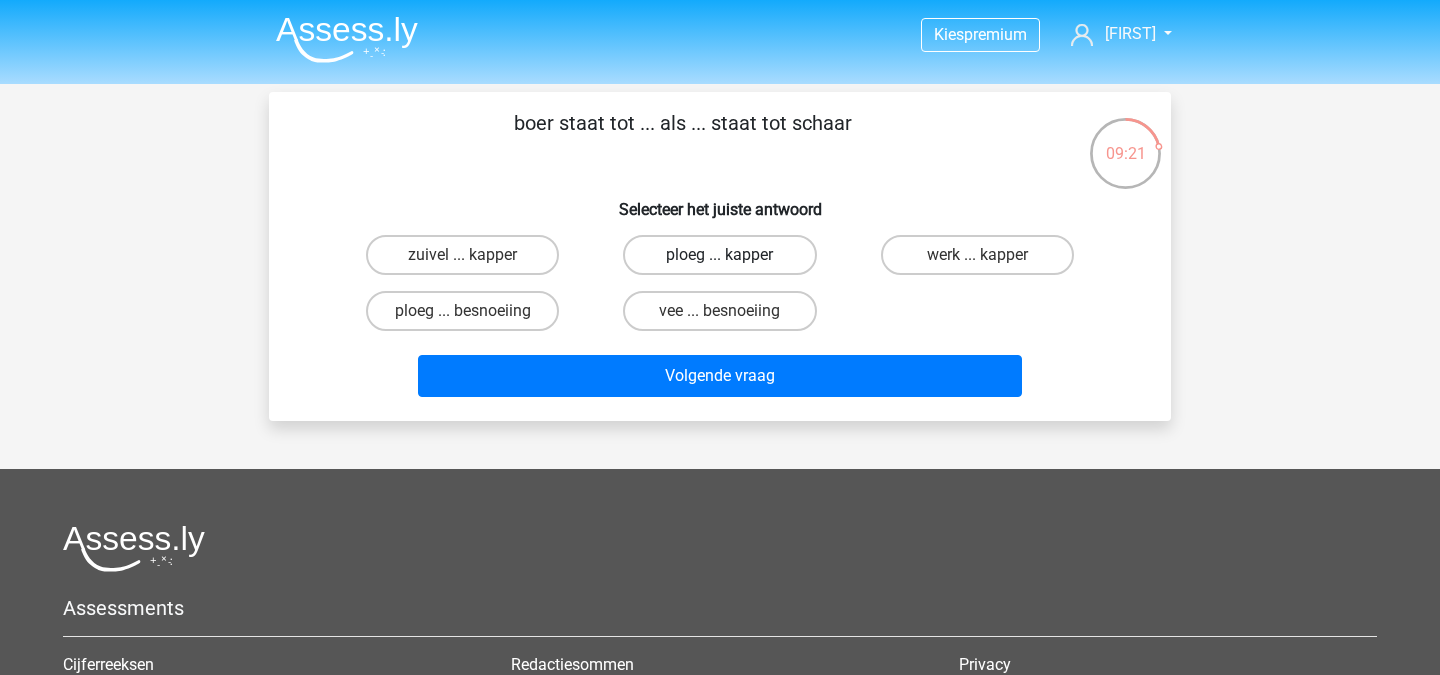 click on "ploeg ... kapper" at bounding box center [719, 255] 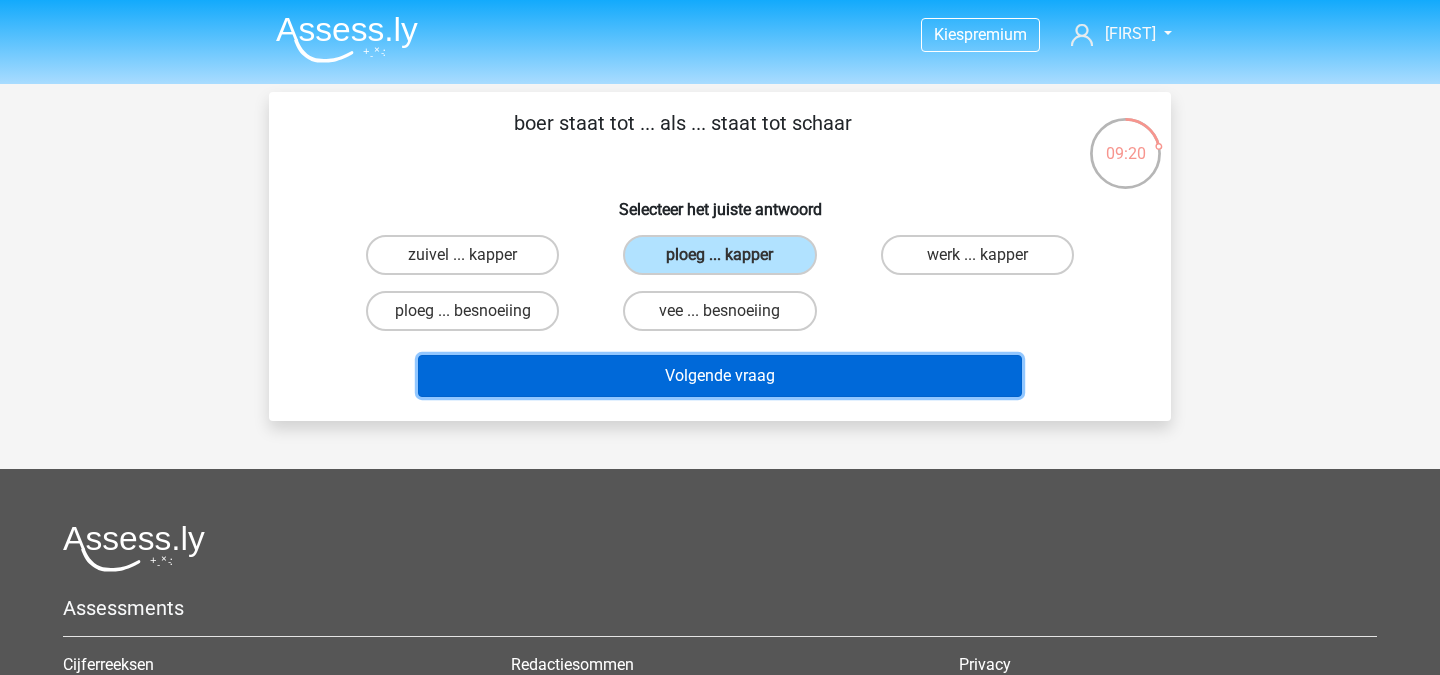 click on "Volgende vraag" at bounding box center (720, 376) 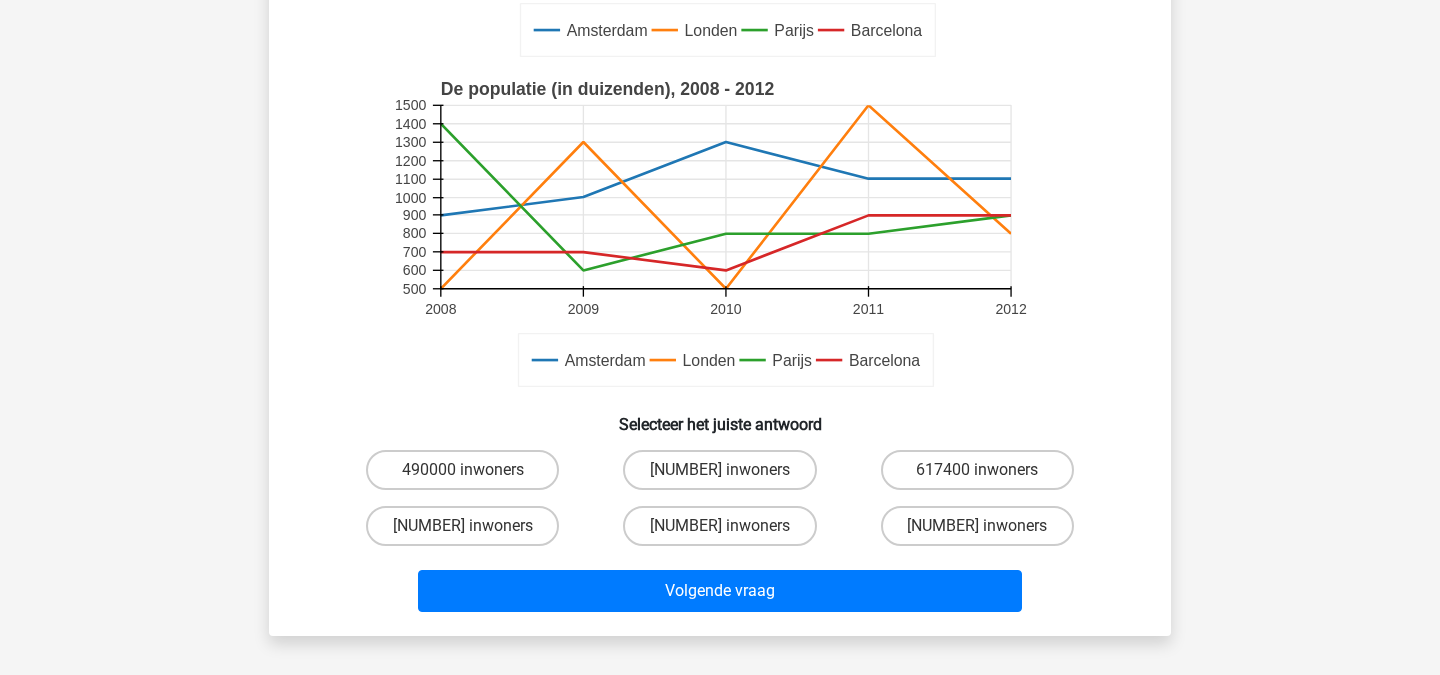 scroll, scrollTop: 707, scrollLeft: 0, axis: vertical 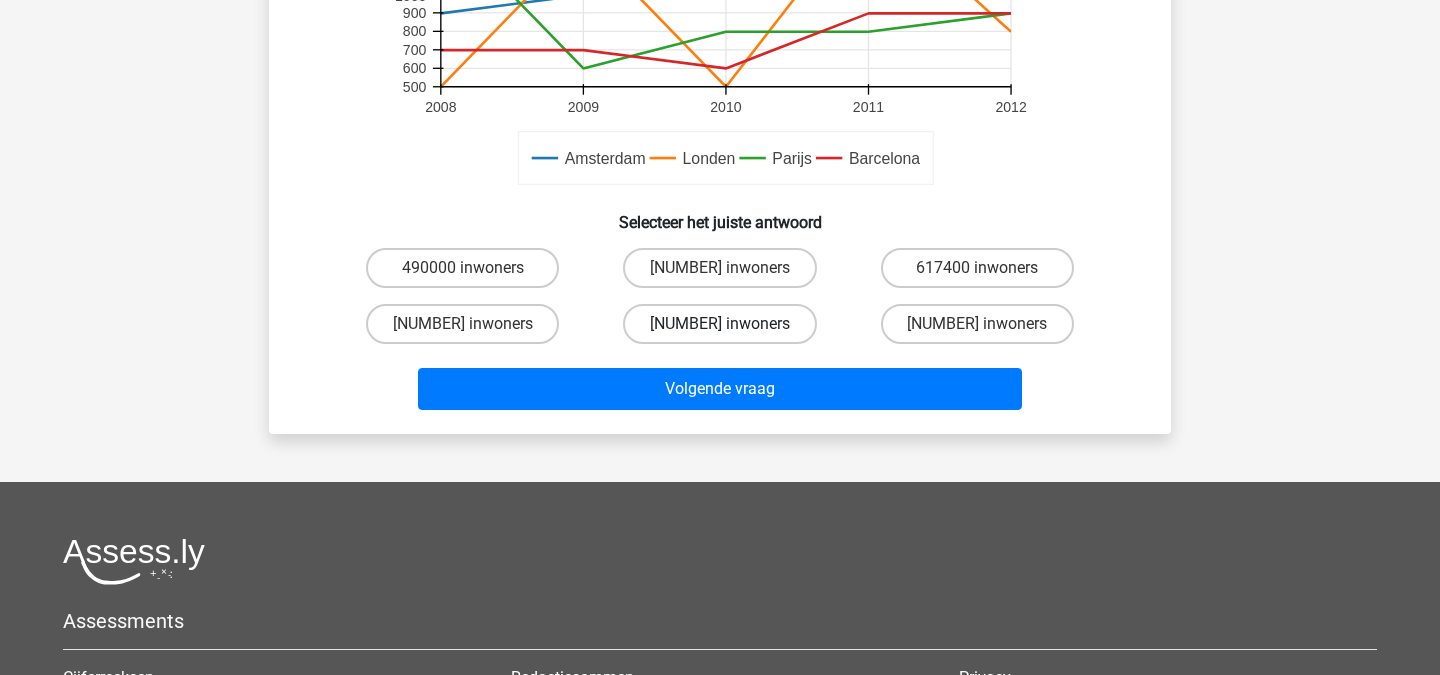click on "529200 inwoners" at bounding box center [719, 324] 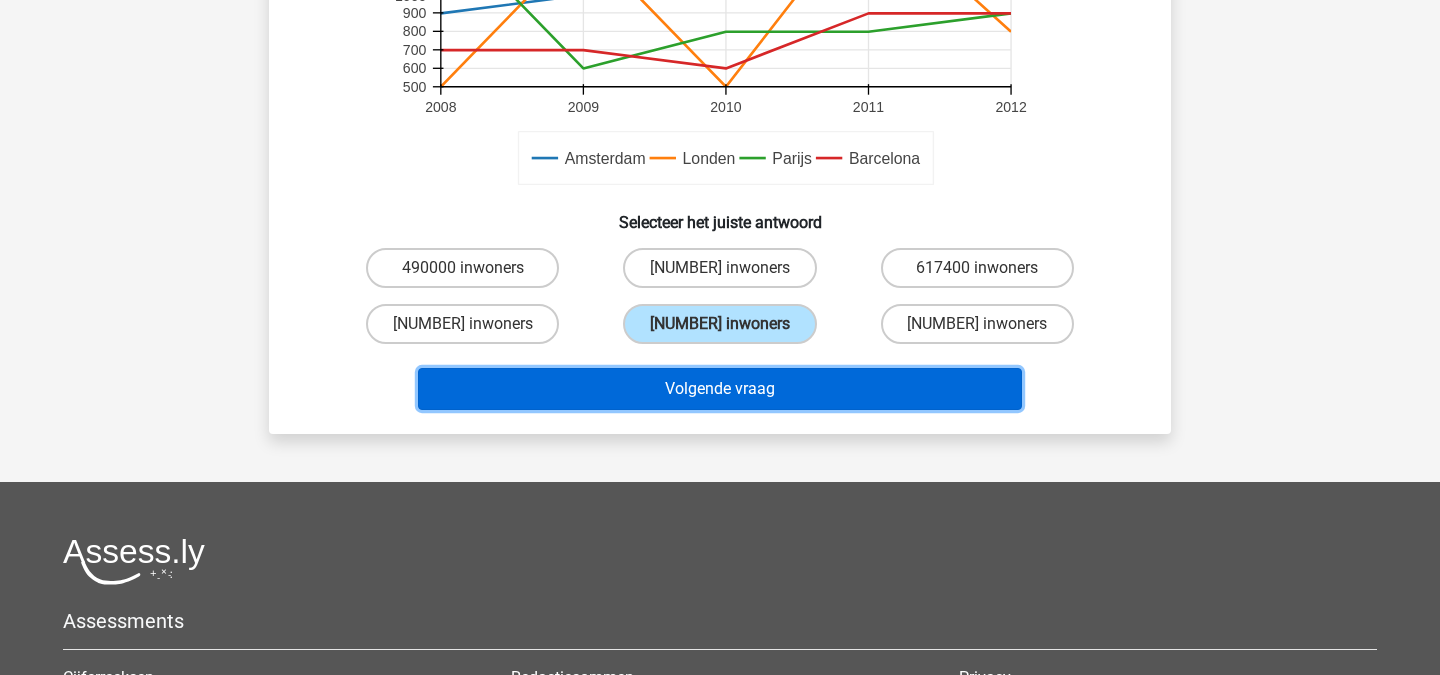 click on "Volgende vraag" at bounding box center [720, 389] 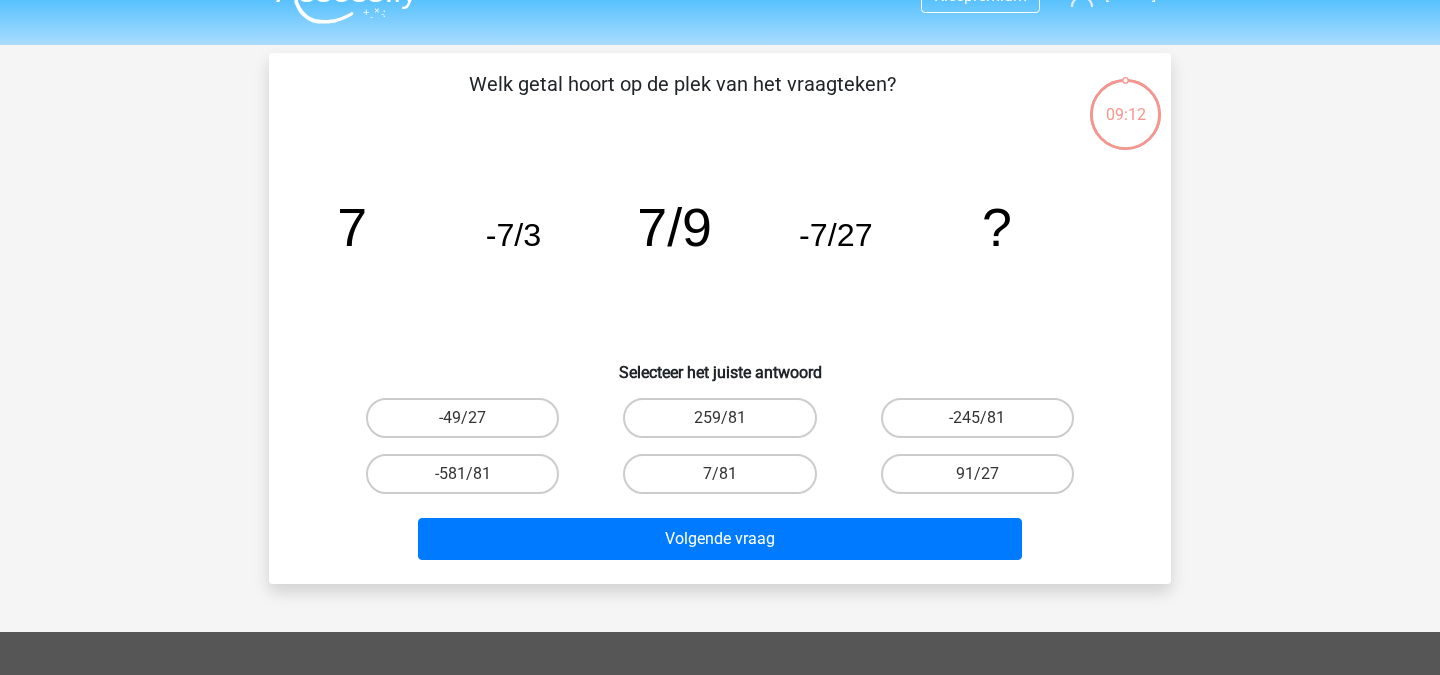 scroll, scrollTop: 37, scrollLeft: 0, axis: vertical 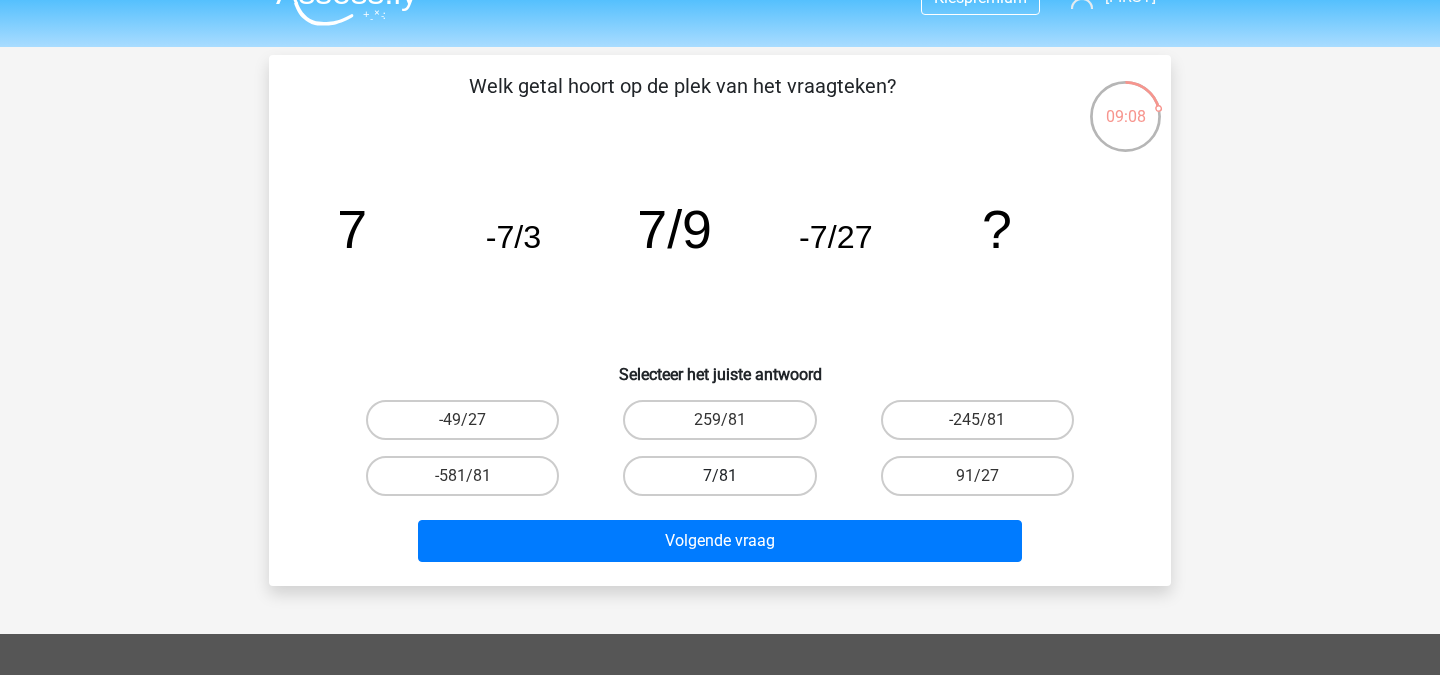 click on "7/81" at bounding box center [719, 476] 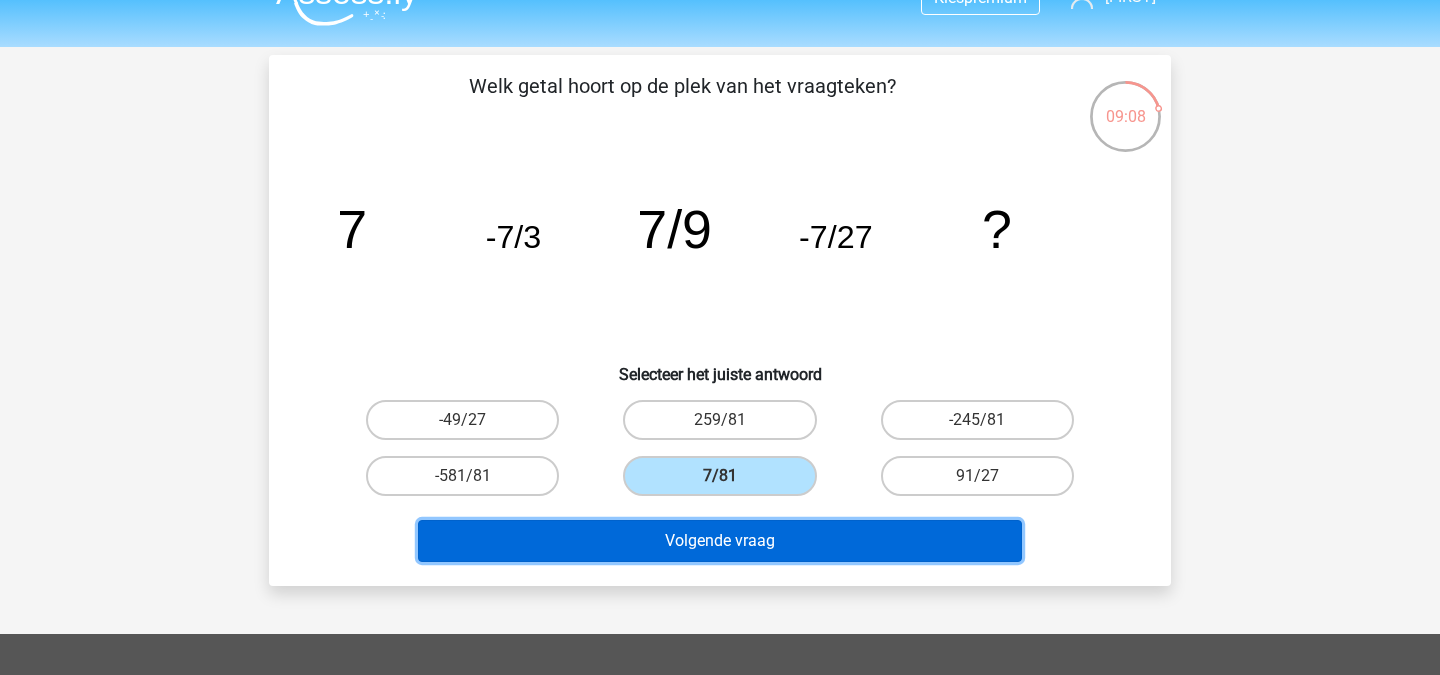 click on "Volgende vraag" at bounding box center (720, 541) 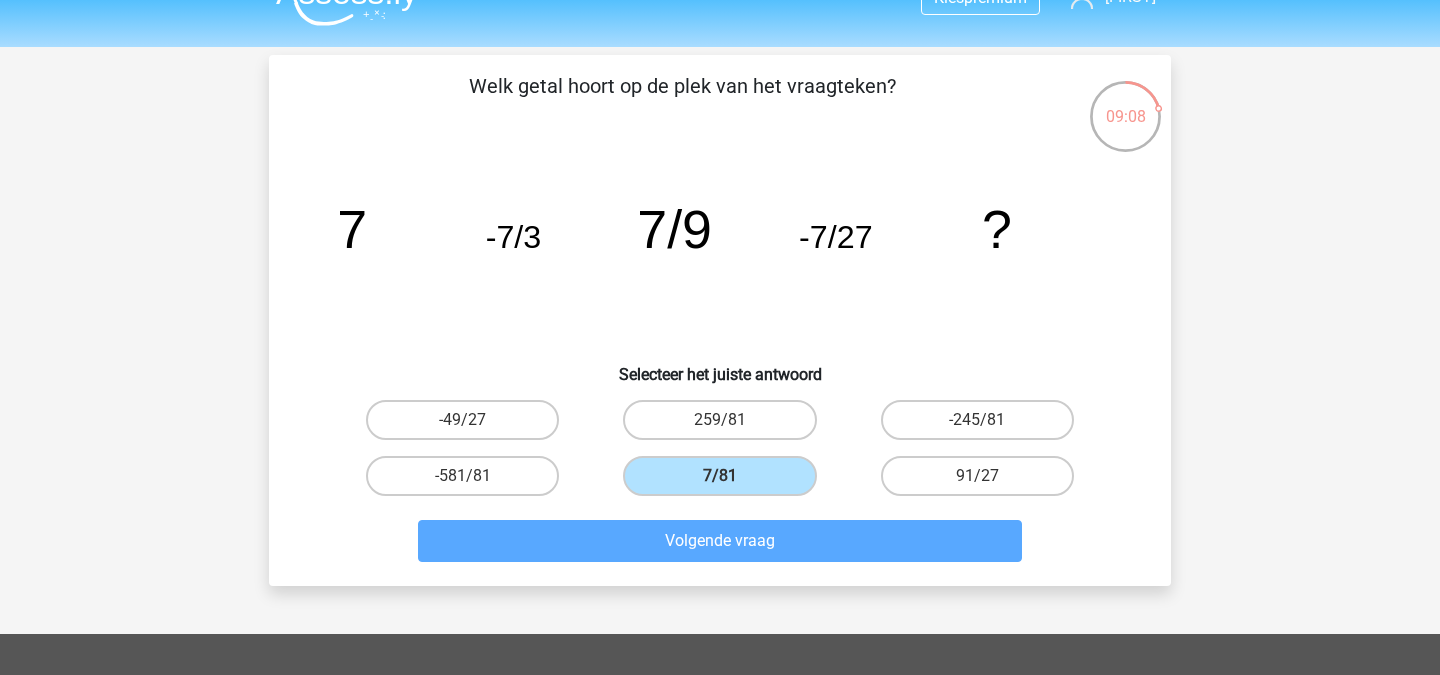 scroll, scrollTop: 92, scrollLeft: 0, axis: vertical 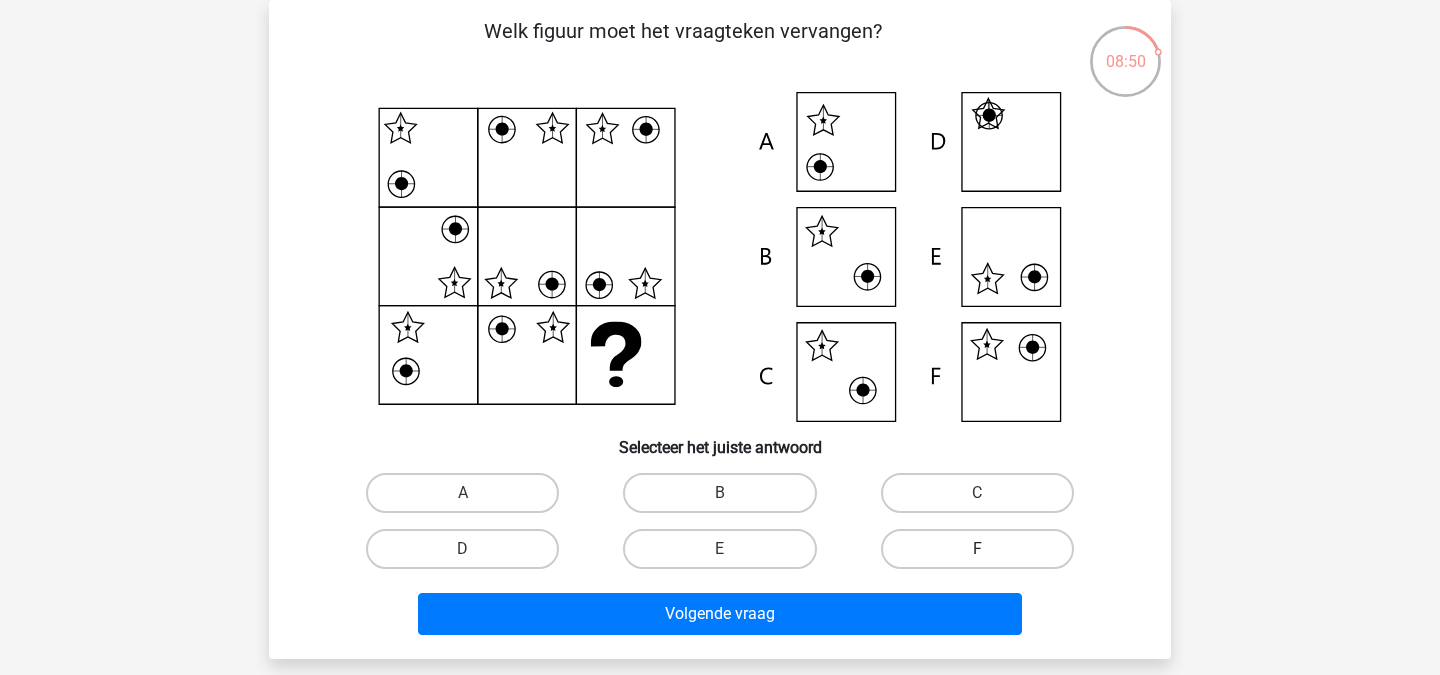 click on "F" at bounding box center [977, 549] 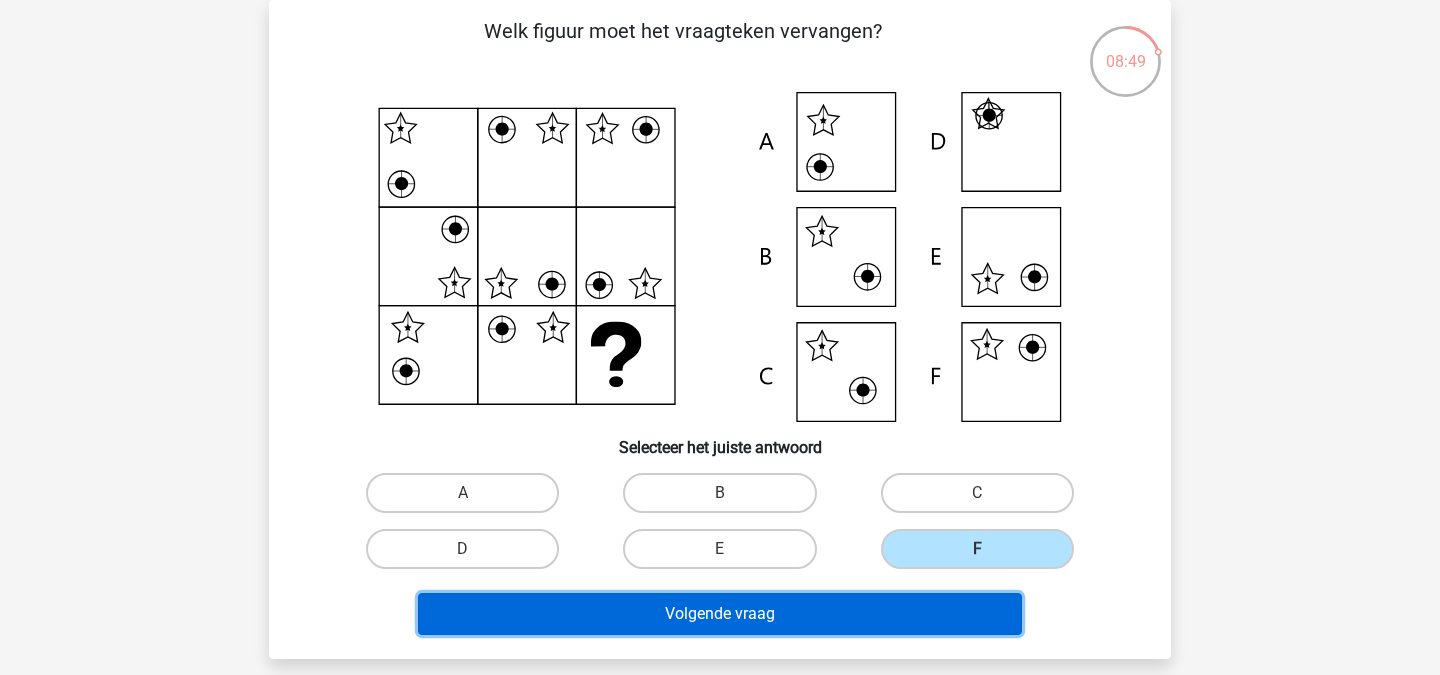 click on "Volgende vraag" at bounding box center (720, 614) 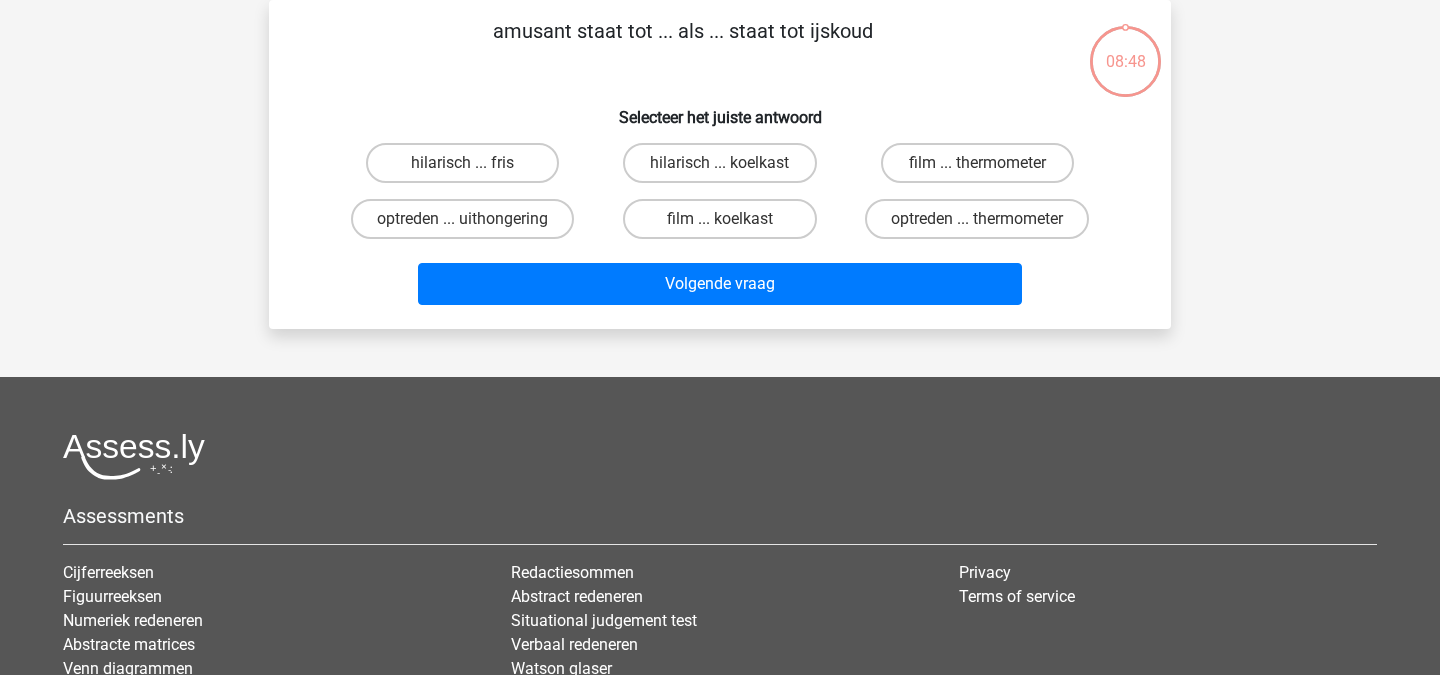 scroll, scrollTop: 0, scrollLeft: 0, axis: both 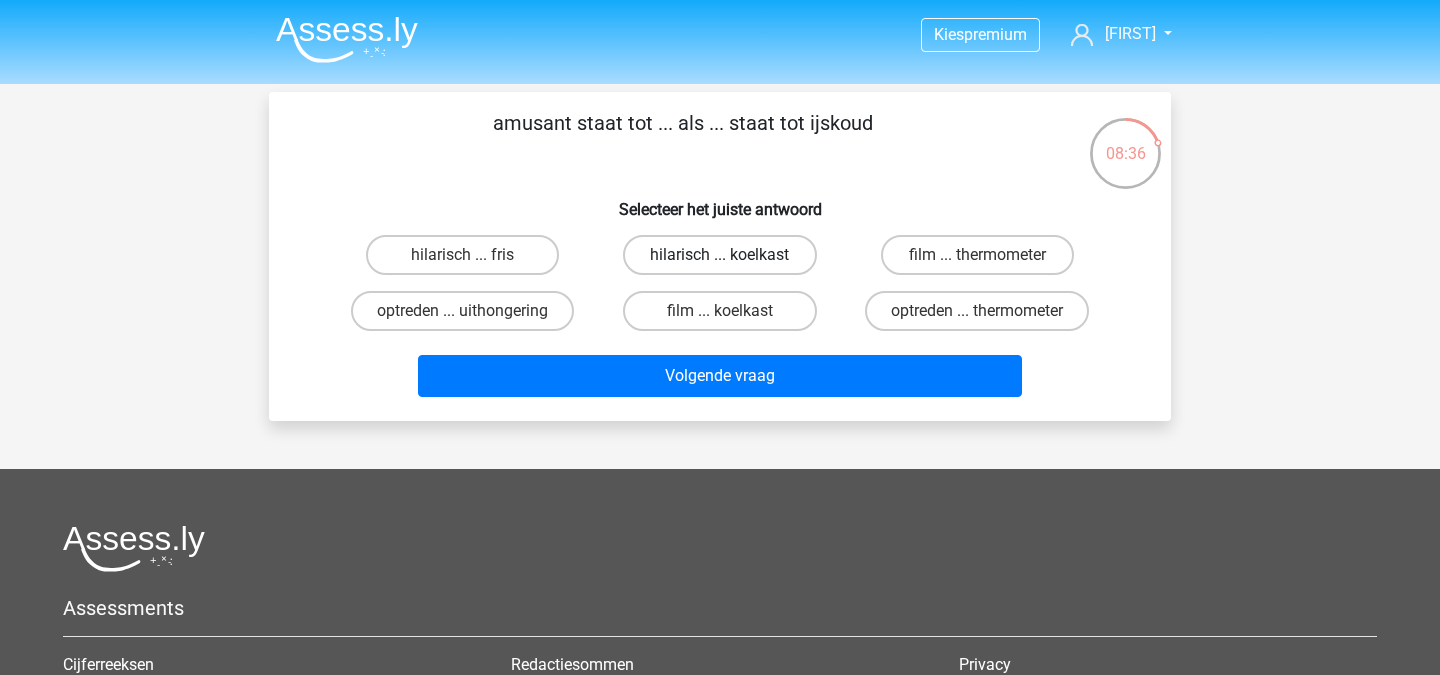 click on "hilarisch ... koelkast" at bounding box center [719, 255] 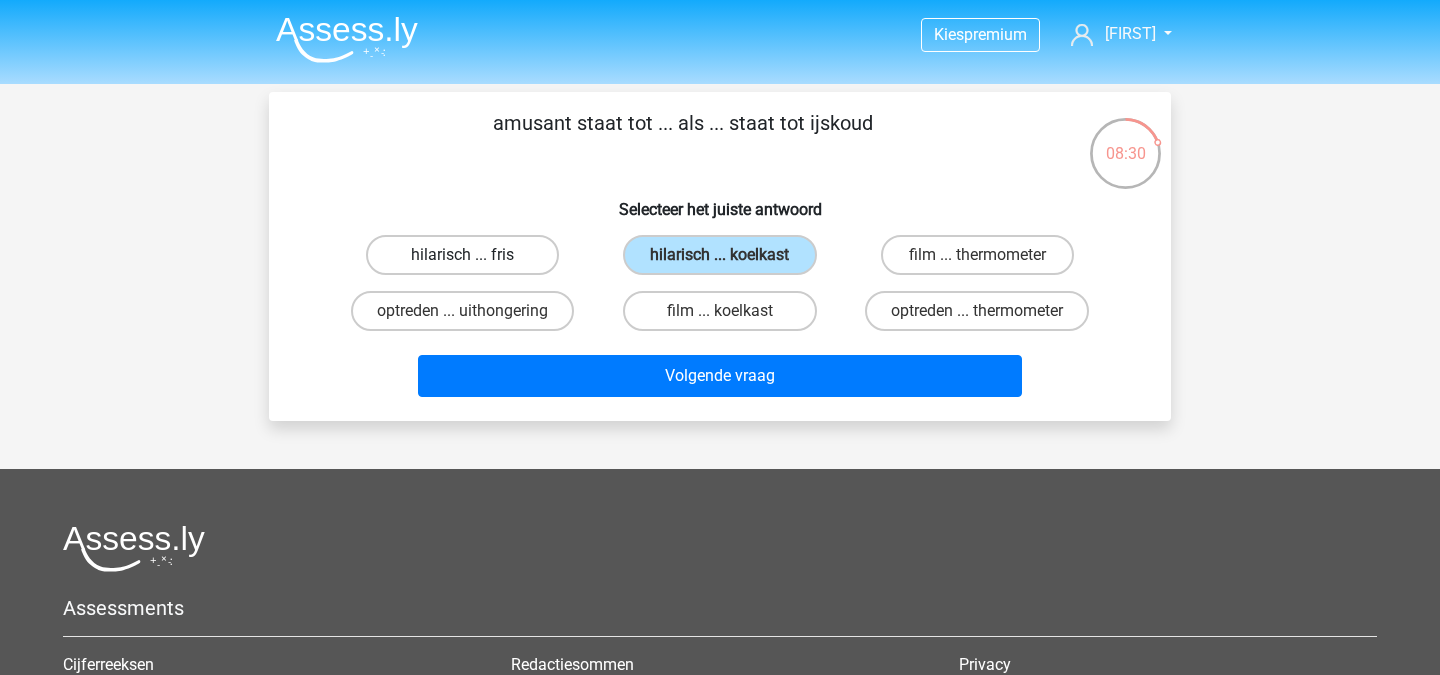 click on "hilarisch ... fris" at bounding box center (462, 255) 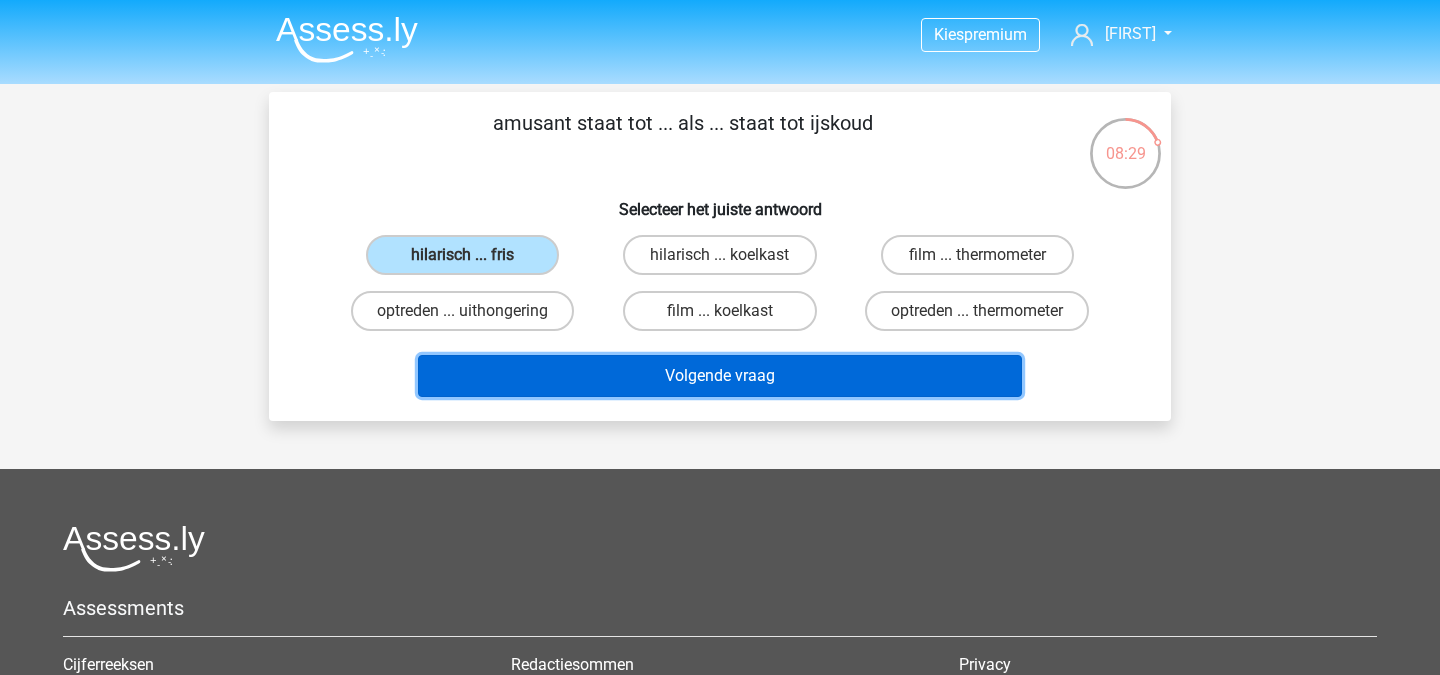click on "Volgende vraag" at bounding box center (720, 376) 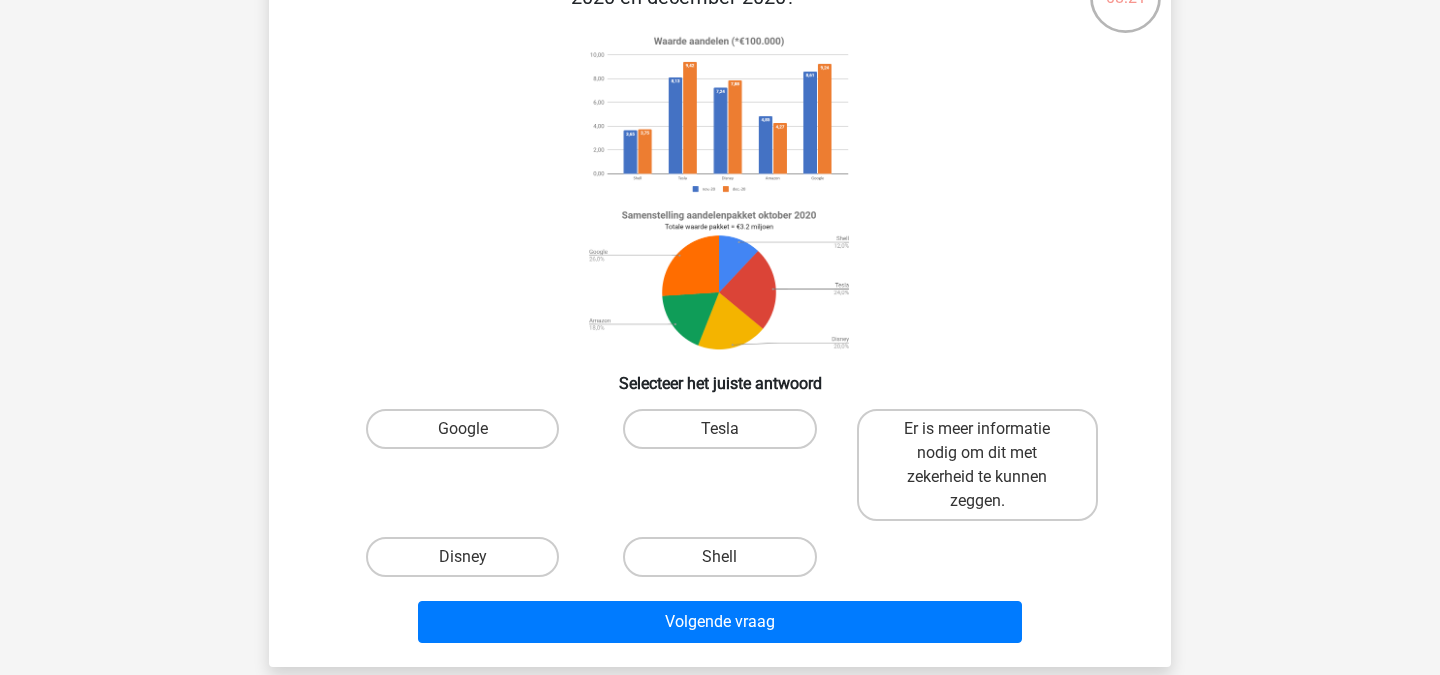 scroll, scrollTop: 188, scrollLeft: 0, axis: vertical 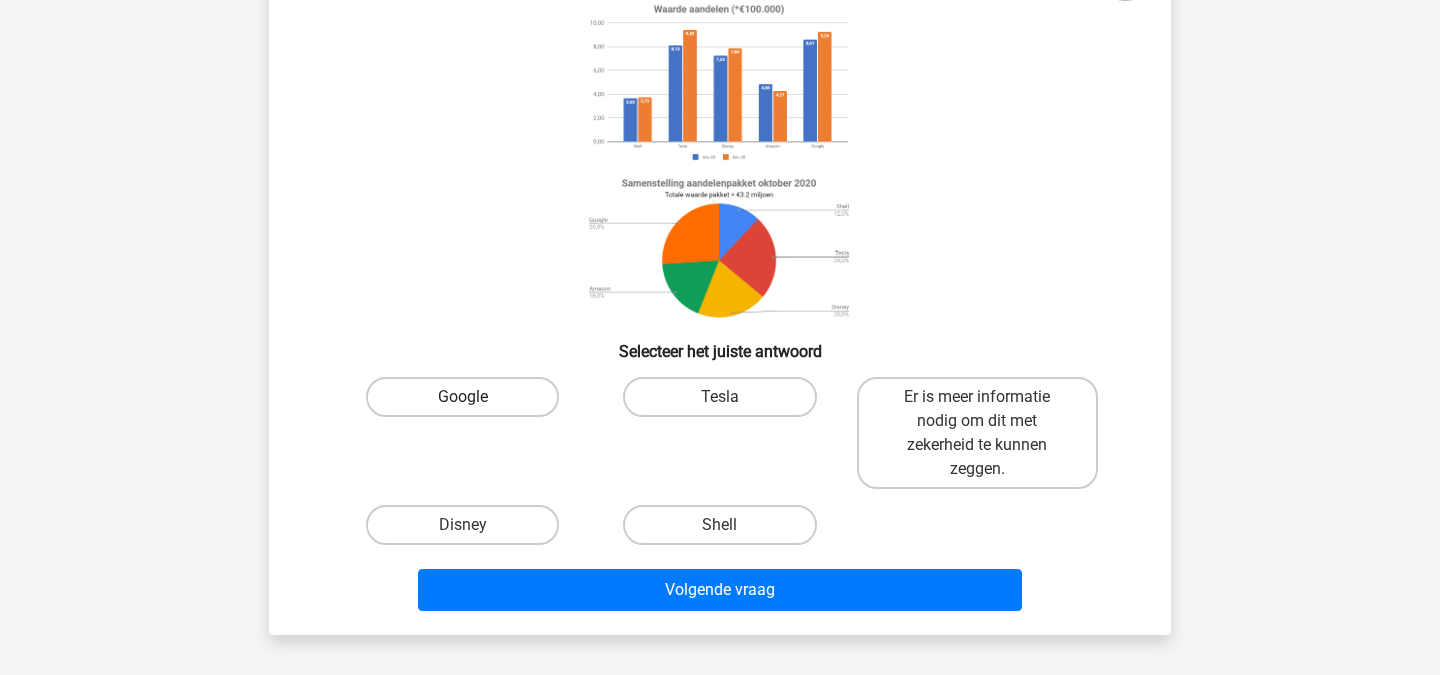 click on "Google" at bounding box center [462, 397] 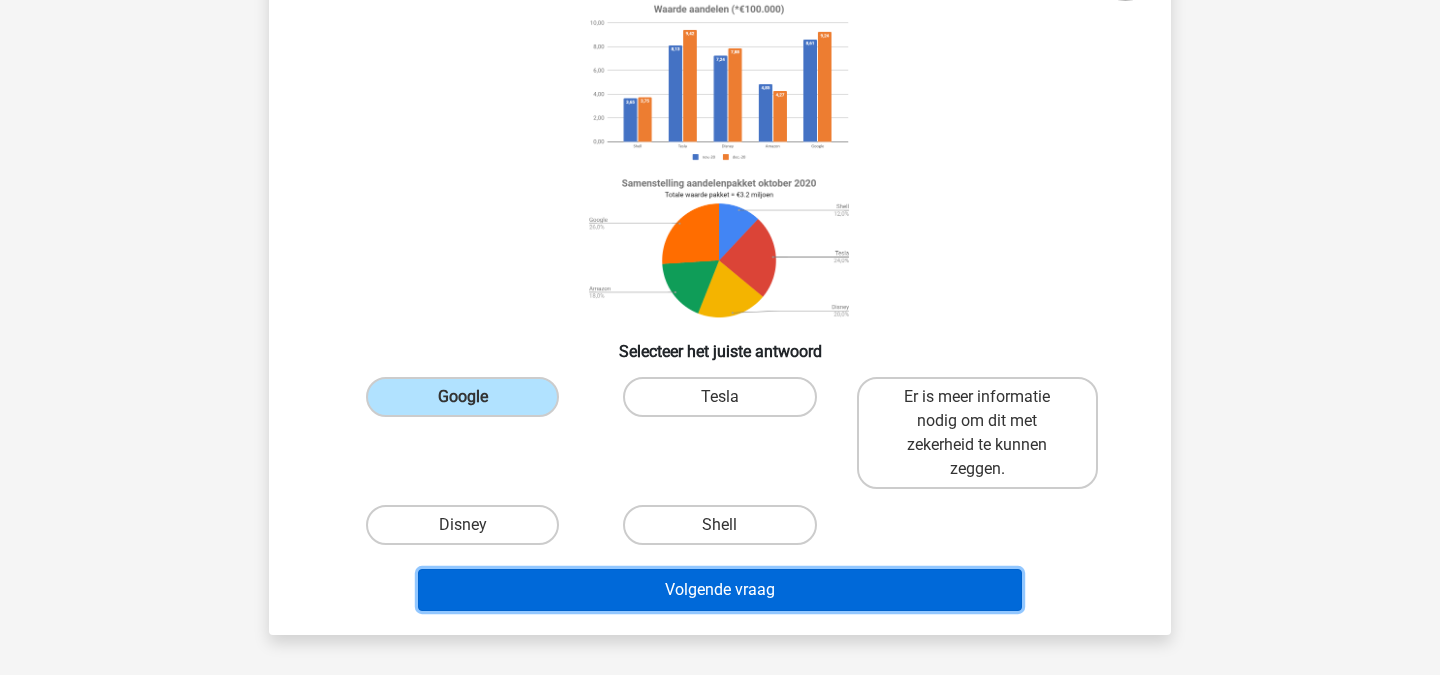 click on "Volgende vraag" at bounding box center [720, 590] 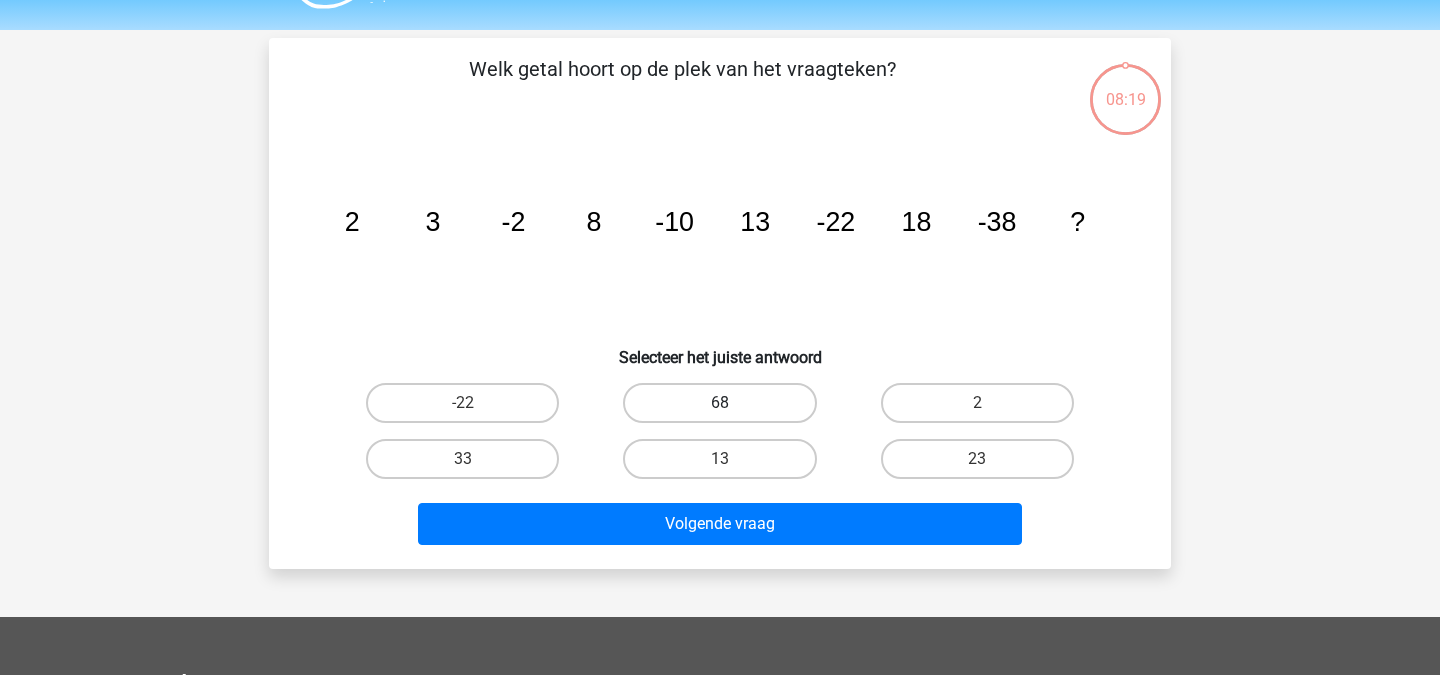 scroll, scrollTop: 34, scrollLeft: 0, axis: vertical 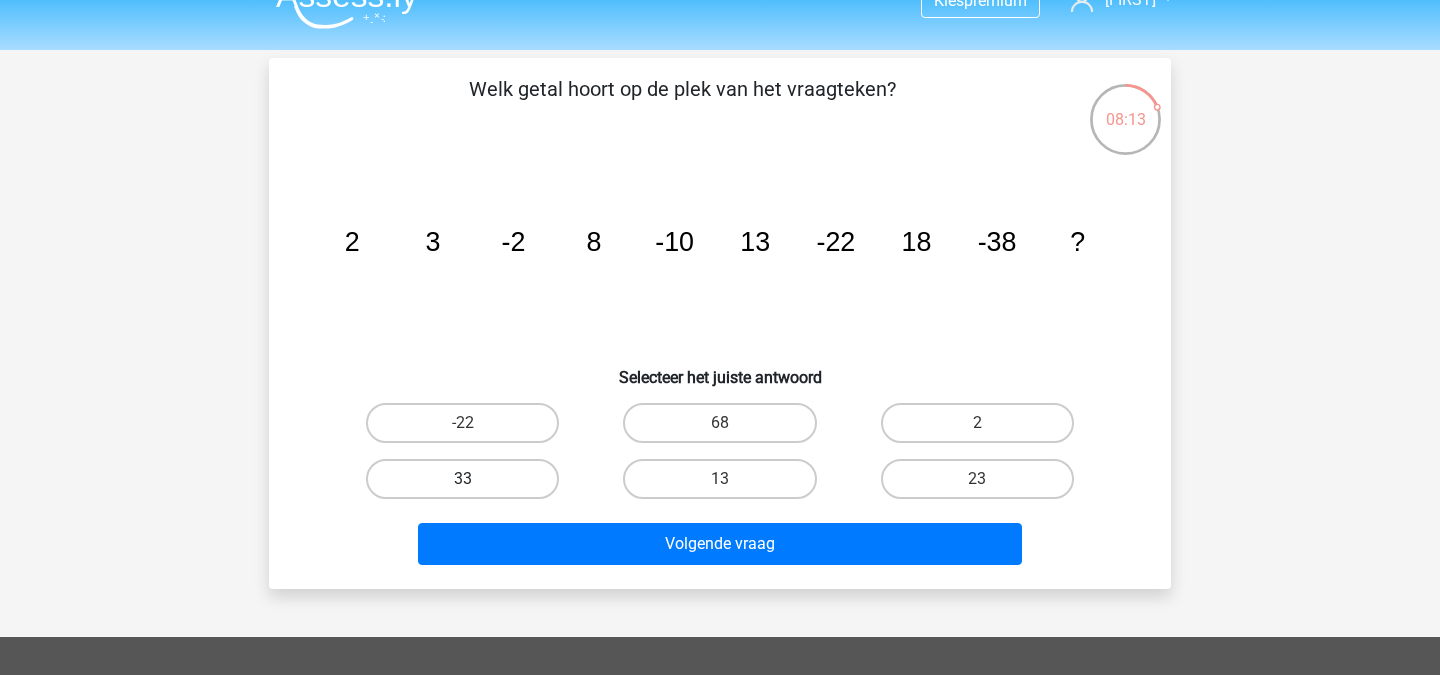 click on "33" at bounding box center (462, 479) 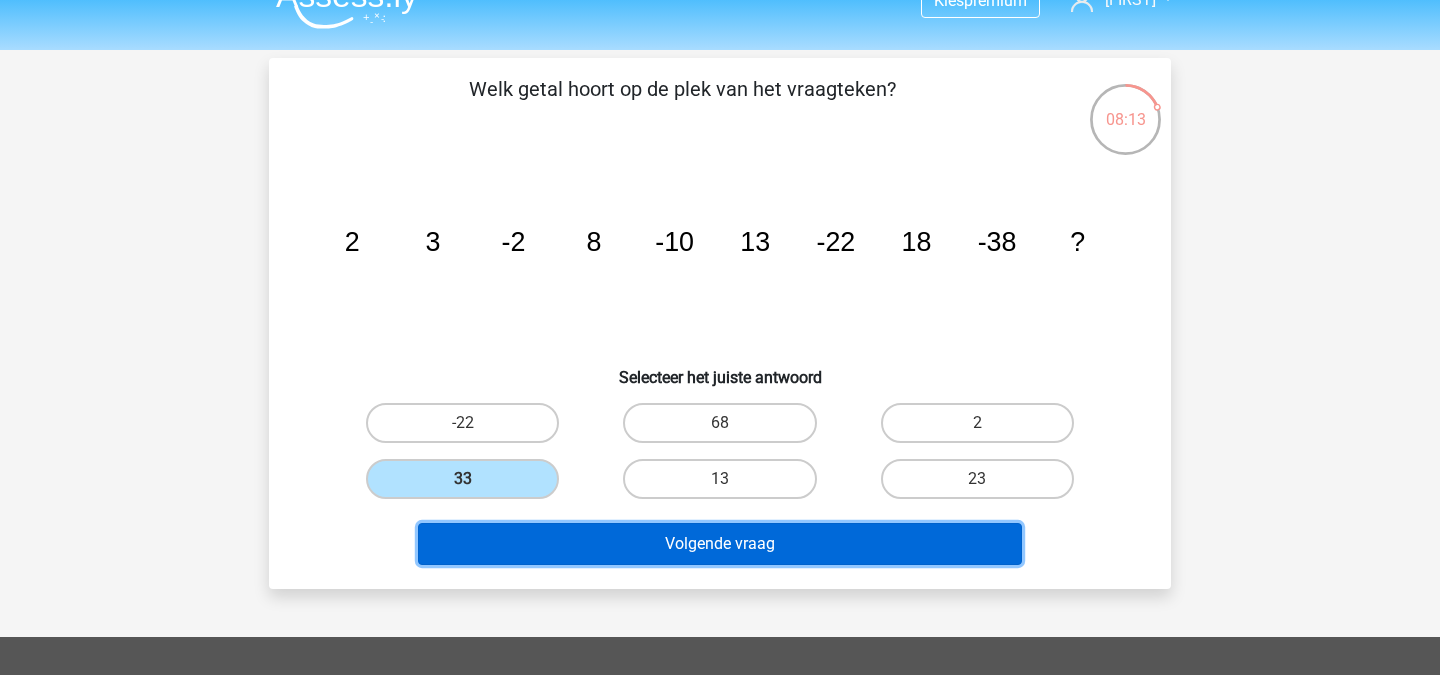 click on "Volgende vraag" at bounding box center [720, 544] 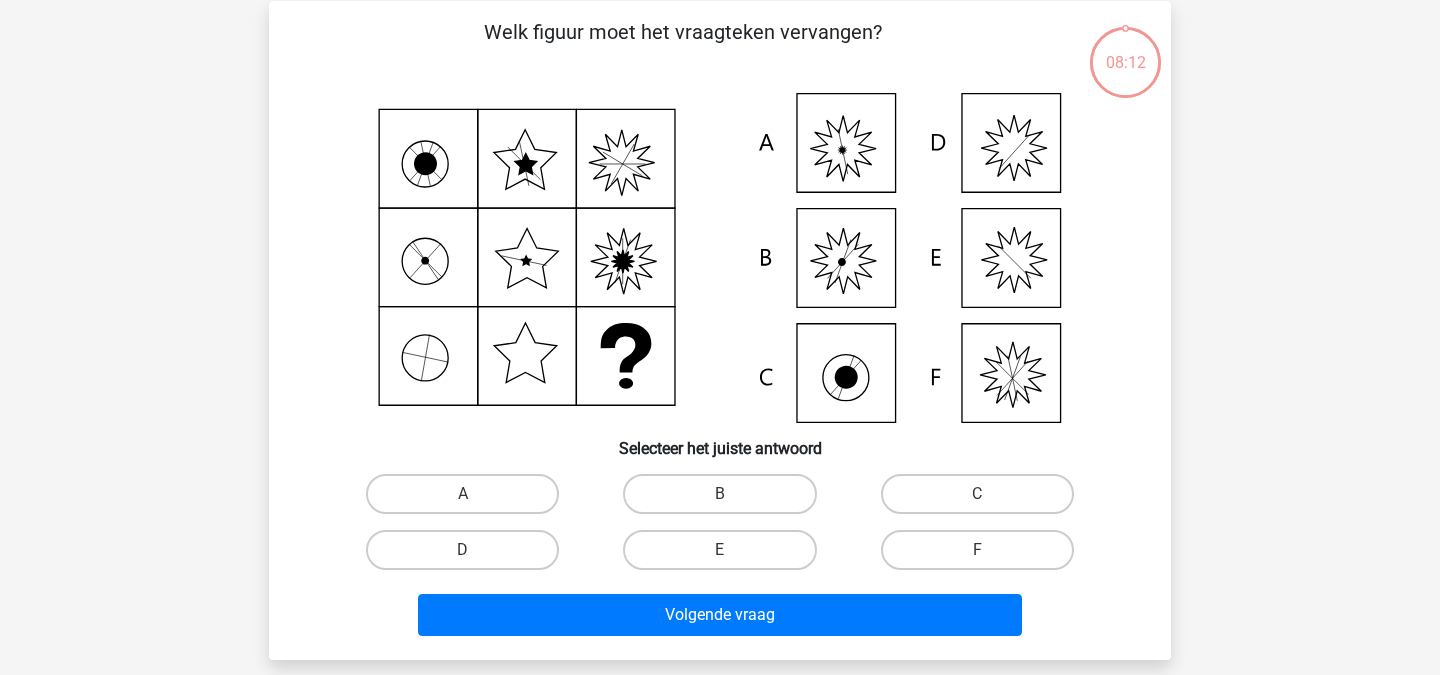 scroll, scrollTop: 92, scrollLeft: 0, axis: vertical 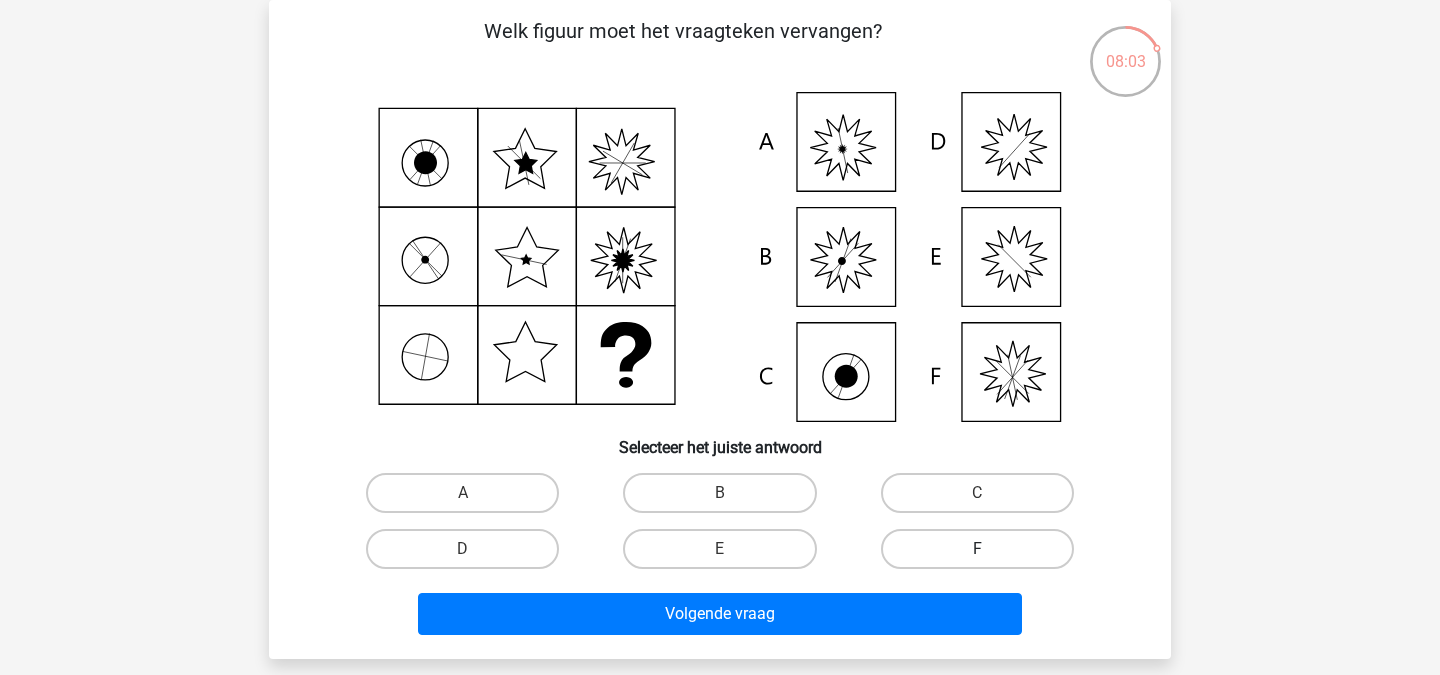 click on "F" at bounding box center (977, 549) 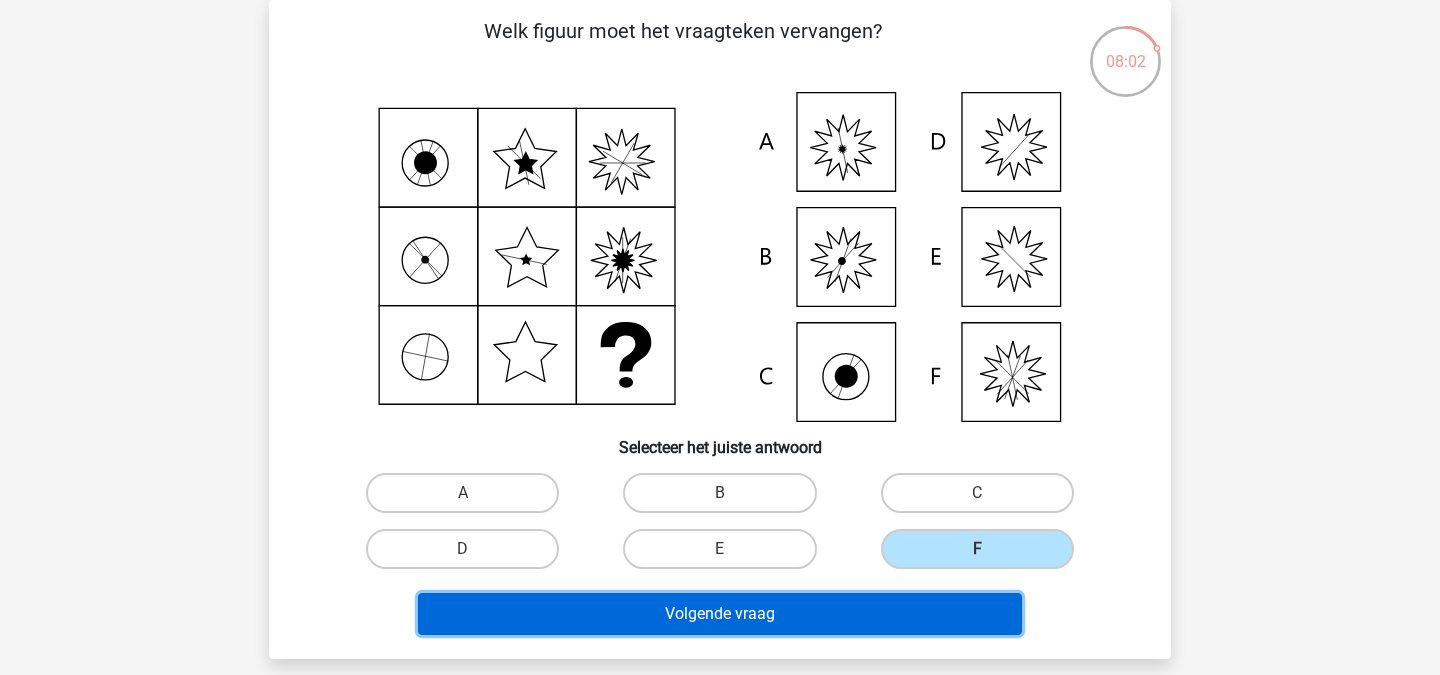 click on "Volgende vraag" at bounding box center [720, 614] 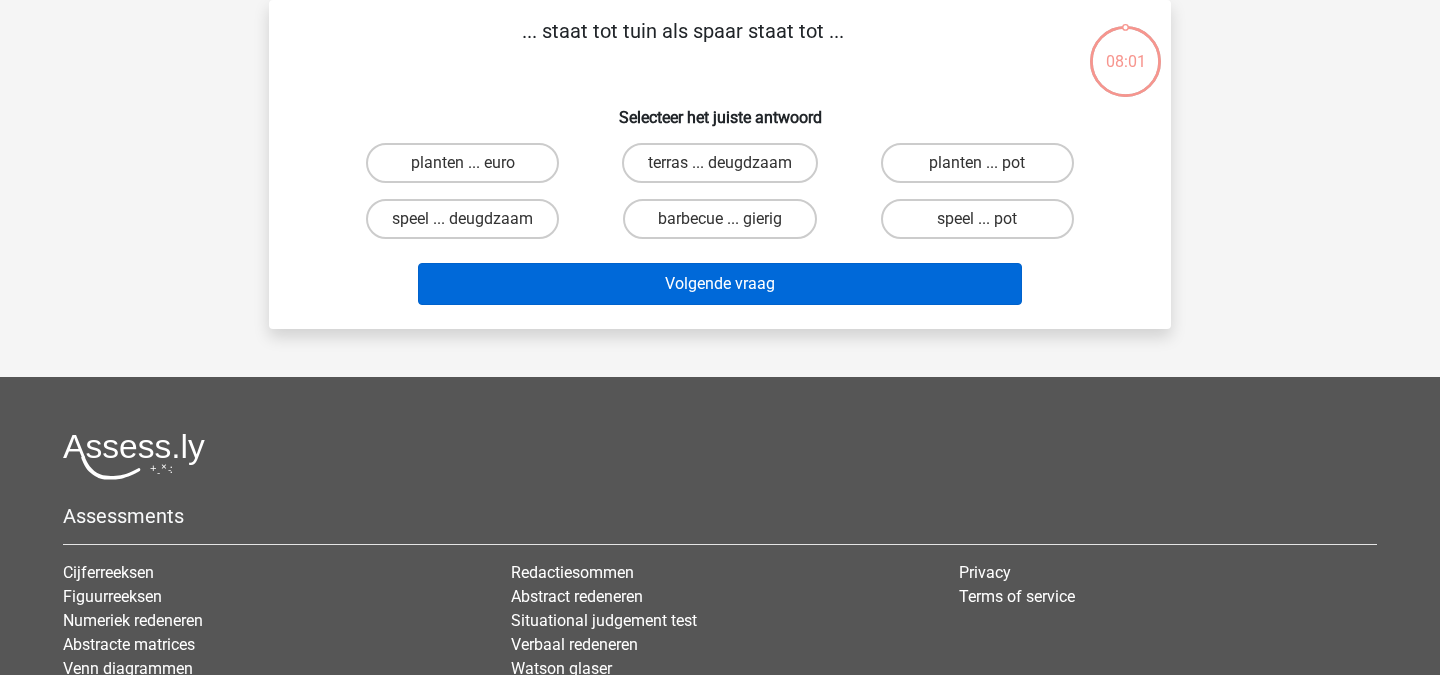 scroll, scrollTop: 0, scrollLeft: 0, axis: both 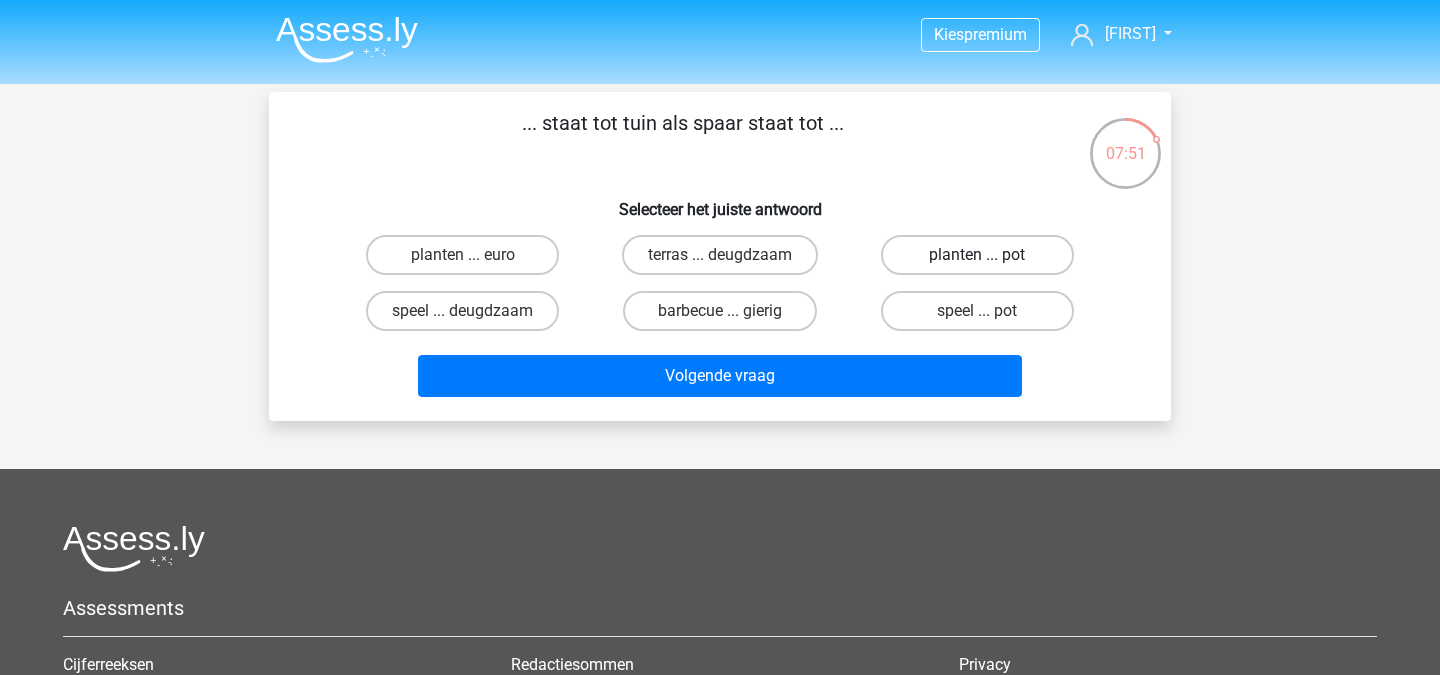 click on "planten ... pot" at bounding box center [977, 255] 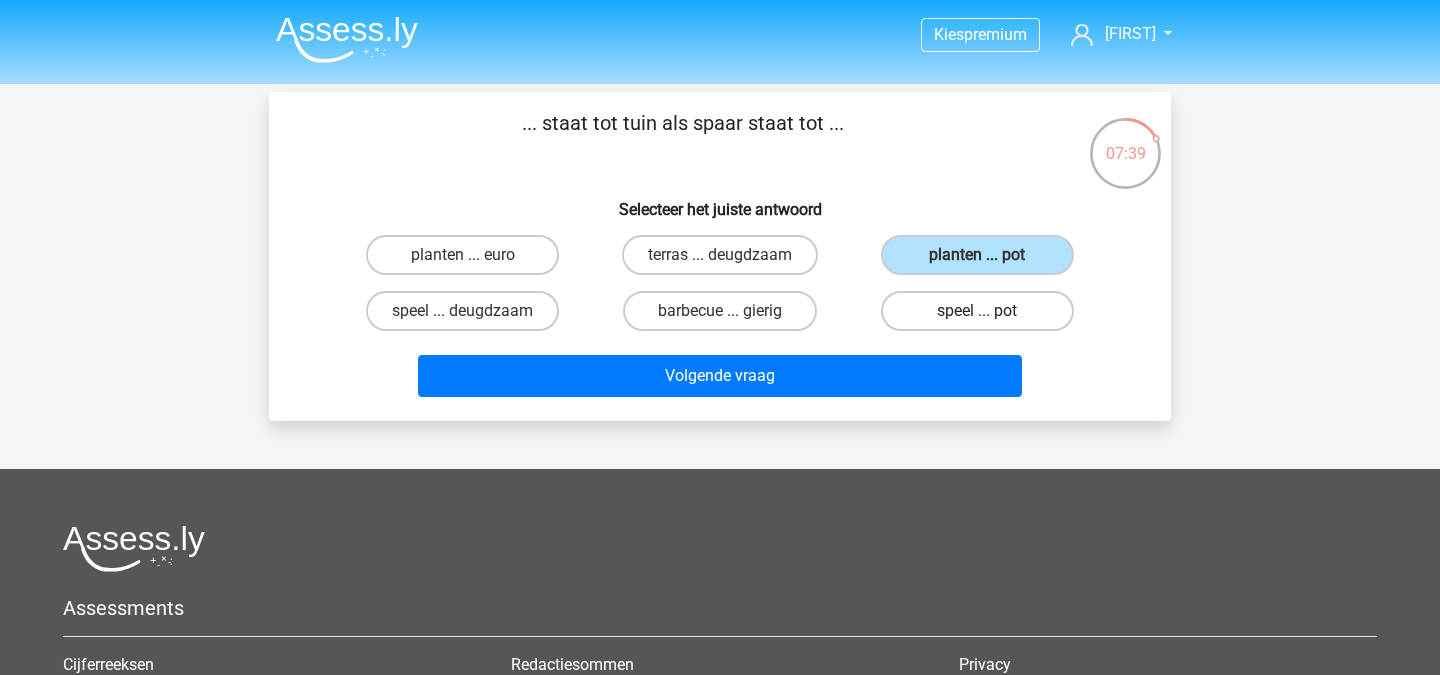 click on "speel ... pot" at bounding box center [977, 311] 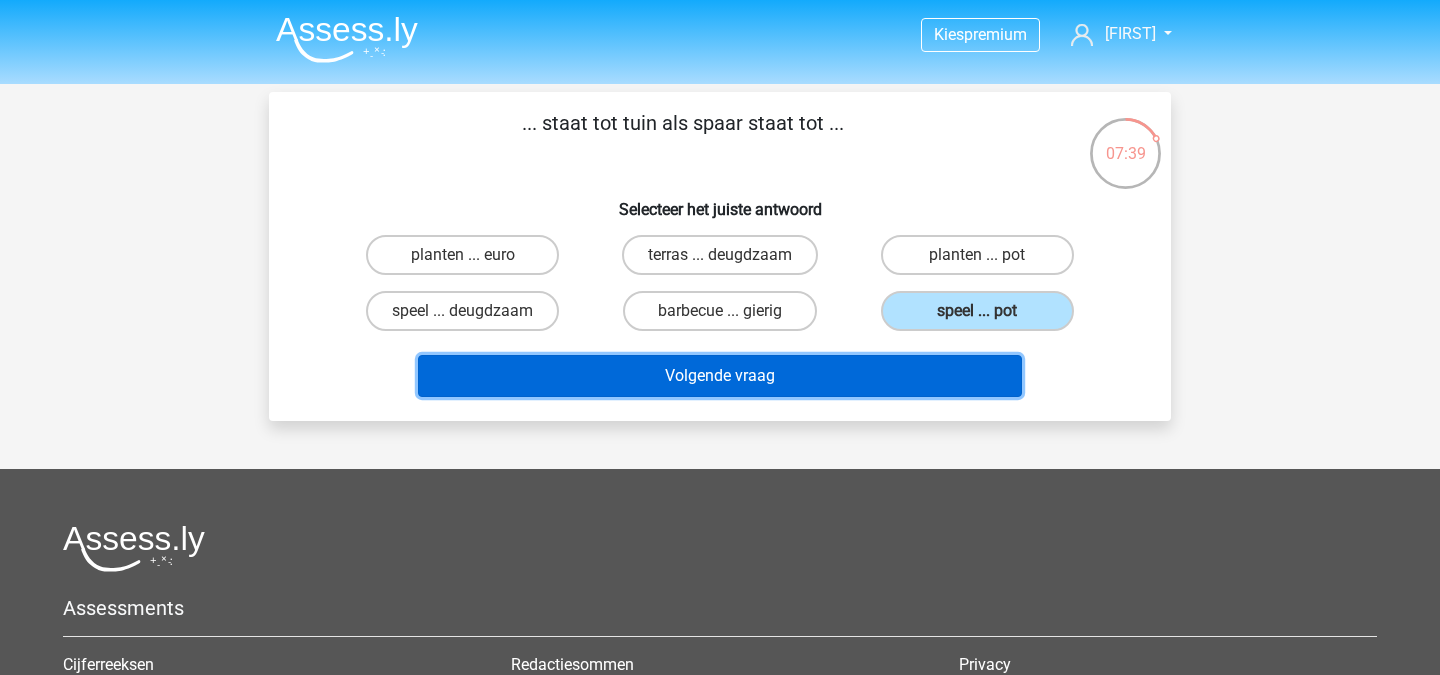click on "Volgende vraag" at bounding box center [720, 376] 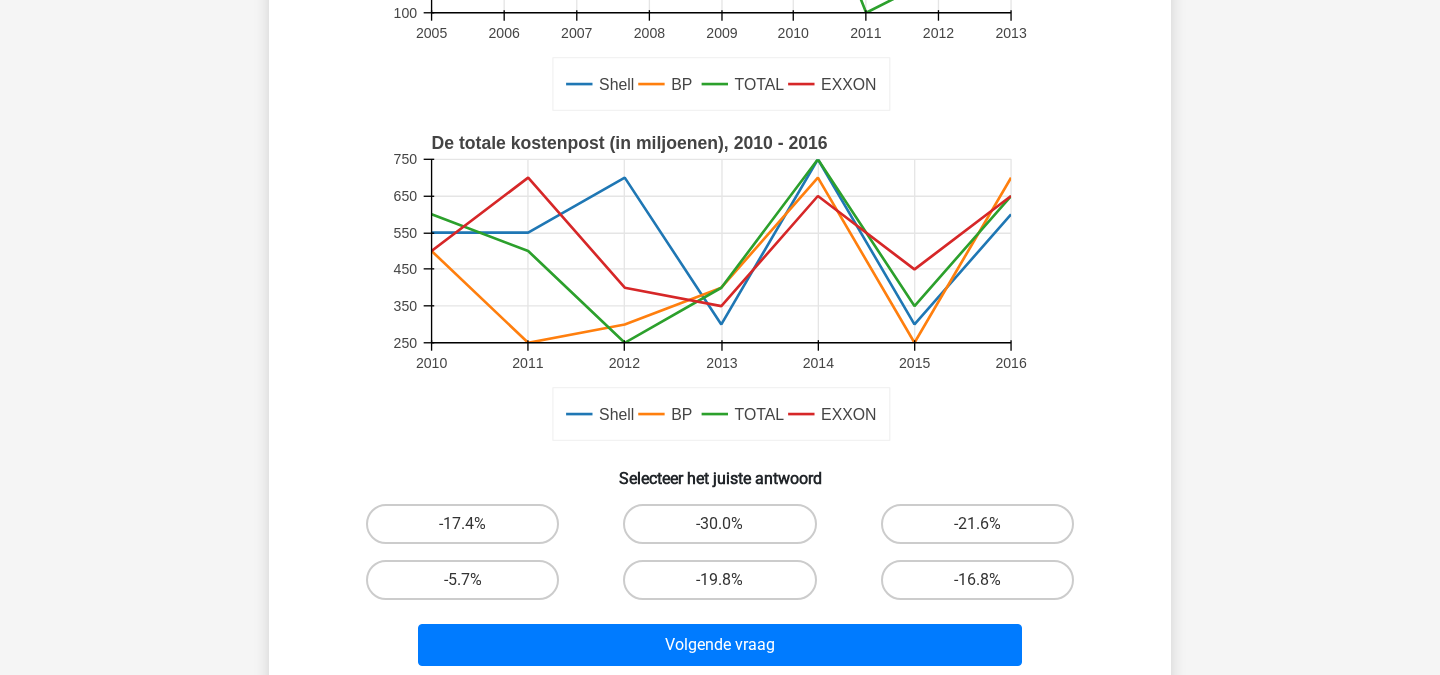 scroll, scrollTop: 513, scrollLeft: 0, axis: vertical 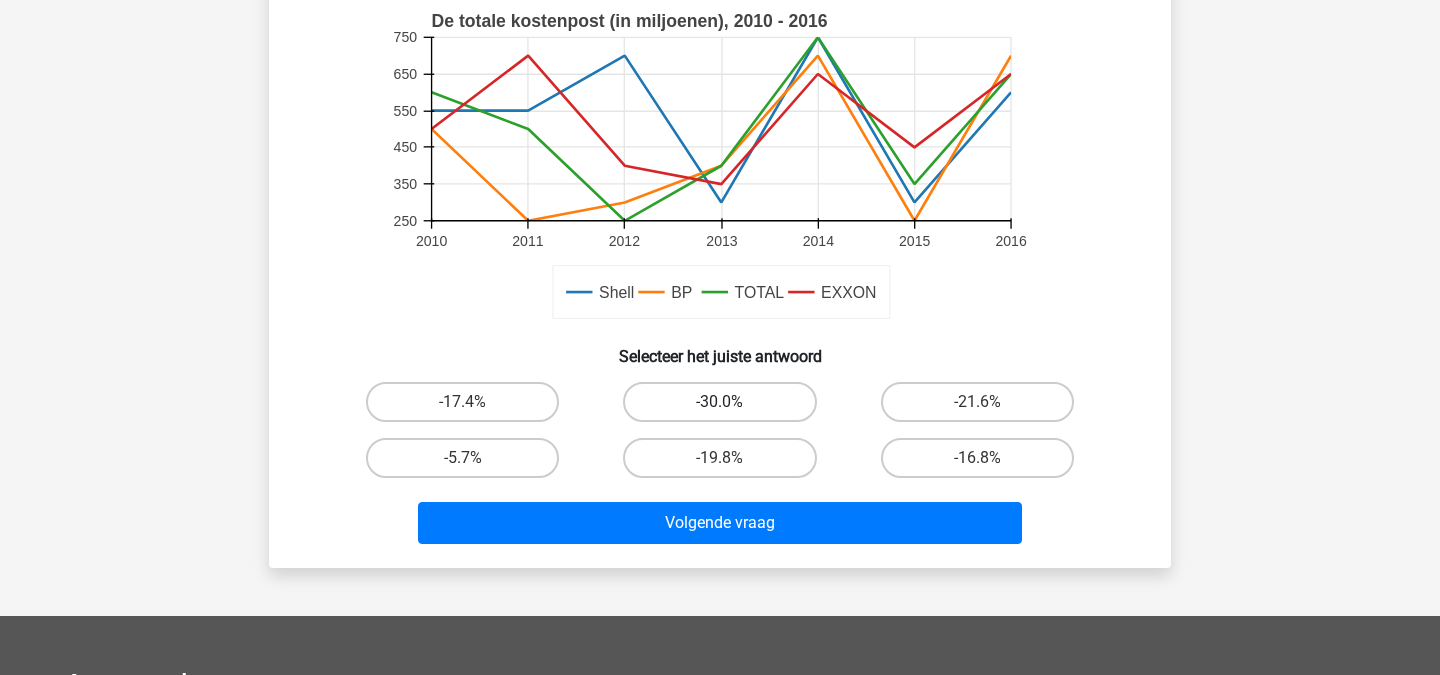 click on "-30.0%" at bounding box center [719, 402] 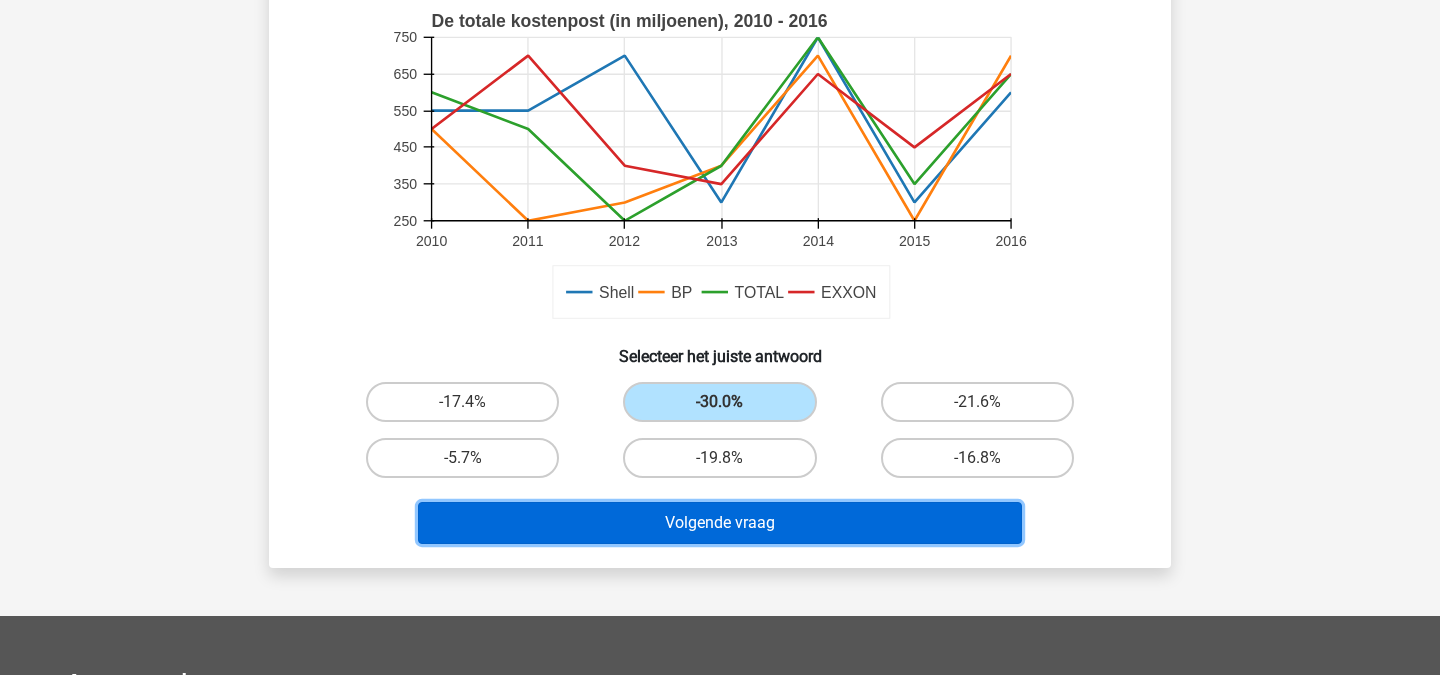 click on "Volgende vraag" at bounding box center [720, 523] 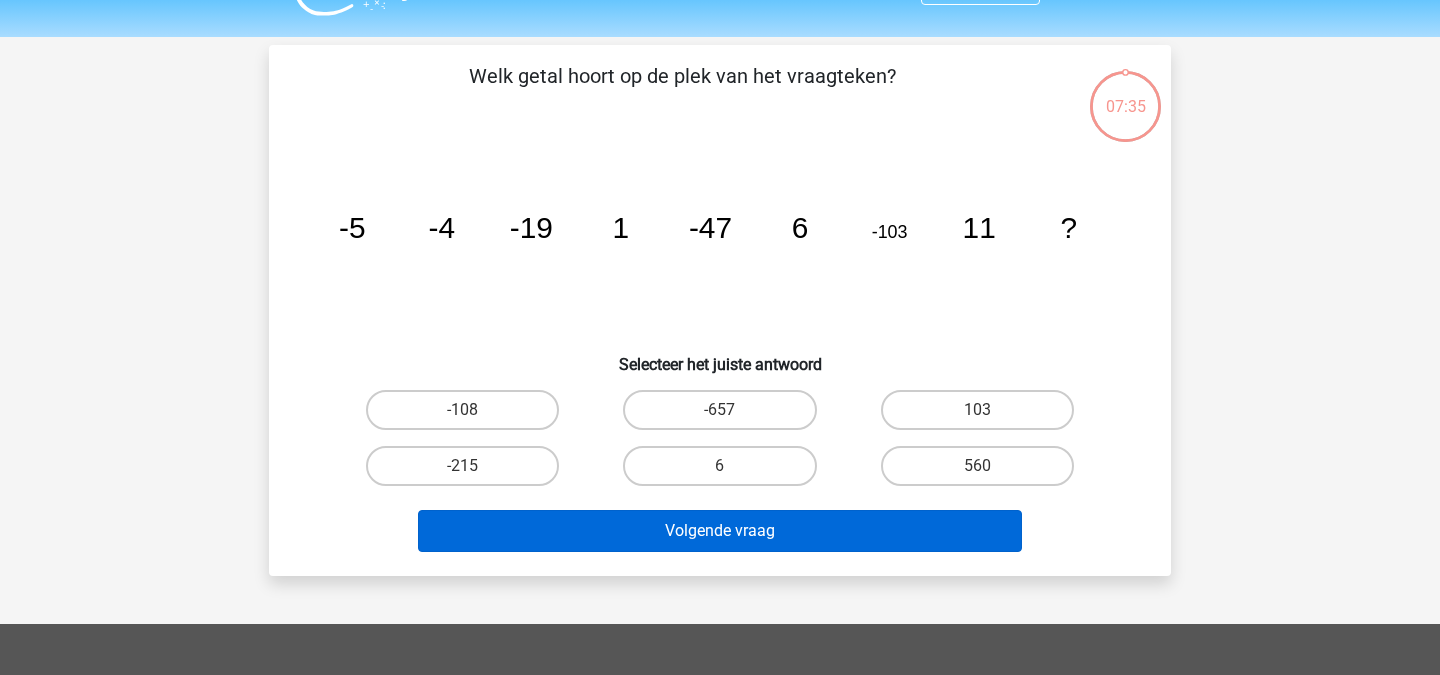 scroll, scrollTop: 39, scrollLeft: 0, axis: vertical 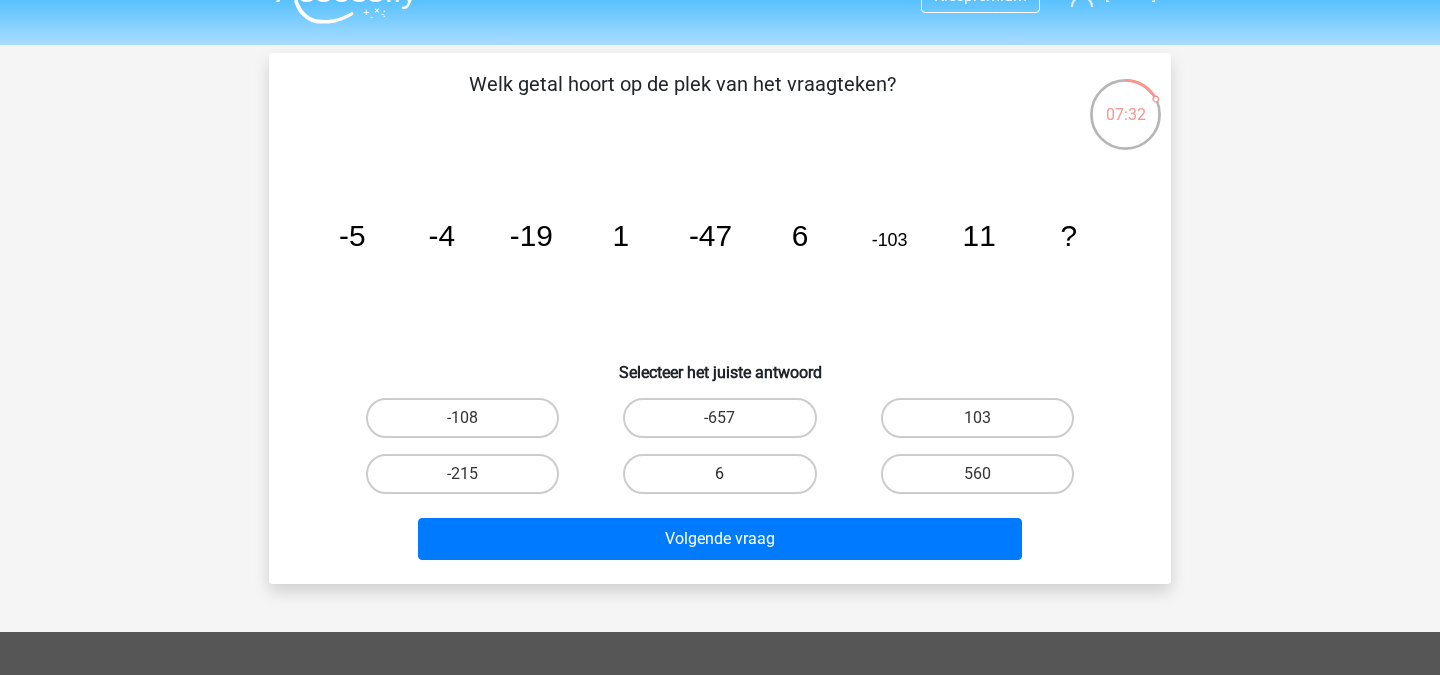 click on "6" at bounding box center (719, 474) 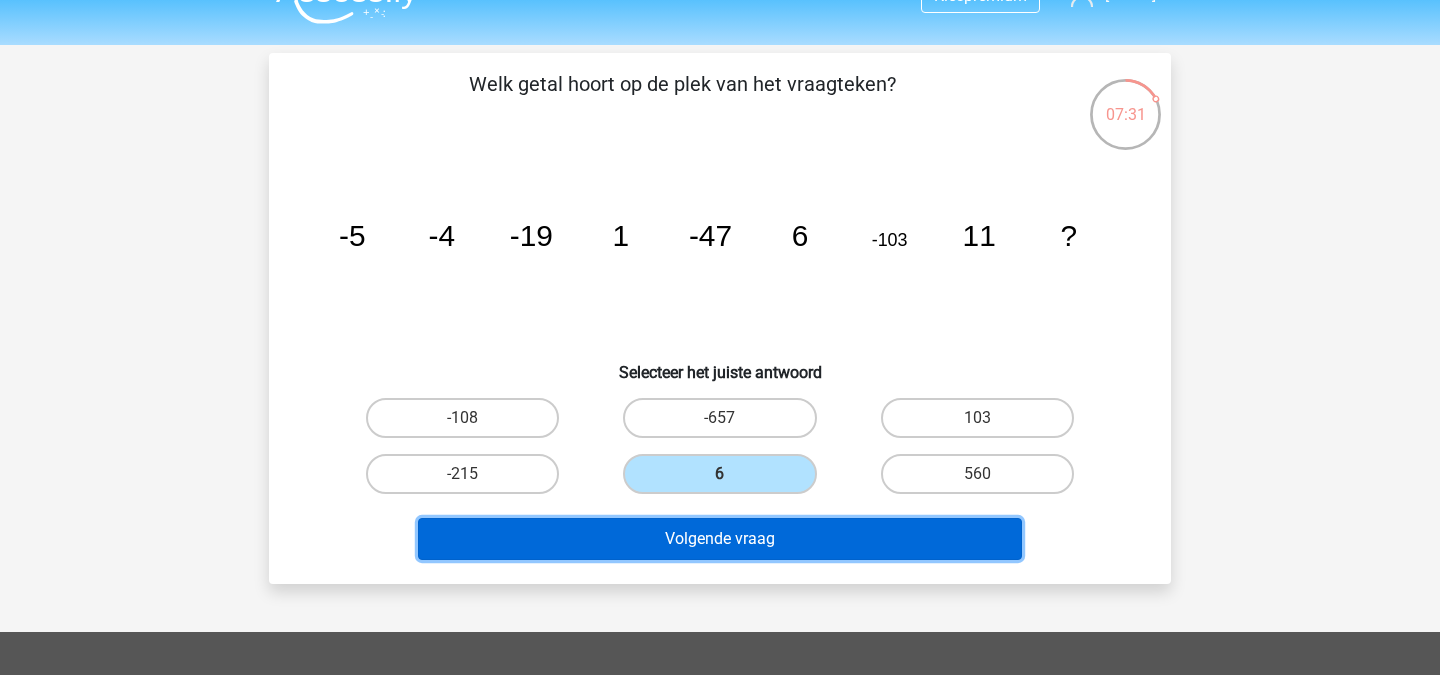 click on "Volgende vraag" at bounding box center [720, 539] 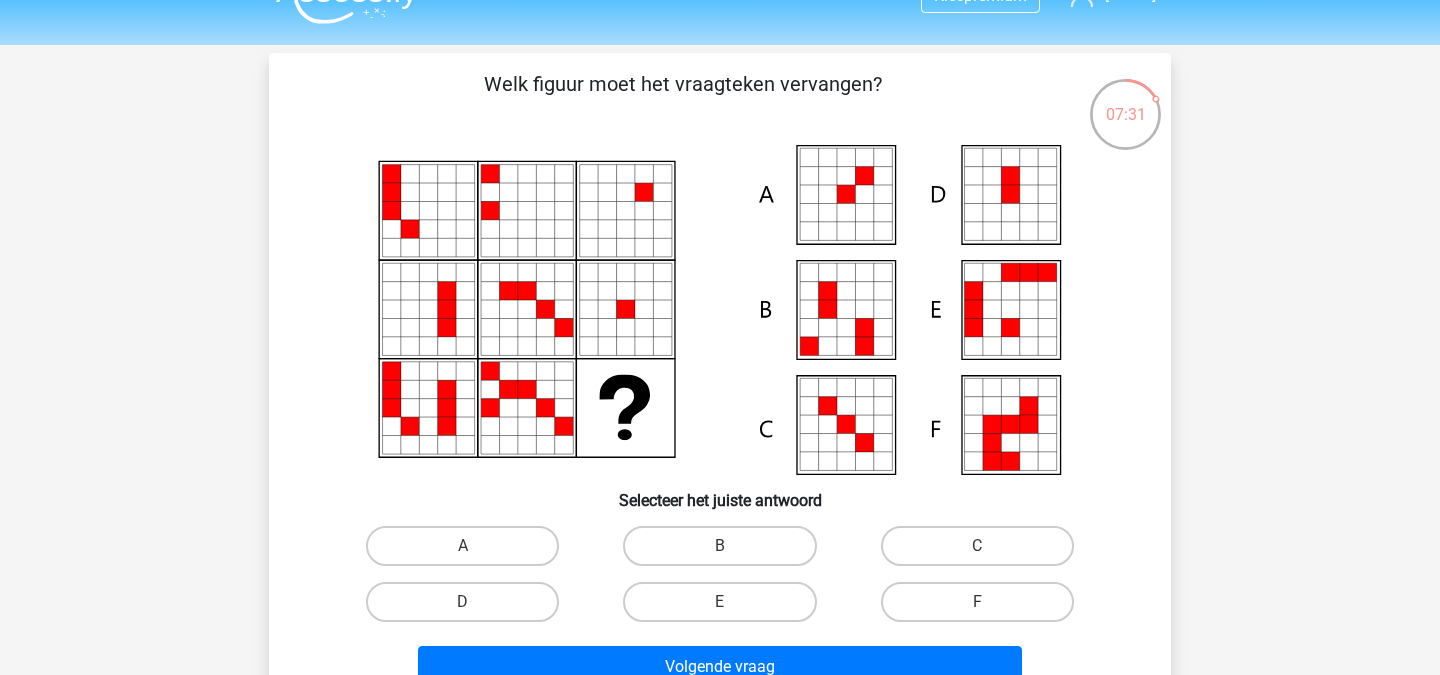 scroll, scrollTop: 92, scrollLeft: 0, axis: vertical 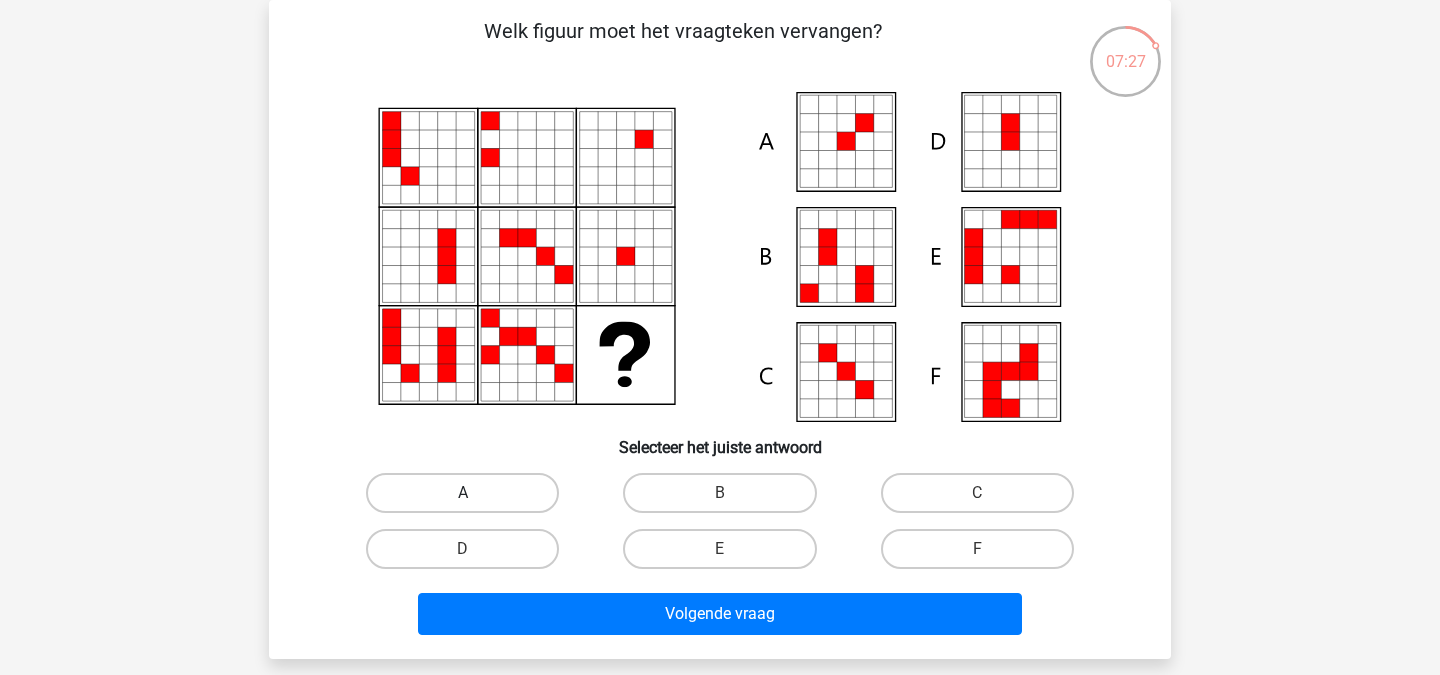 click on "A" at bounding box center (462, 493) 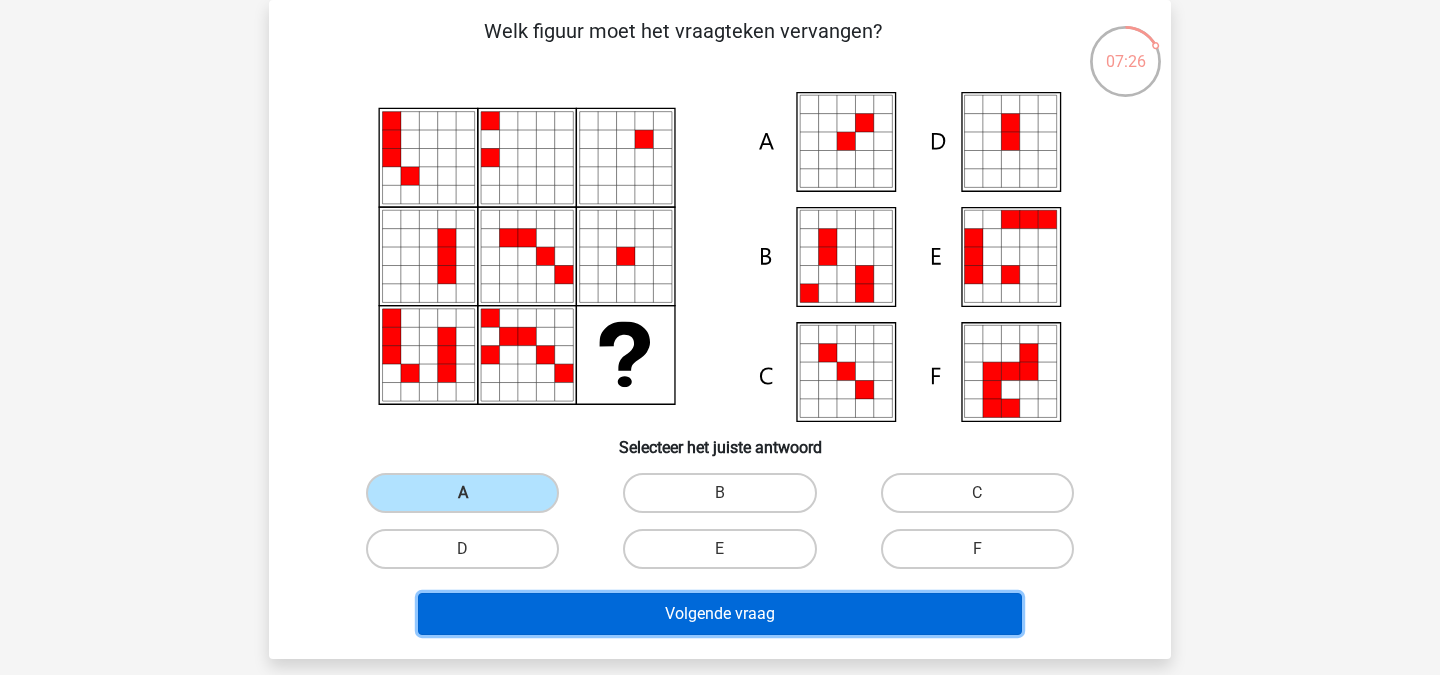 click on "Volgende vraag" at bounding box center (720, 614) 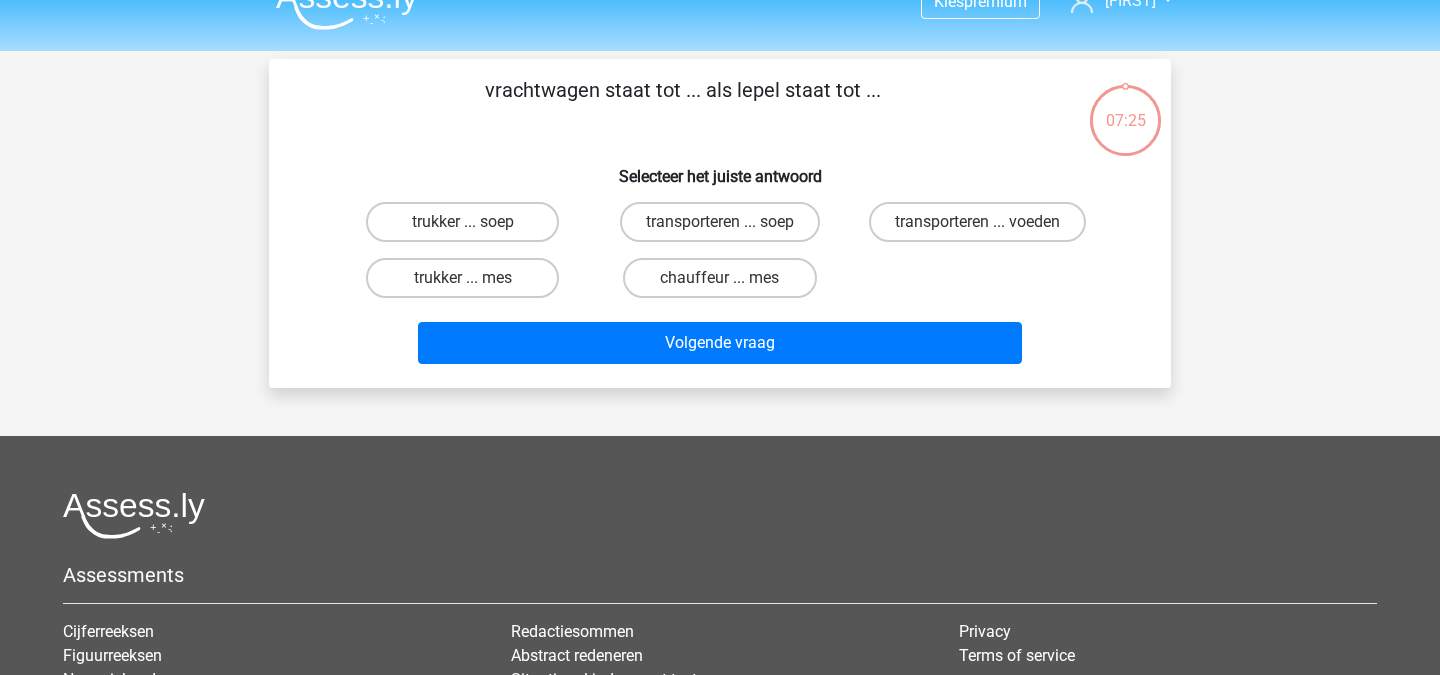 scroll, scrollTop: 0, scrollLeft: 0, axis: both 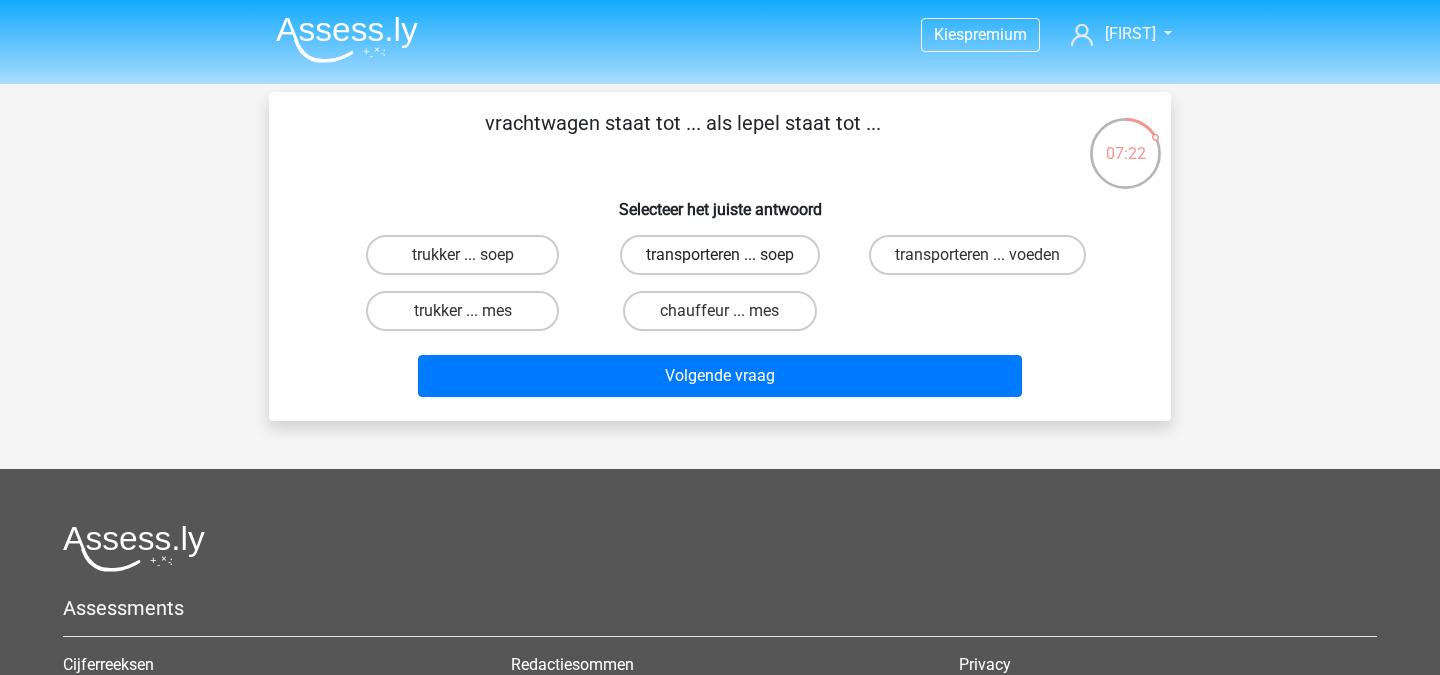 click on "transporteren ... soep" at bounding box center (720, 255) 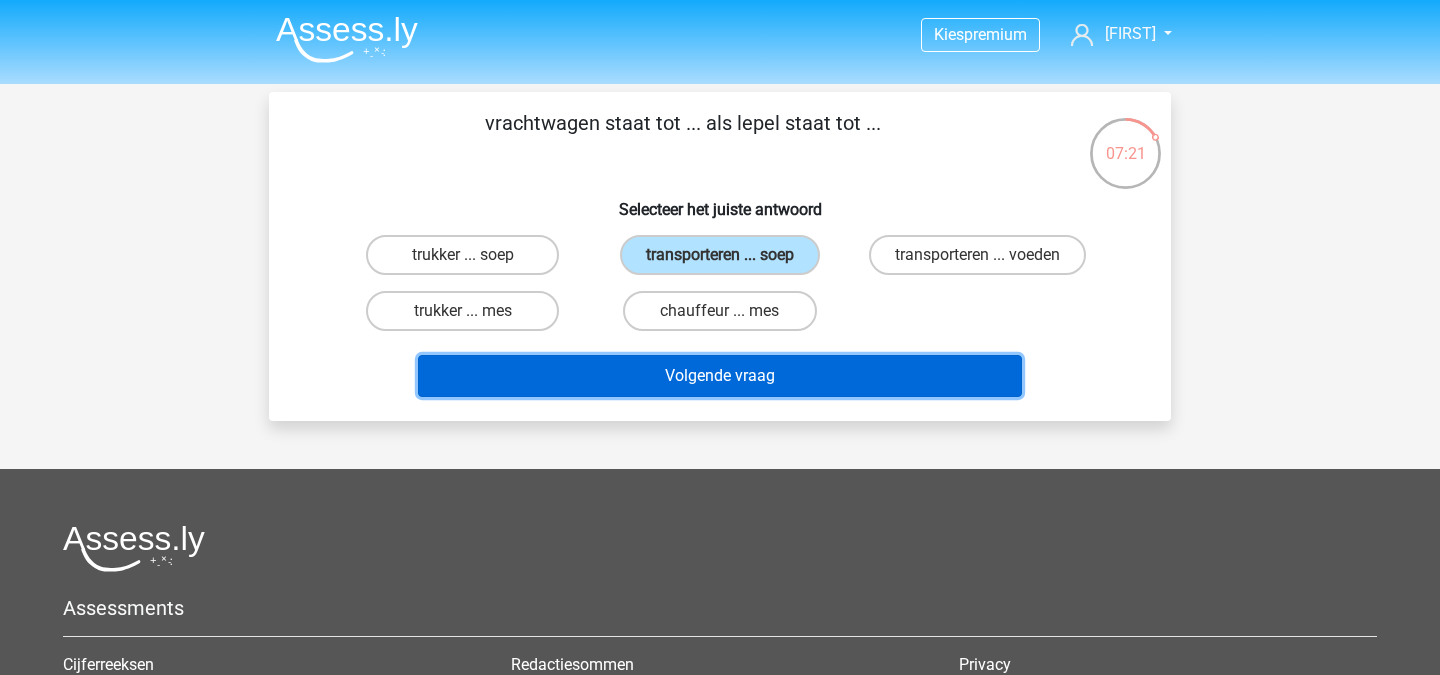 click on "Volgende vraag" at bounding box center (720, 376) 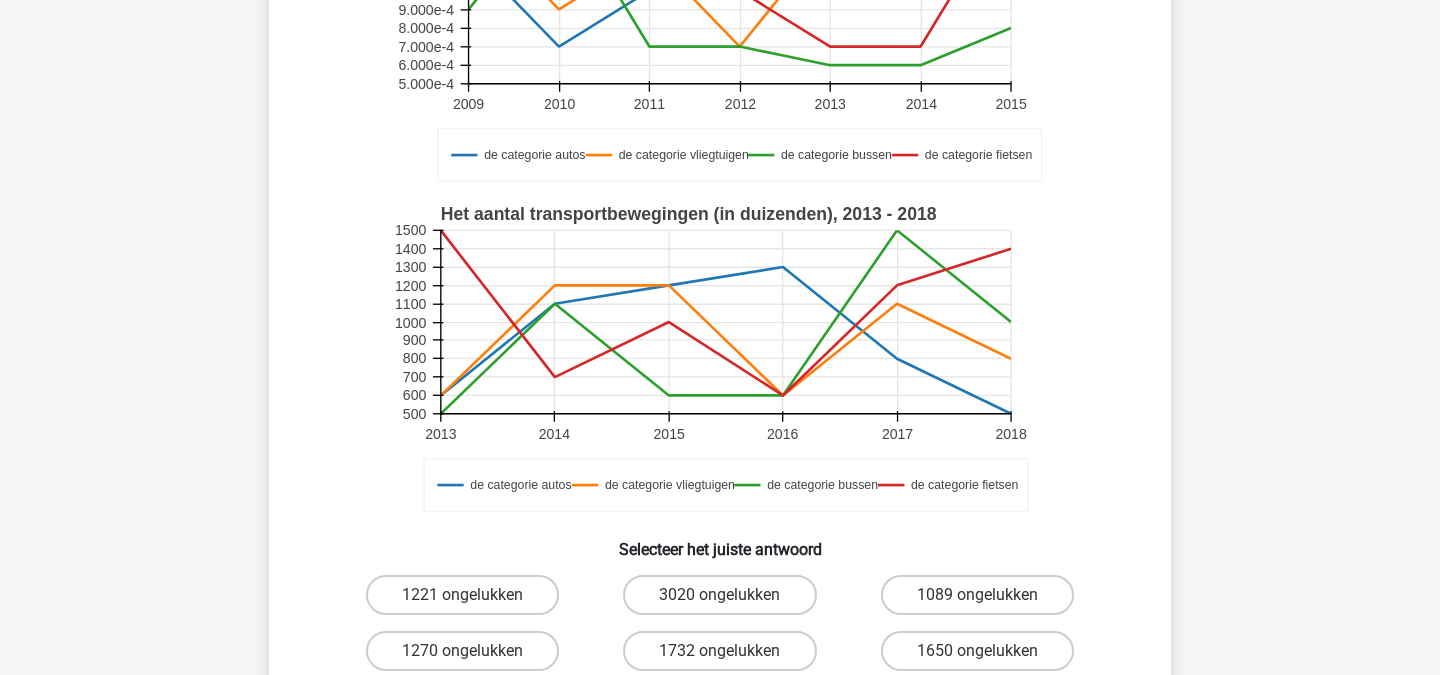 scroll, scrollTop: 337, scrollLeft: 0, axis: vertical 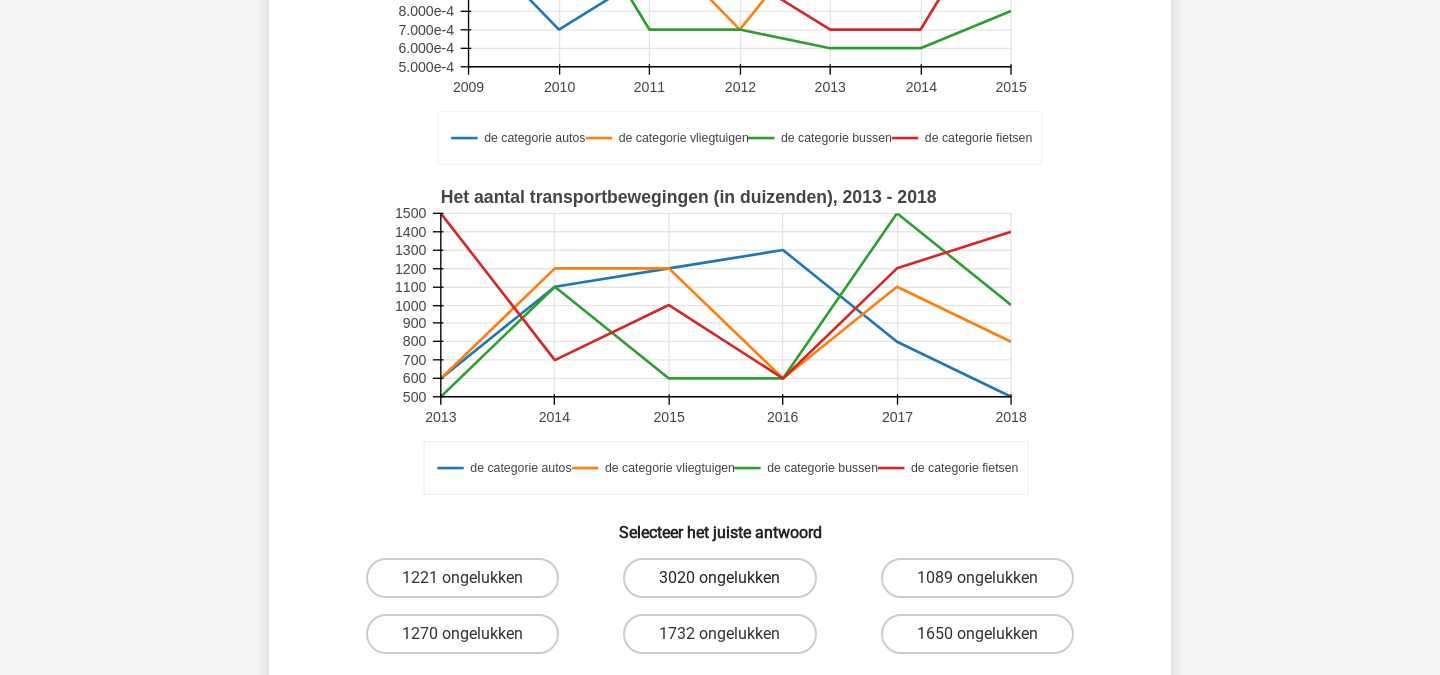 click on "3020 ongelukken" at bounding box center (719, 578) 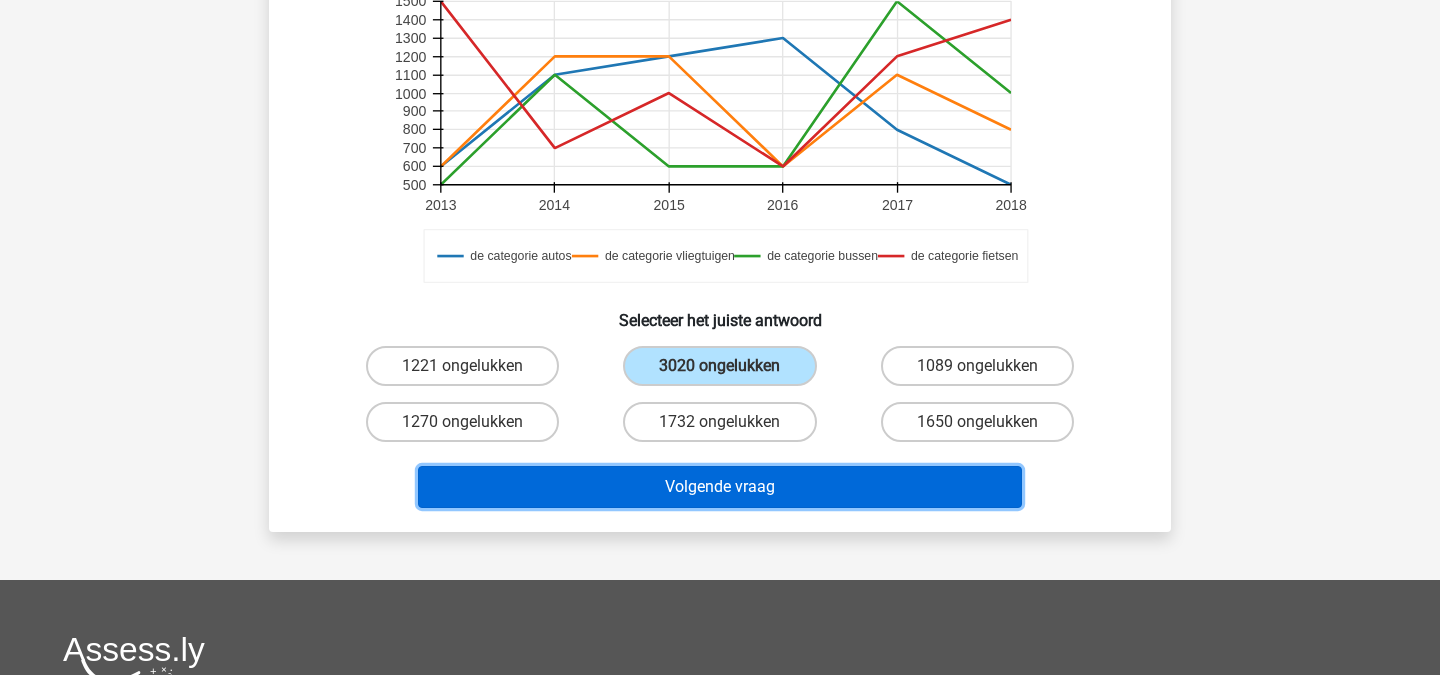 click on "Volgende vraag" at bounding box center [720, 487] 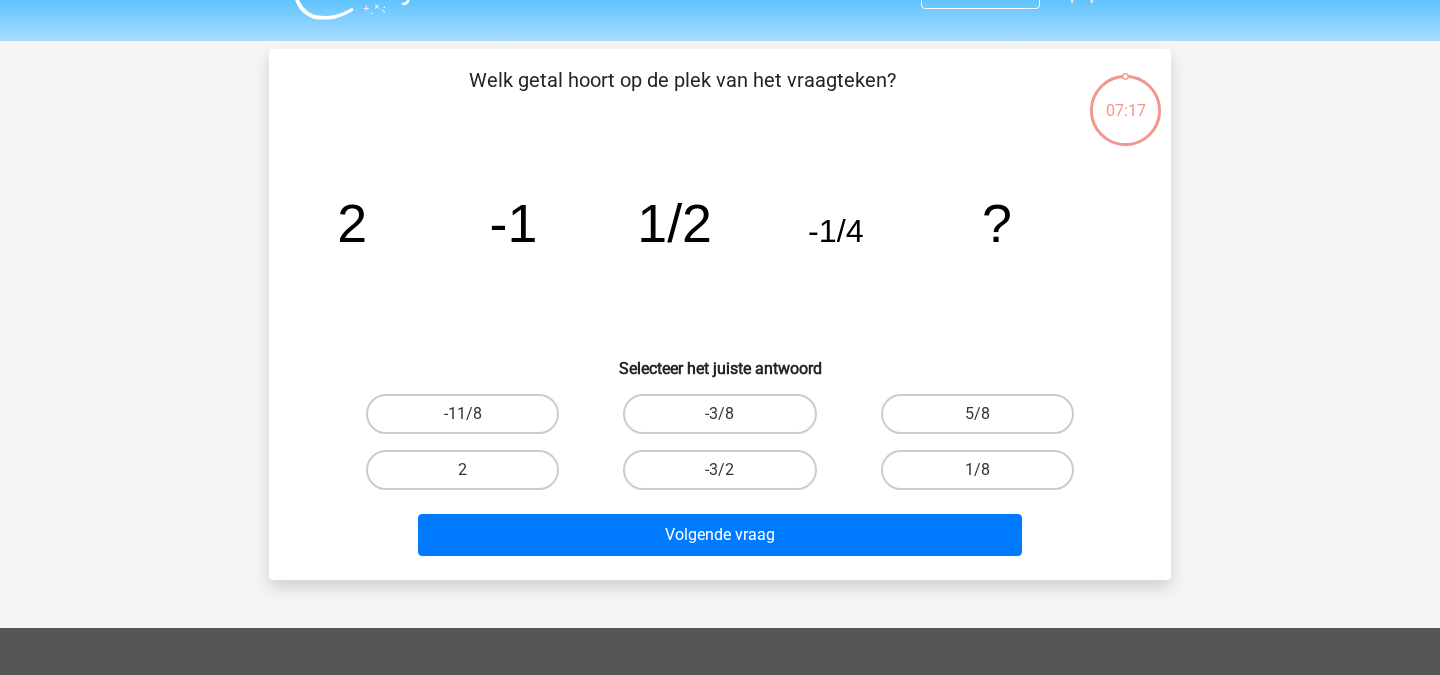 scroll, scrollTop: 0, scrollLeft: 0, axis: both 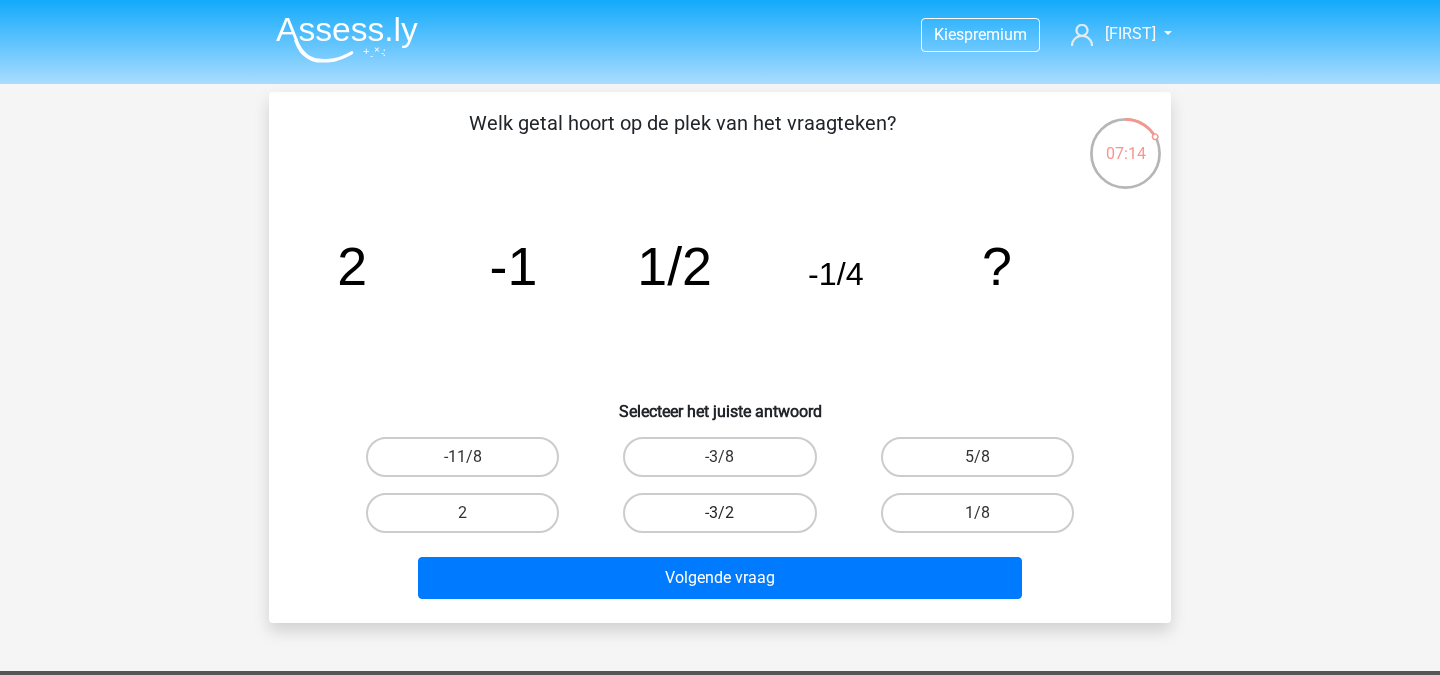 click on "-3/2" at bounding box center [719, 513] 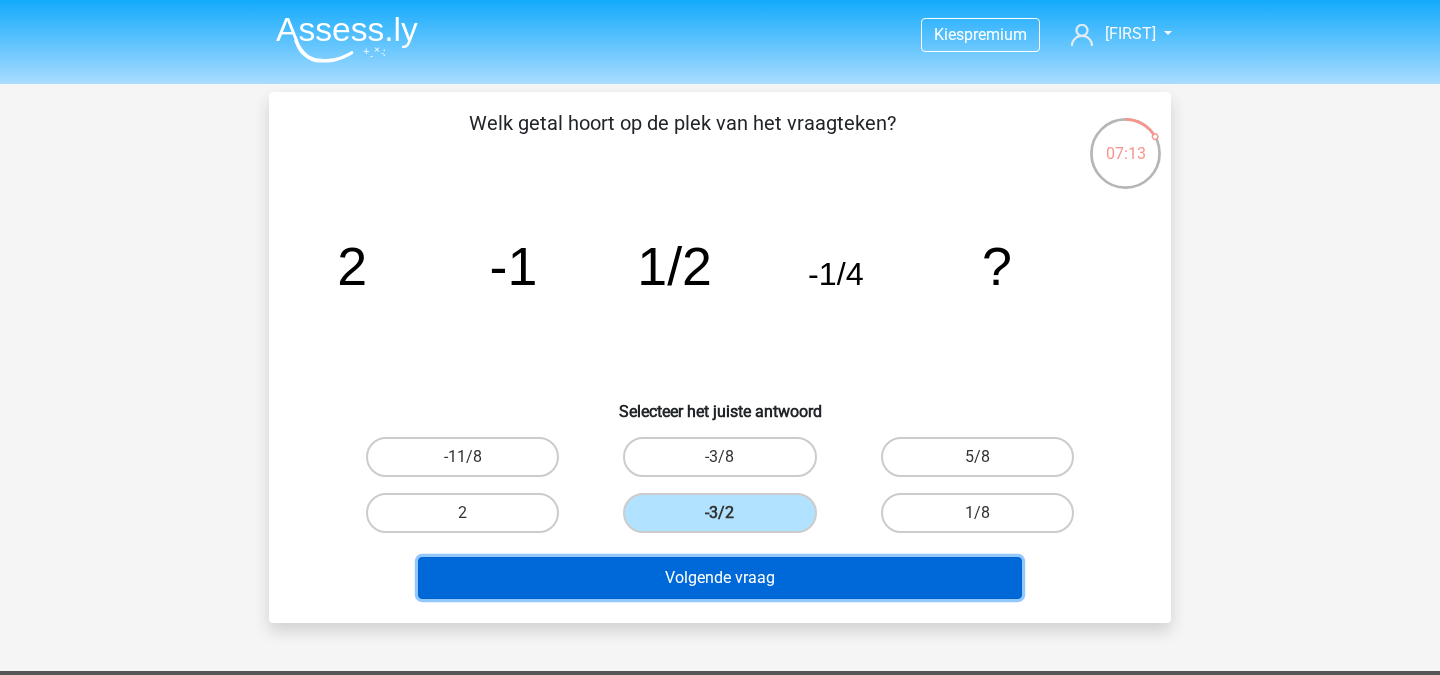 click on "Volgende vraag" at bounding box center [720, 578] 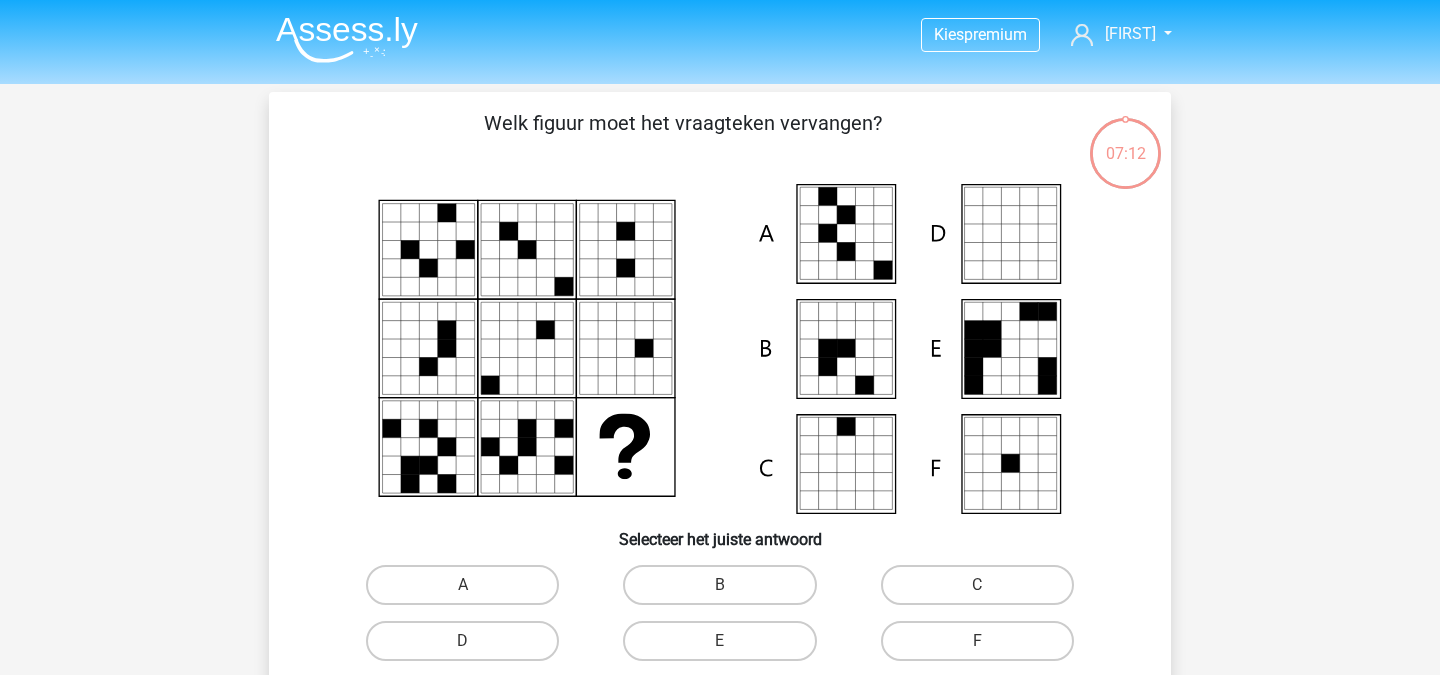 scroll, scrollTop: 92, scrollLeft: 0, axis: vertical 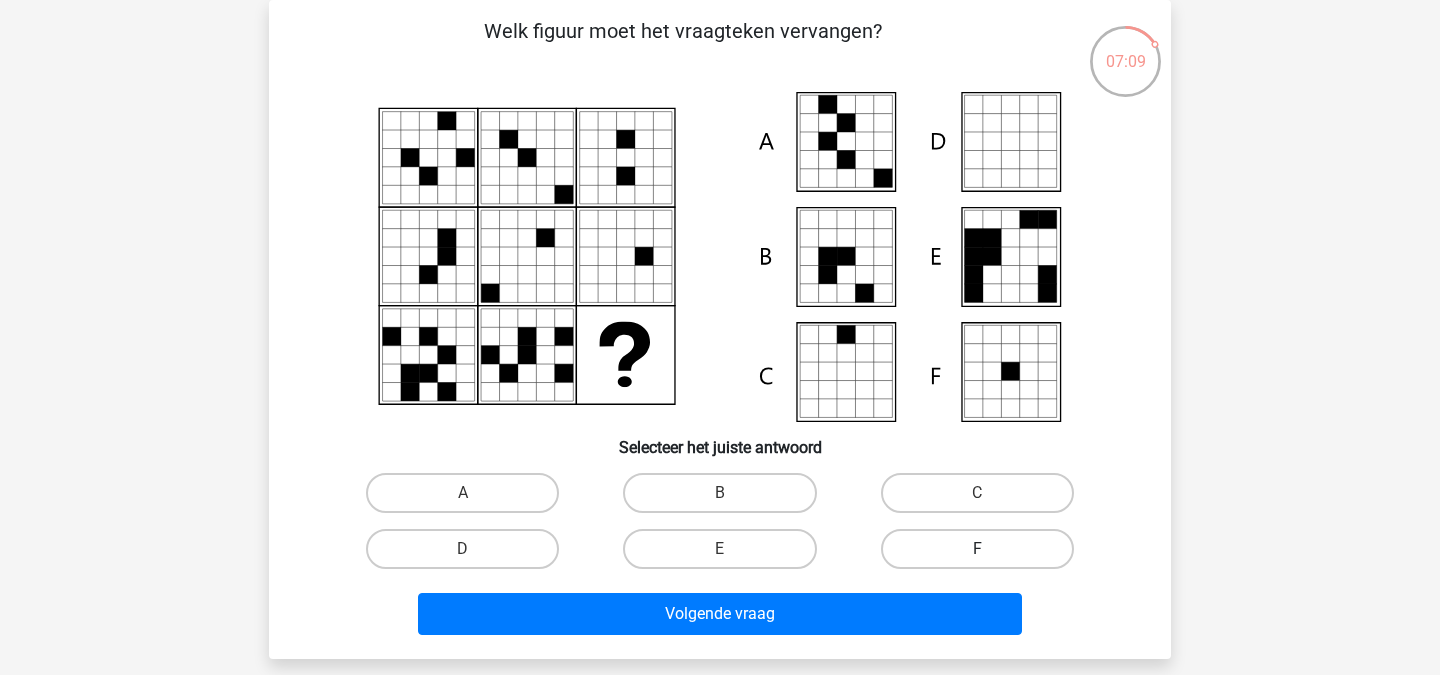 click on "F" at bounding box center [977, 549] 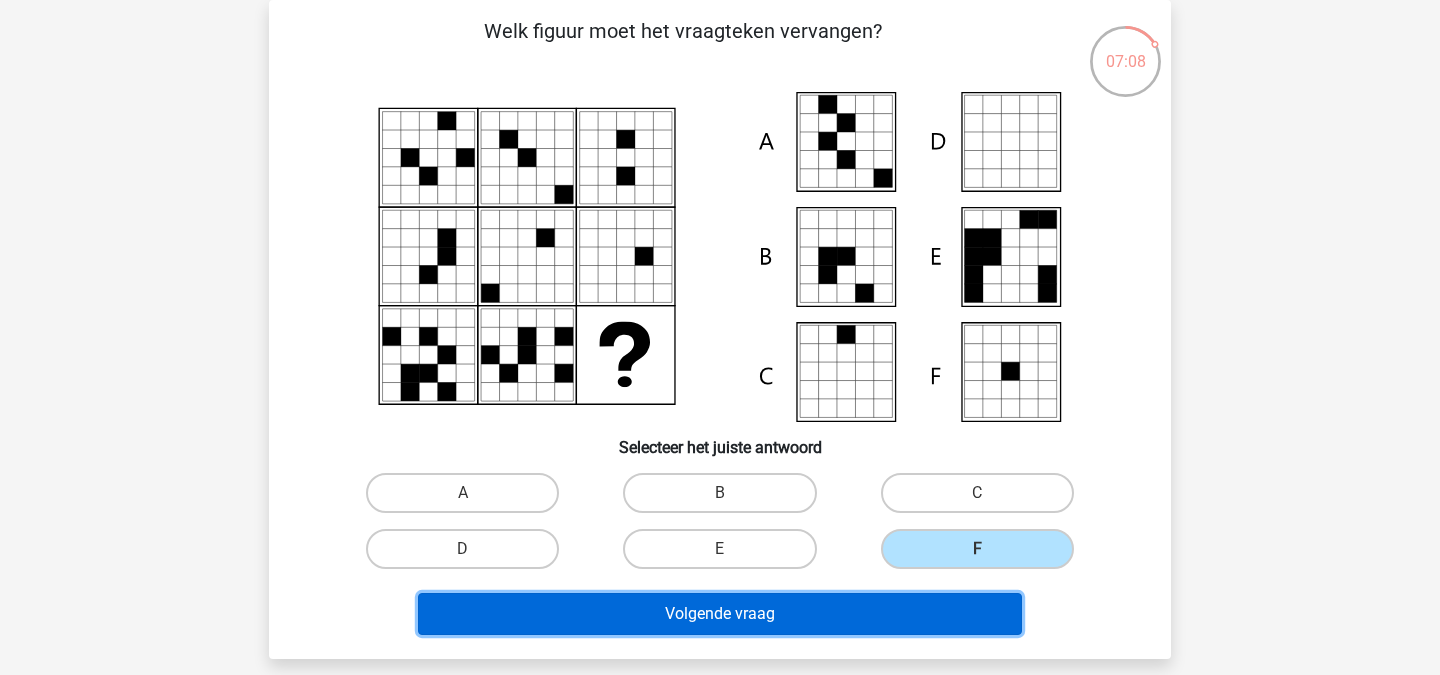 click on "Volgende vraag" at bounding box center (720, 614) 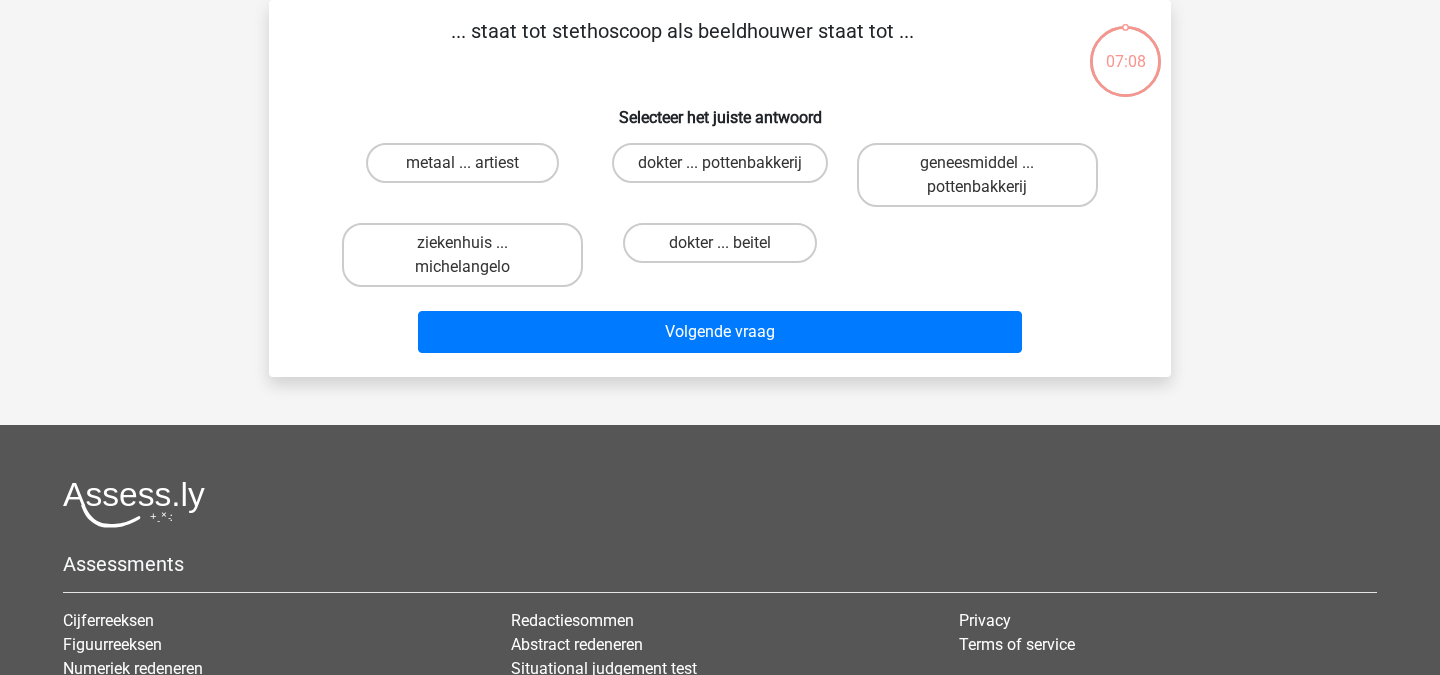 scroll, scrollTop: 0, scrollLeft: 0, axis: both 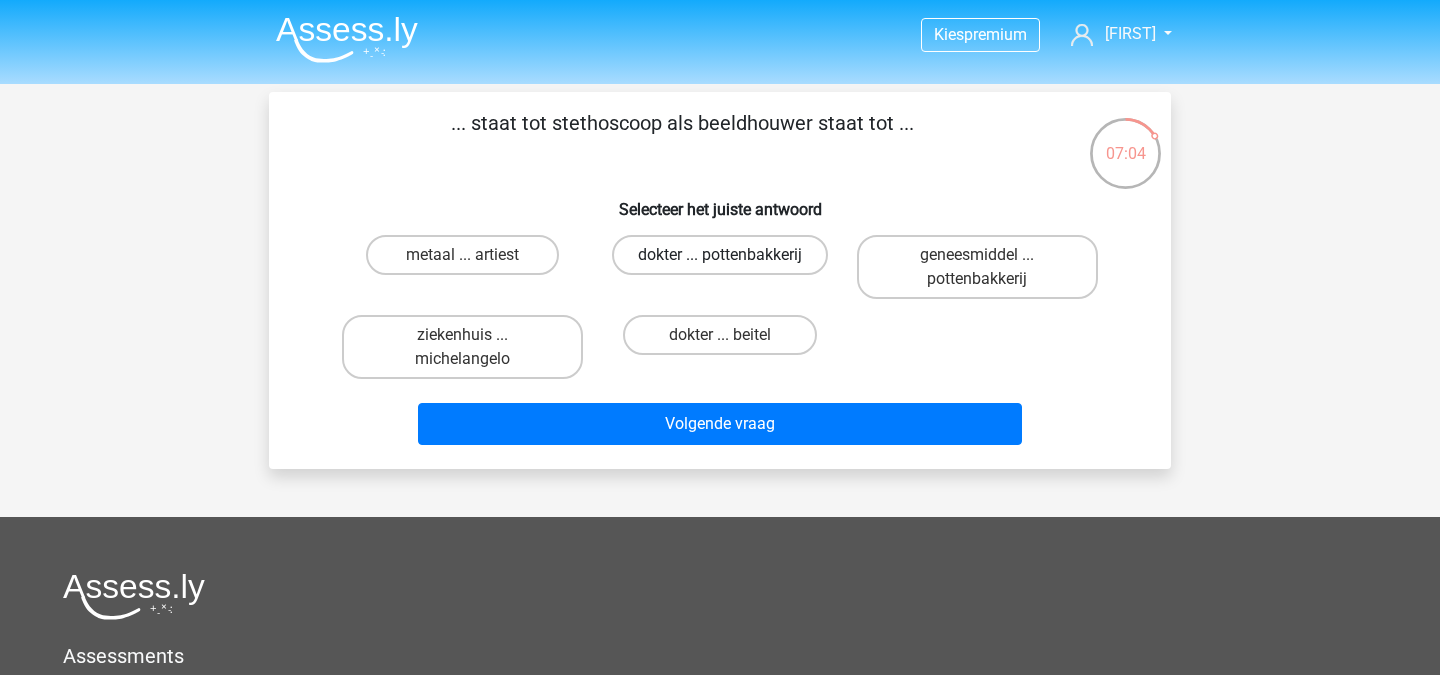 click on "dokter ... pottenbakkerij" at bounding box center [720, 255] 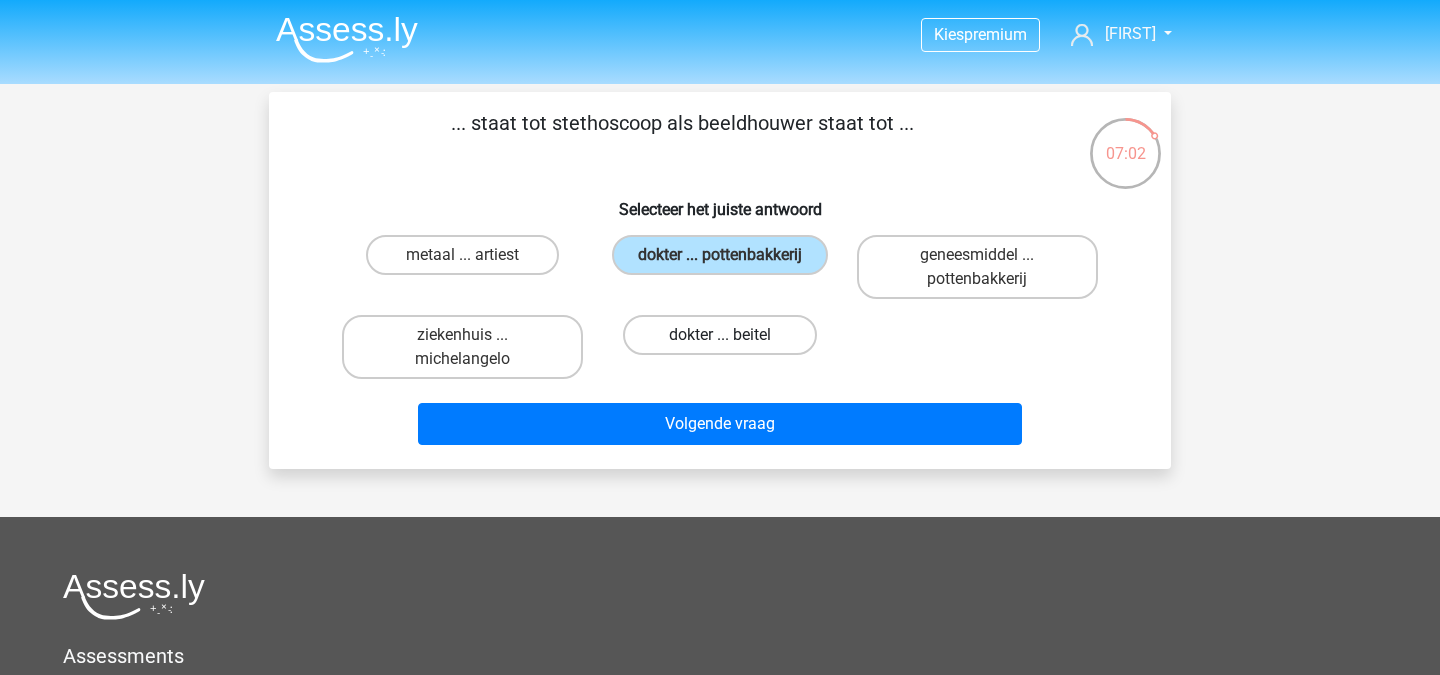 click on "dokter ... beitel" at bounding box center (719, 335) 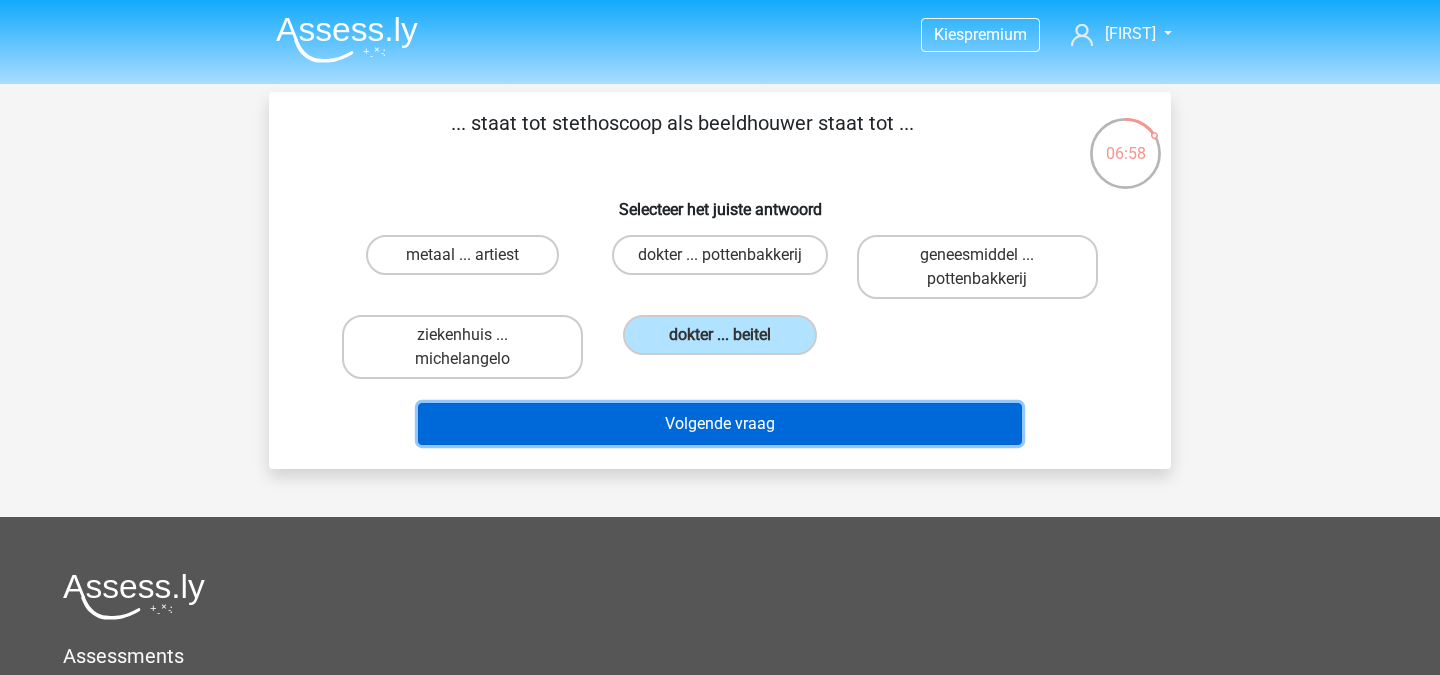 click on "Volgende vraag" at bounding box center (720, 424) 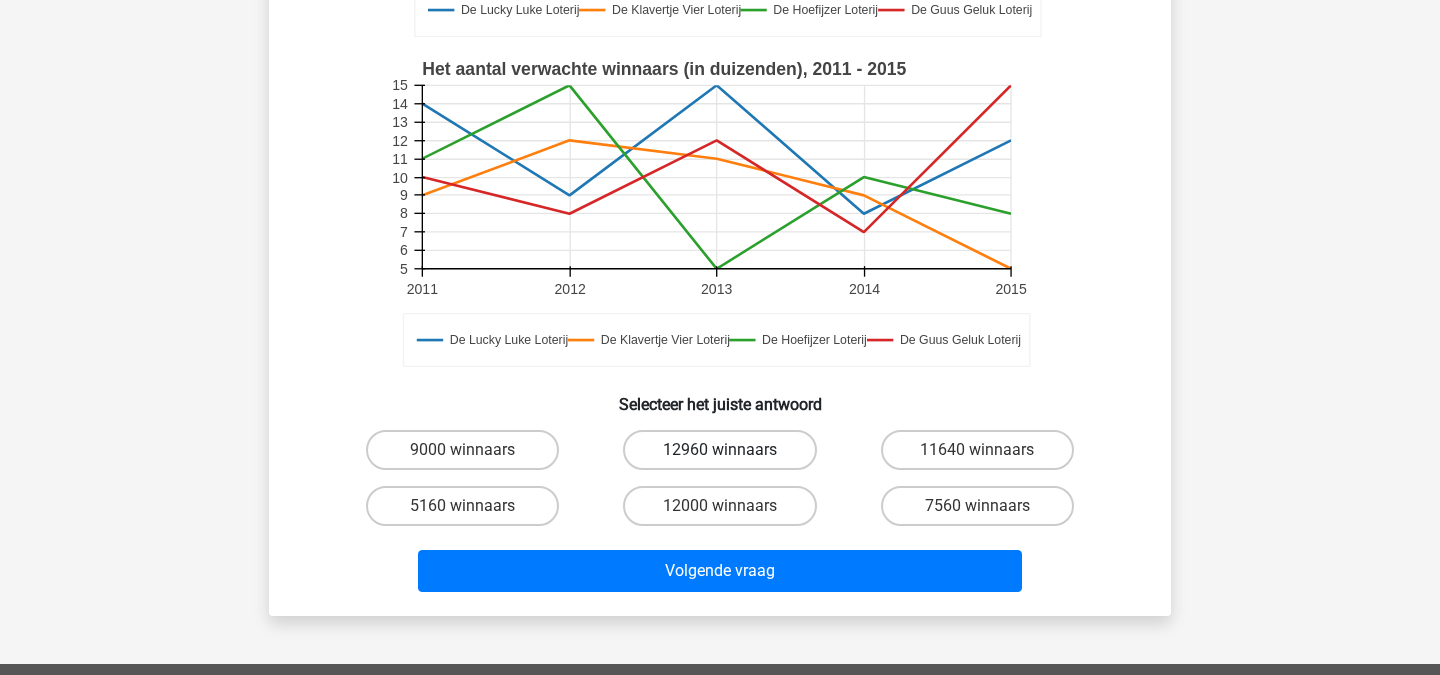 scroll, scrollTop: 467, scrollLeft: 0, axis: vertical 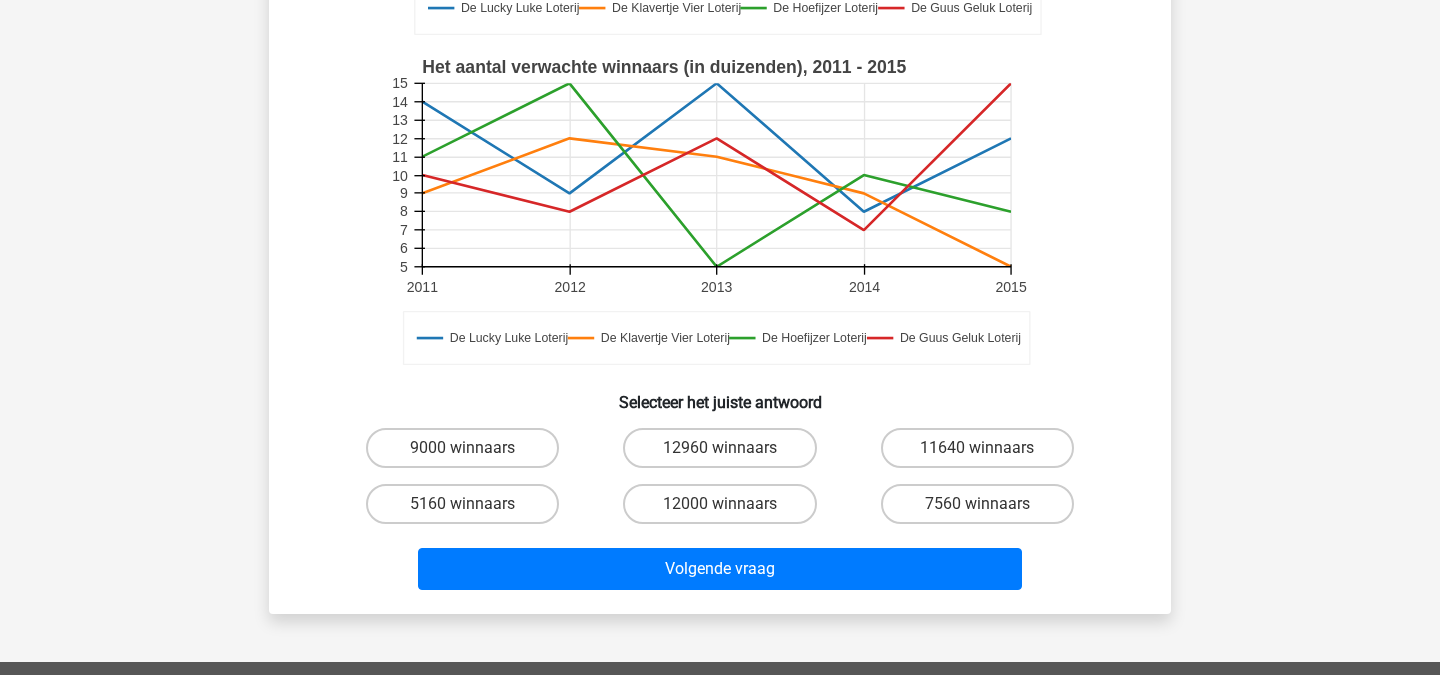 click on "12960 winnaars" at bounding box center (726, 454) 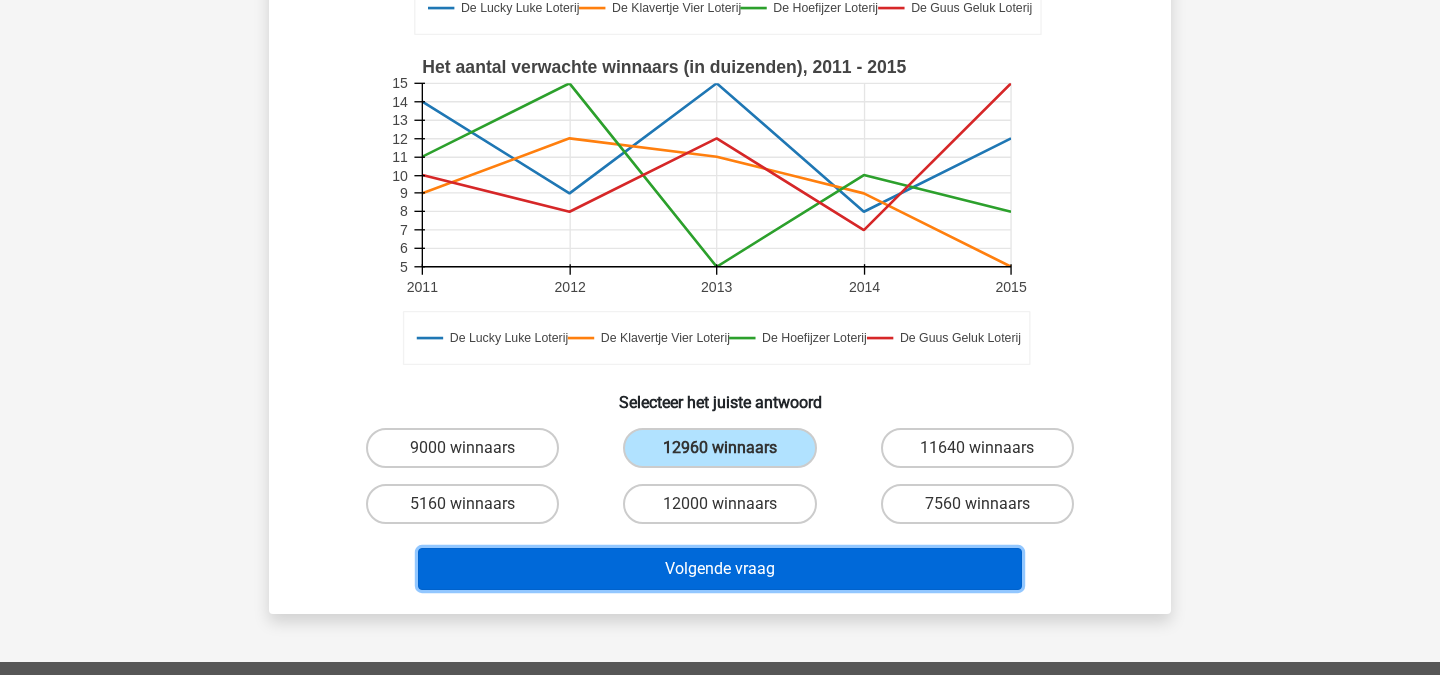 click on "Volgende vraag" at bounding box center (720, 569) 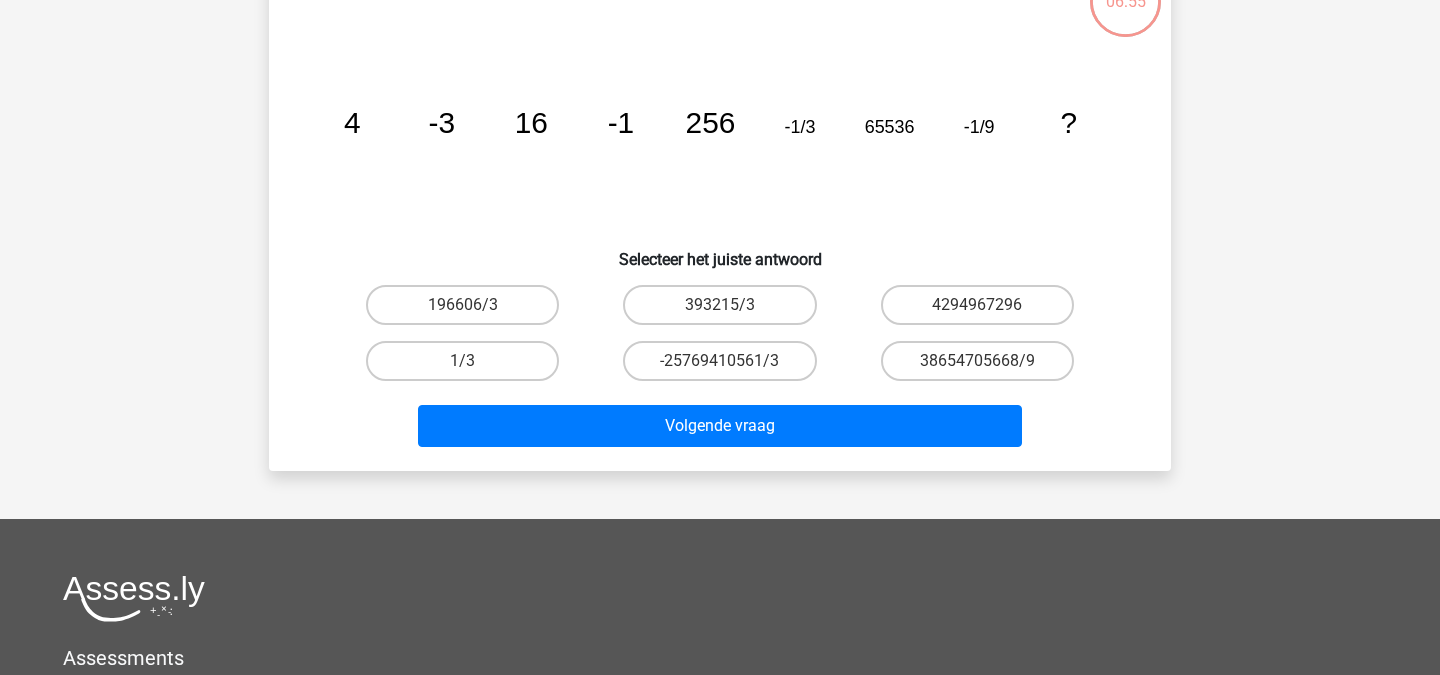 scroll, scrollTop: 92, scrollLeft: 0, axis: vertical 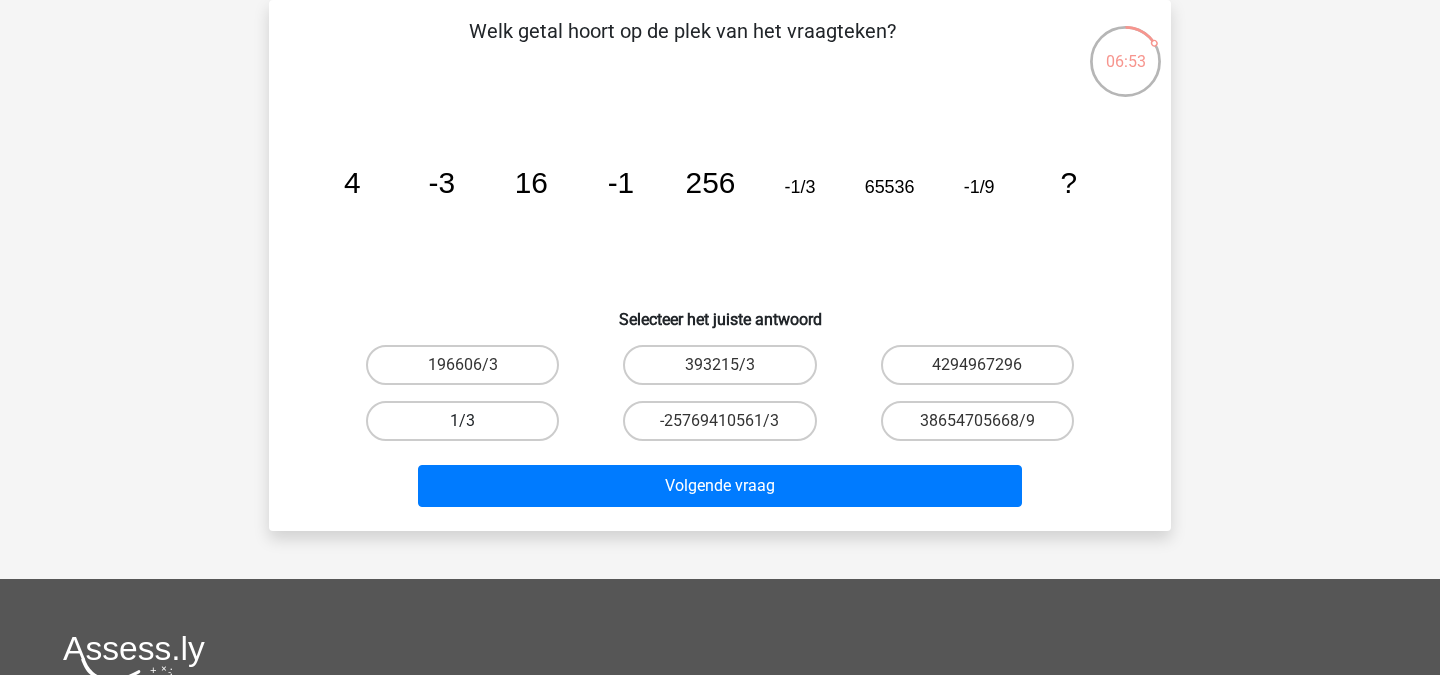 click on "1/3" at bounding box center [462, 421] 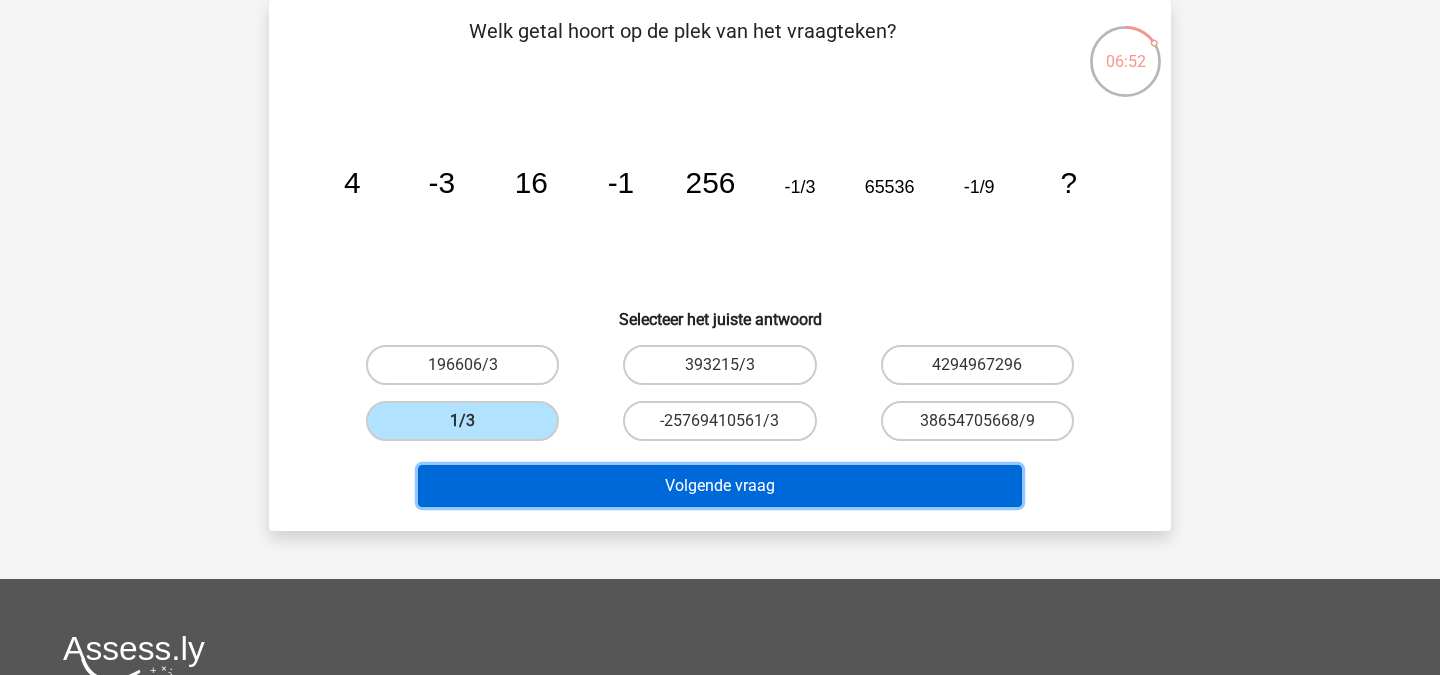 click on "Volgende vraag" at bounding box center (720, 486) 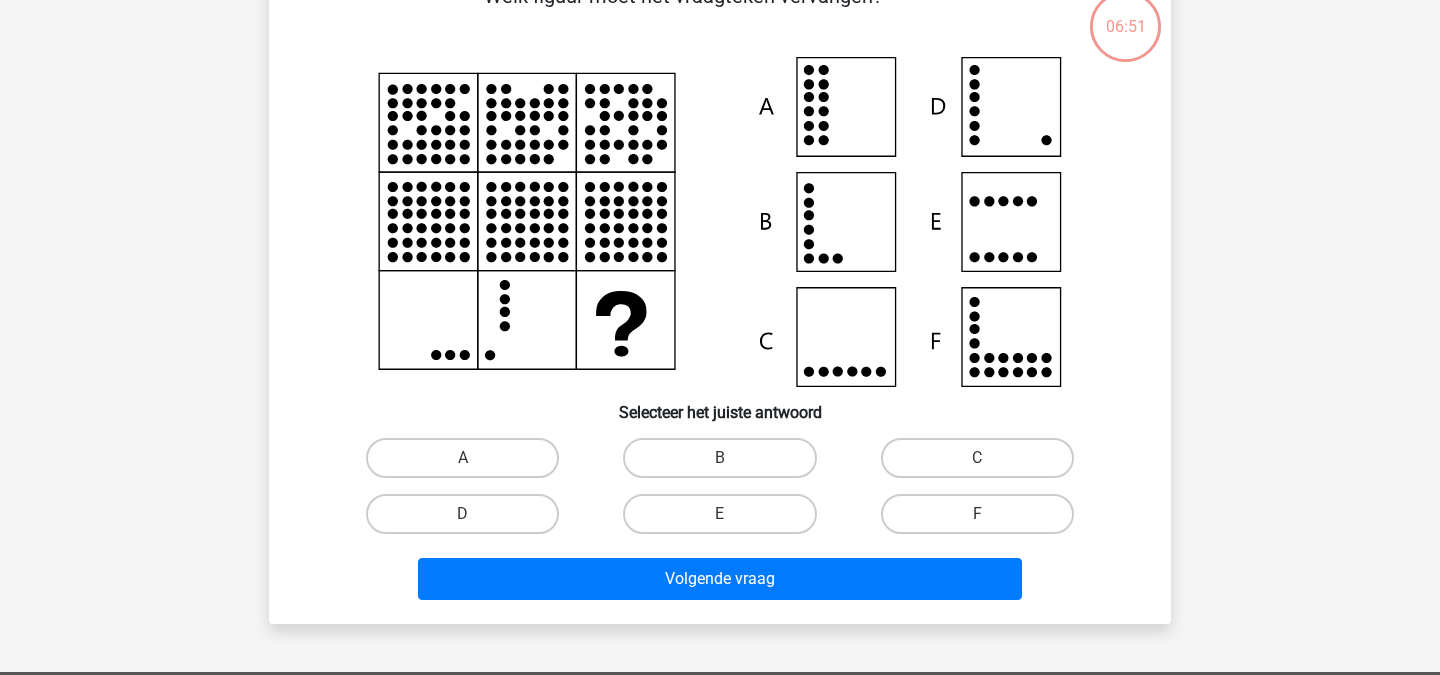 scroll, scrollTop: 134, scrollLeft: 0, axis: vertical 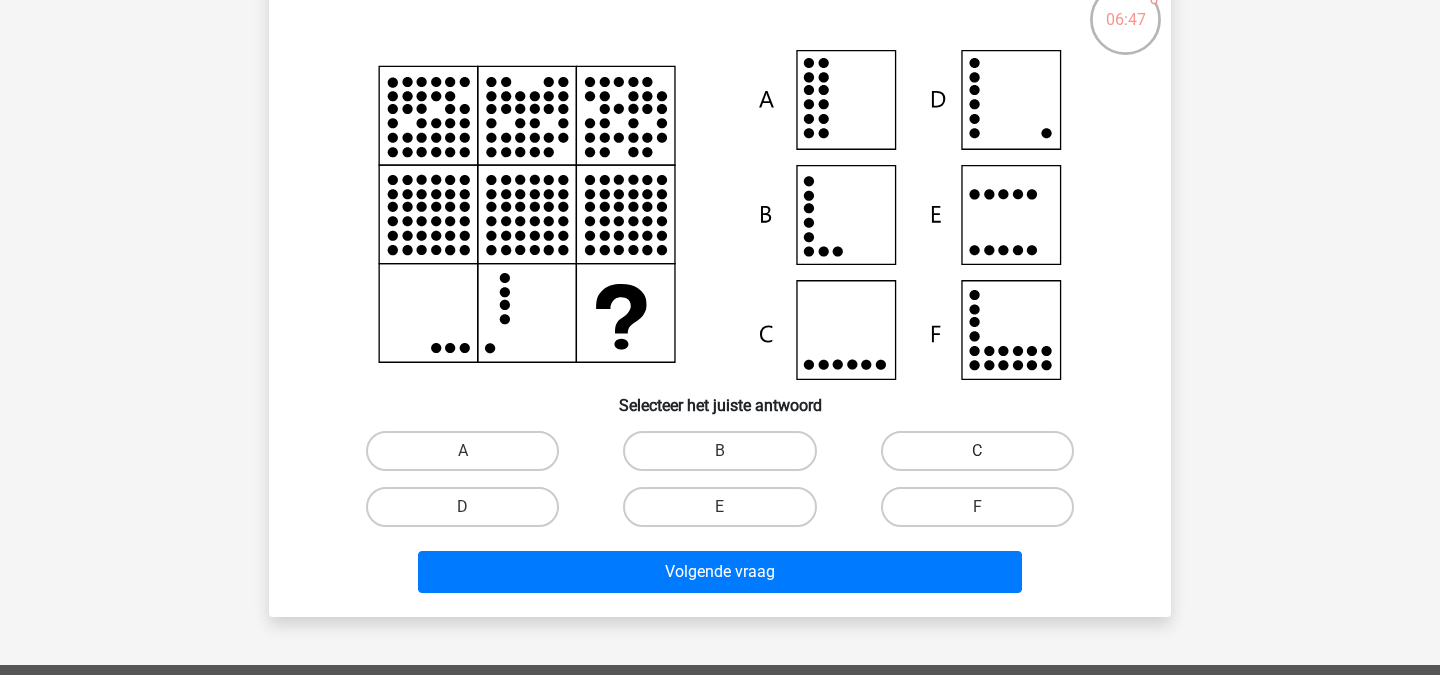 click on "C" at bounding box center (977, 451) 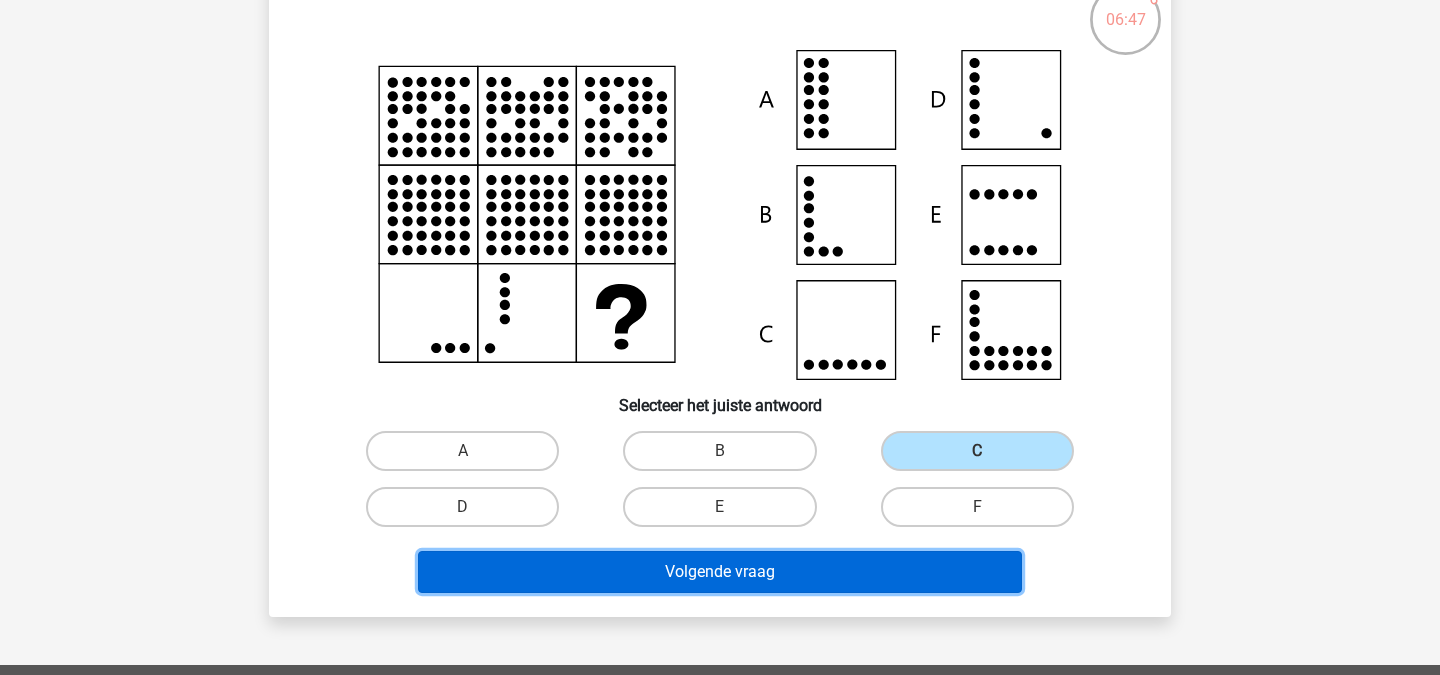 click on "Volgende vraag" at bounding box center (720, 572) 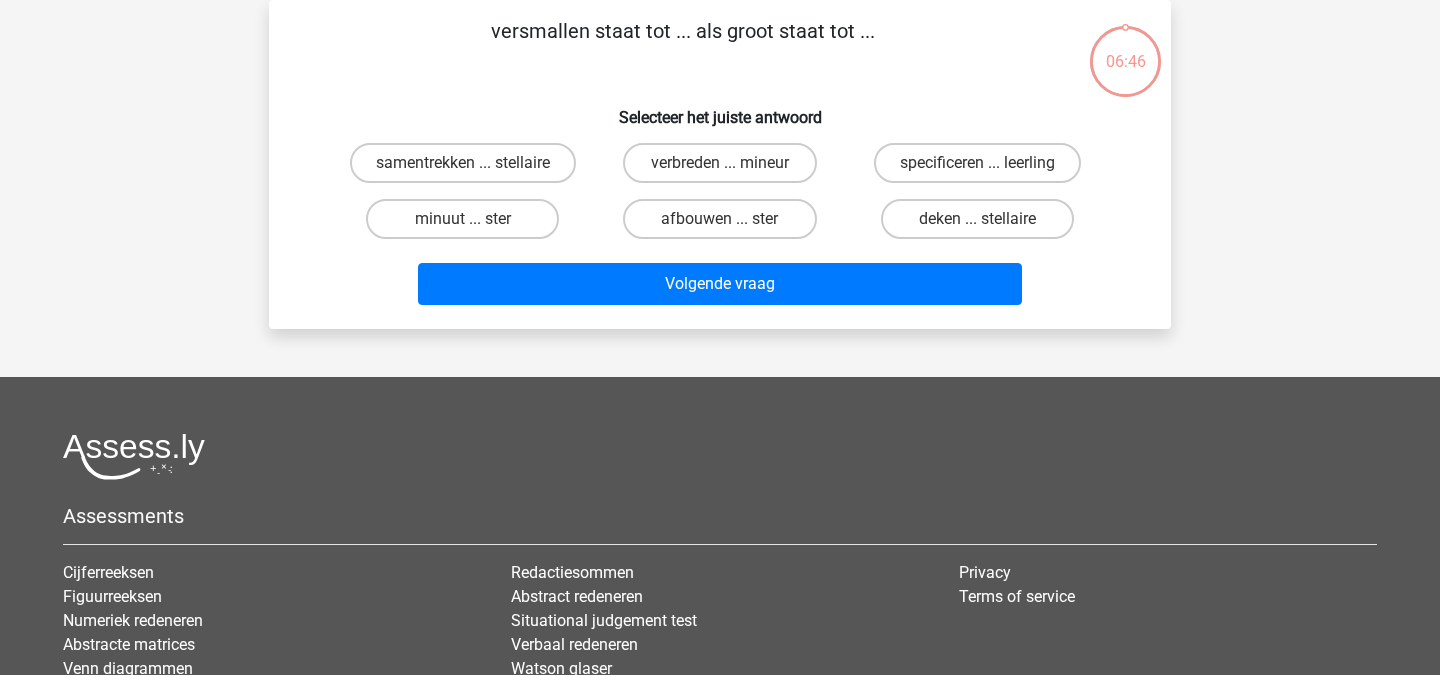scroll, scrollTop: 0, scrollLeft: 0, axis: both 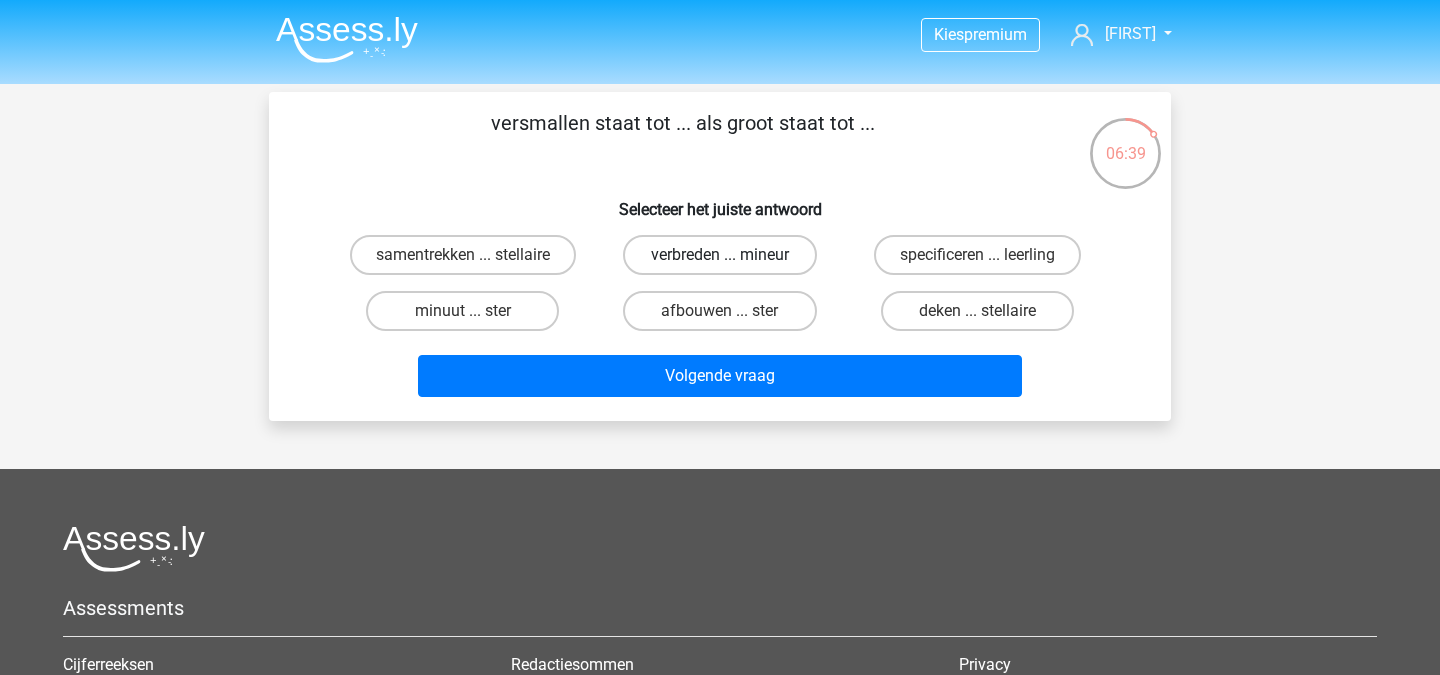 click on "verbreden ... mineur" at bounding box center (719, 255) 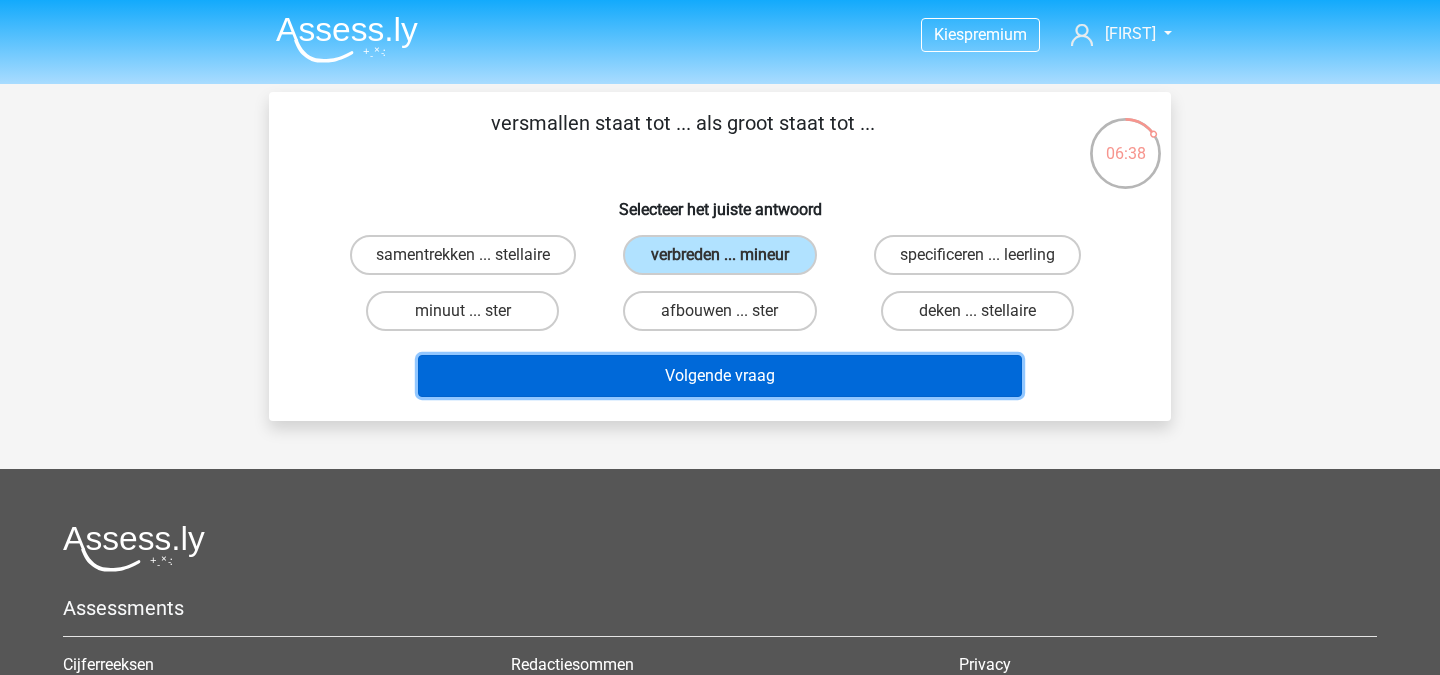 click on "Volgende vraag" at bounding box center [720, 376] 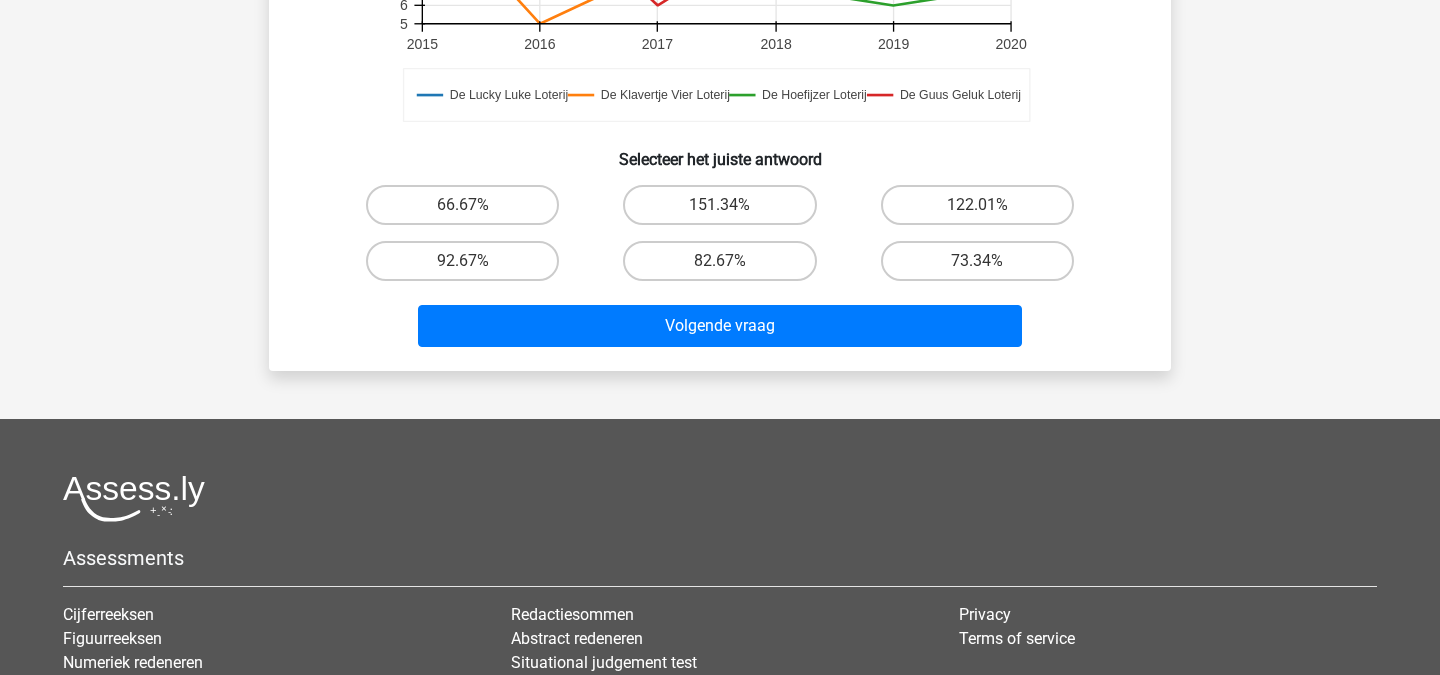 scroll, scrollTop: 768, scrollLeft: 0, axis: vertical 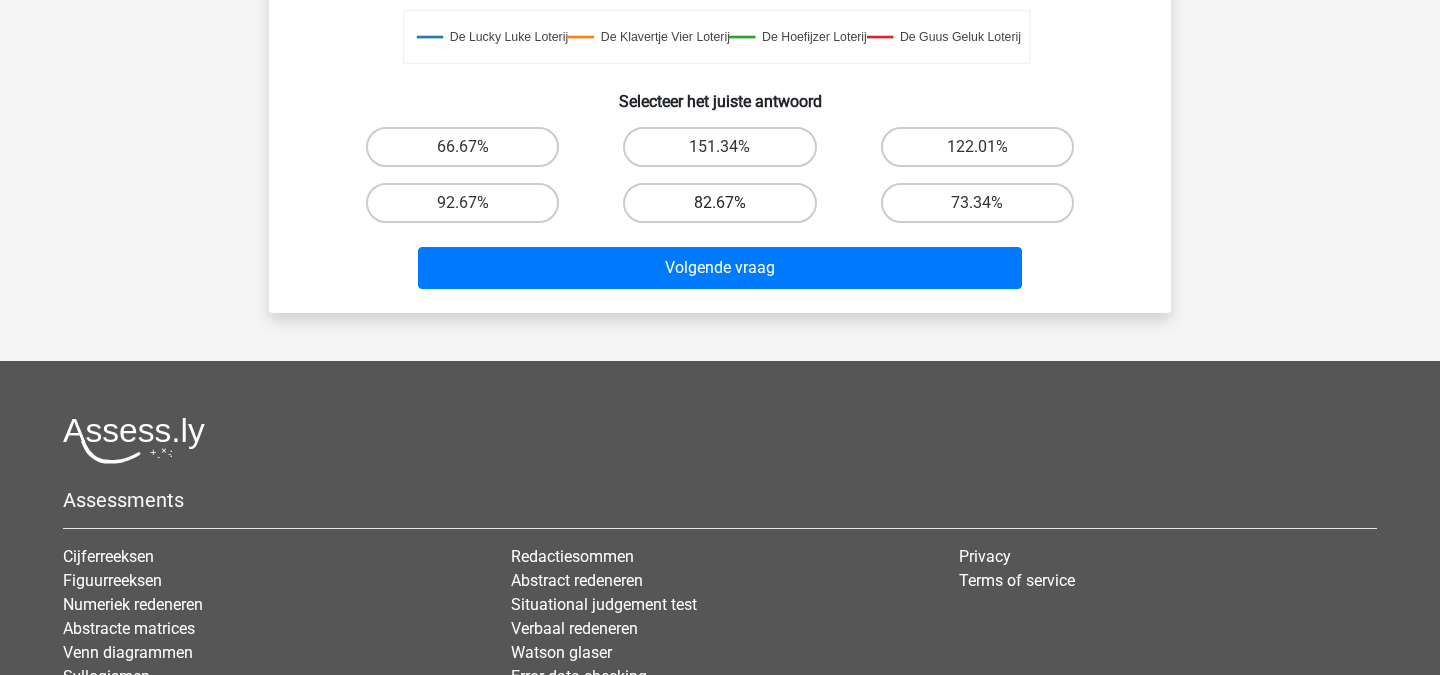 click on "82.67%" at bounding box center (719, 203) 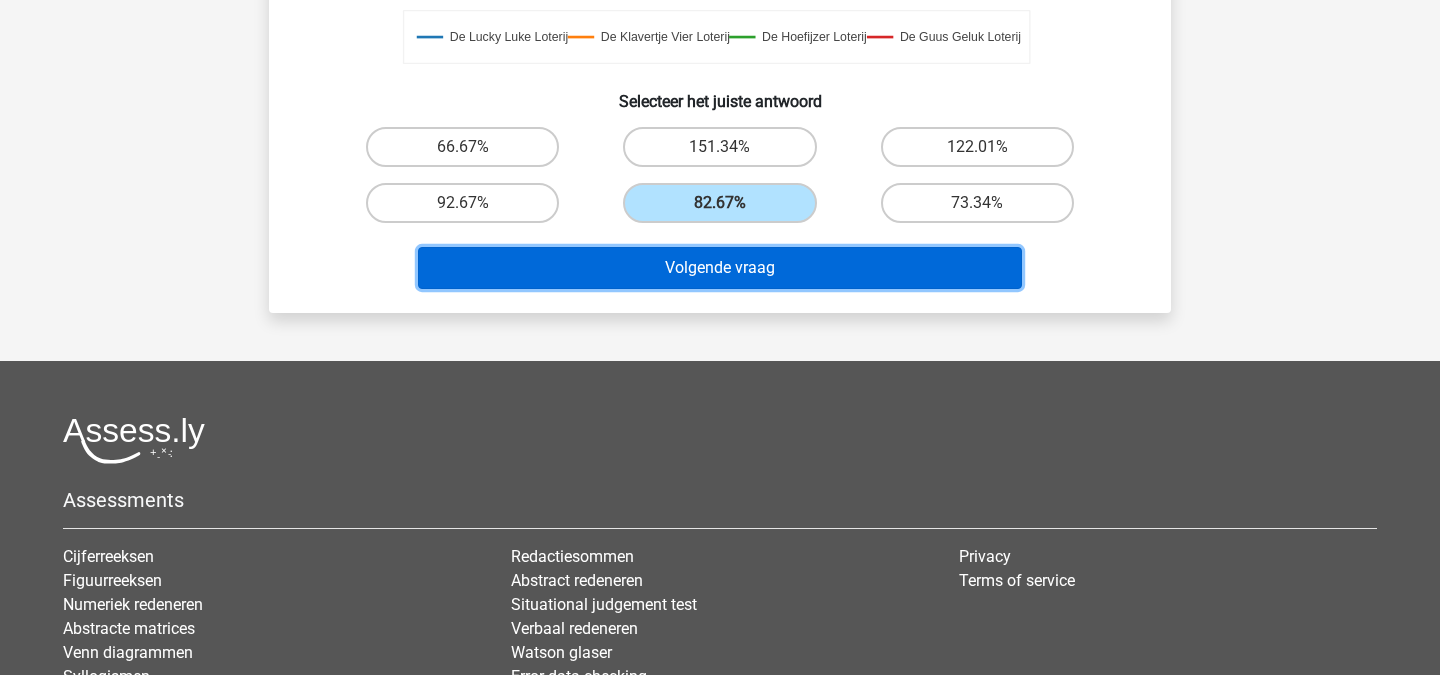 click on "Volgende vraag" at bounding box center [720, 268] 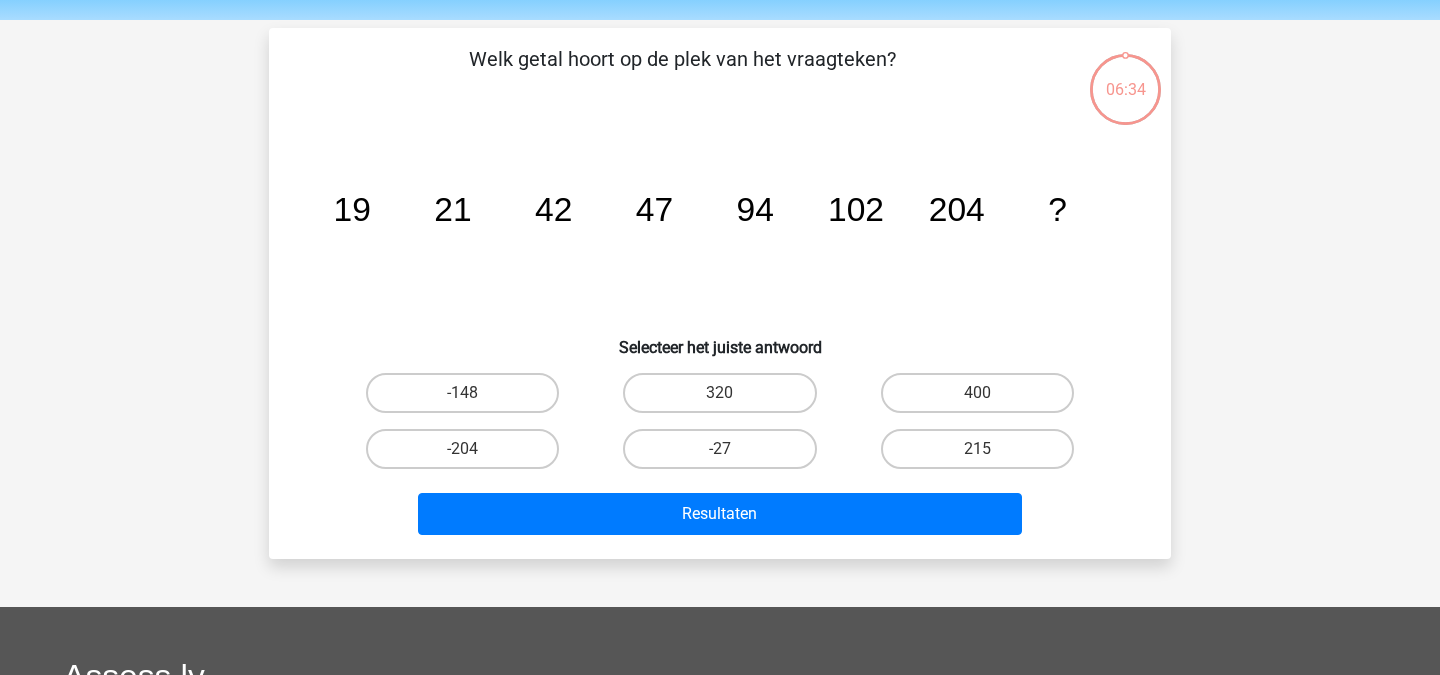 scroll, scrollTop: 63, scrollLeft: 0, axis: vertical 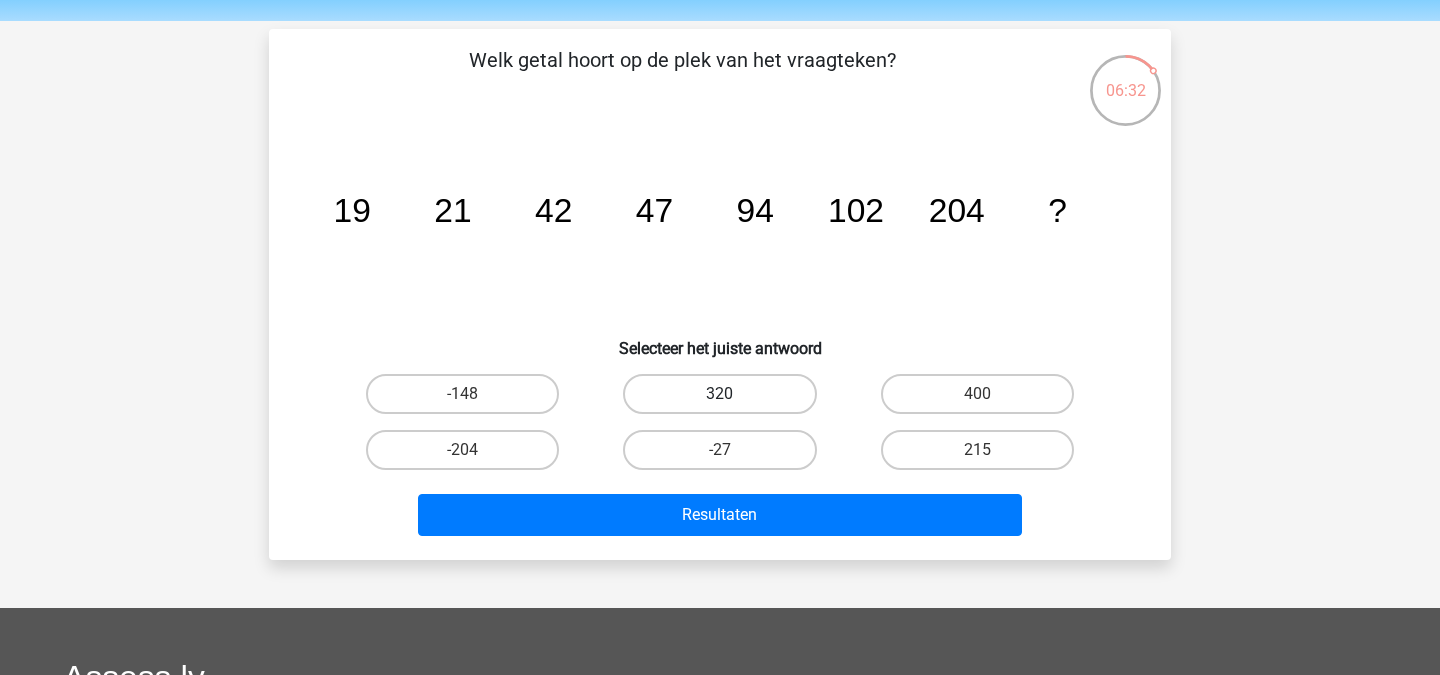 click on "320" at bounding box center (719, 394) 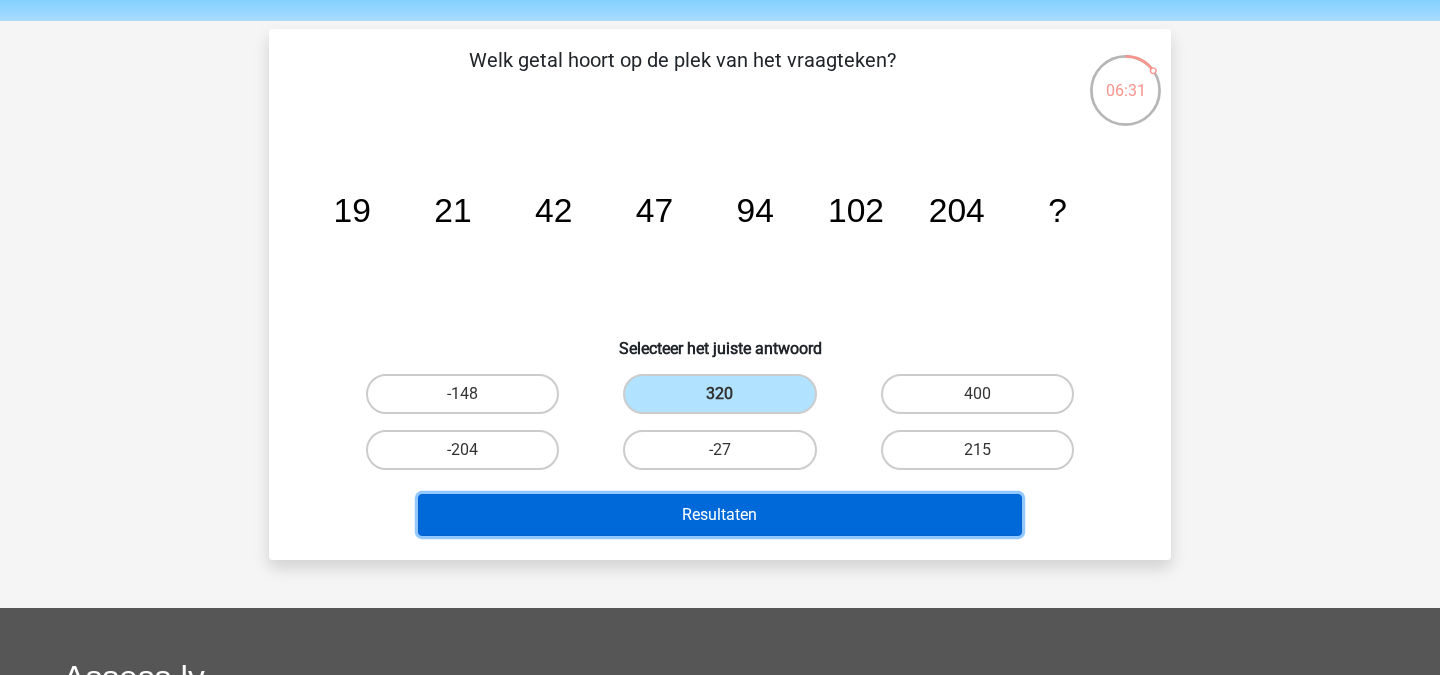 click on "Resultaten" at bounding box center [720, 515] 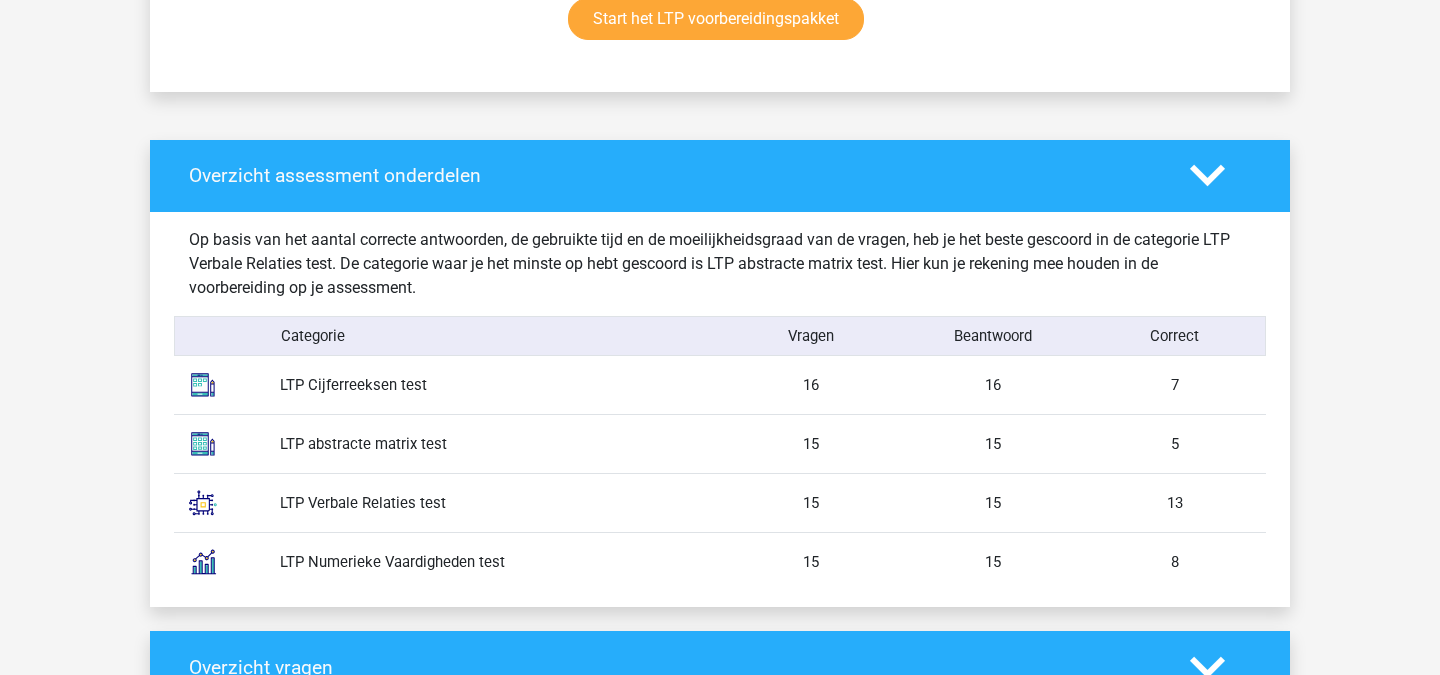 scroll, scrollTop: 0, scrollLeft: 0, axis: both 